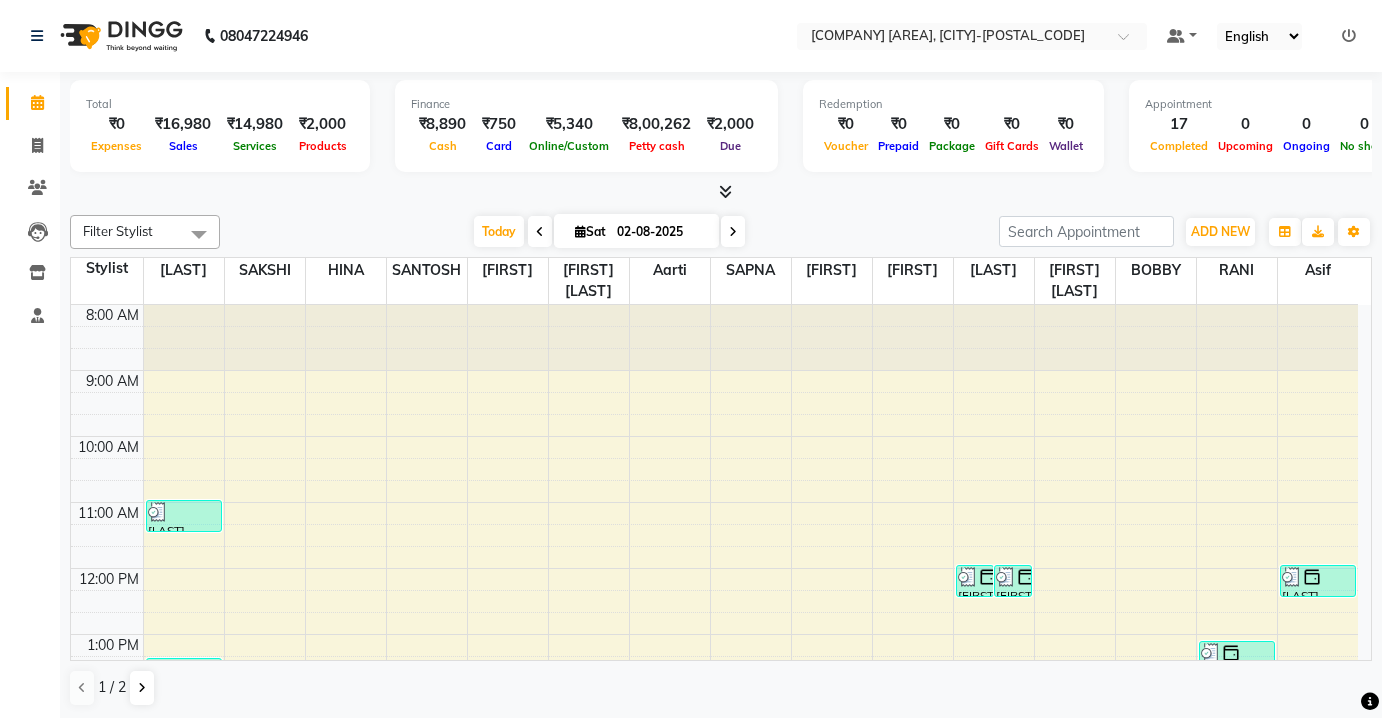 scroll, scrollTop: 0, scrollLeft: 0, axis: both 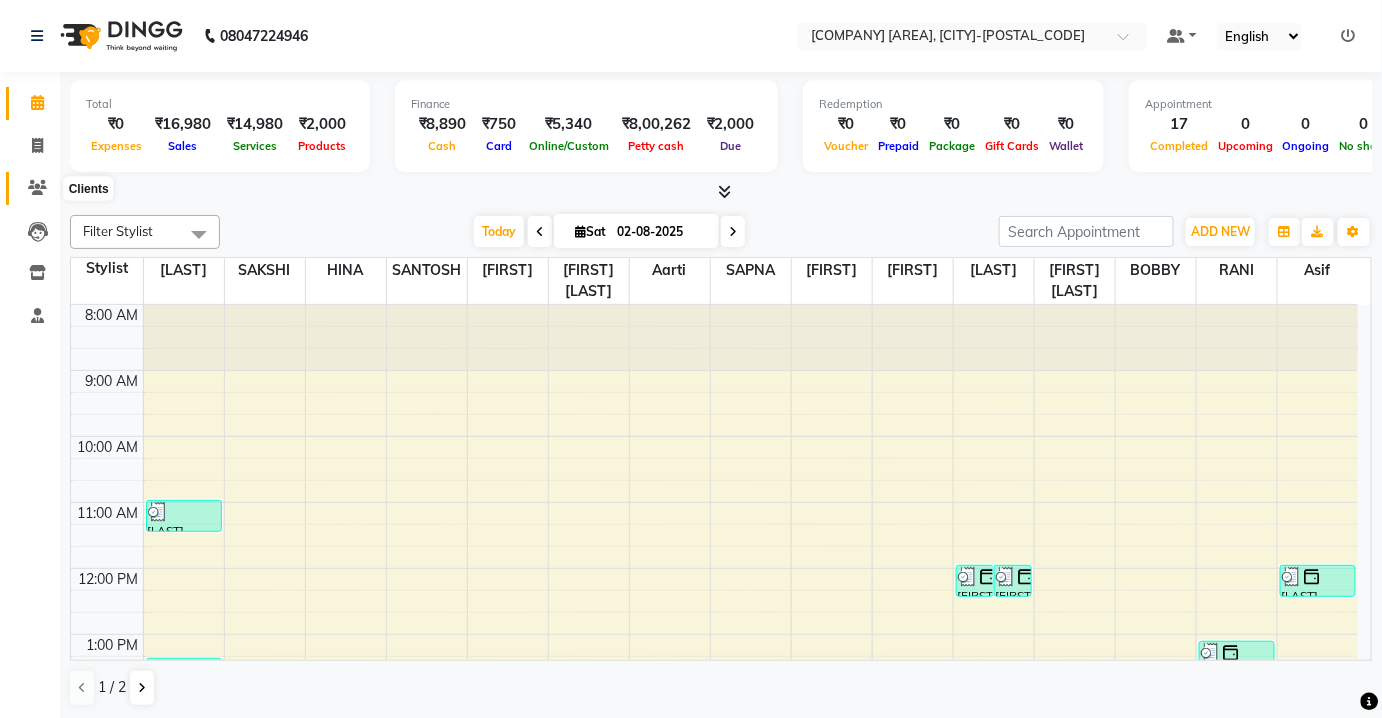 drag, startPoint x: 44, startPoint y: 197, endPoint x: 60, endPoint y: 199, distance: 16.124516 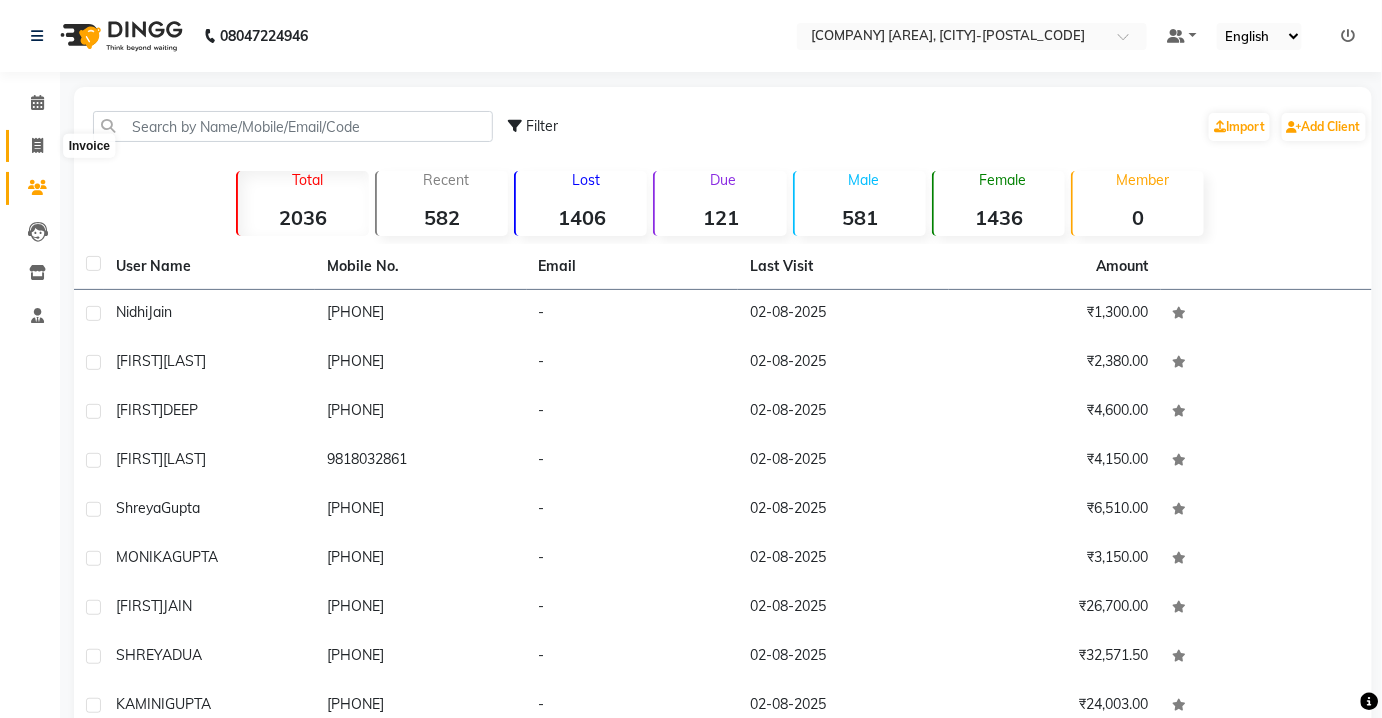 click 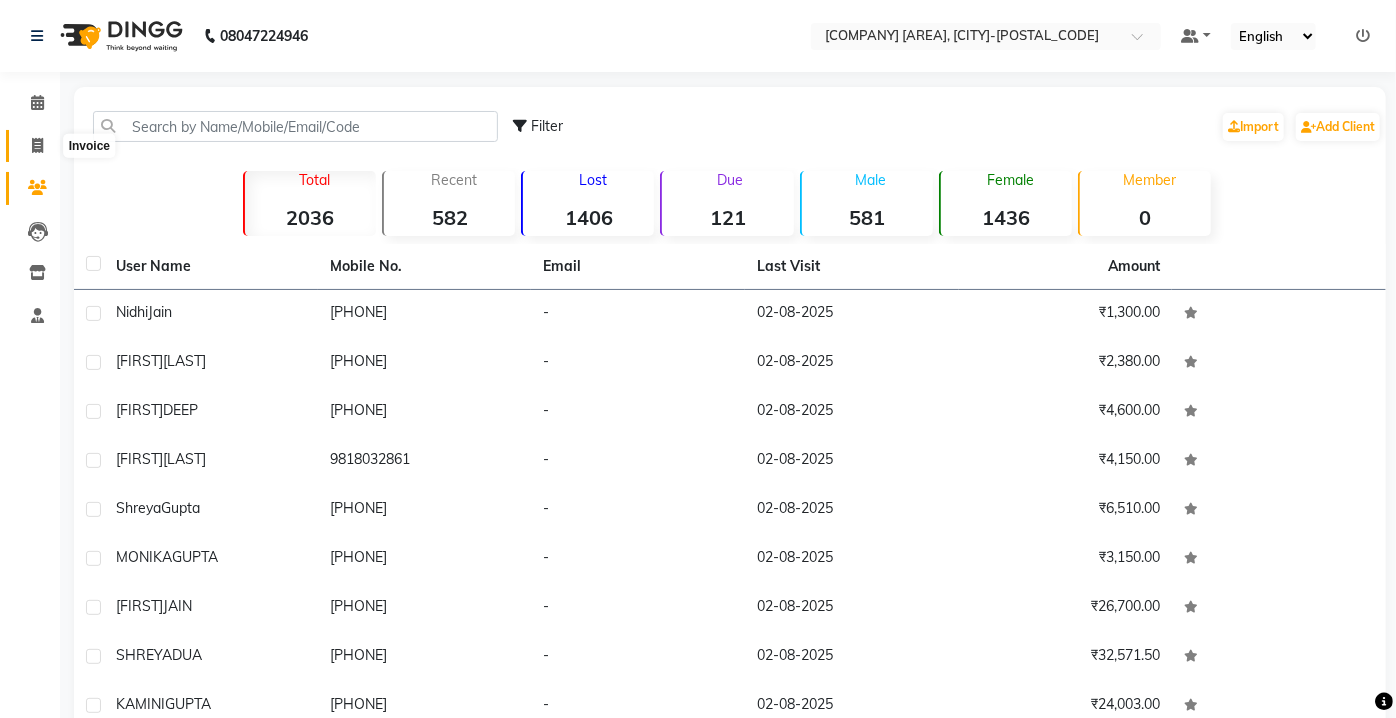 select on "service" 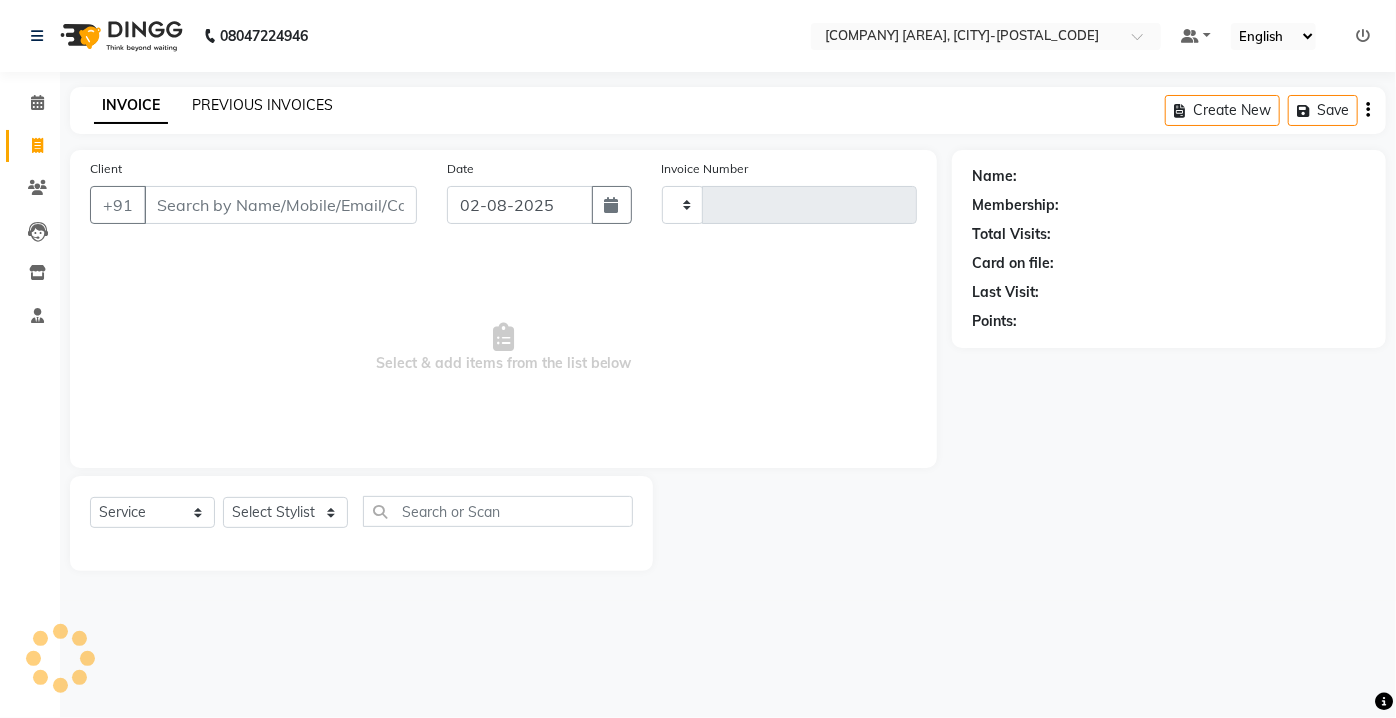 type on "1840" 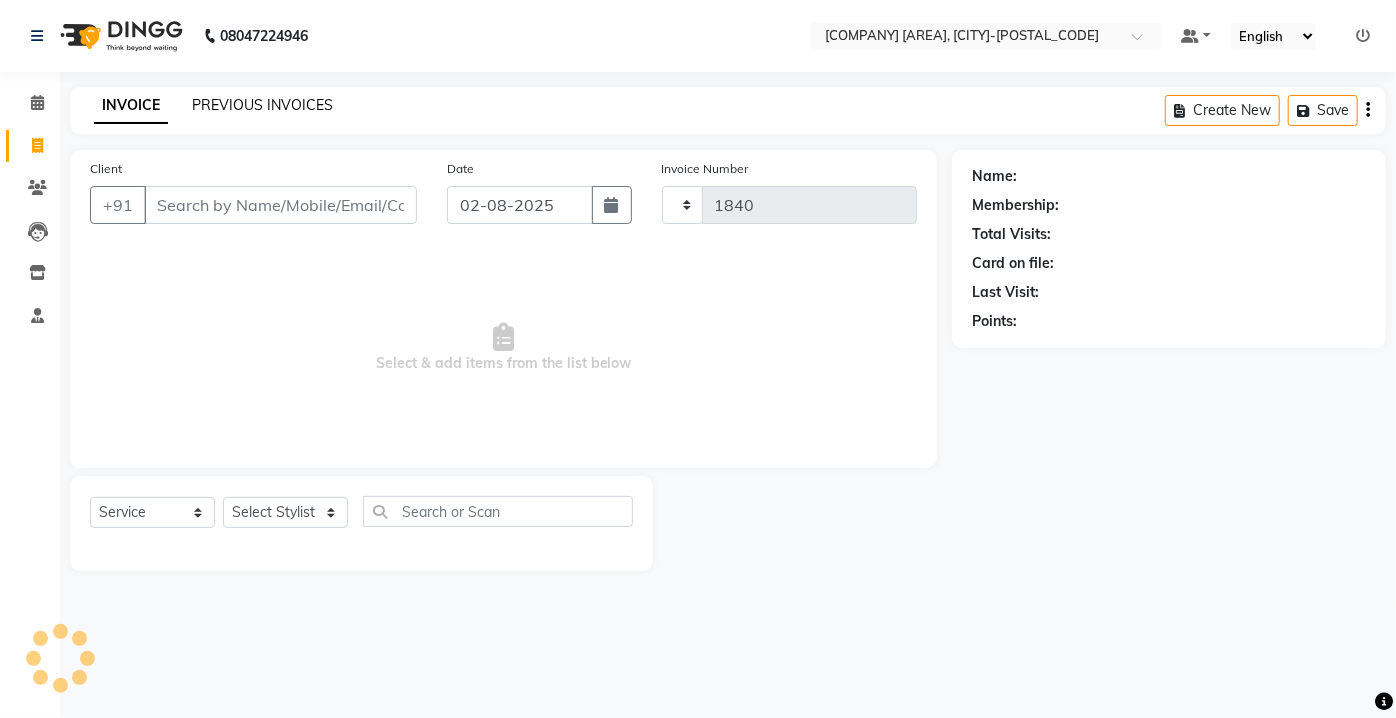 select on "3743" 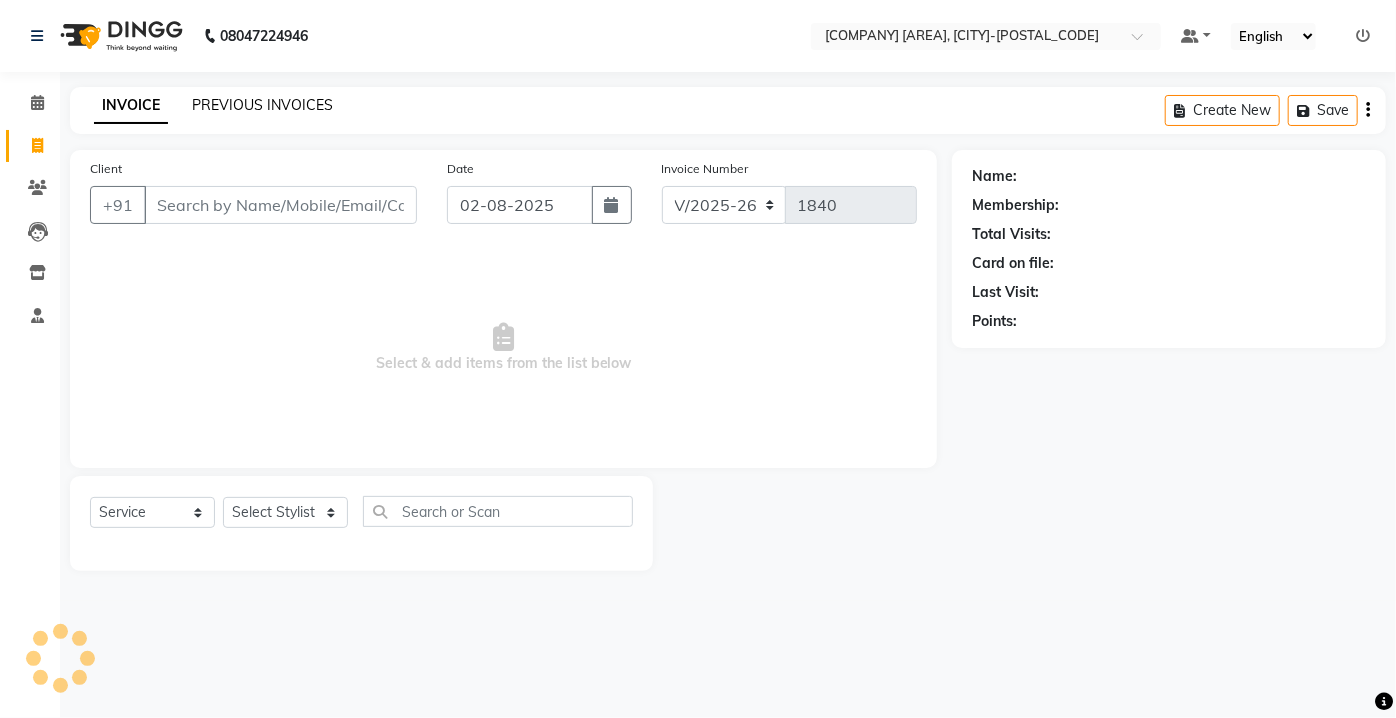 click on "PREVIOUS INVOICES" 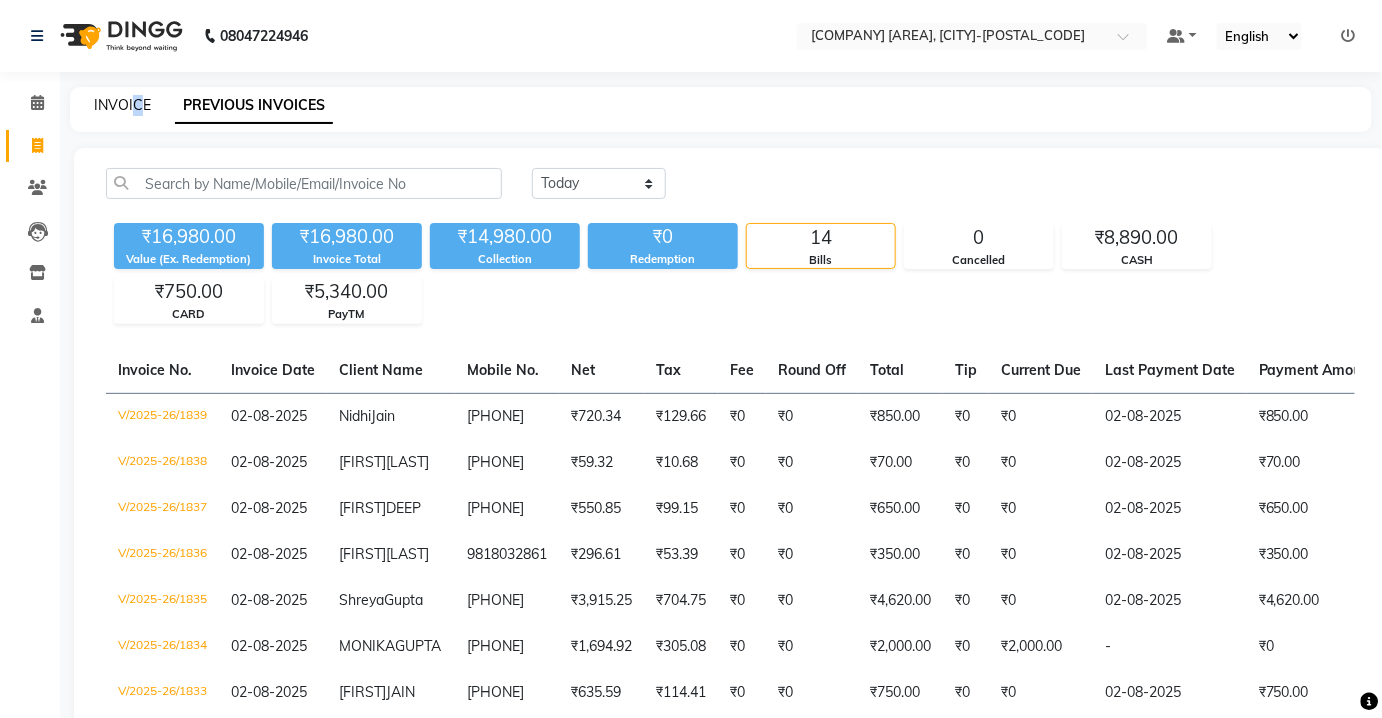 click on "INVOICE PREVIOUS INVOICES" 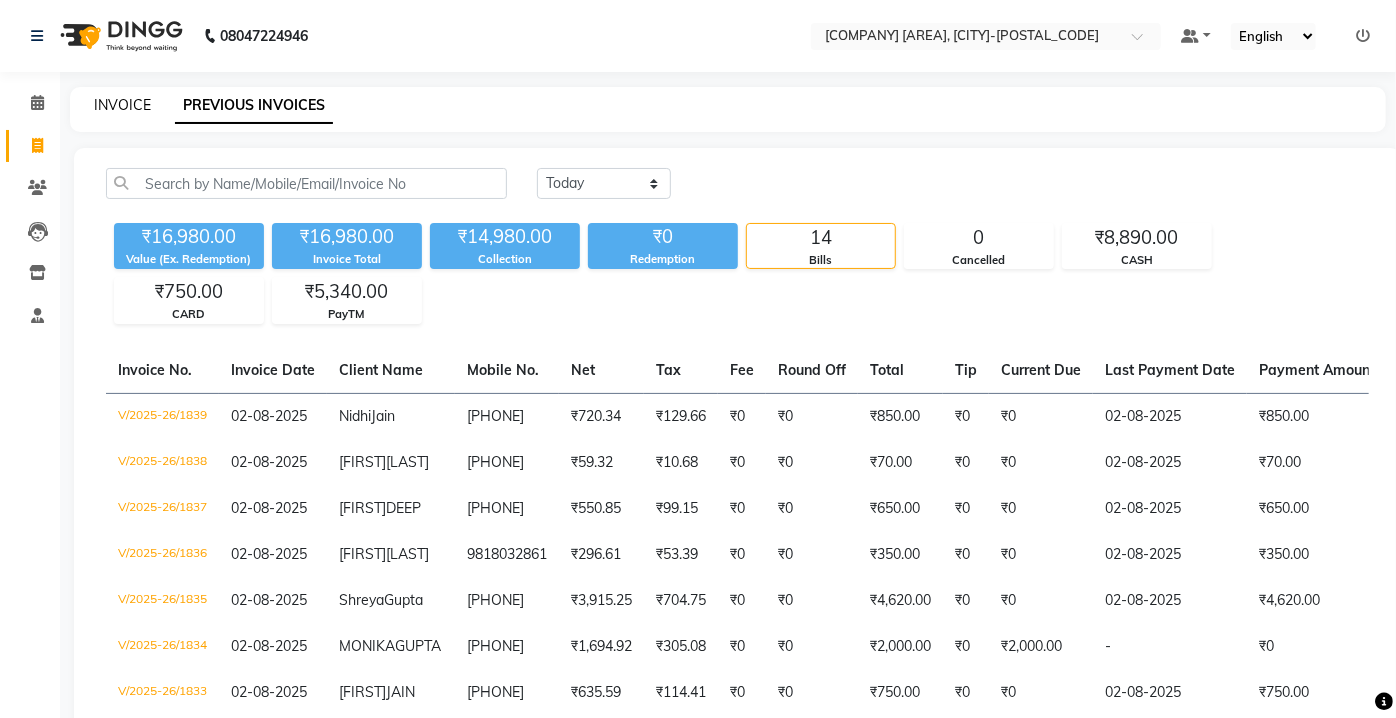 select on "3743" 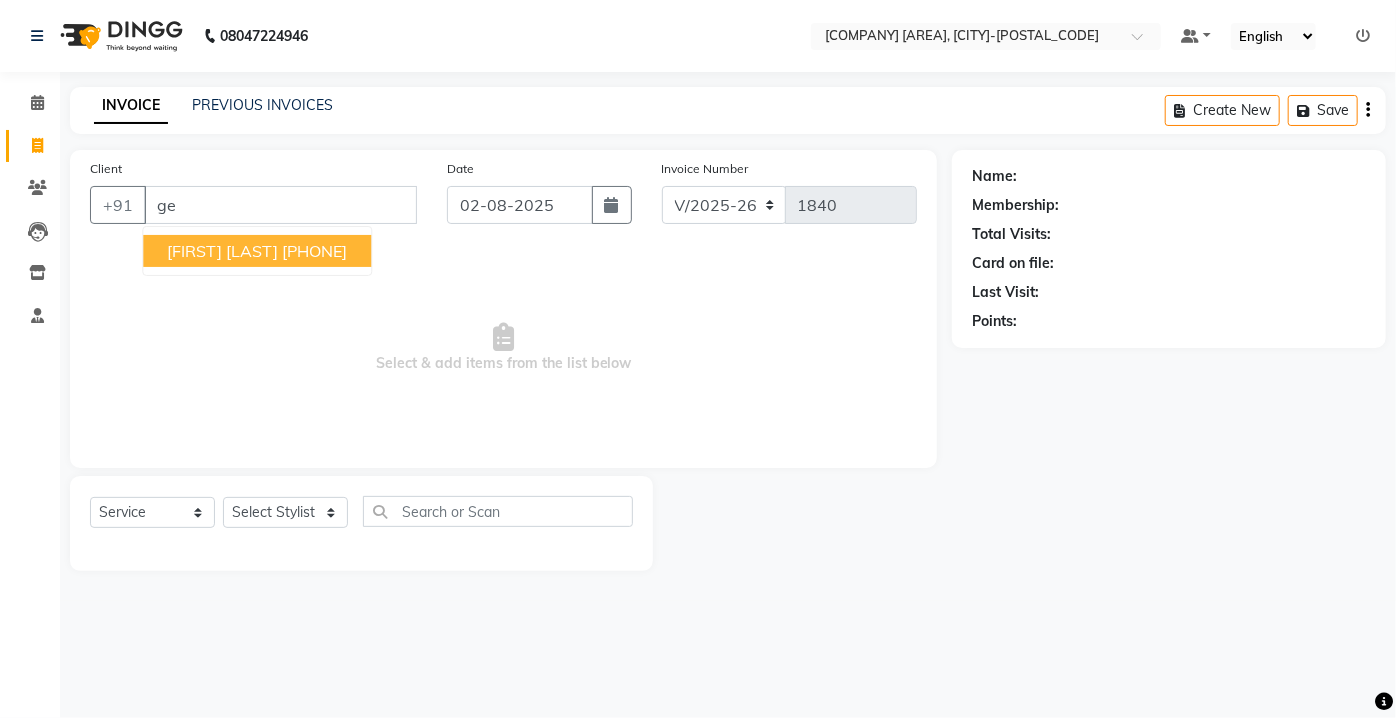 type on "g" 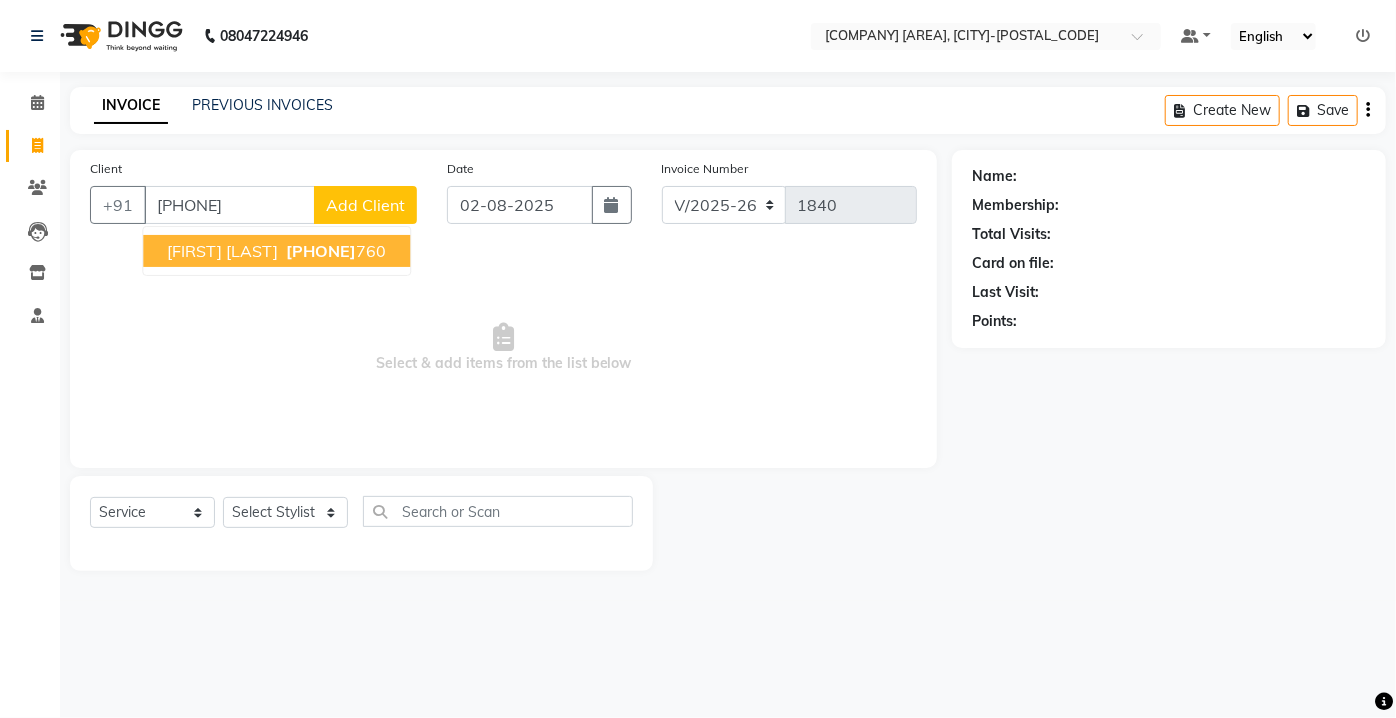 click on "[PHONE]" at bounding box center [321, 251] 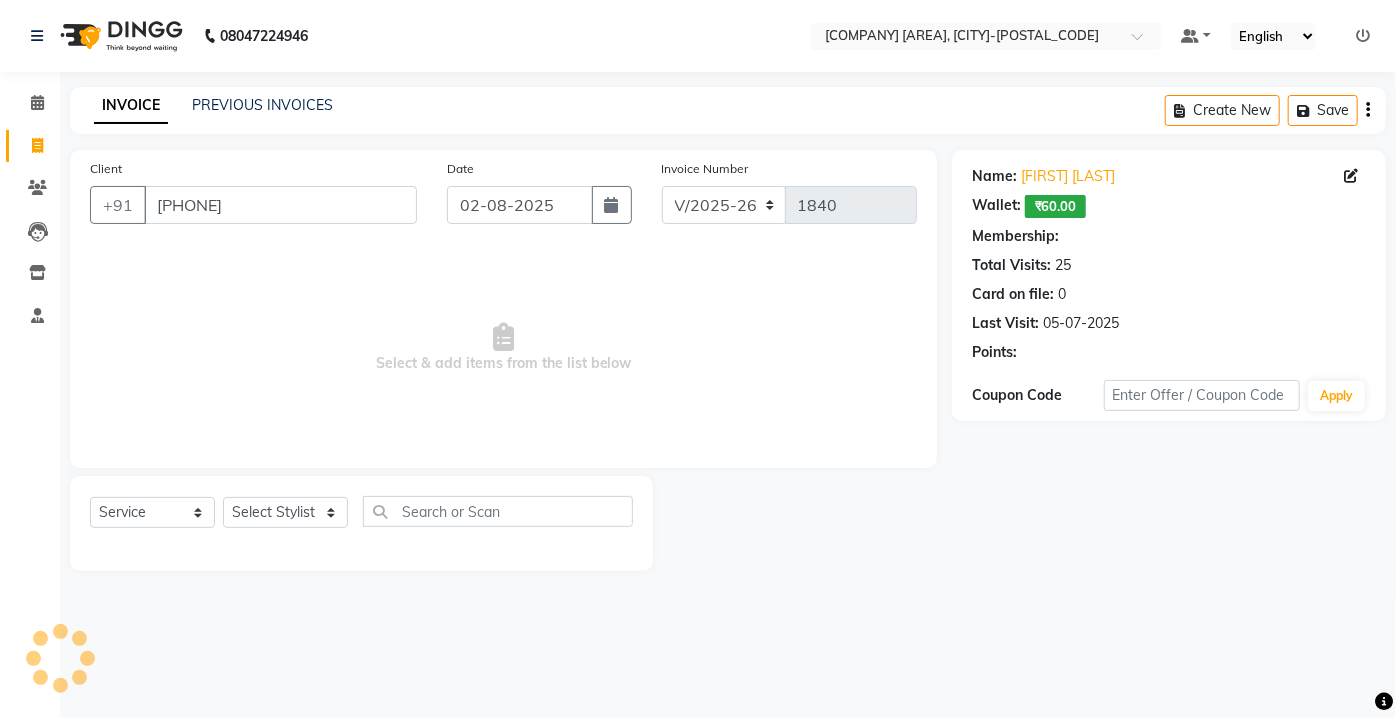 select on "1: Object" 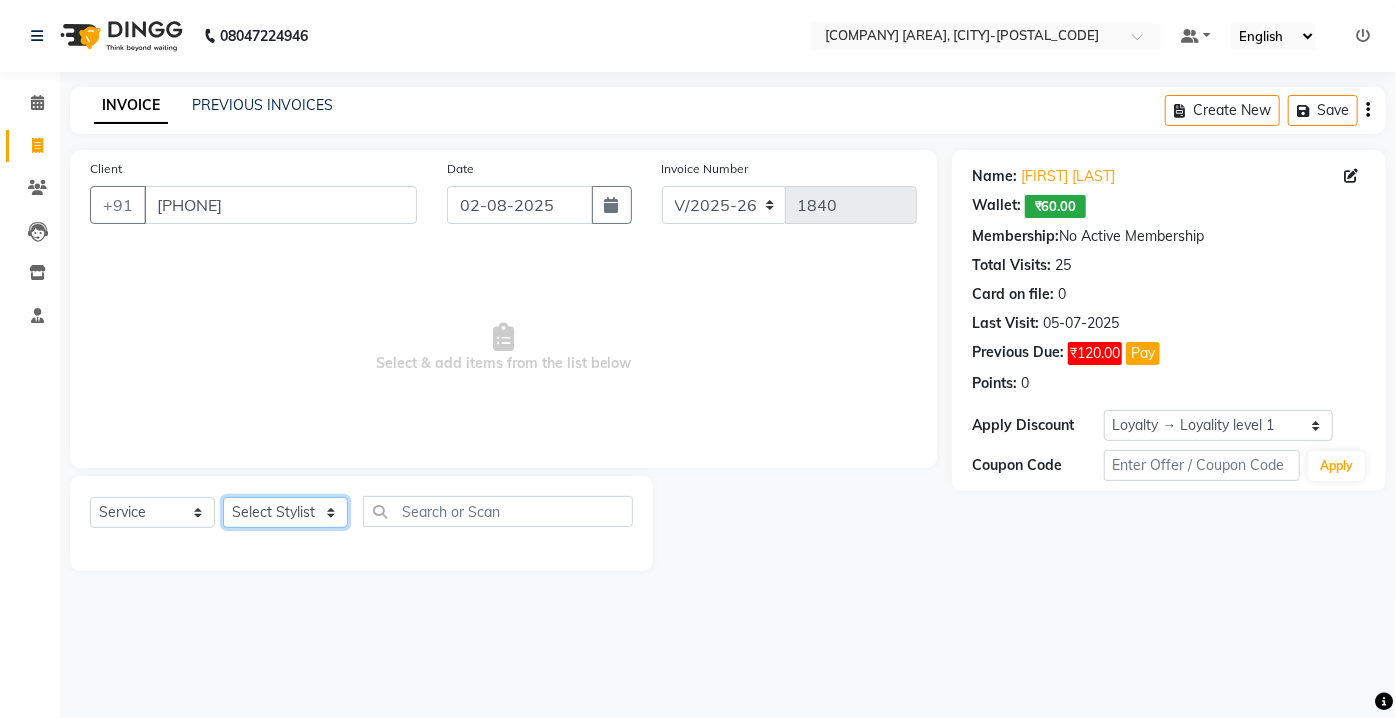 click on "Select Stylist Aarti Asif AZIZA BOBBY CHARMAYNE CHARMS DR. POOJA MITTAL HINA HUSSAN NOSHAD RANI RAVI SOOD  SAKSHI SANTOSH SAPNA TABBASUM" 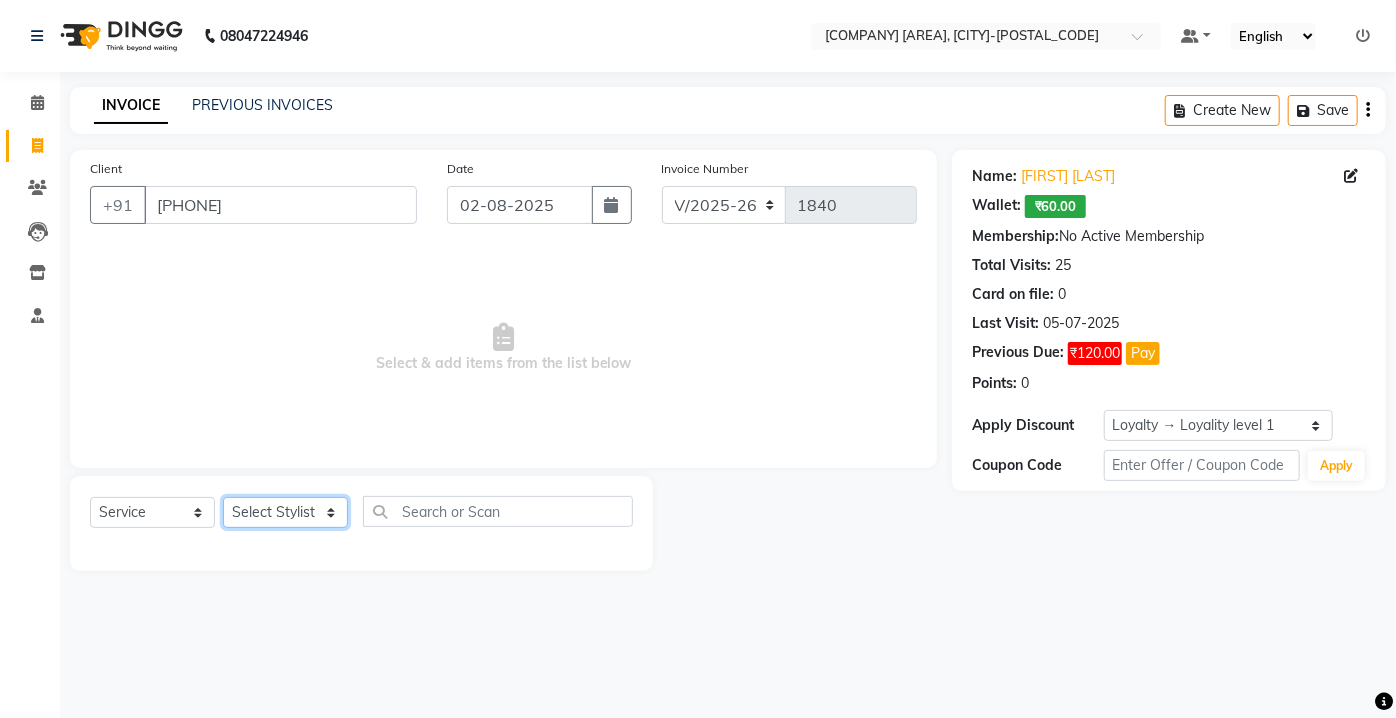 select on "72250" 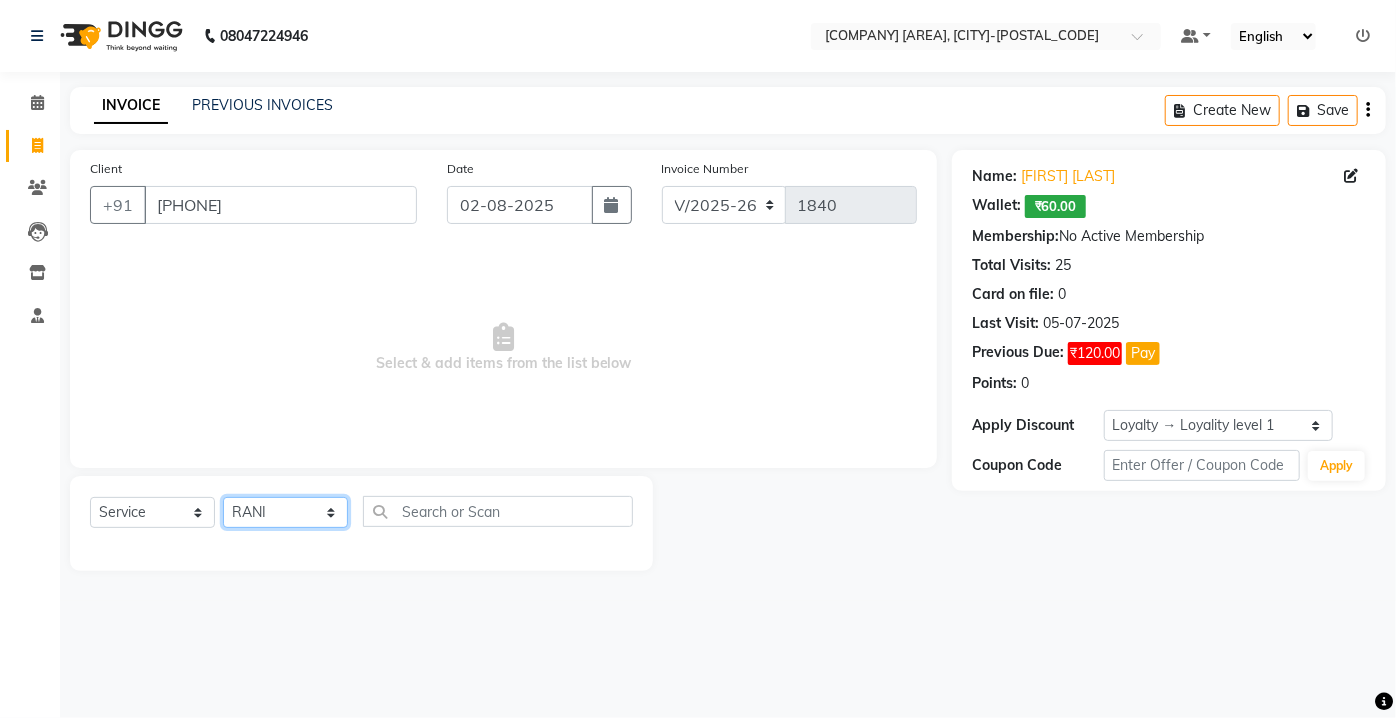 click on "Select Stylist Aarti Asif AZIZA BOBBY CHARMAYNE CHARMS DR. POOJA MITTAL HINA HUSSAN NOSHAD RANI RAVI SOOD  SAKSHI SANTOSH SAPNA TABBASUM" 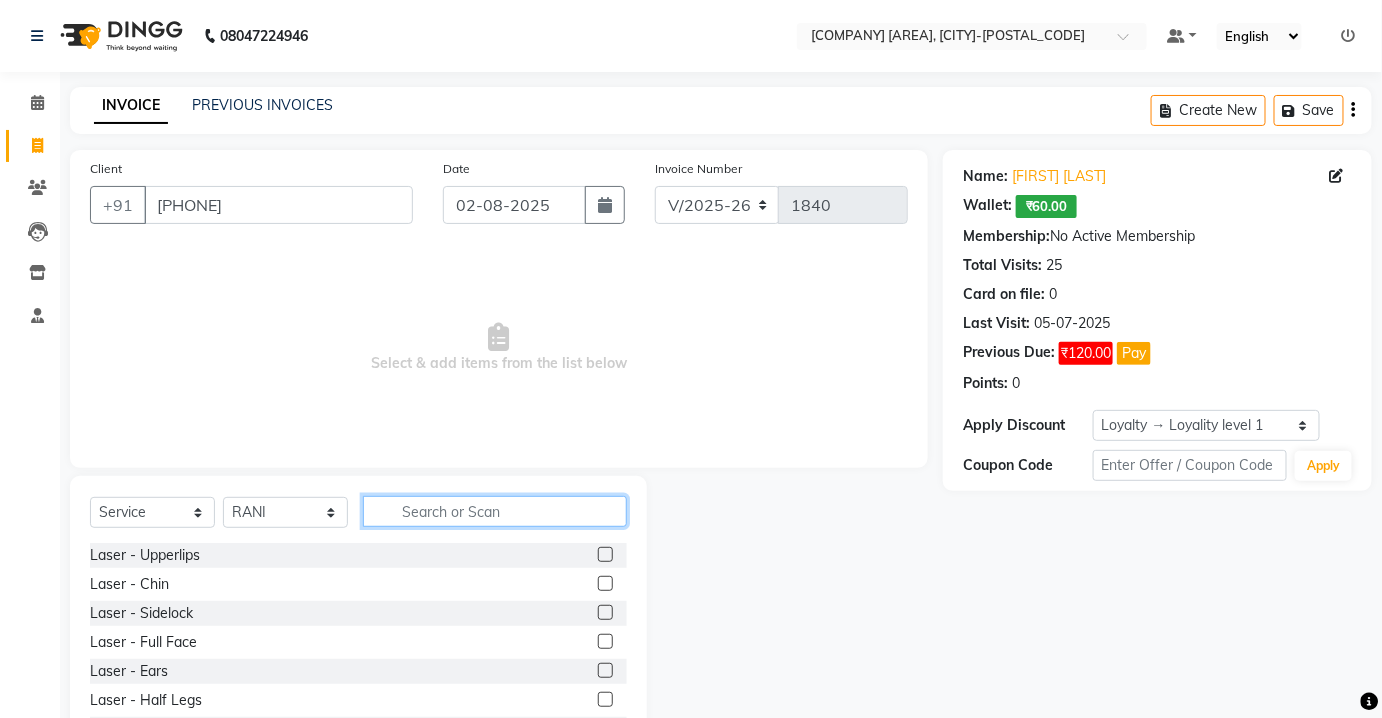 click 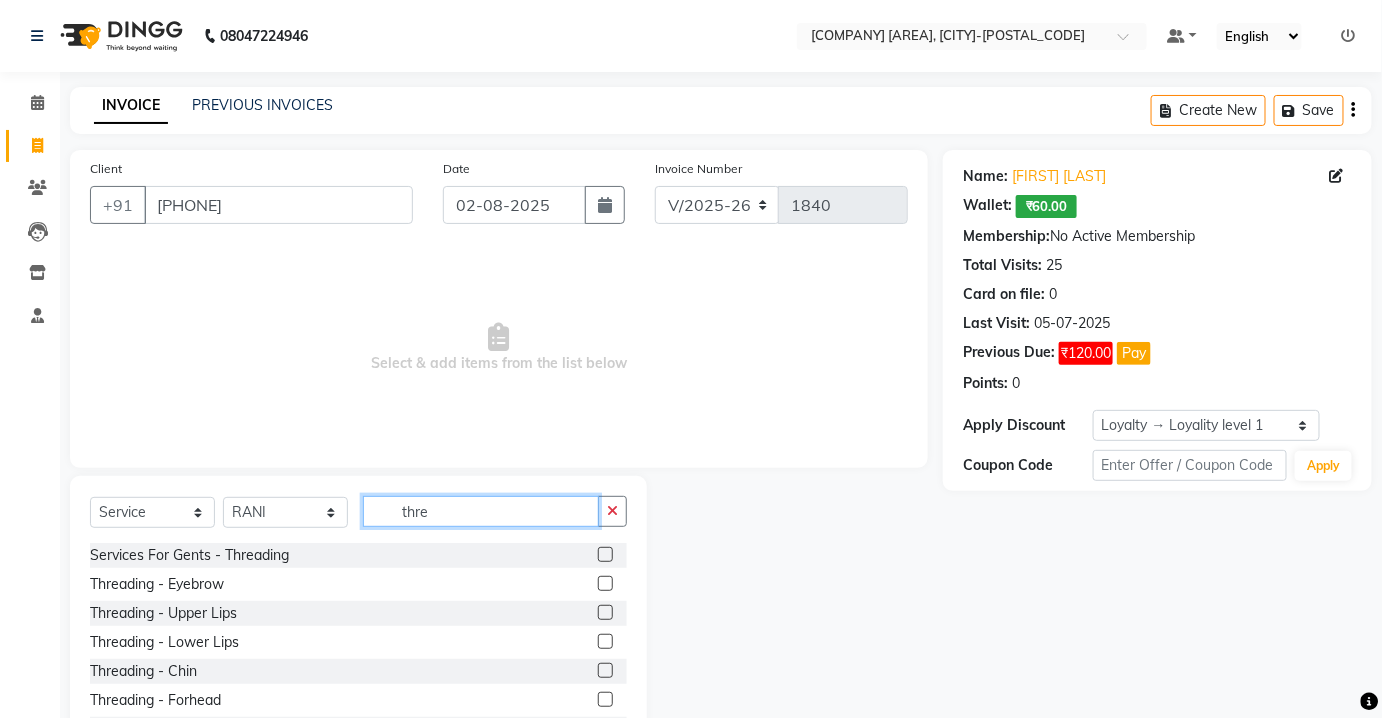 type on "thre" 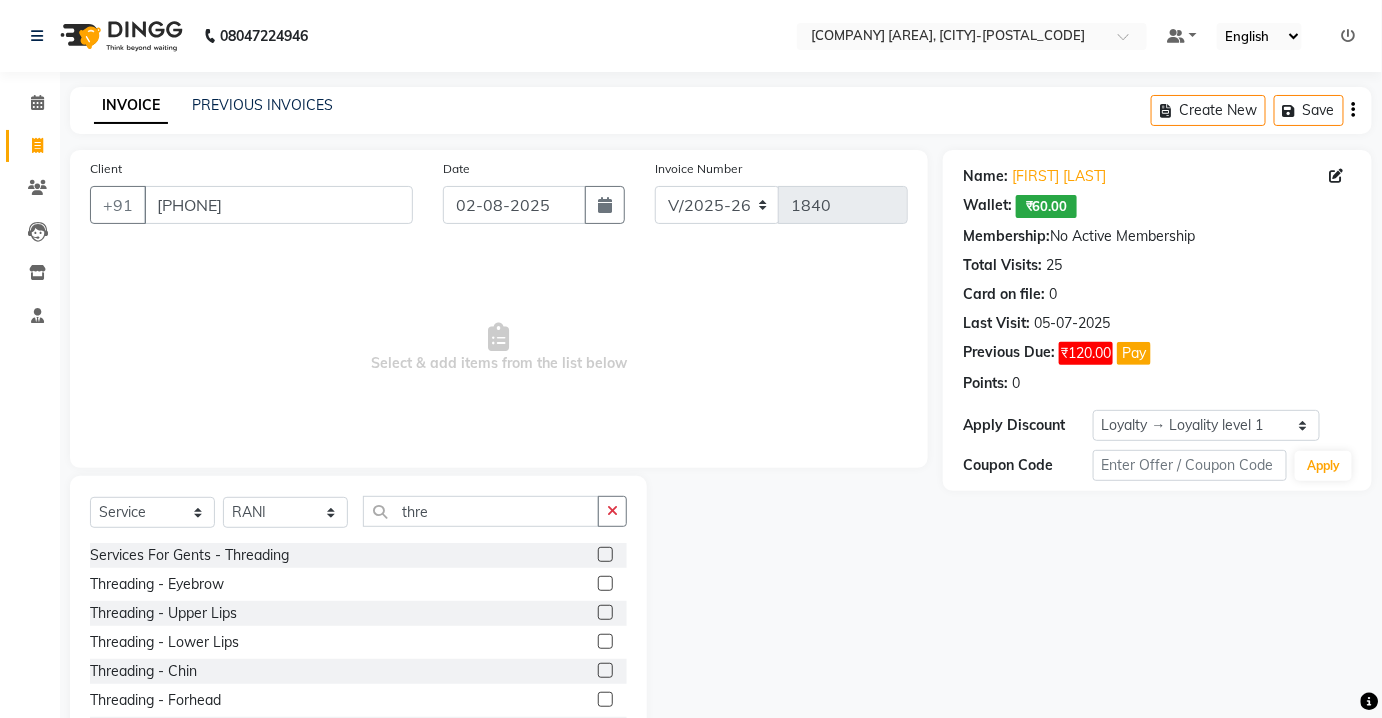 click 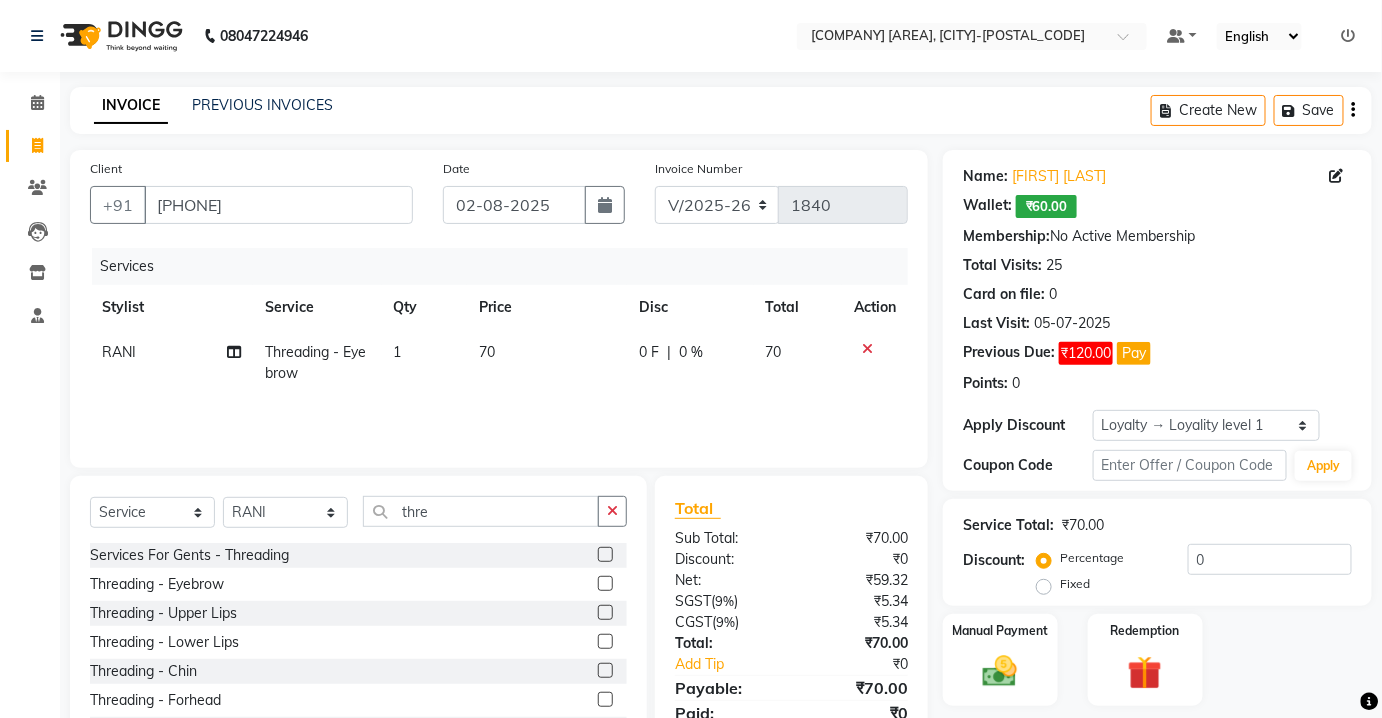 checkbox on "false" 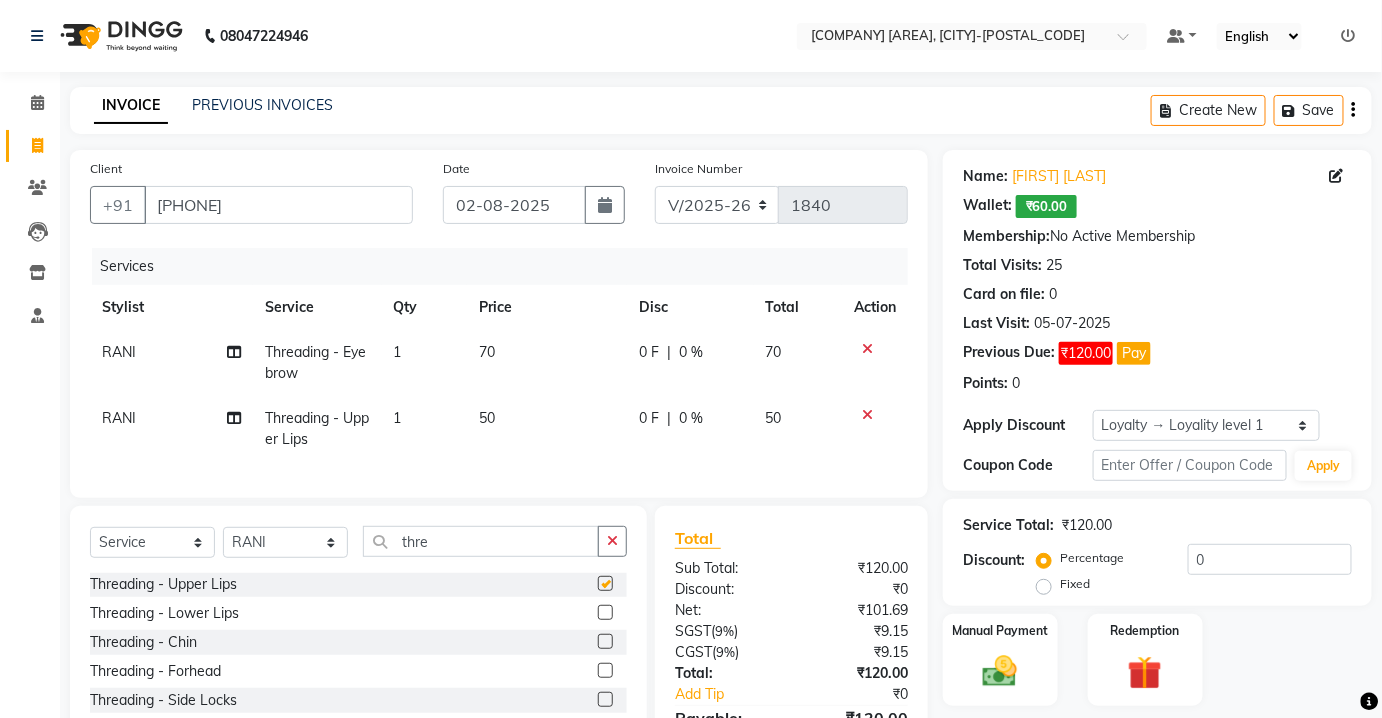 scroll, scrollTop: 90, scrollLeft: 0, axis: vertical 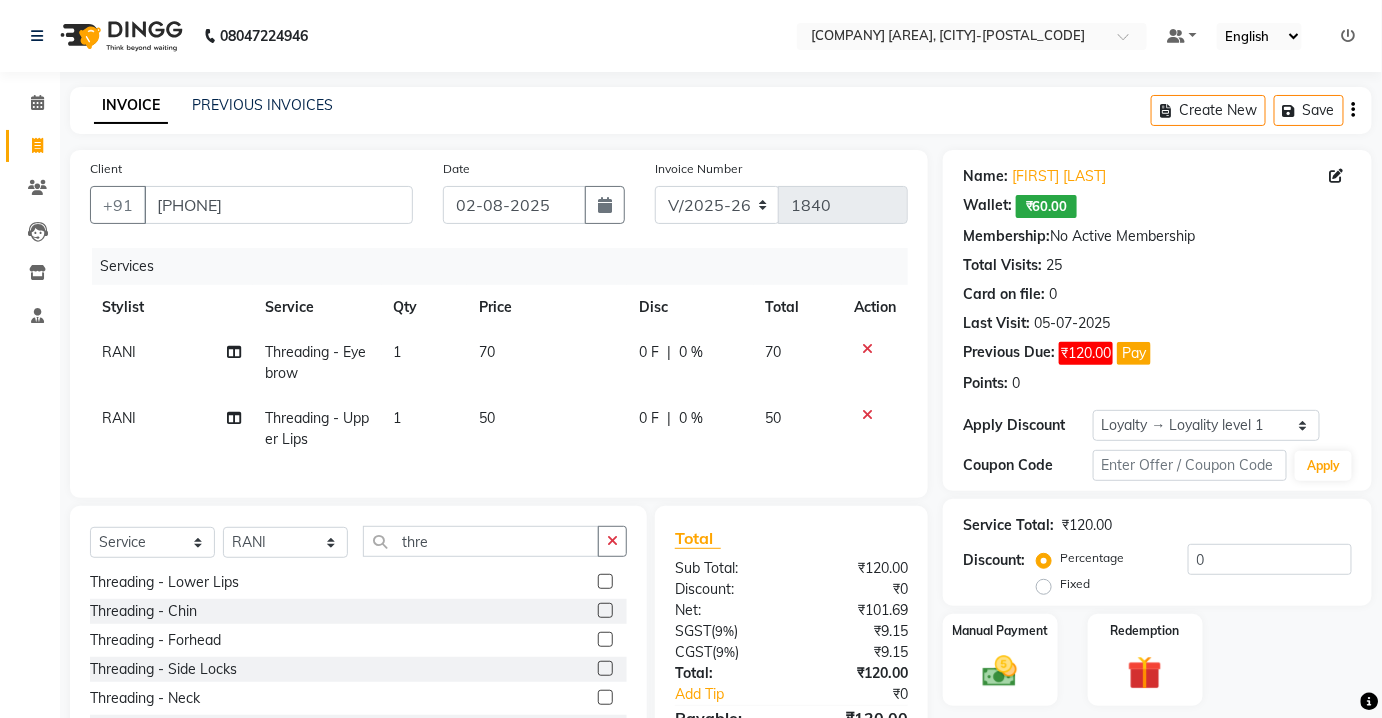 checkbox on "false" 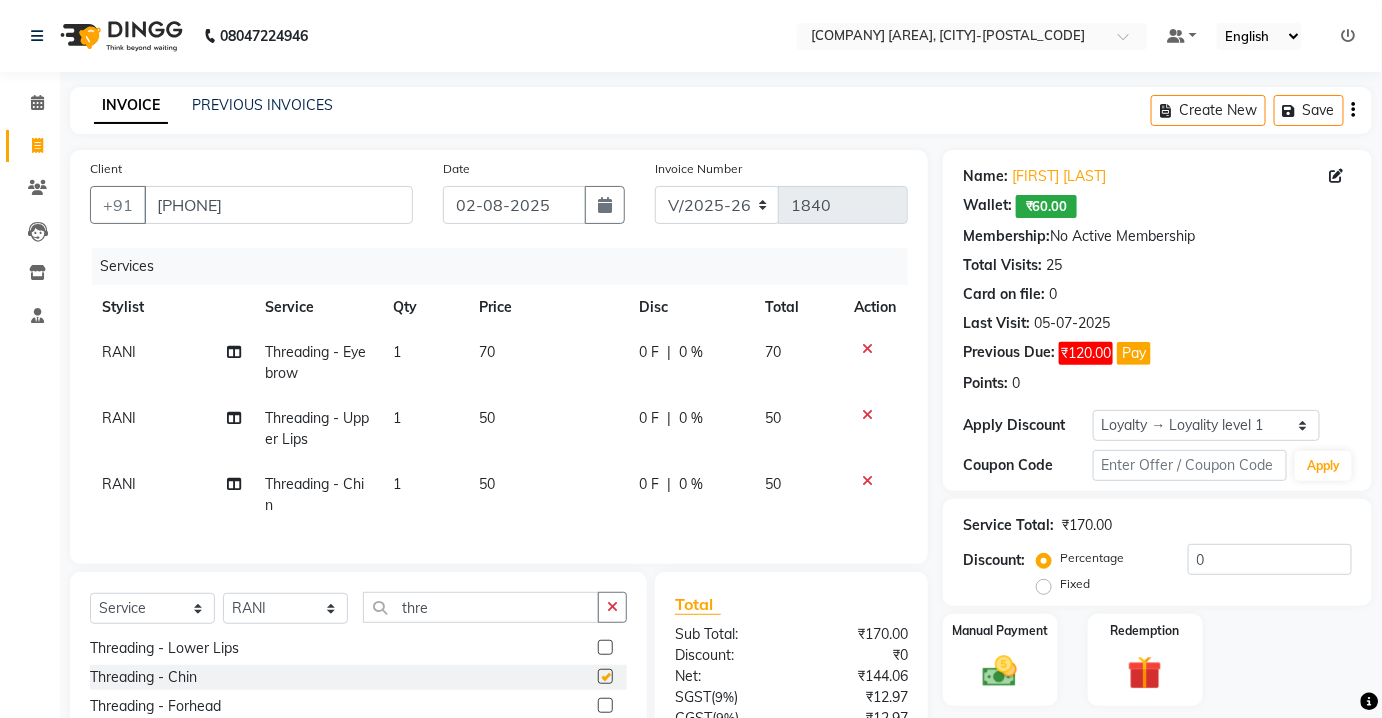 checkbox on "false" 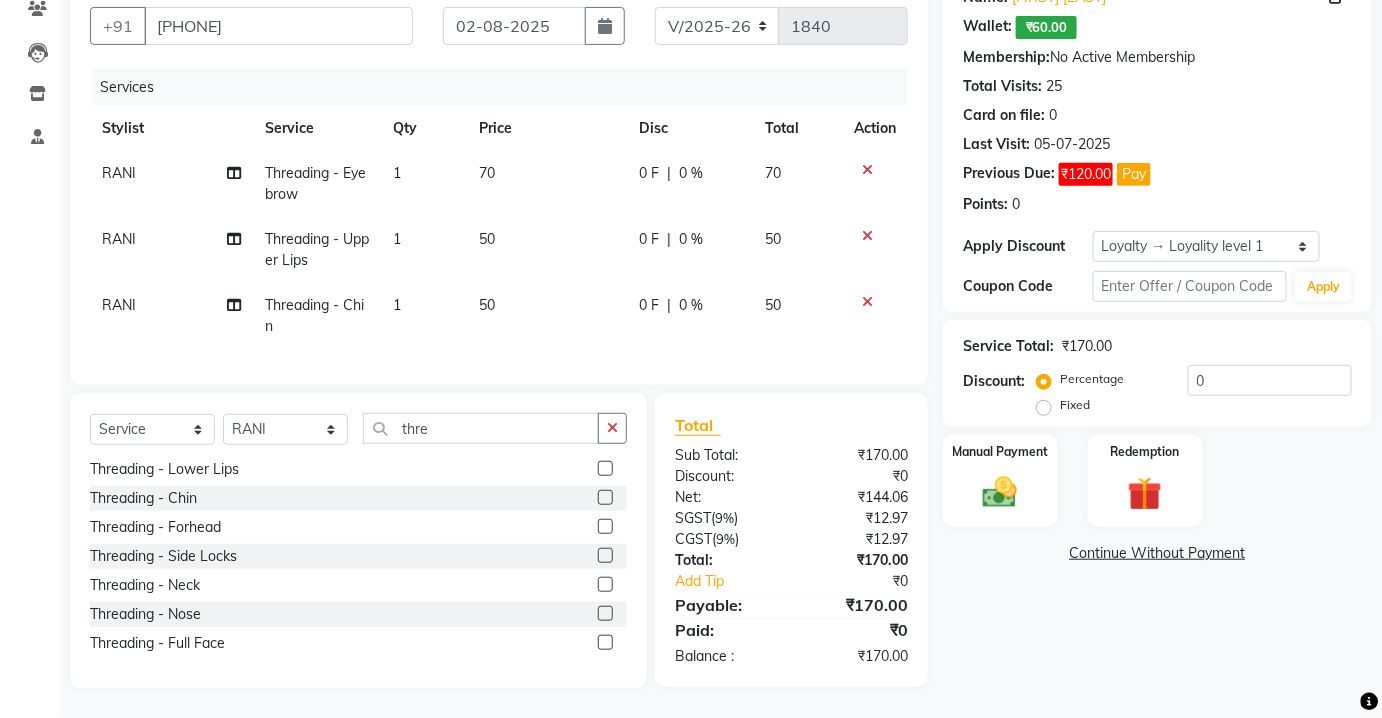 scroll, scrollTop: 192, scrollLeft: 0, axis: vertical 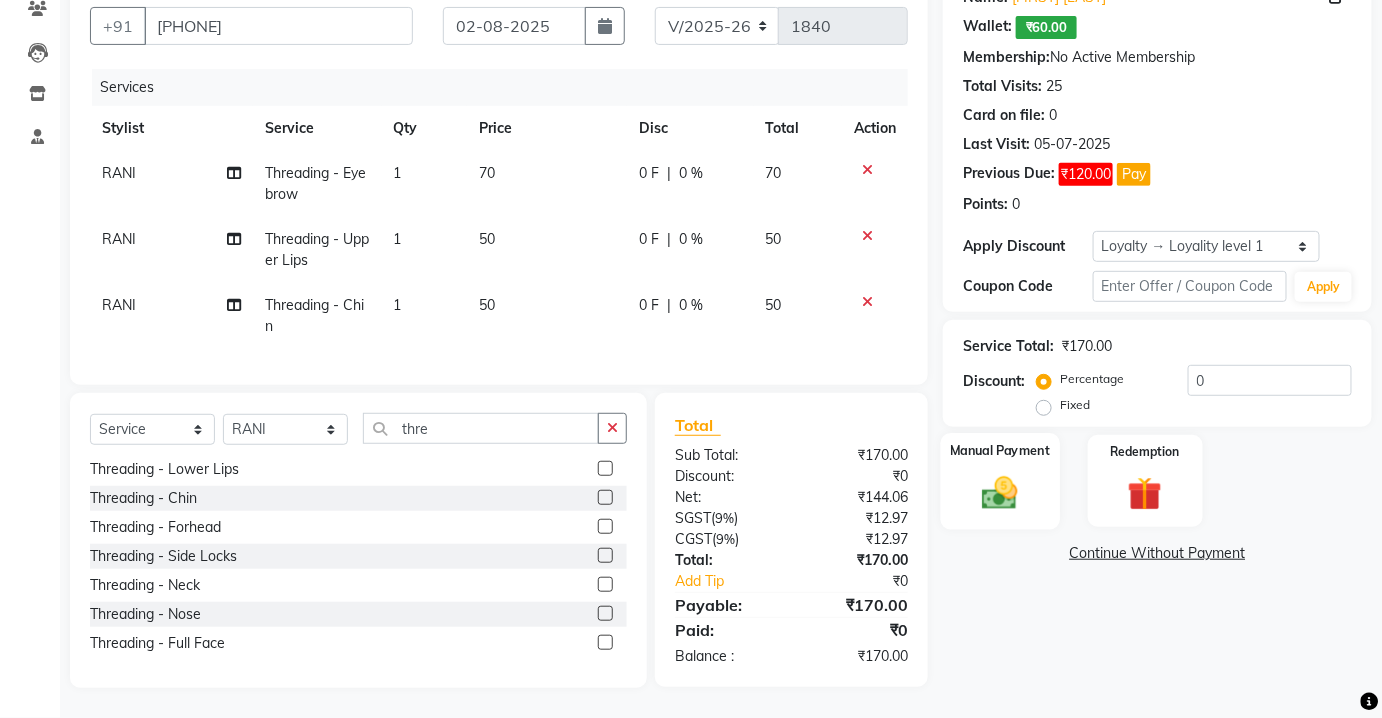 click on "Manual Payment" 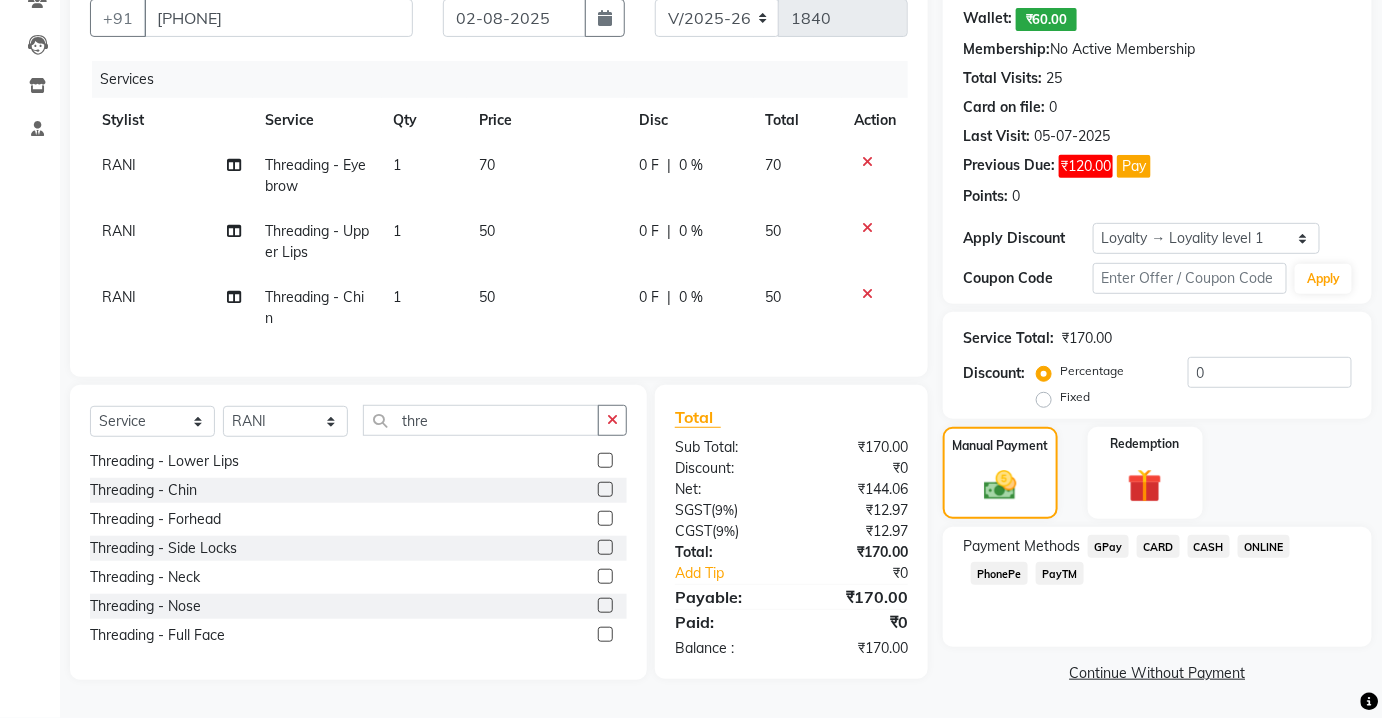 click on "CASH" 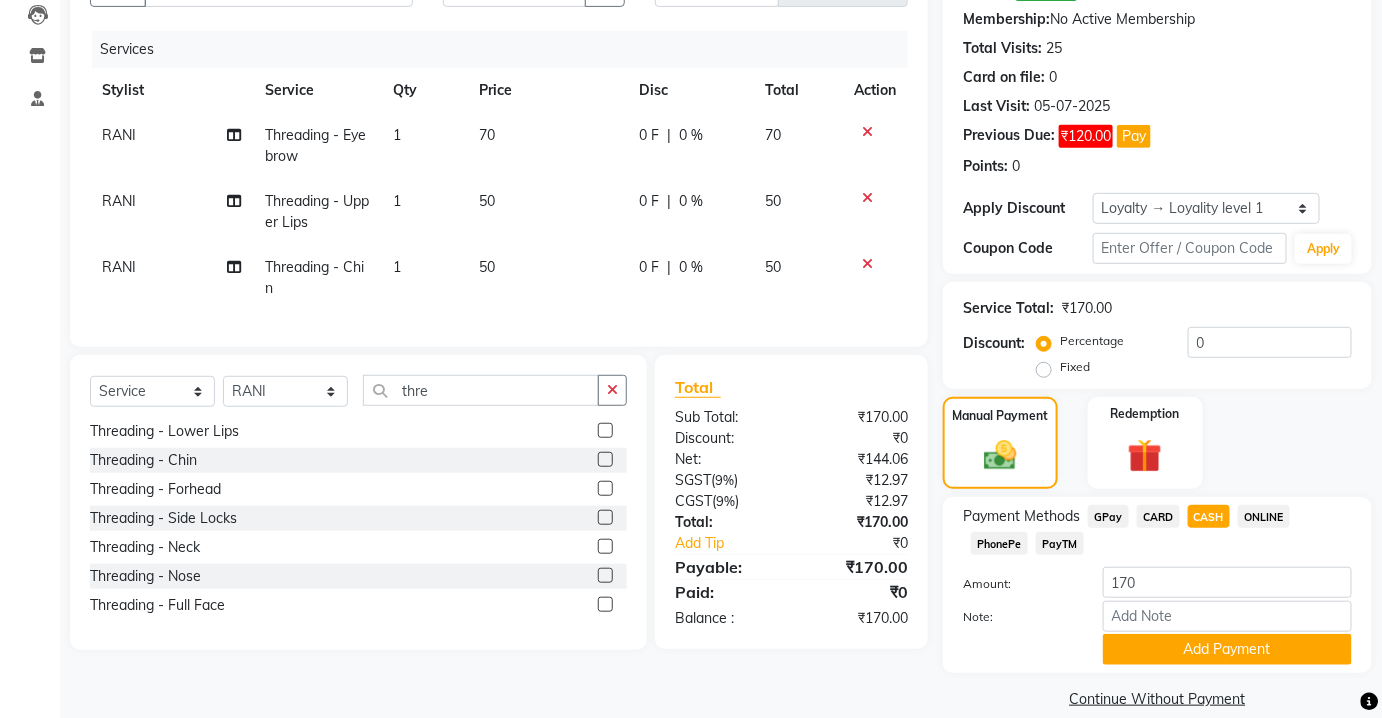 scroll, scrollTop: 242, scrollLeft: 0, axis: vertical 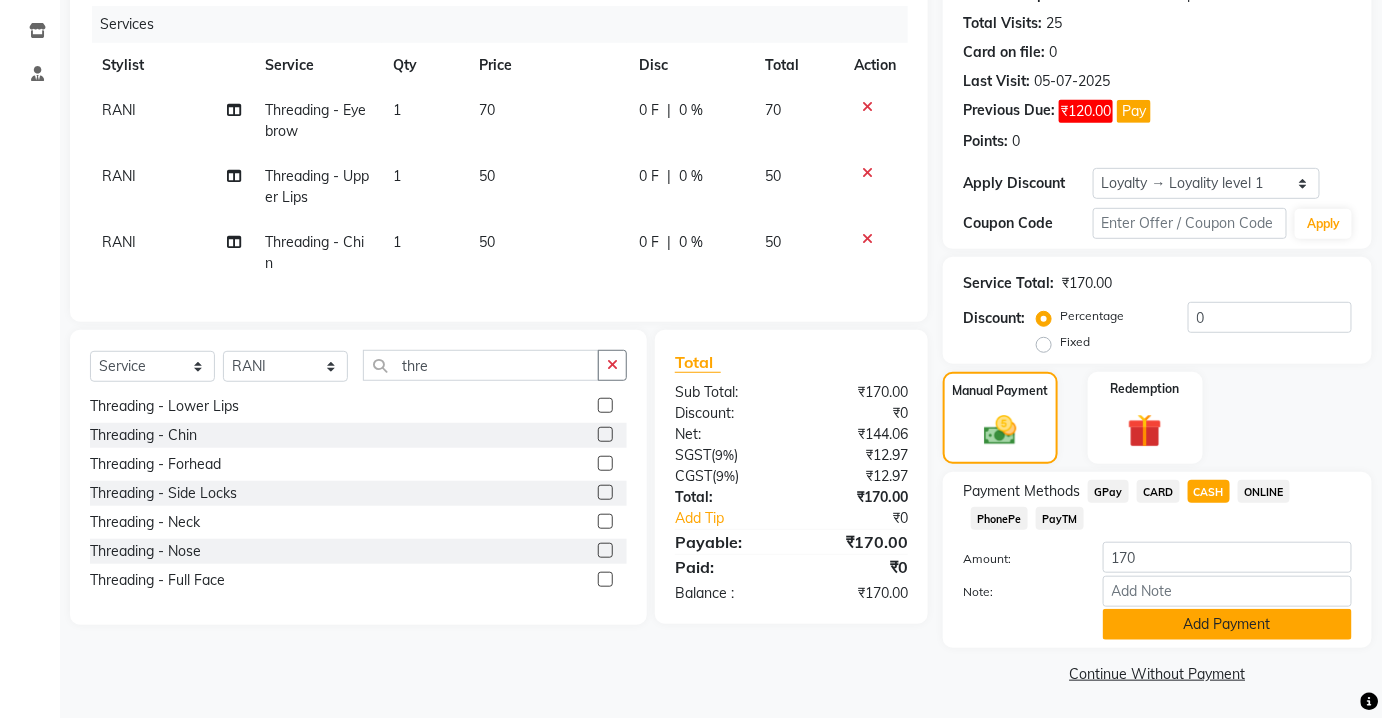 click on "Add Payment" 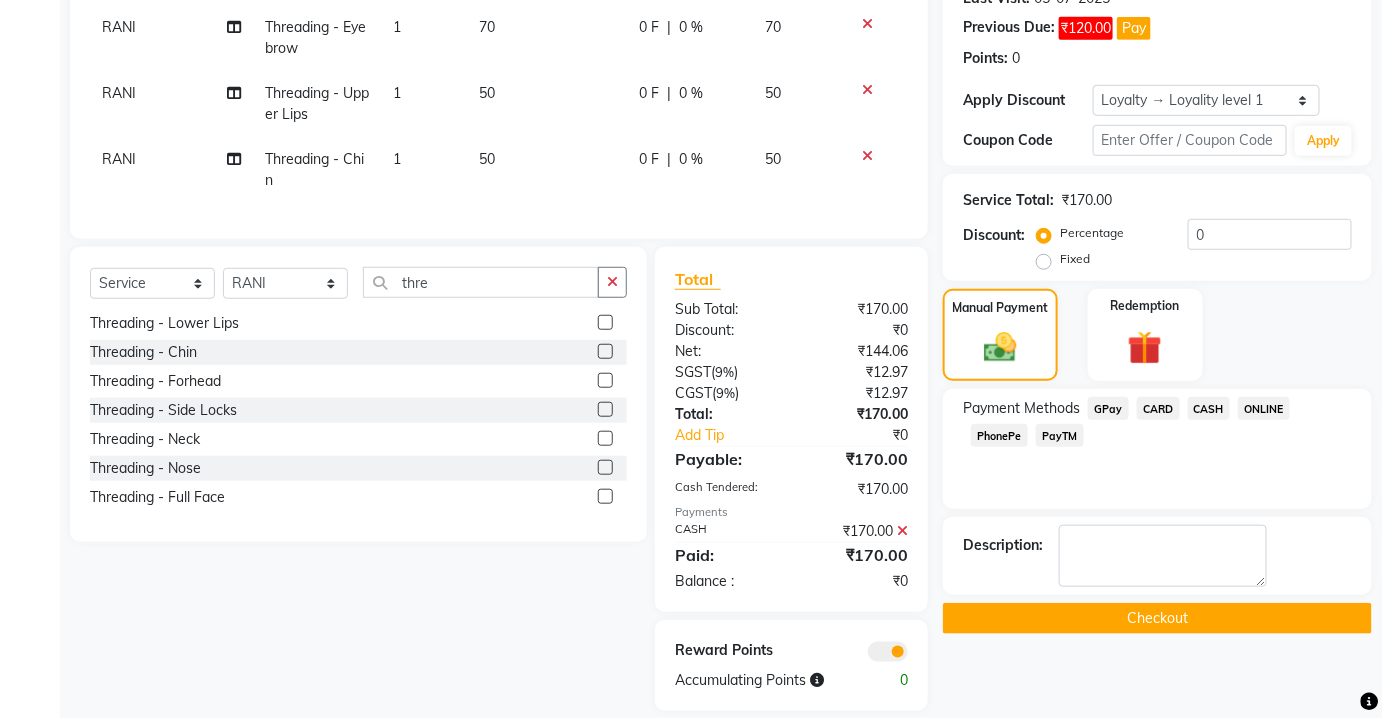 scroll, scrollTop: 360, scrollLeft: 0, axis: vertical 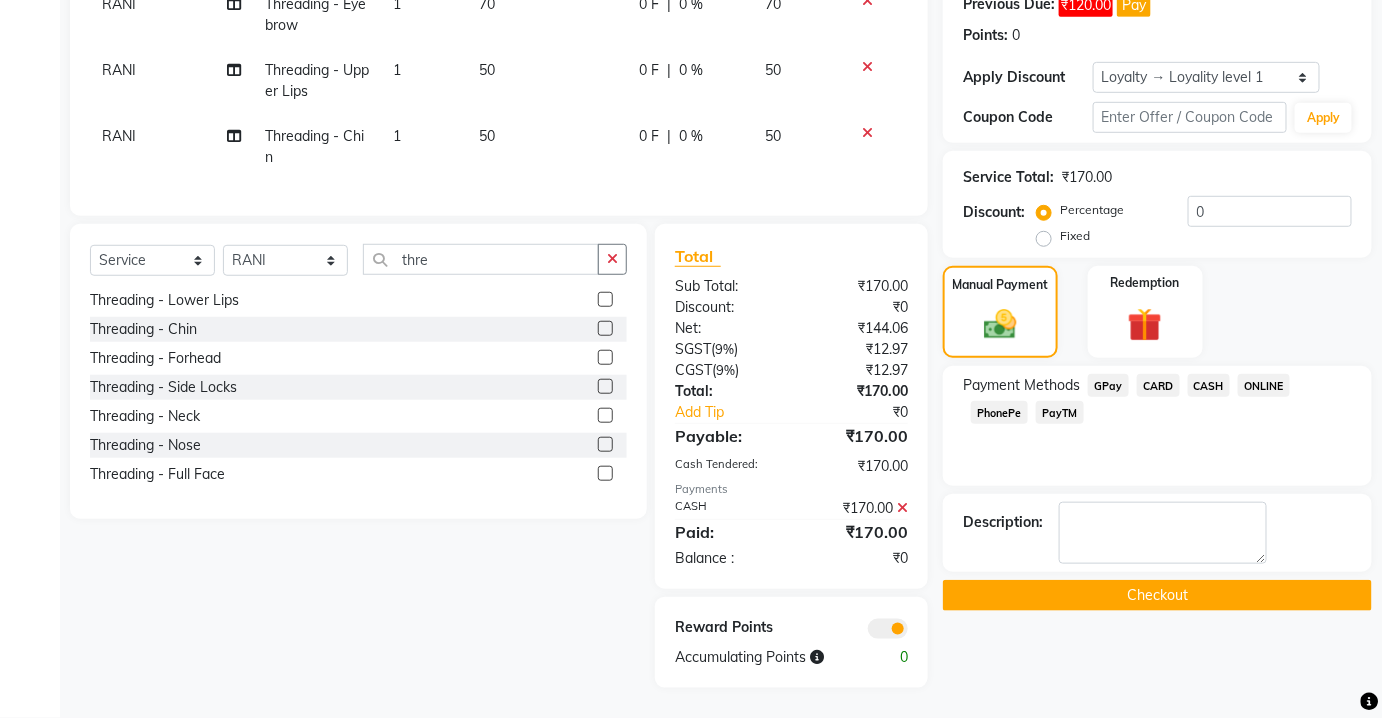 click on "Checkout" 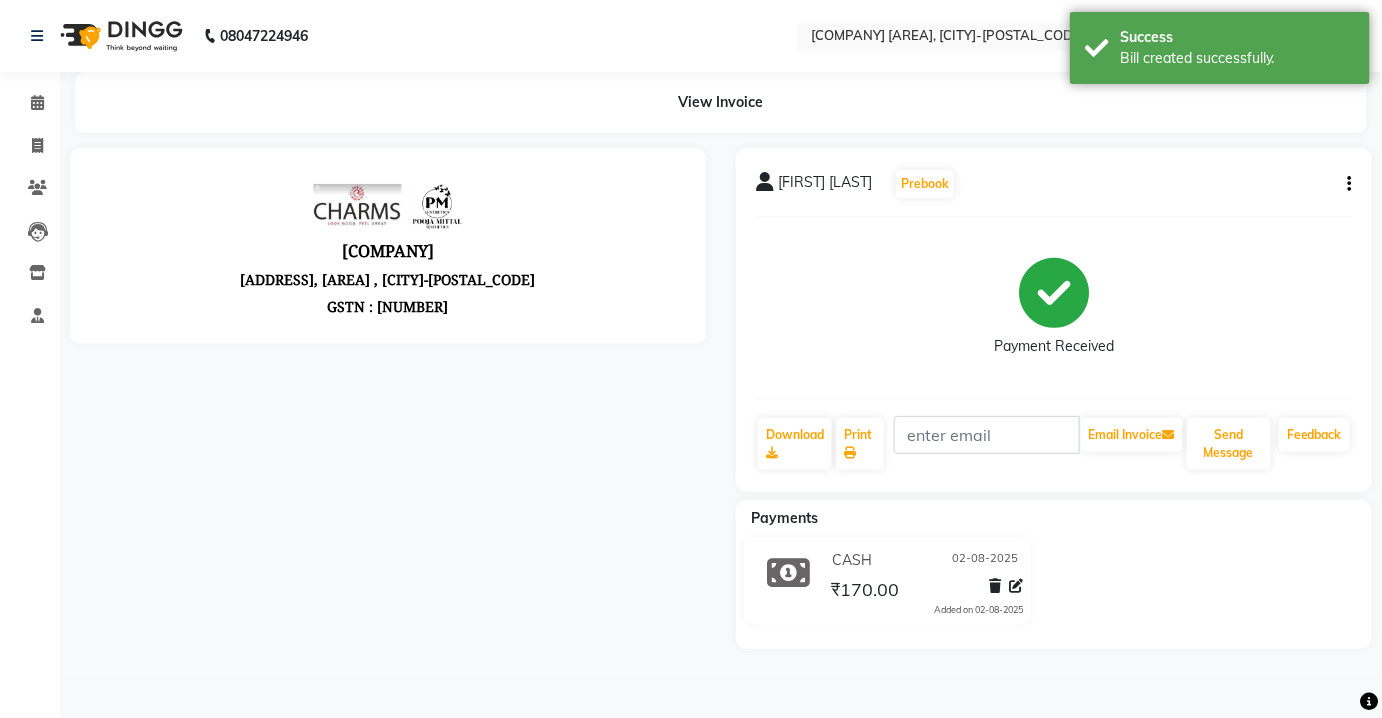 scroll, scrollTop: 0, scrollLeft: 0, axis: both 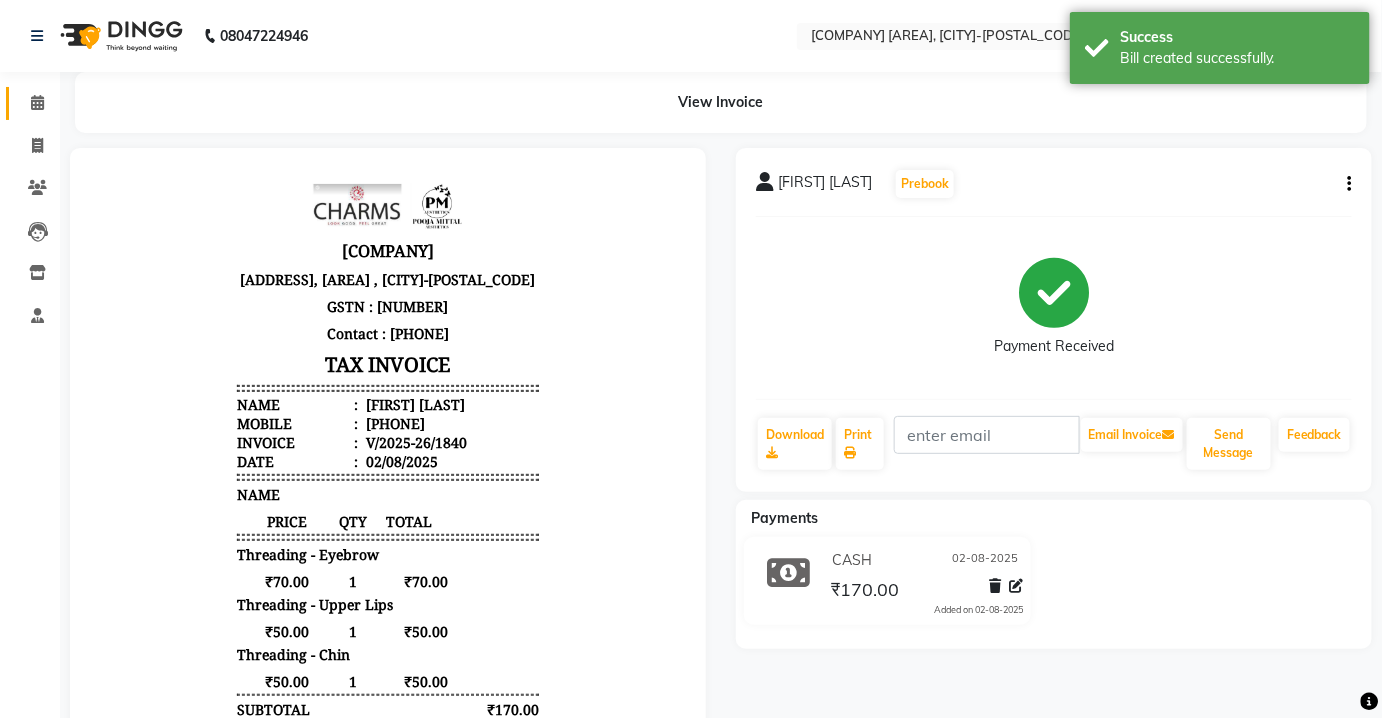 click on "Calendar" 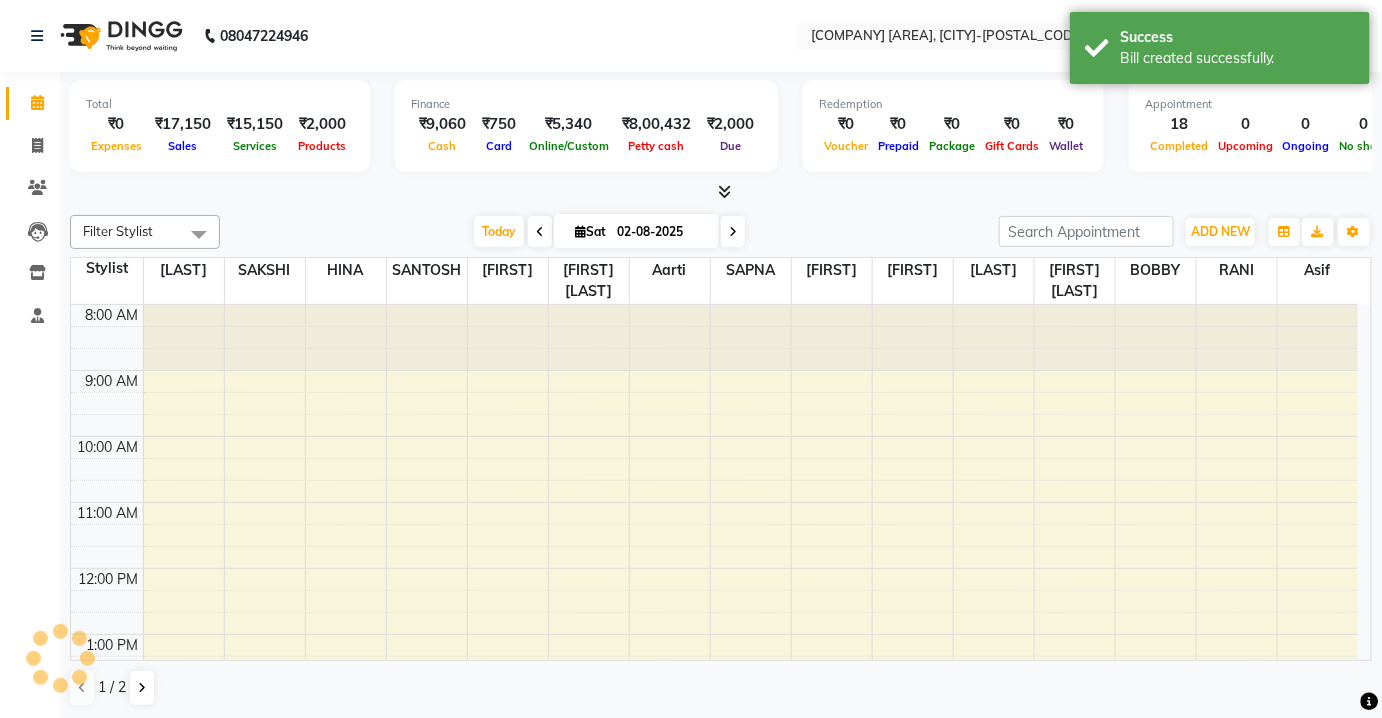 scroll, scrollTop: 0, scrollLeft: 0, axis: both 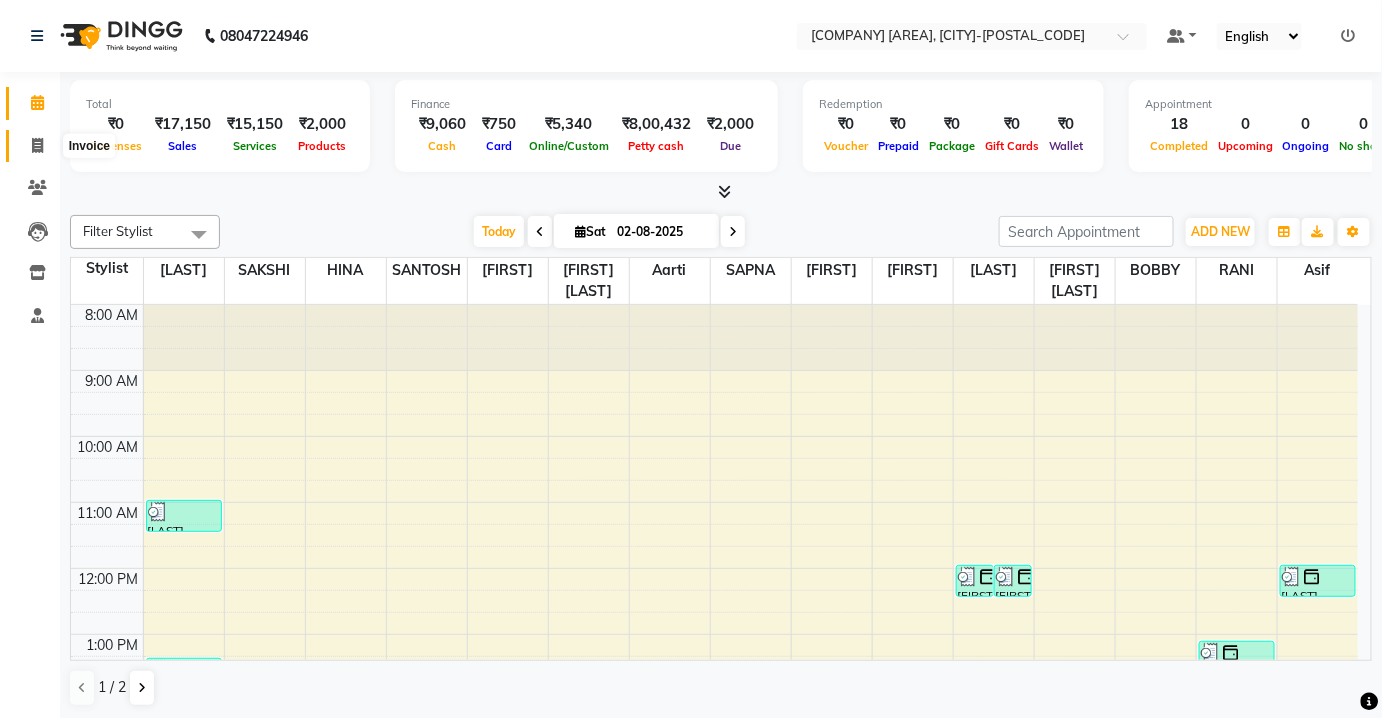 click 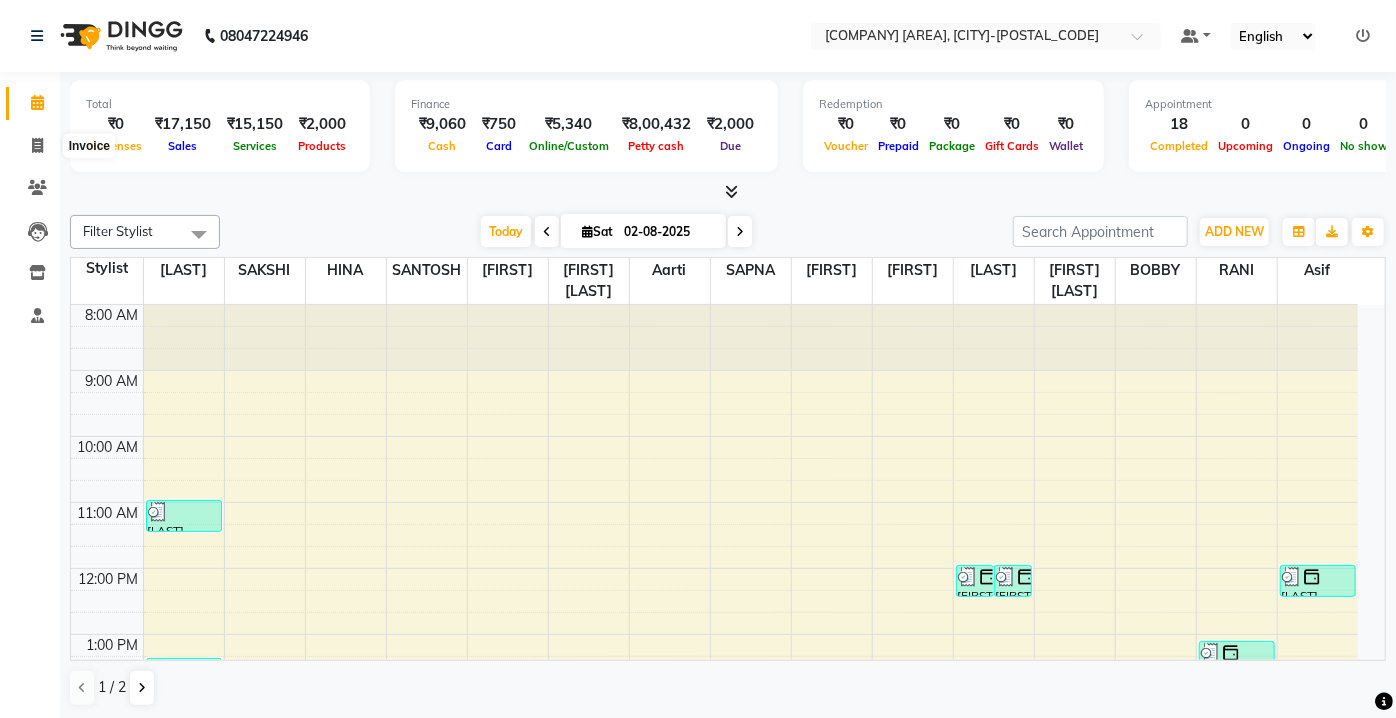select on "3743" 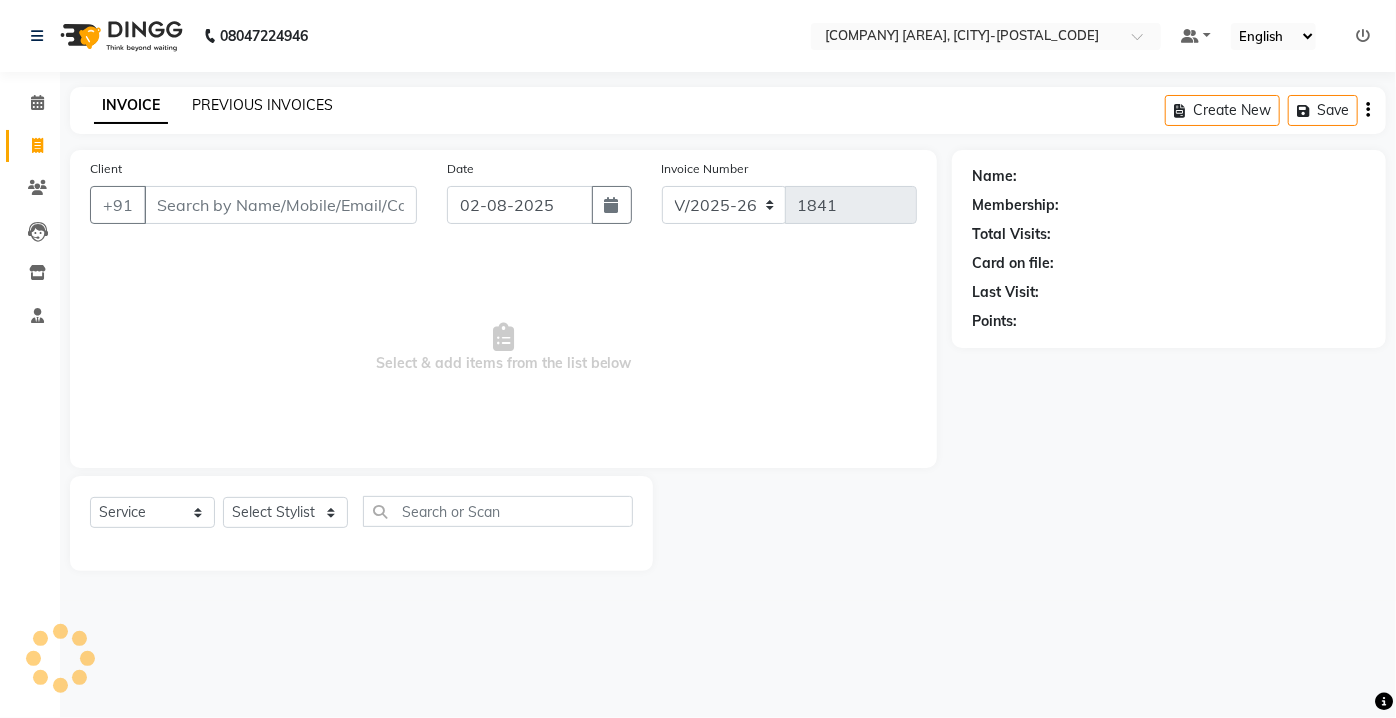 click on "PREVIOUS INVOICES" 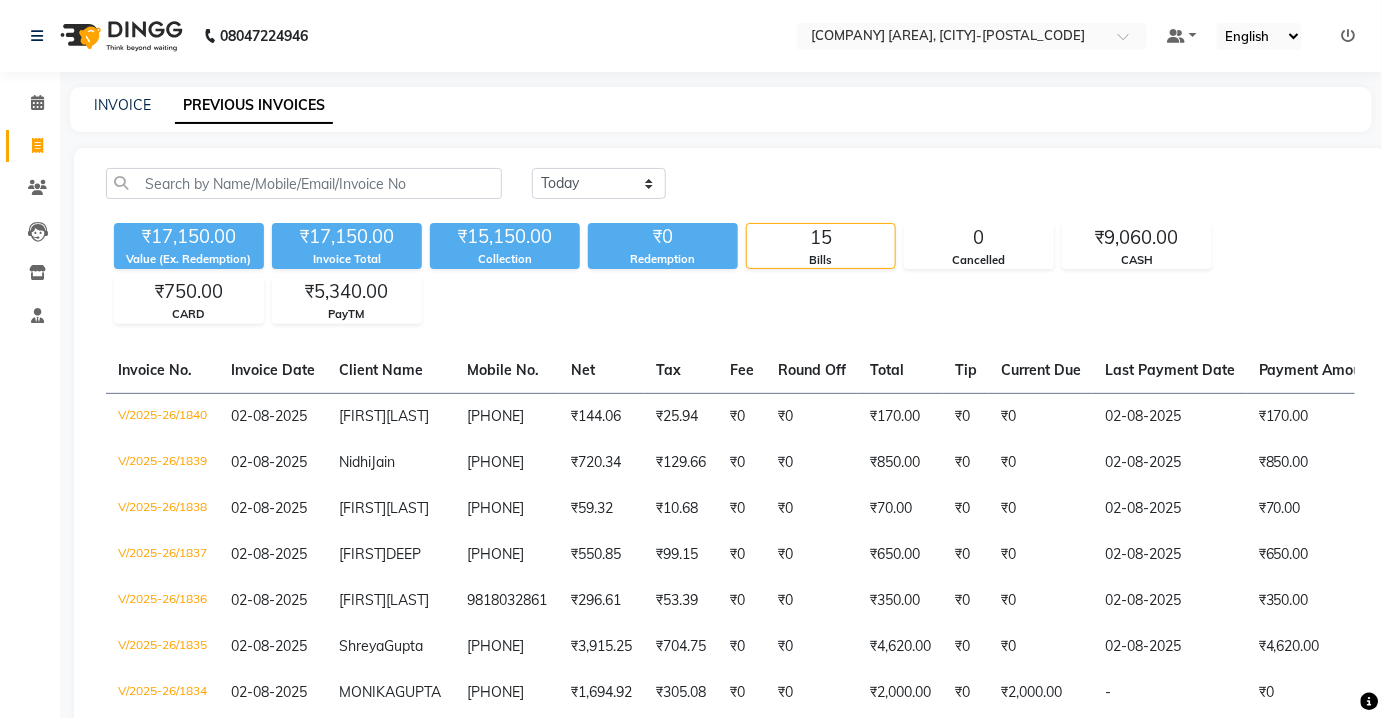 click on "INVOICE" 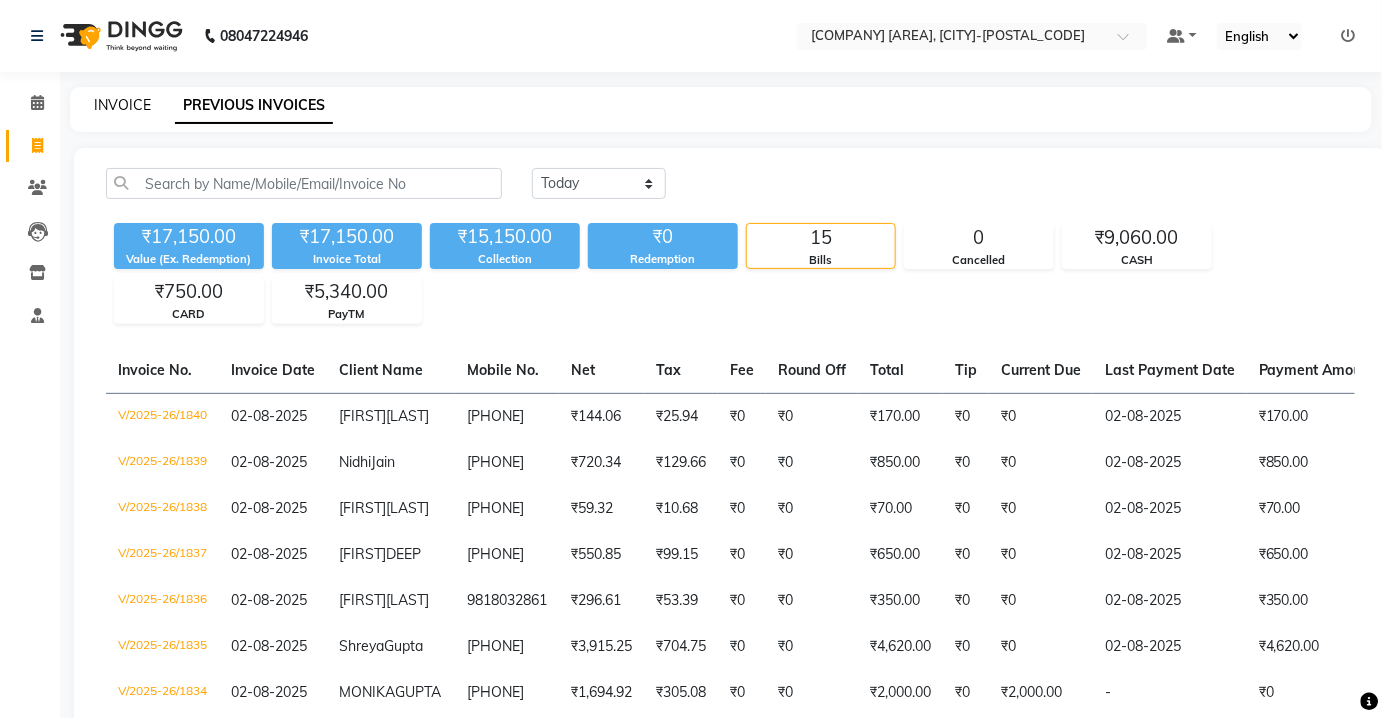 click on "INVOICE" 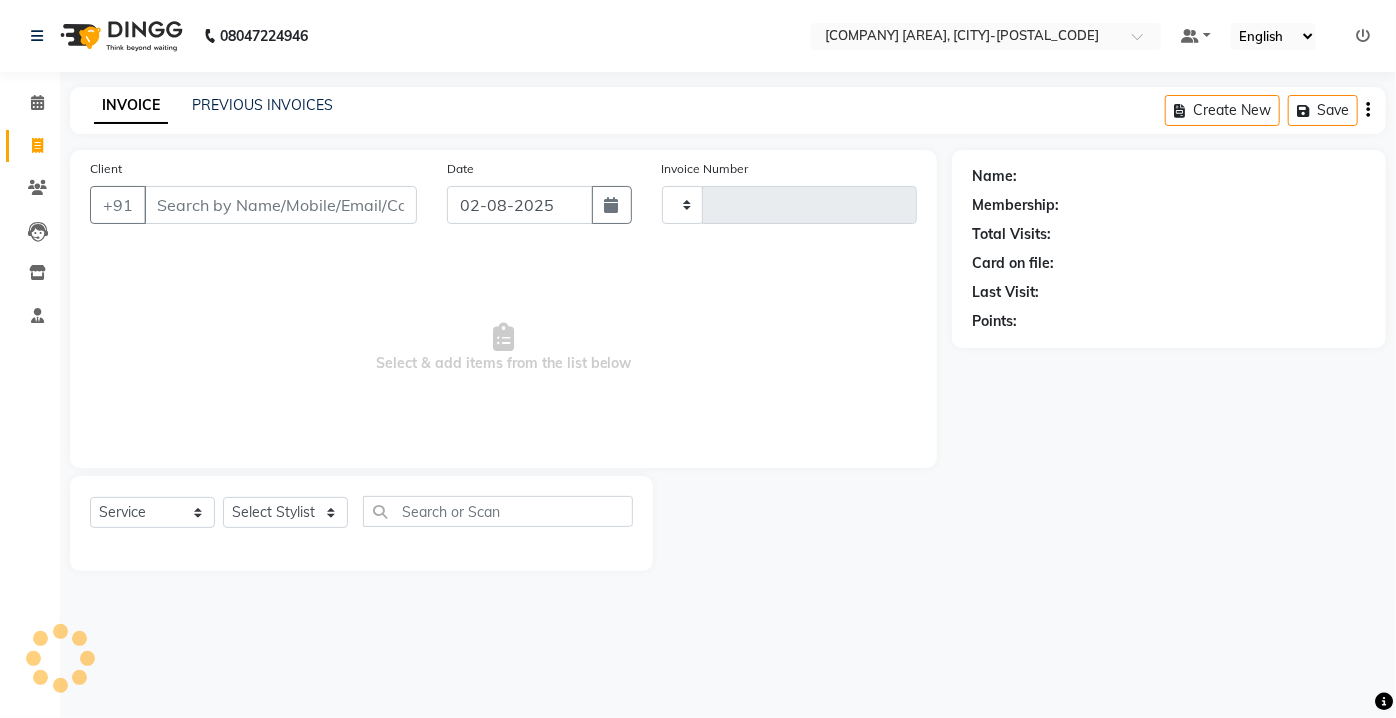 type on "1841" 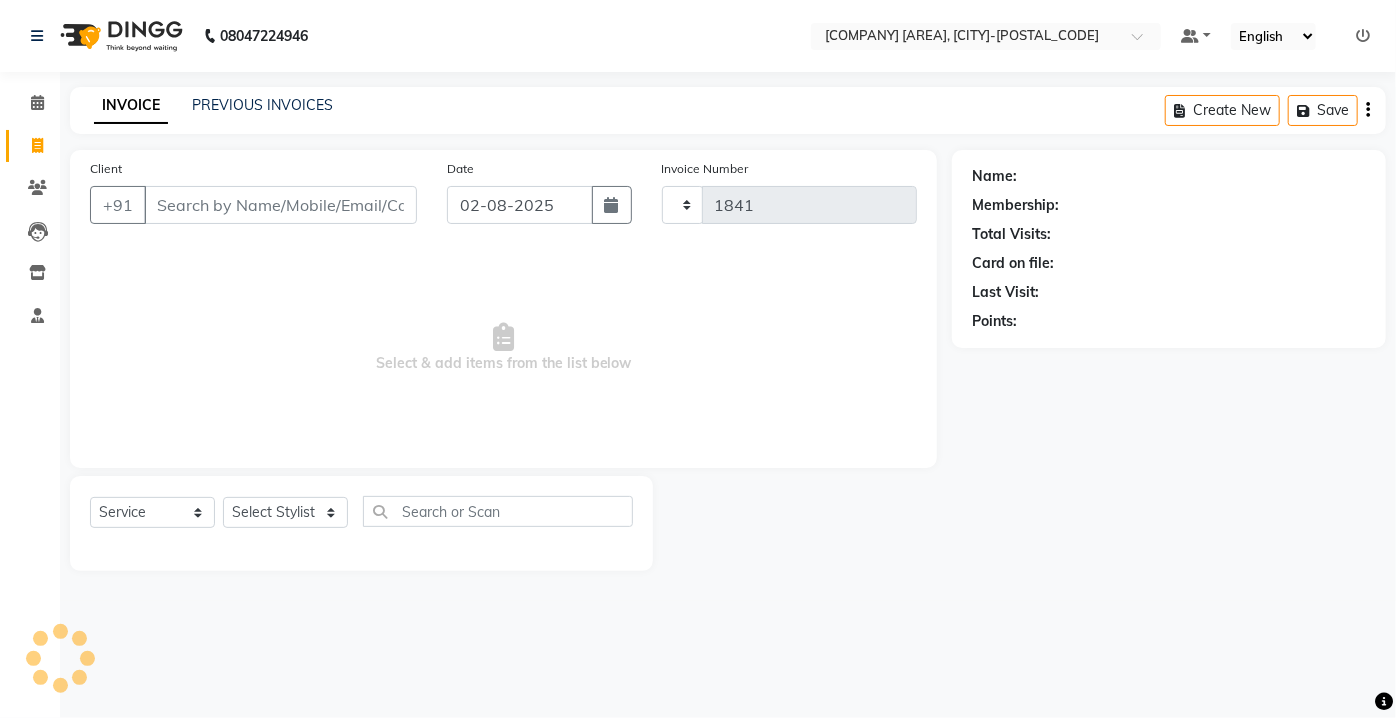 select on "3743" 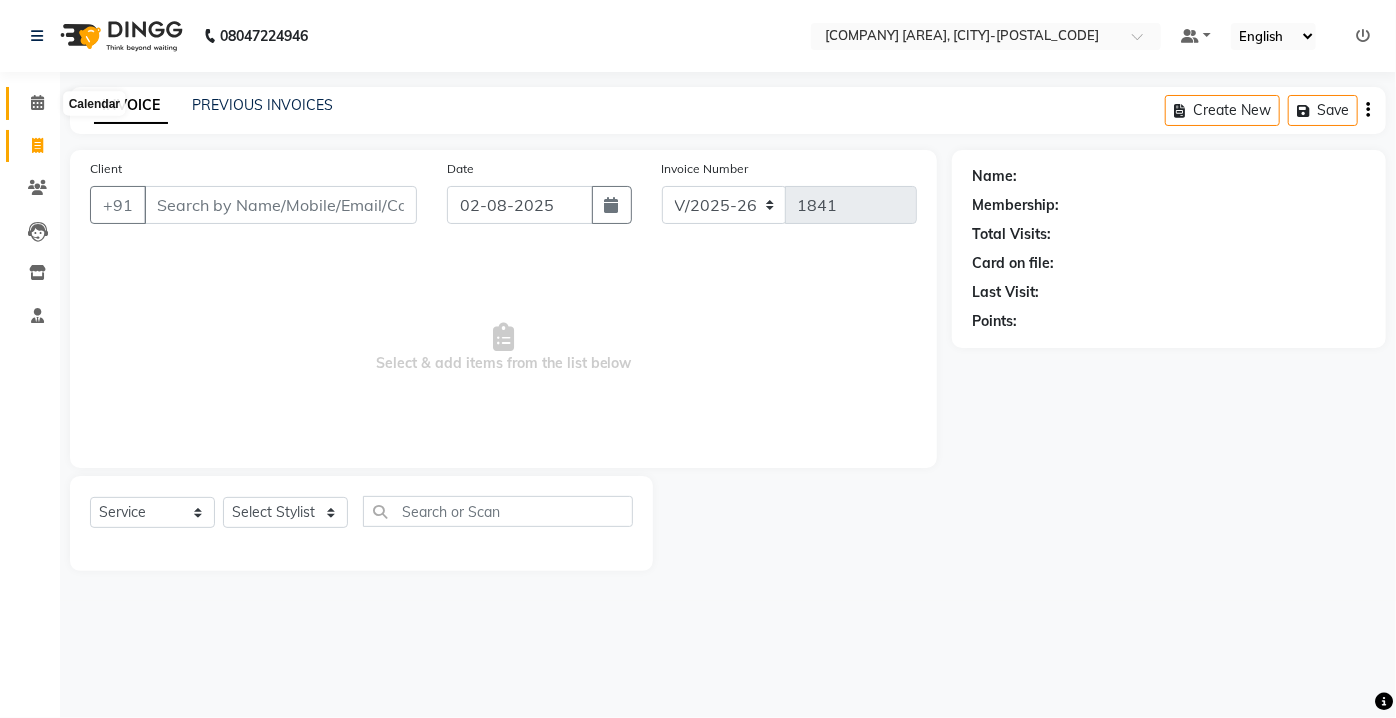 click 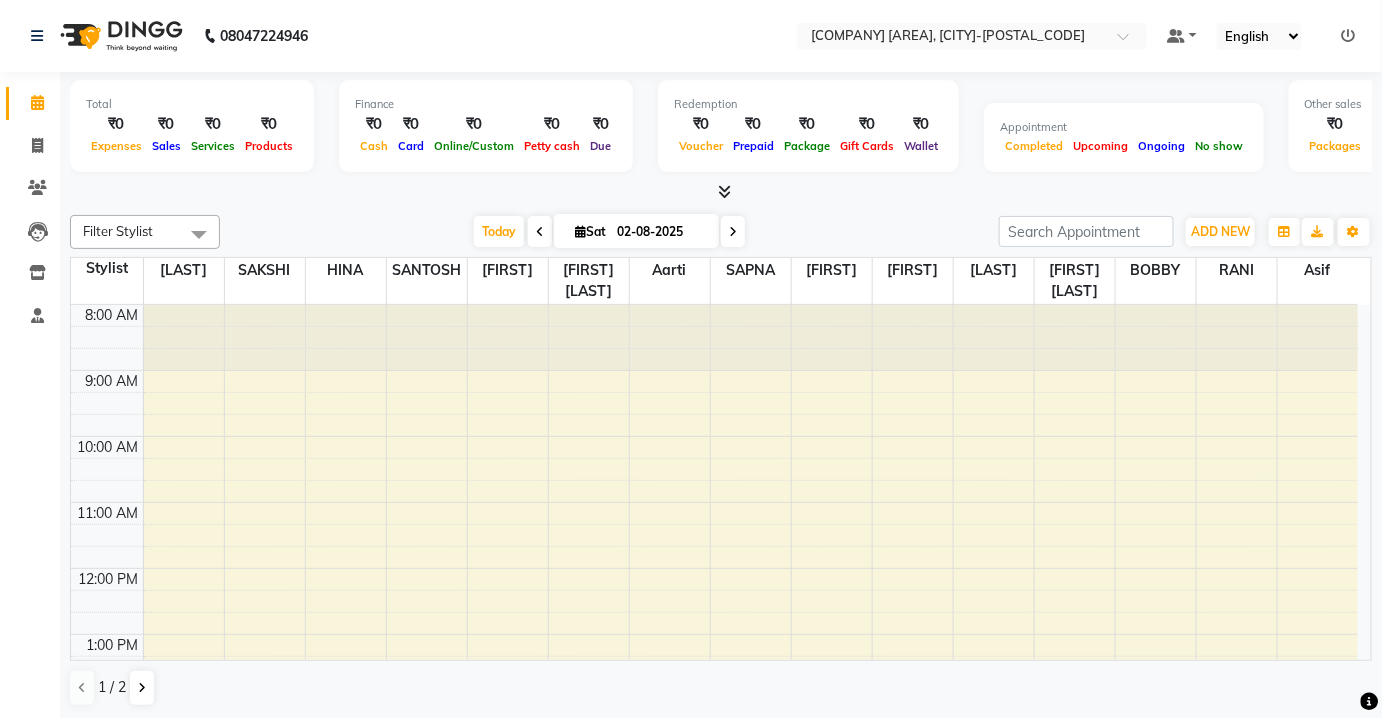 scroll, scrollTop: 474, scrollLeft: 0, axis: vertical 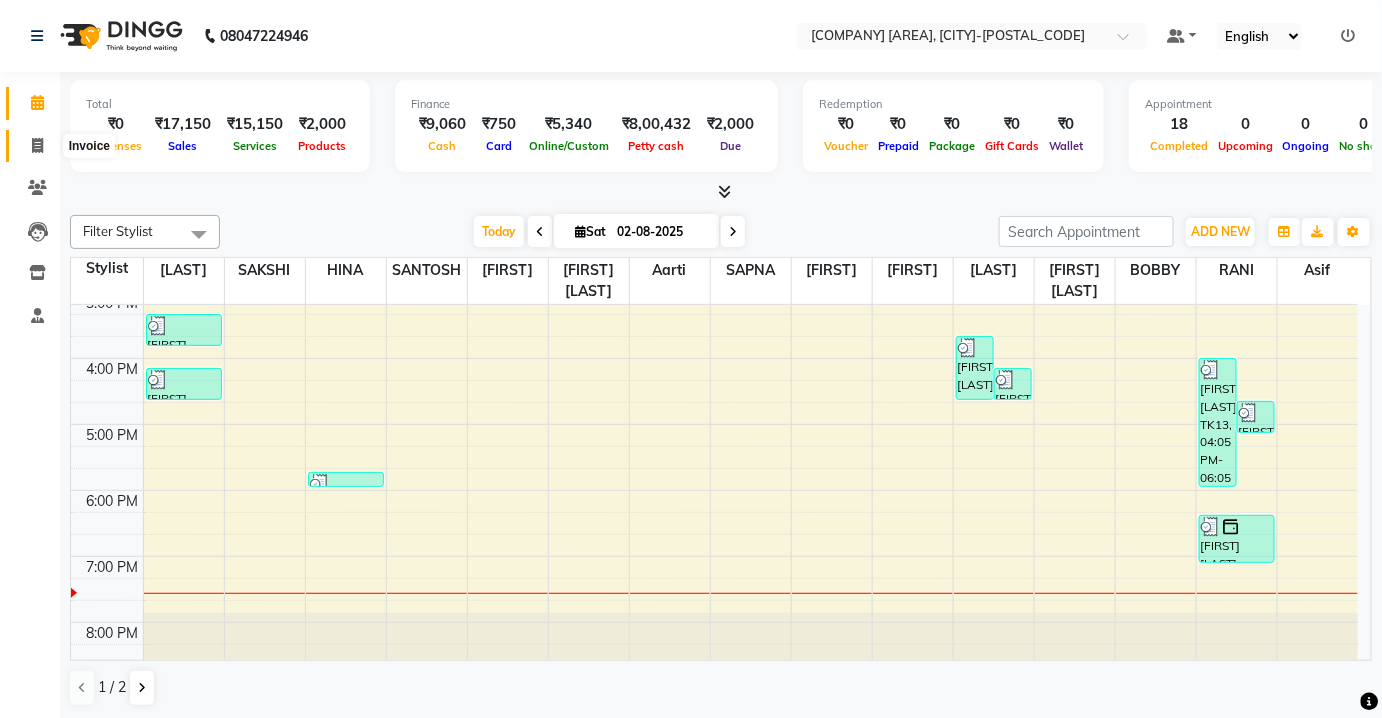 click 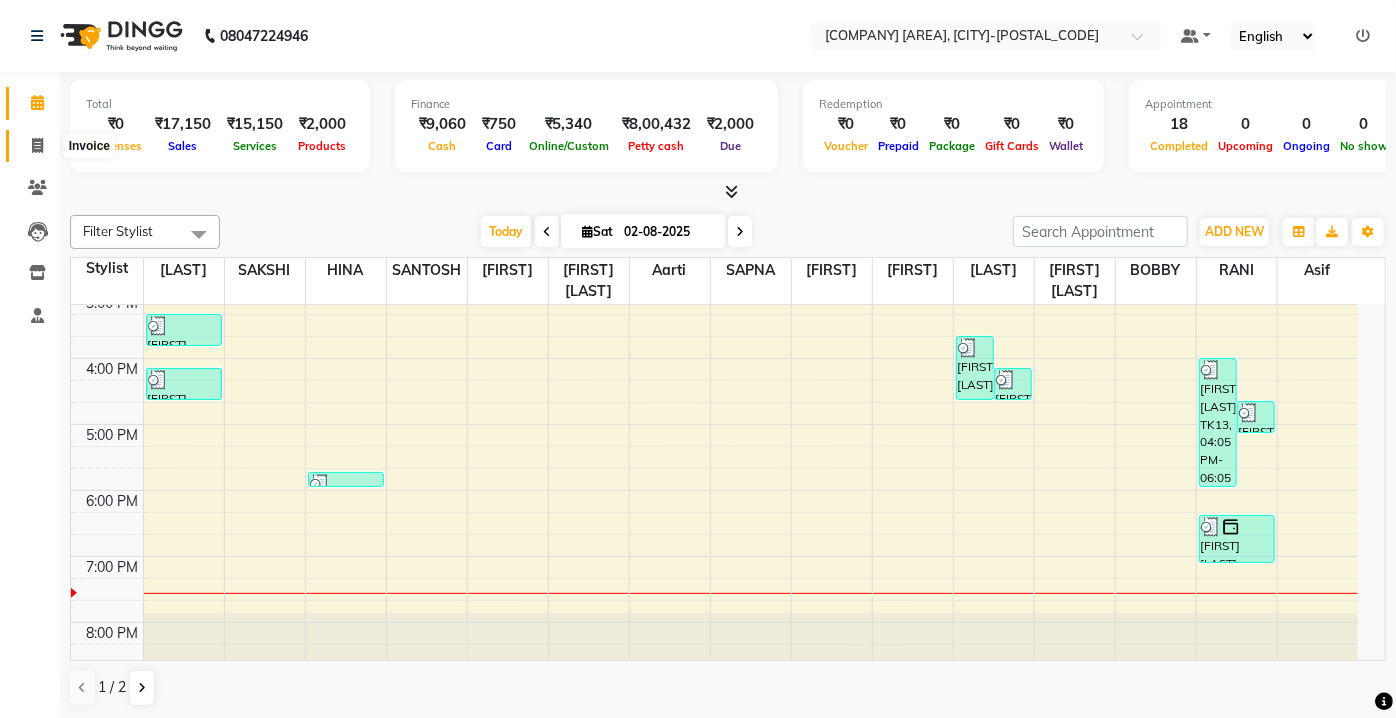 select on "service" 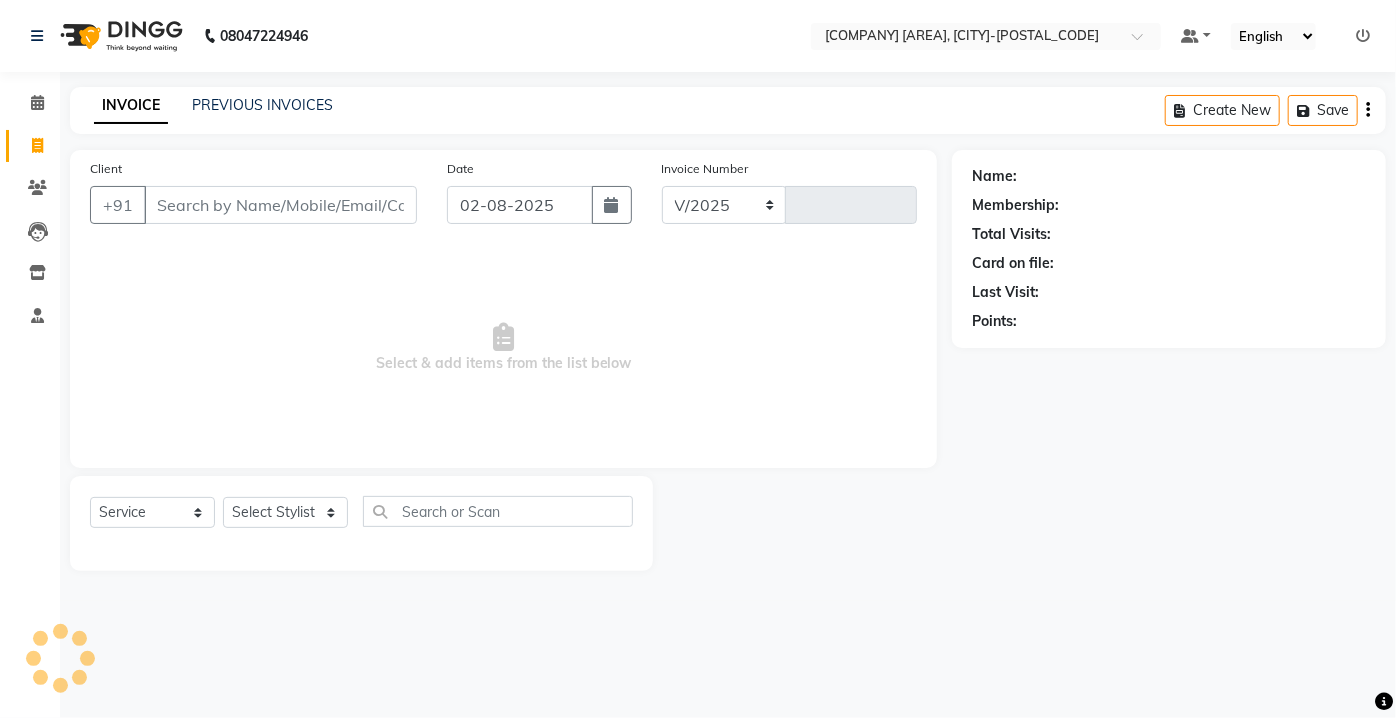 select on "3743" 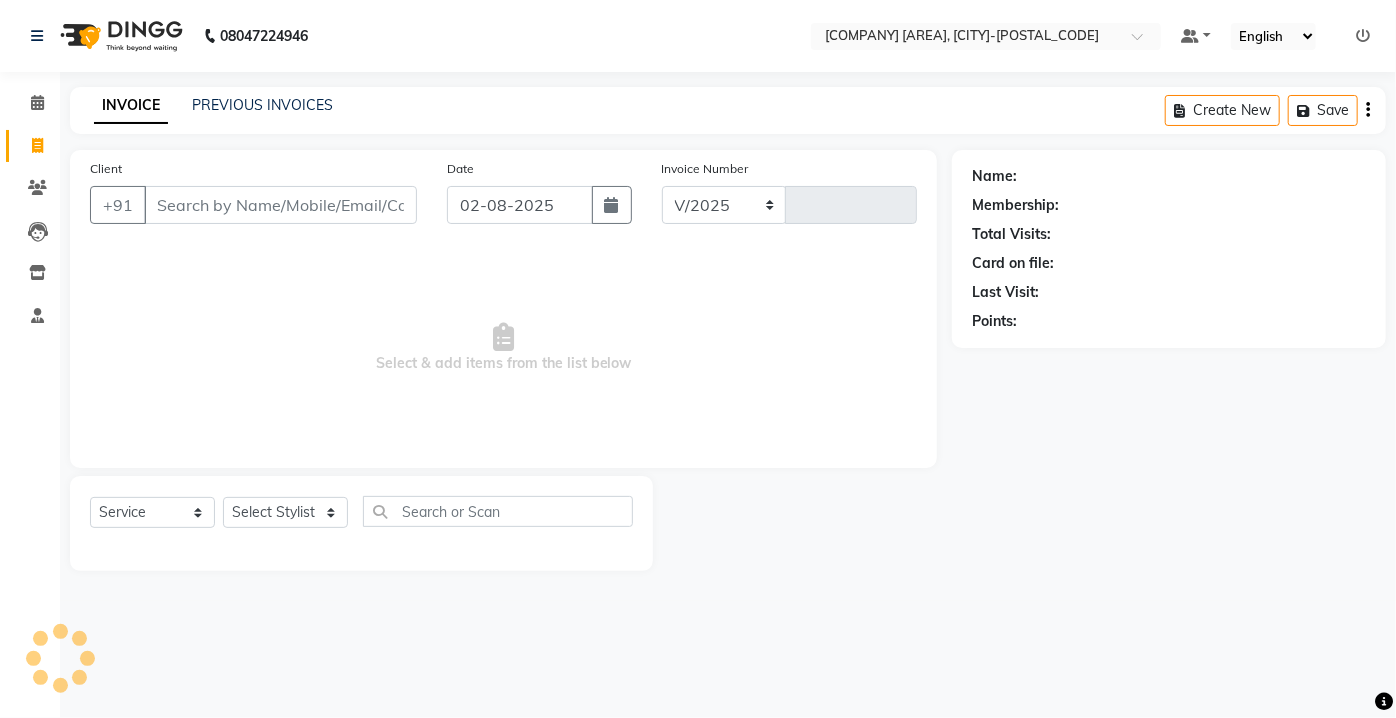 type on "1841" 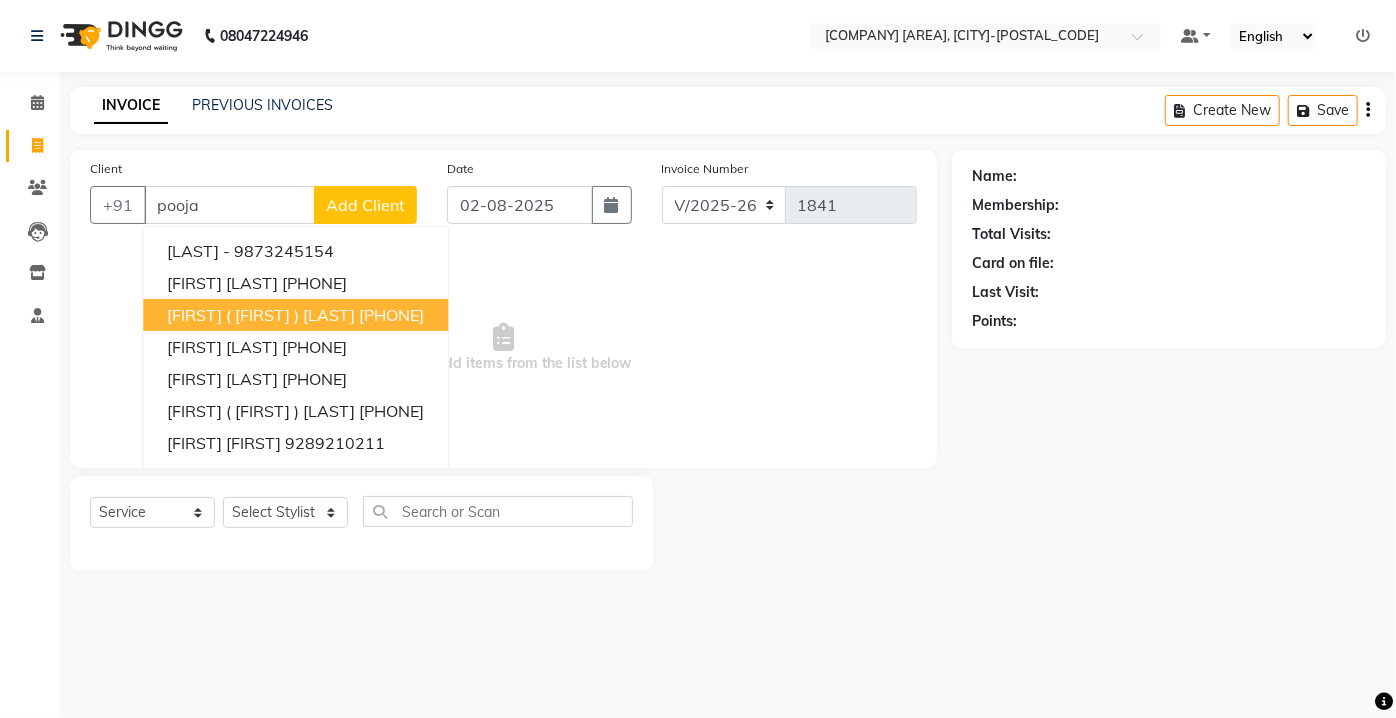 click on "[PHONE]" at bounding box center (391, 315) 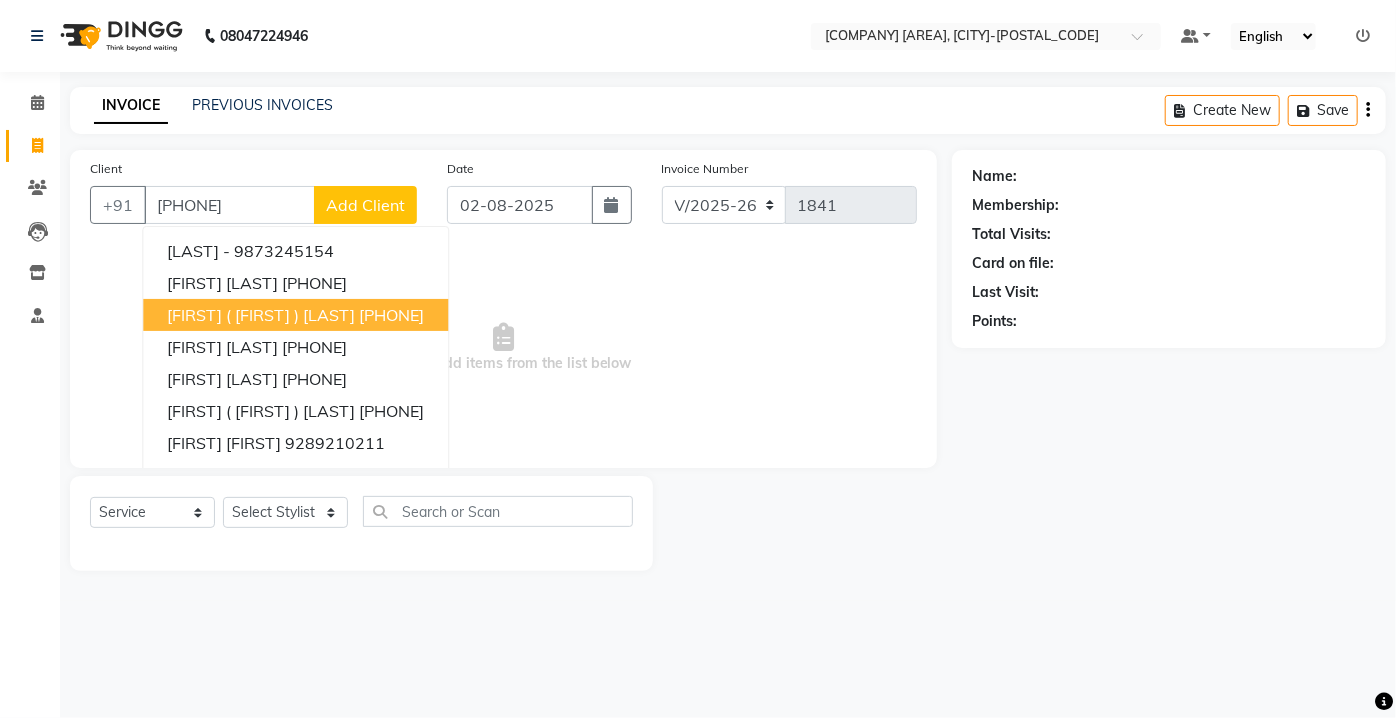 type on "[PHONE]" 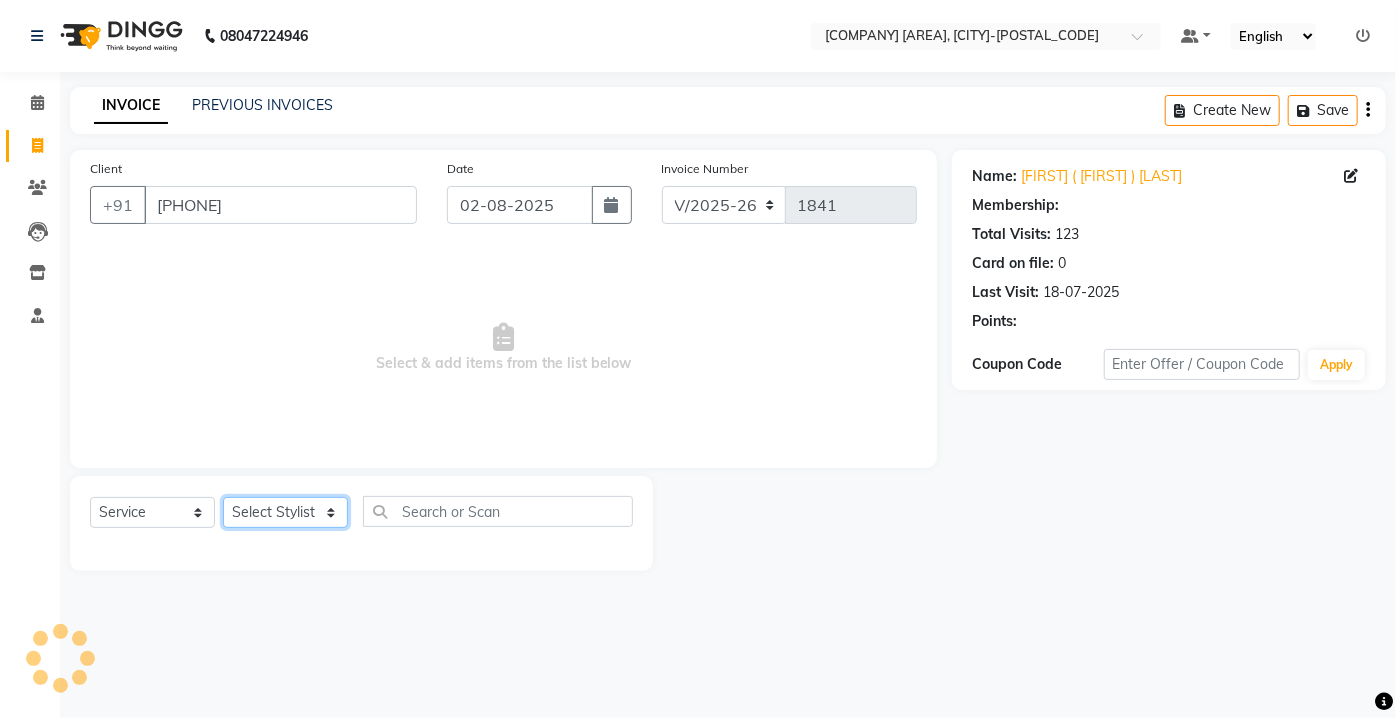 select on "1: Object" 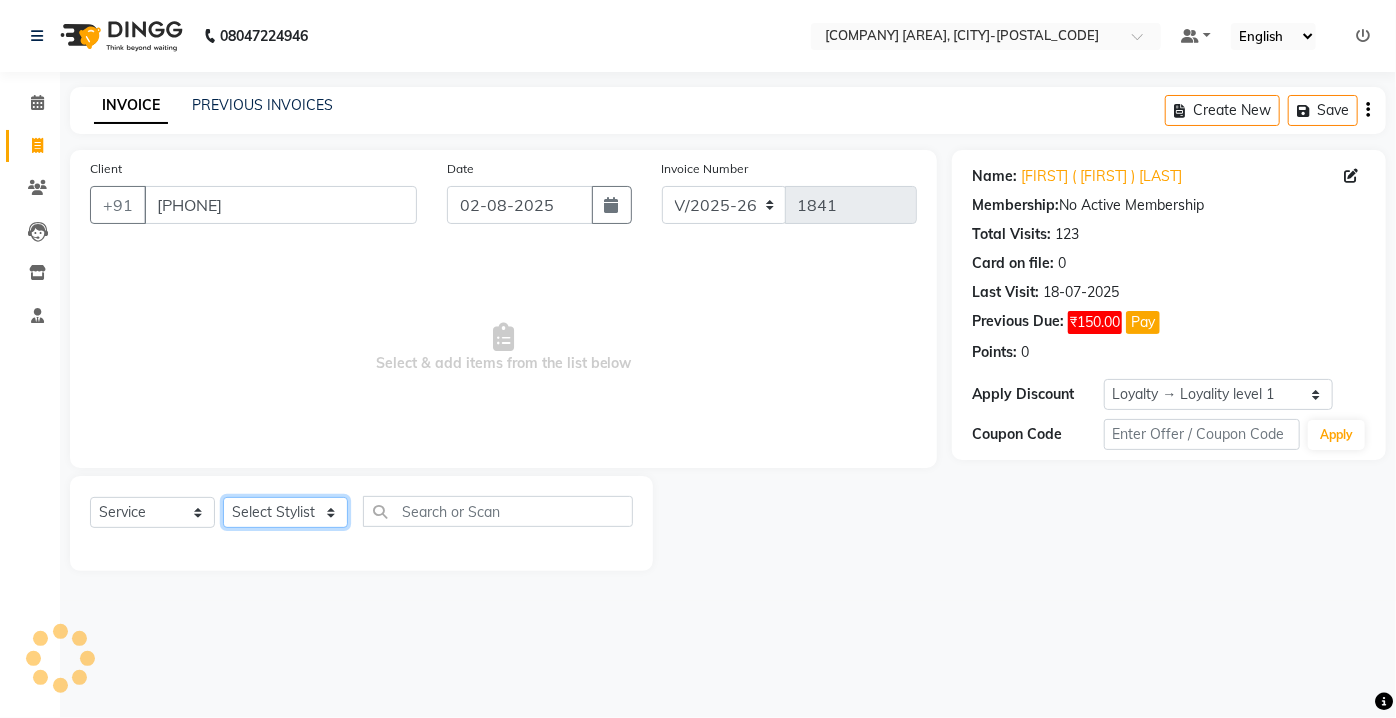 click on "Select Stylist Aarti Asif AZIZA BOBBY CHARMAYNE CHARMS DR. POOJA MITTAL HINA HUSSAN NOSHAD RANI RAVI SOOD  SAKSHI SANTOSH SAPNA TABBASUM" 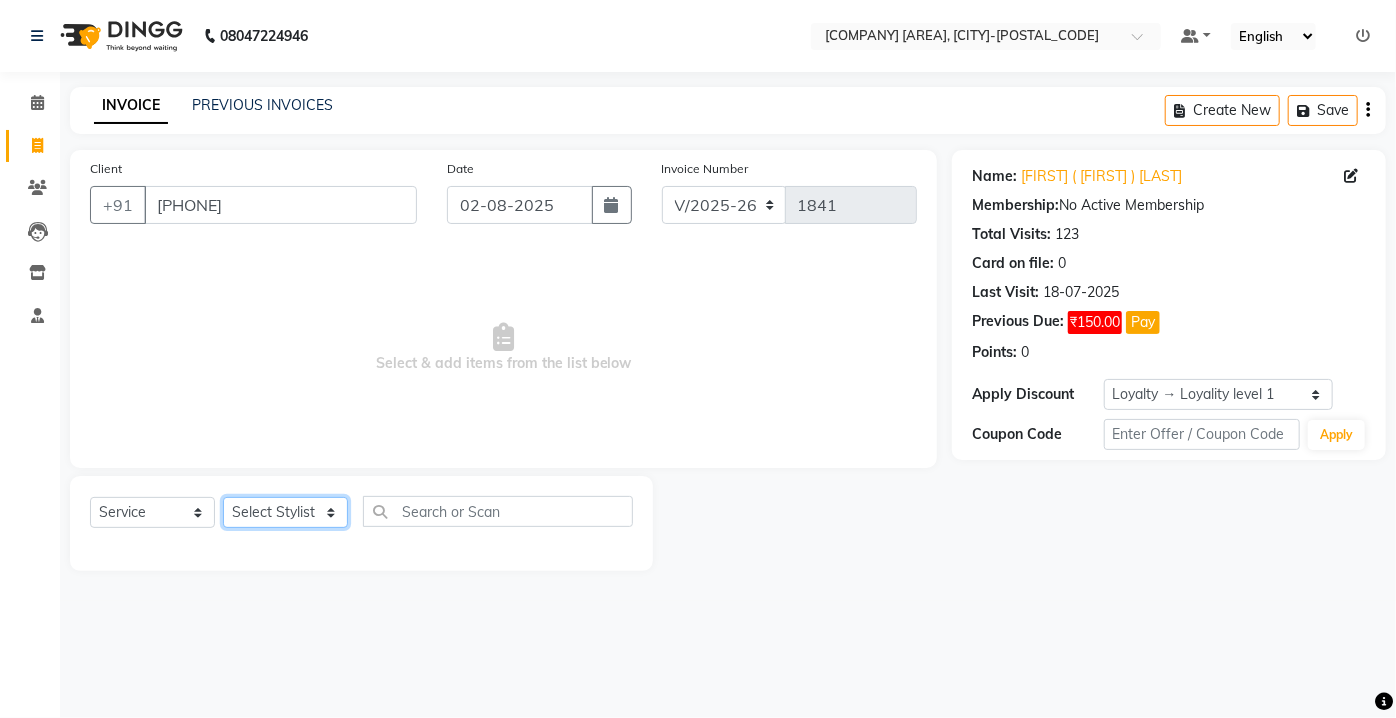 select on "[PHONE]" 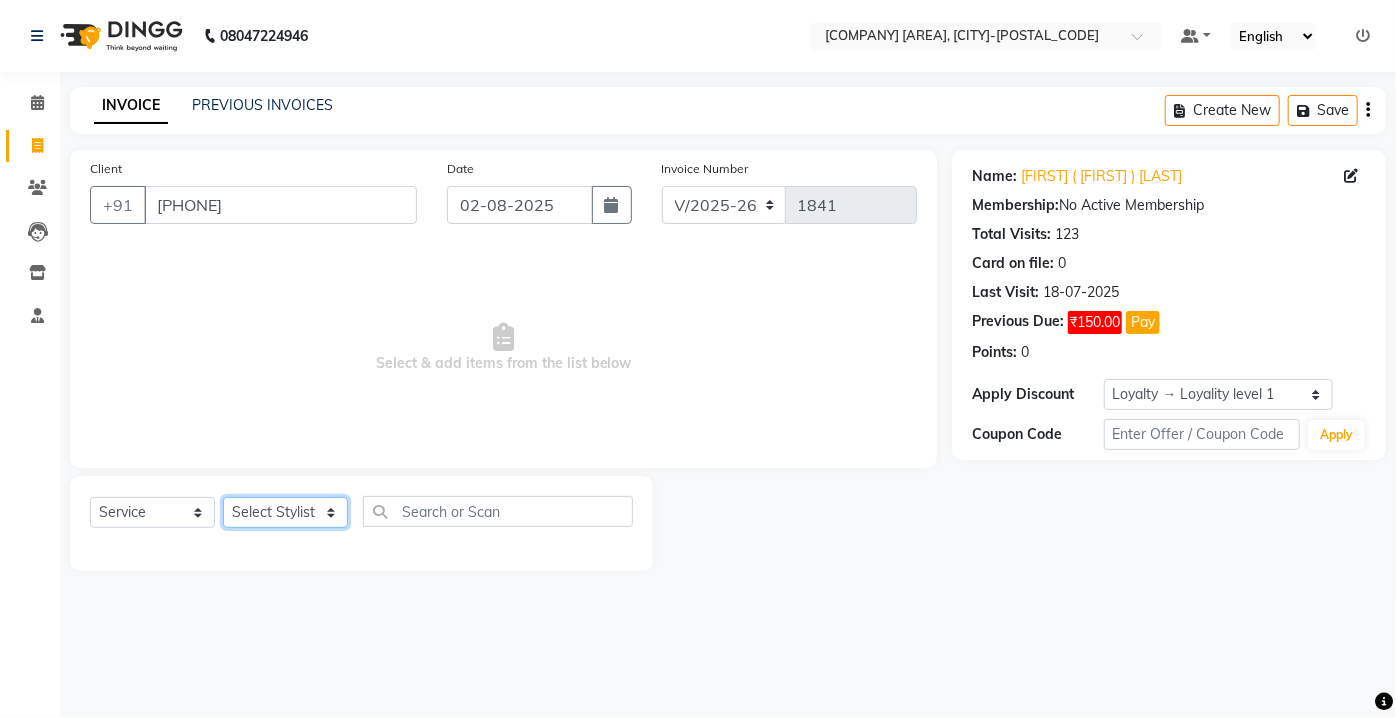 click on "Select Stylist Aarti Asif AZIZA BOBBY CHARMAYNE CHARMS DR. POOJA MITTAL HINA HUSSAN NOSHAD RANI RAVI SOOD  SAKSHI SANTOSH SAPNA TABBASUM" 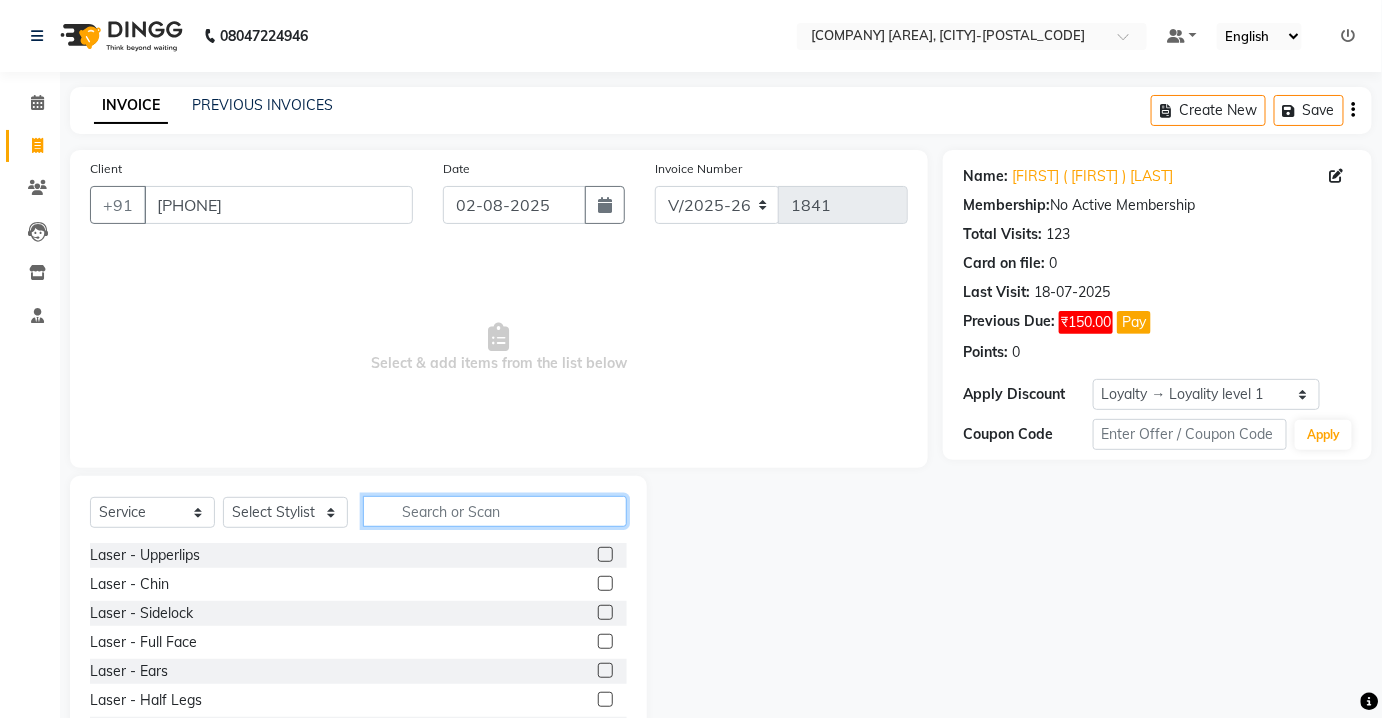 click 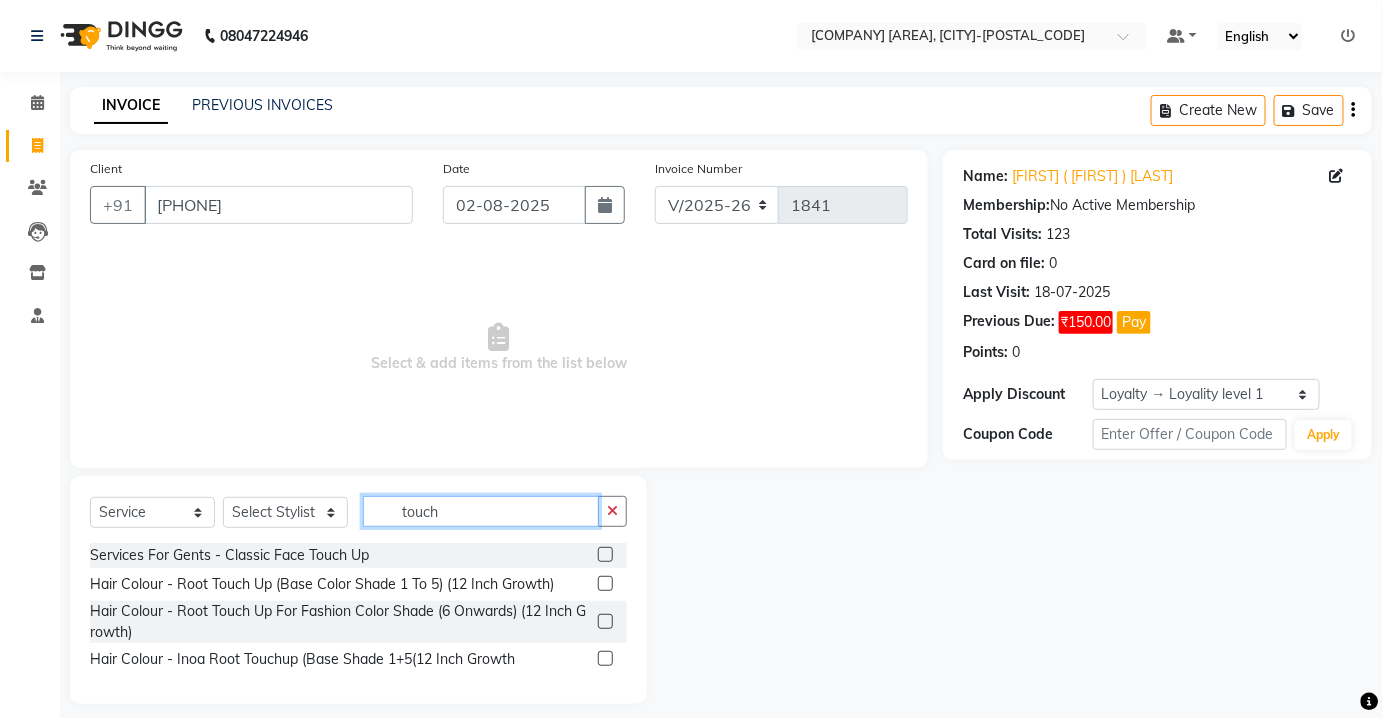 type on "touch" 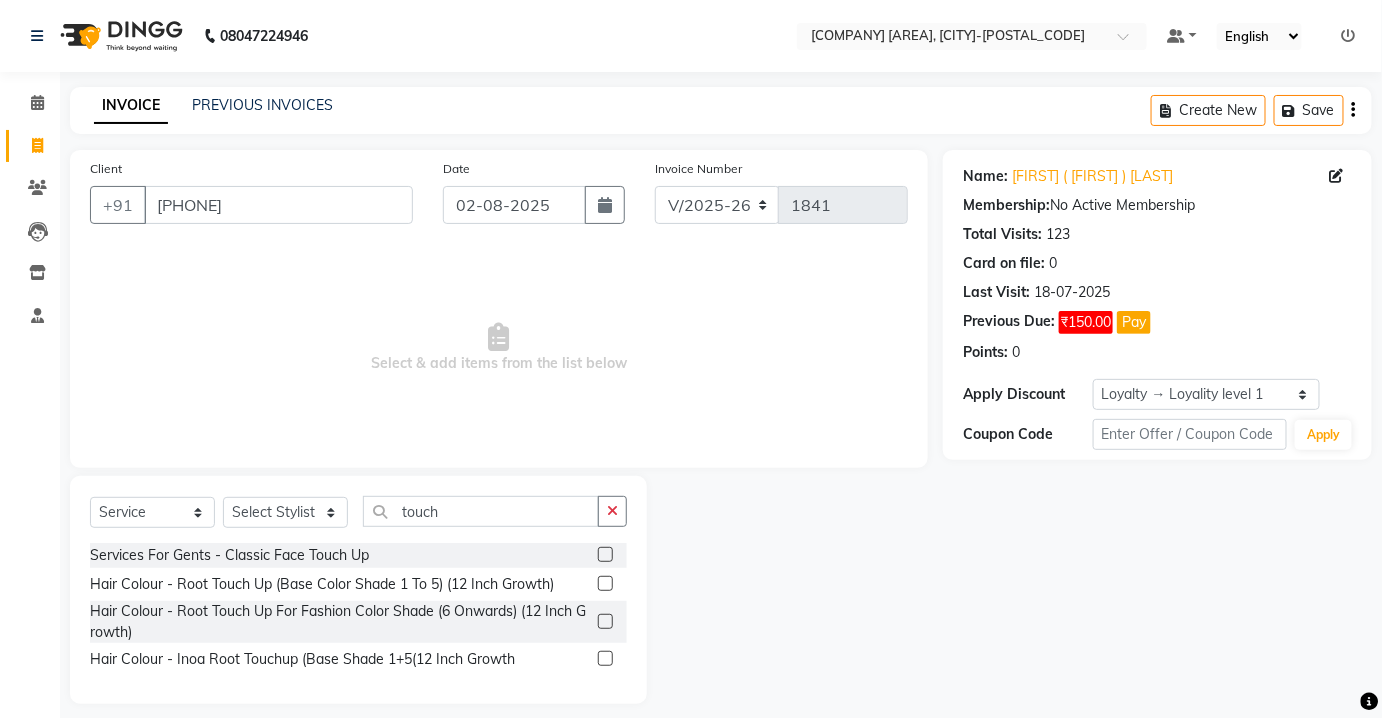 click 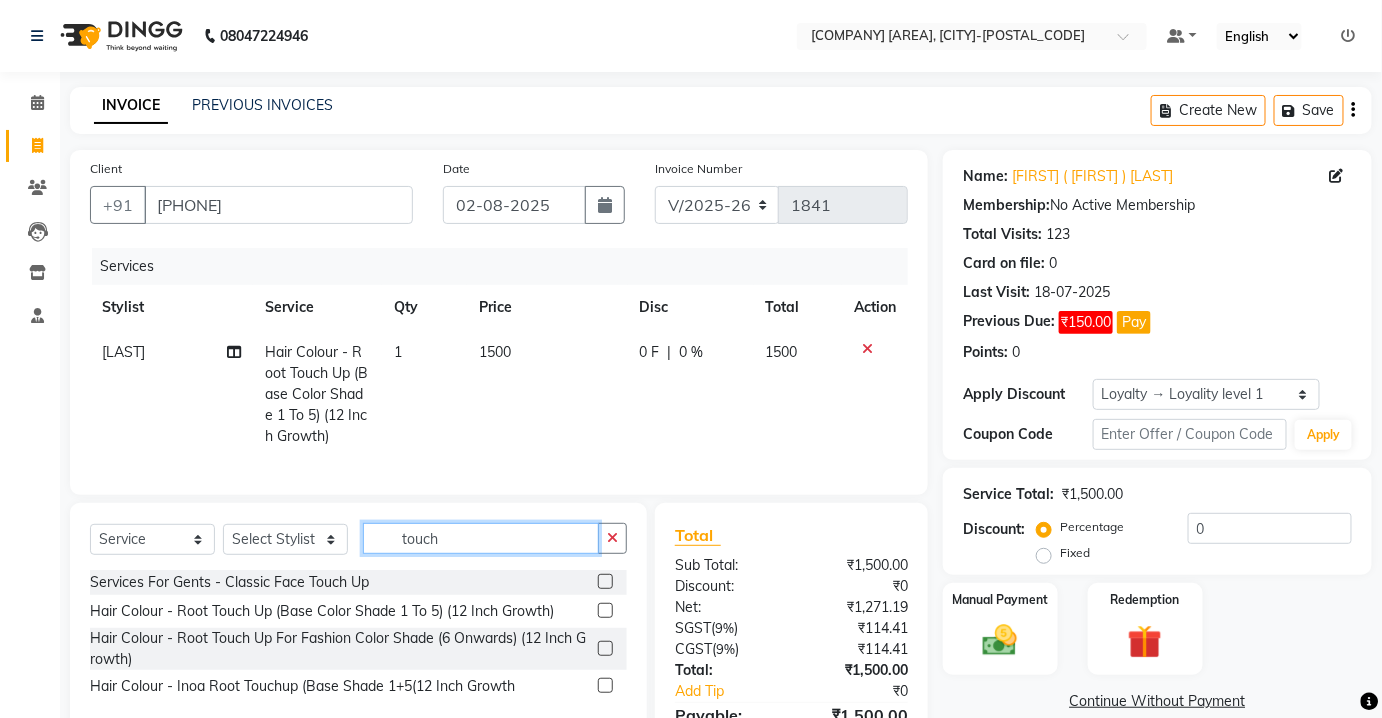 checkbox on "false" 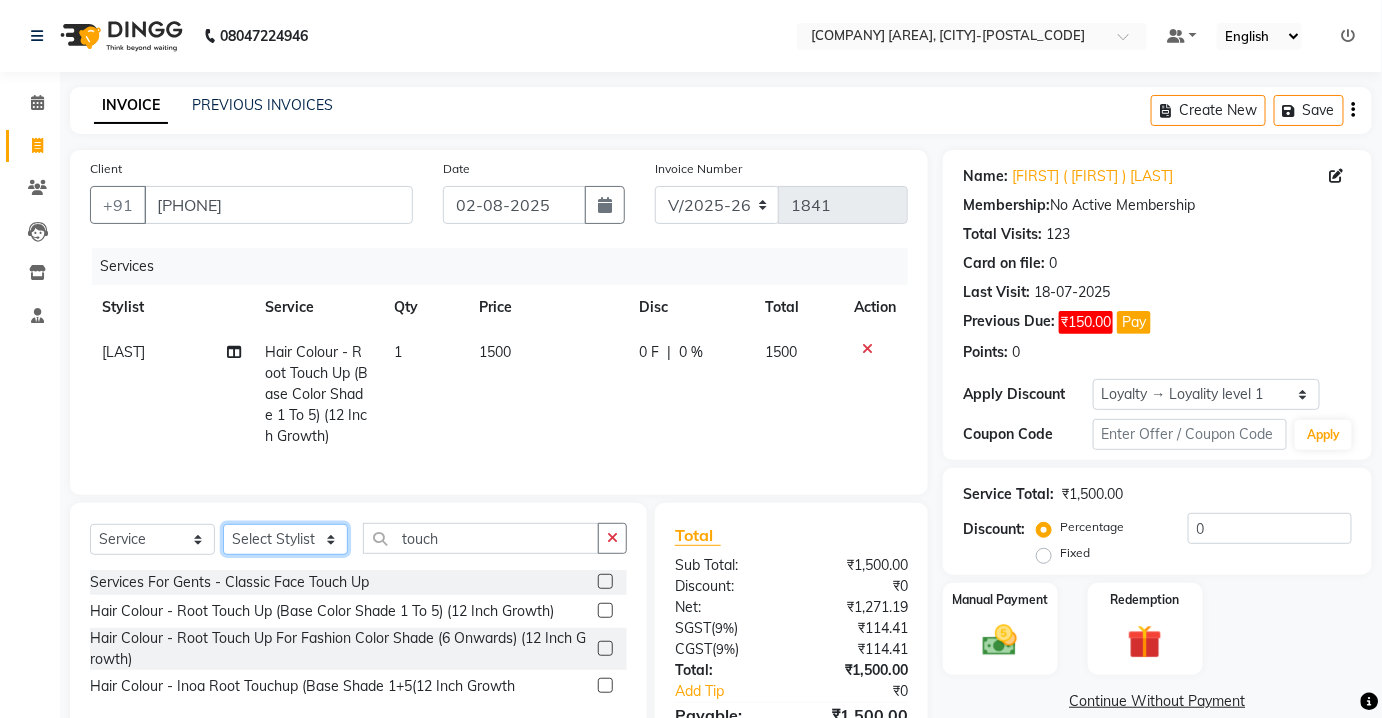 click on "Select Stylist Aarti Asif AZIZA BOBBY CHARMAYNE CHARMS DR. POOJA MITTAL HINA HUSSAN NOSHAD RANI RAVI SOOD  SAKSHI SANTOSH SAPNA TABBASUM" 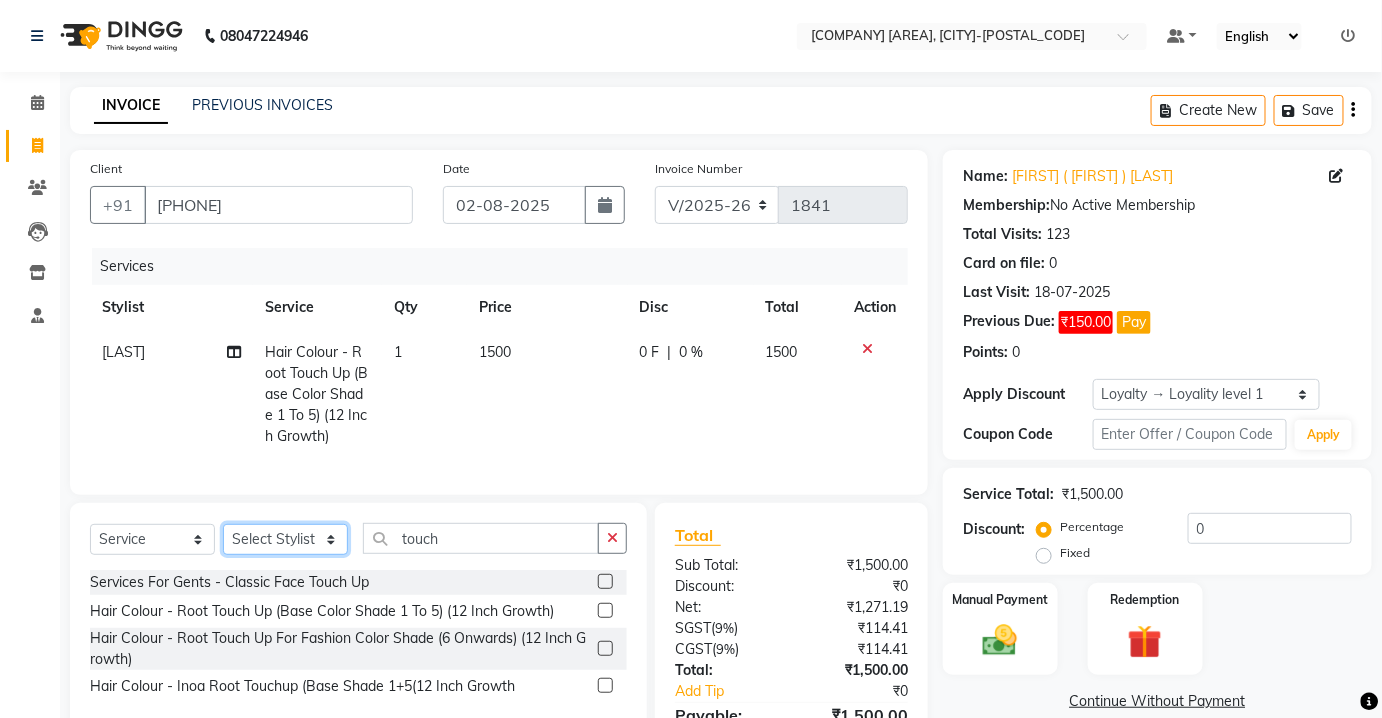 click on "Select Stylist Aarti Asif AZIZA BOBBY CHARMAYNE CHARMS DR. POOJA MITTAL HINA HUSSAN NOSHAD RANI RAVI SOOD  SAKSHI SANTOSH SAPNA TABBASUM" 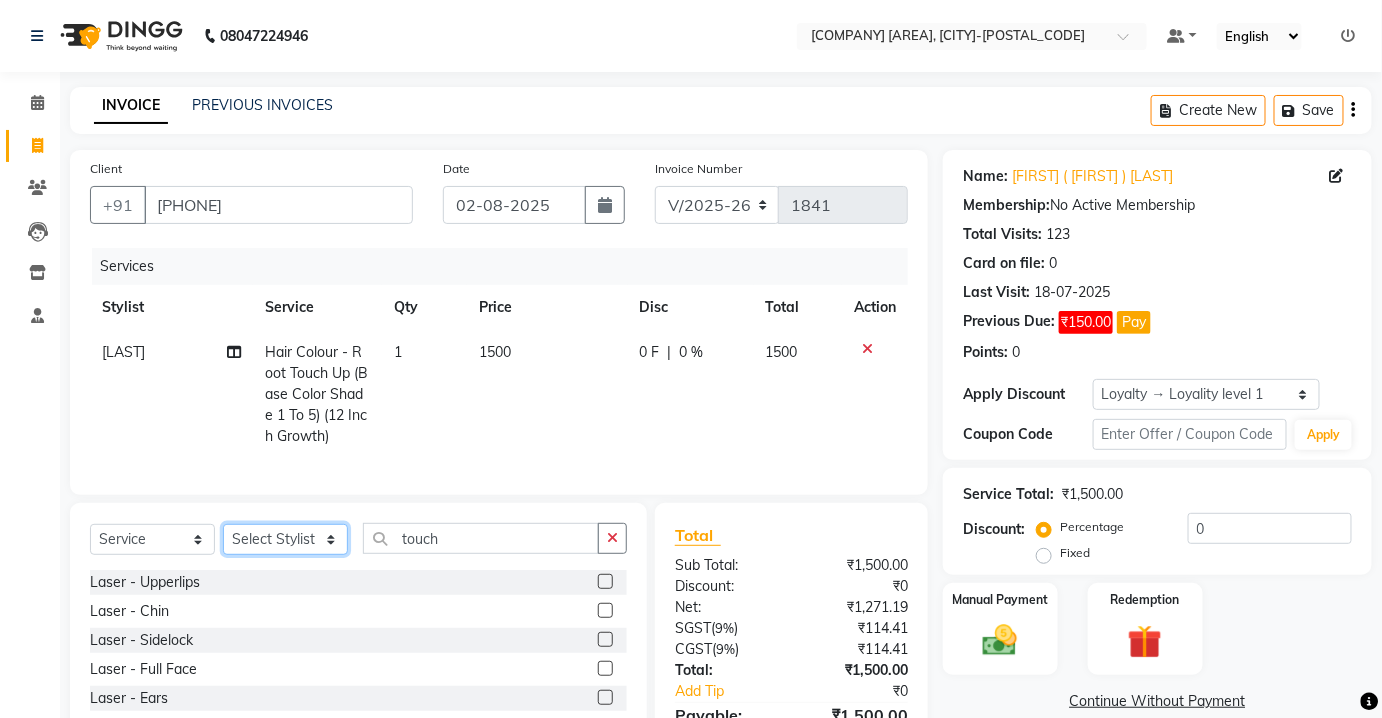 click on "Select Stylist Aarti Asif AZIZA BOBBY CHARMAYNE CHARMS DR. POOJA MITTAL HINA HUSSAN NOSHAD RANI RAVI SOOD  SAKSHI SANTOSH SAPNA TABBASUM" 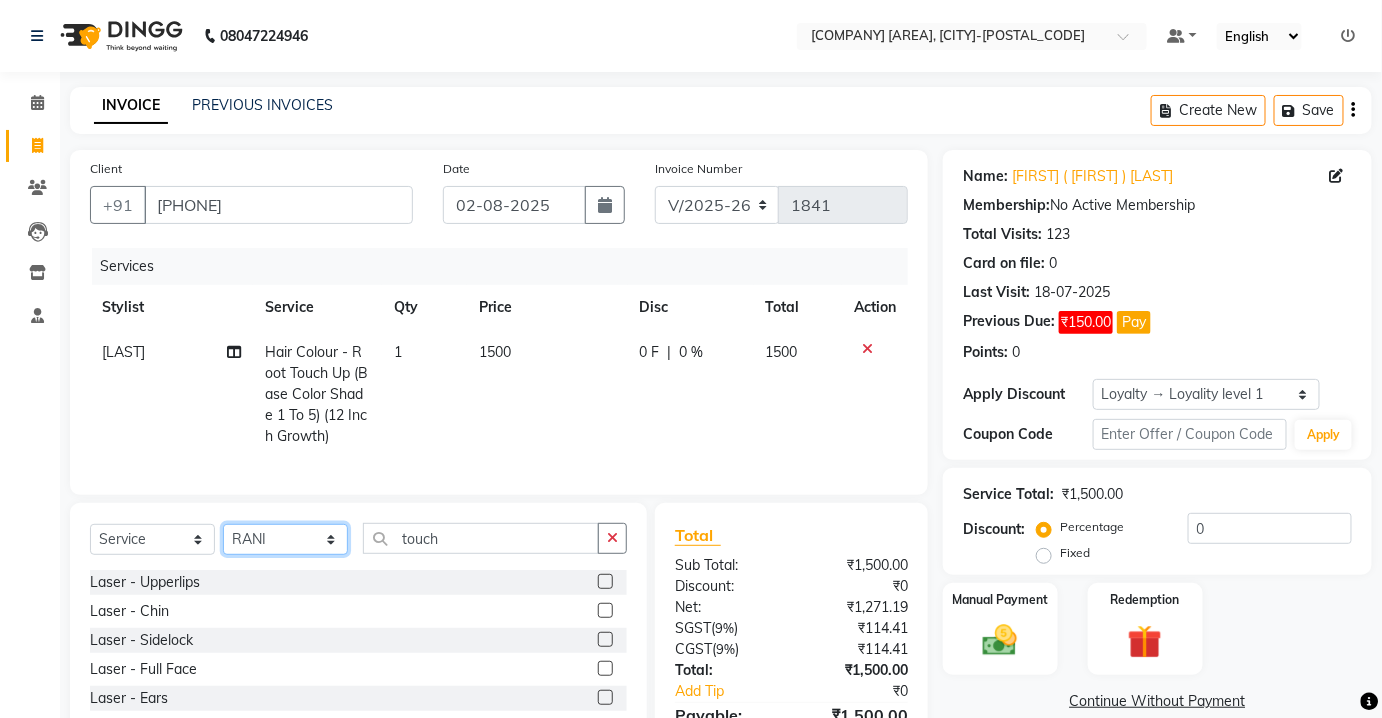 click on "Select Stylist Aarti Asif AZIZA BOBBY CHARMAYNE CHARMS DR. POOJA MITTAL HINA HUSSAN NOSHAD RANI RAVI SOOD  SAKSHI SANTOSH SAPNA TABBASUM" 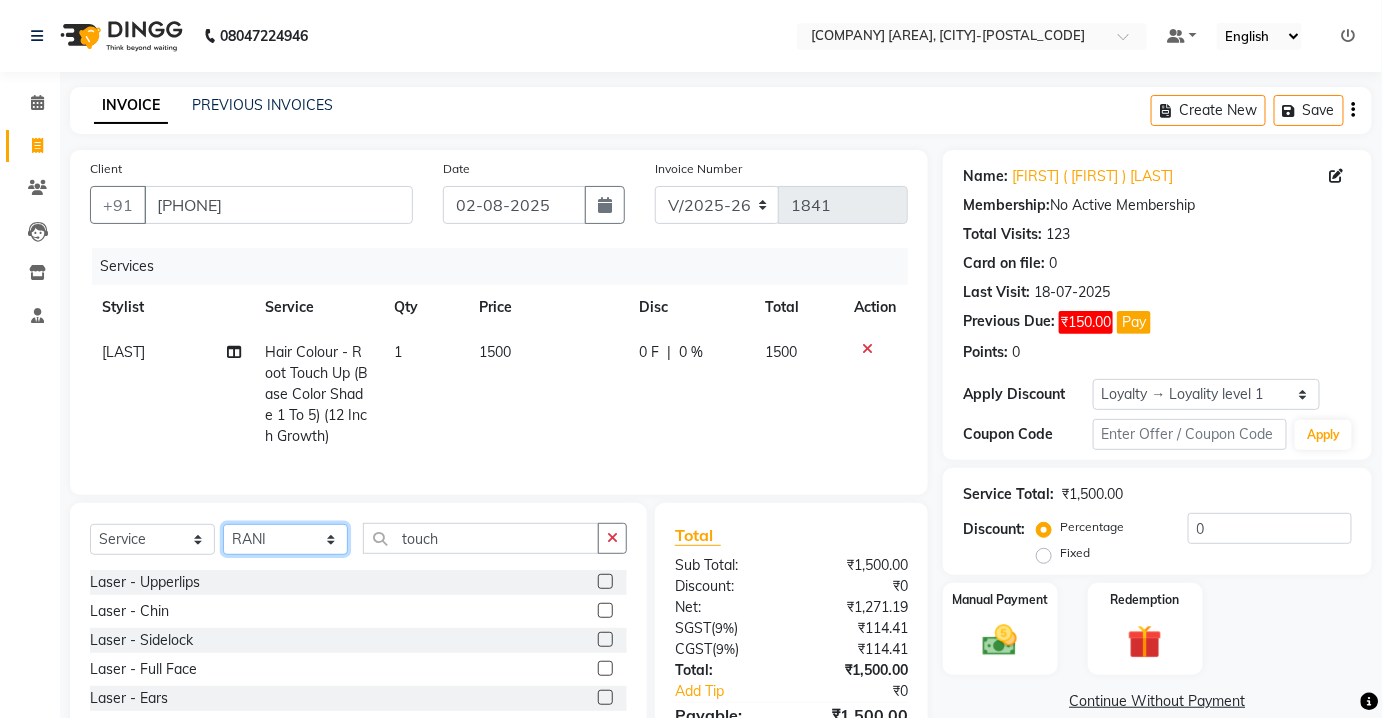 click on "Select Stylist Aarti Asif AZIZA BOBBY CHARMAYNE CHARMS DR. POOJA MITTAL HINA HUSSAN NOSHAD RANI RAVI SOOD  SAKSHI SANTOSH SAPNA TABBASUM" 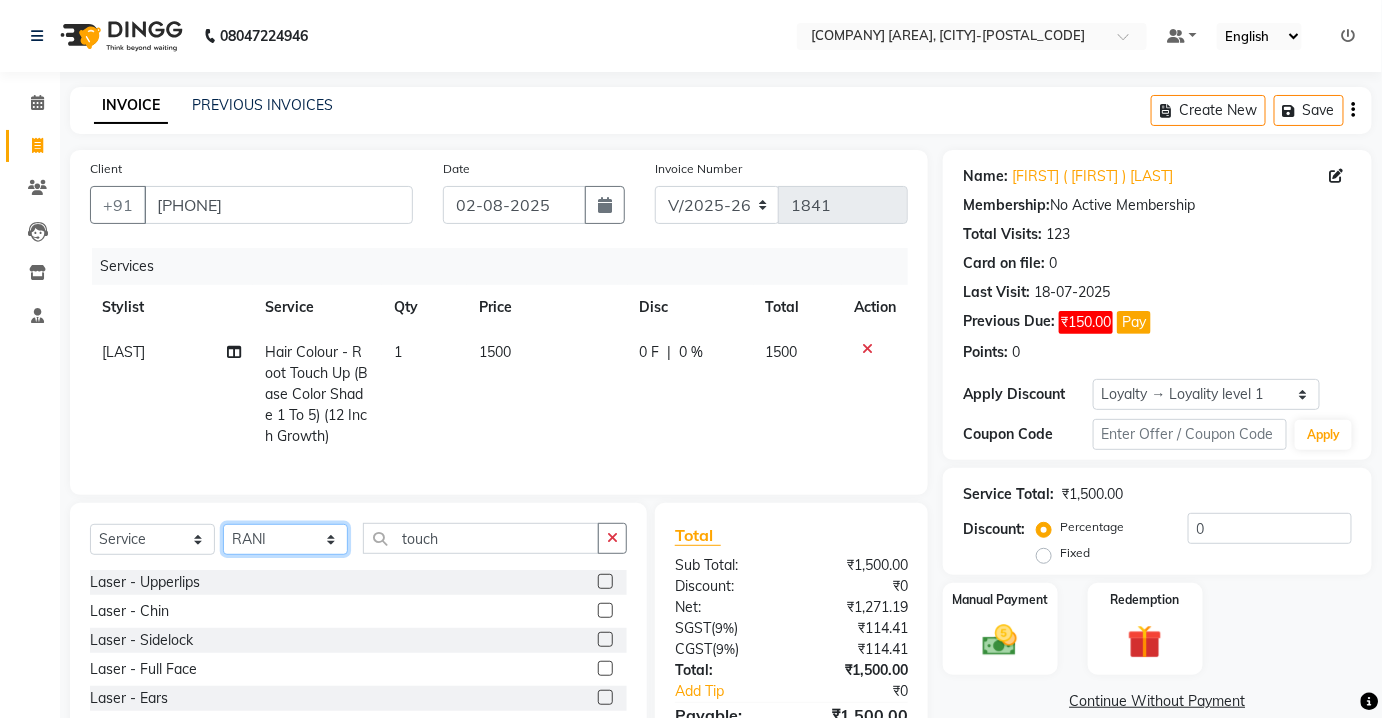 select on "[PHONE]" 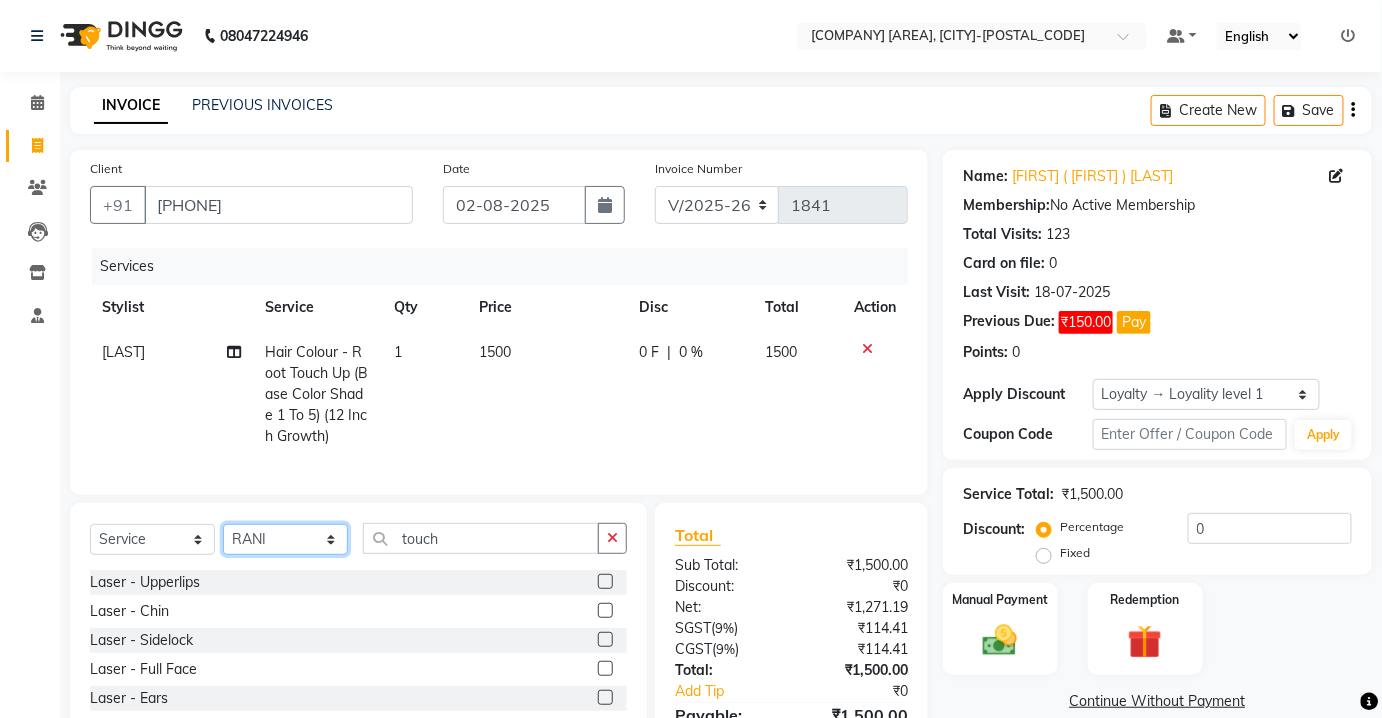 click on "Select Stylist Aarti Asif AZIZA BOBBY CHARMAYNE CHARMS DR. POOJA MITTAL HINA HUSSAN NOSHAD RANI RAVI SOOD  SAKSHI SANTOSH SAPNA TABBASUM" 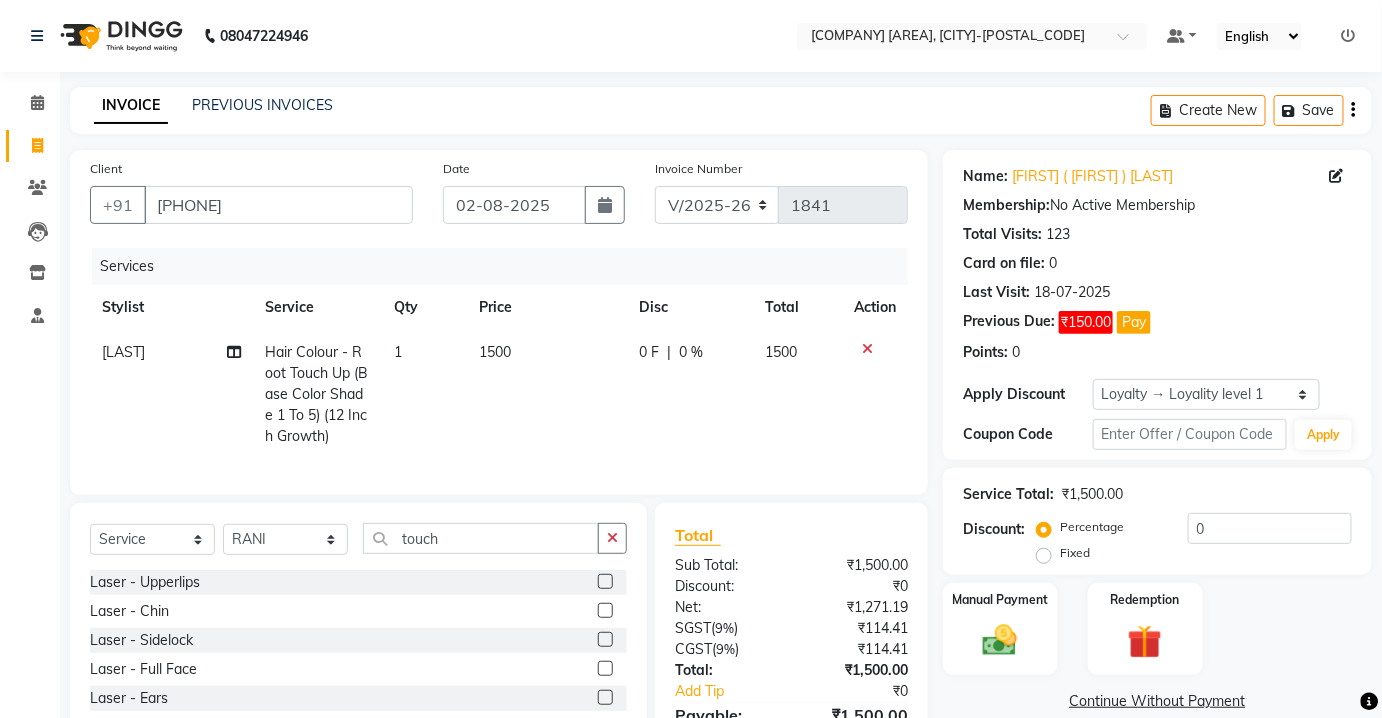 click on "Select  Service  Product  Membership  Package Voucher Prepaid Gift Card  Select Stylist Aarti Asif AZIZA BOBBY CHARMAYNE CHARMS DR. [LAST] HINA HUSSAN NOSHAD RANI RAVI SOOD  SAKSHI SANTOSH SAPNA TABBASUM touch Laser  -  Upperlips  Laser  -  Chin  Laser  -  Sidelock  Laser  -  Full Face  Laser  -  Ears  Laser  -  Half Legs  Laser  -  Full Legs  Laser  -  Arms  Laser  -  Underarm'S  Laser  -  Bikini  Laser  -  Full Body  Facial-  Hydra Facial Classic  Facial - Hydra + DNA  Laser -DNA YOGA  Lases TRT  Face Pack  hair Cruls  Eye Lenses  ADVANCE  M FACIAL  HYDRA LYMPHATIC DRAINAGE  BEARD COLOR  Flowers  HAIR DO  Eye TRT  MD Hydra Facial  CONSULTATION  Hair PRP_  DERMA PLANING  Hair Derma Scalp TRT  FACIAL  SEMI TREATMENT FACIAL  MESO TRT  MESO + DNA   SKIN ASSESTMENT   HAIR ASSESTMENT   IV GLUTATHIONE THRAPY  Permanent Hair Style  -  Biotin  Permanent Hair Style  -  Biotin++  Permanent Hair Style  -  Biotox  Permanent Hair Style  -  Silk Therapy  Permanent Hair Style  -  Keratin Treatment  D TAN  Facial" 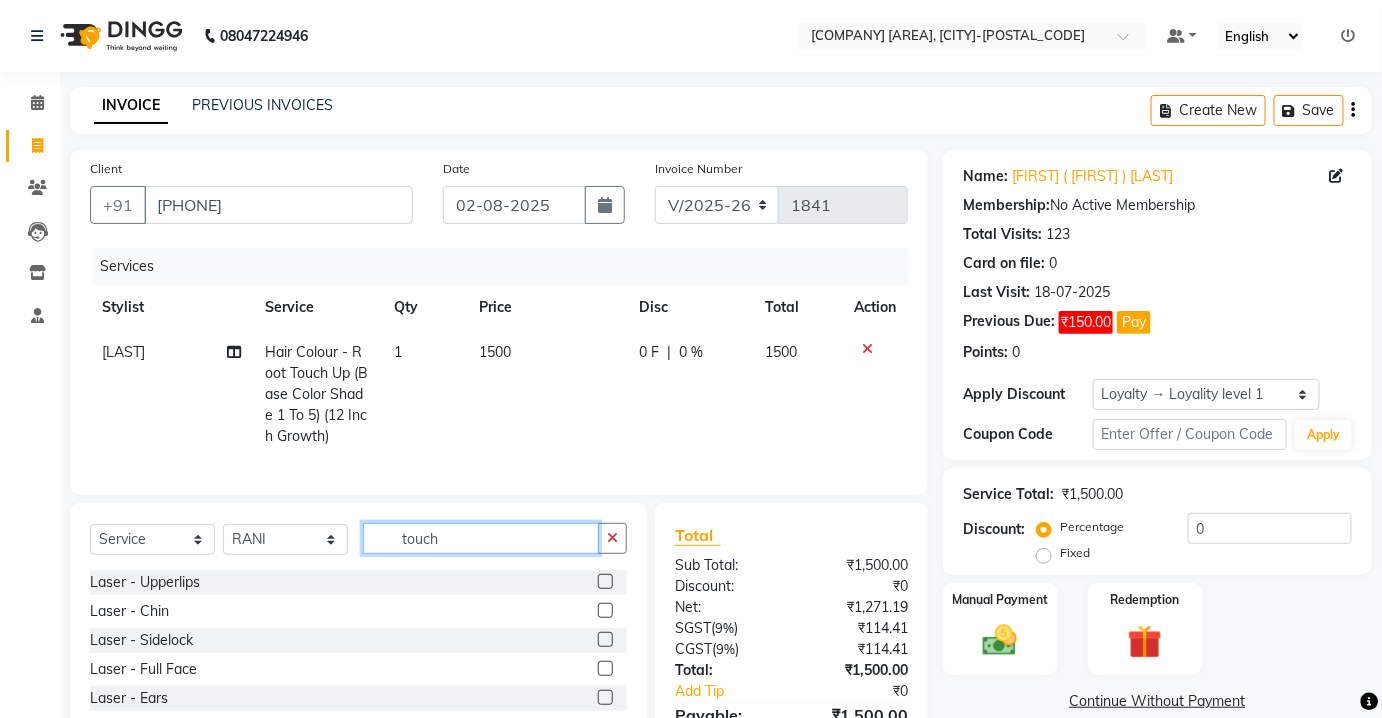 click on "touch" 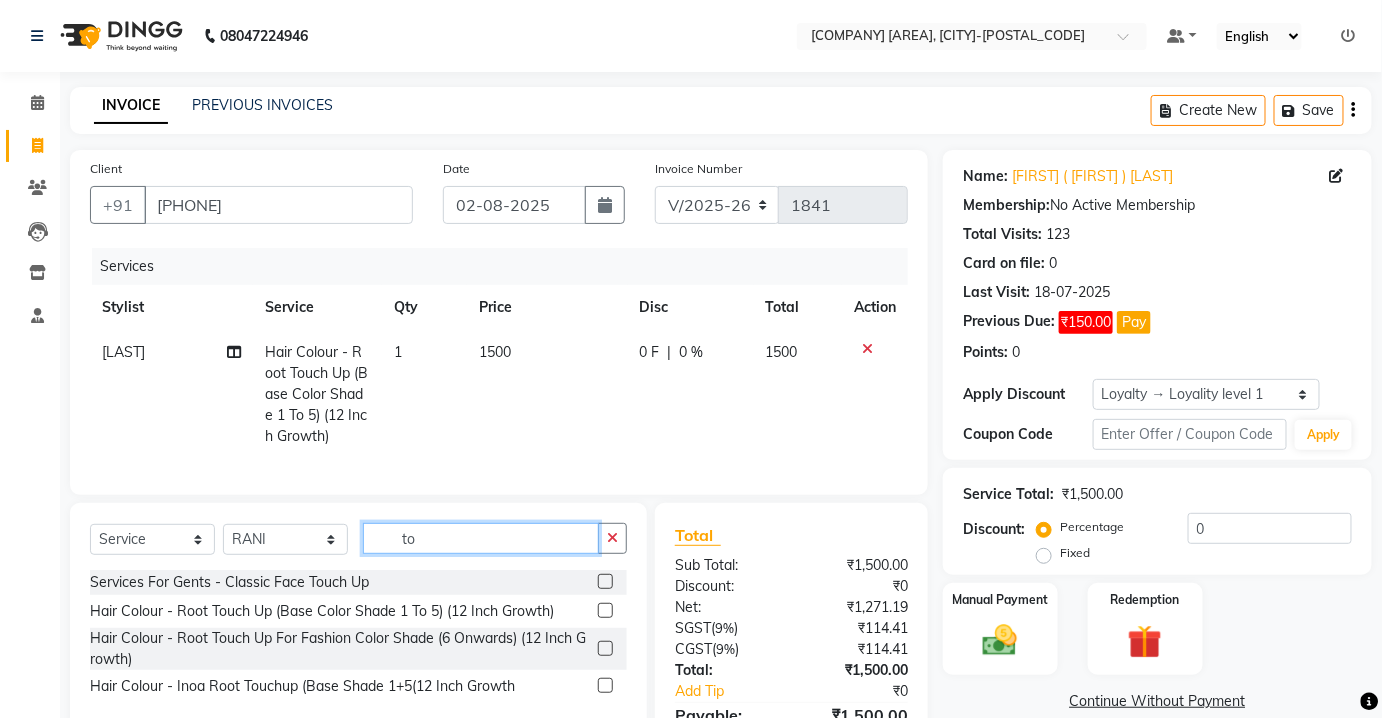 type on "t" 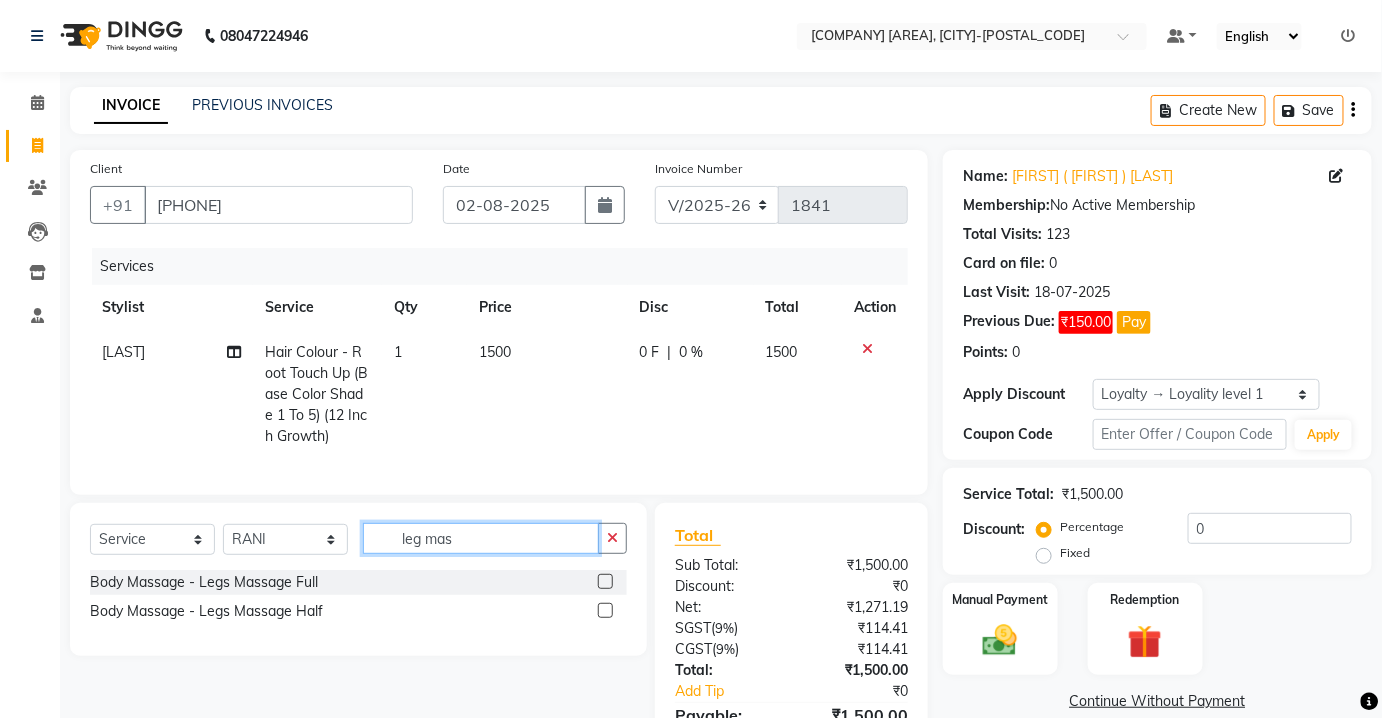 type on "leg mas" 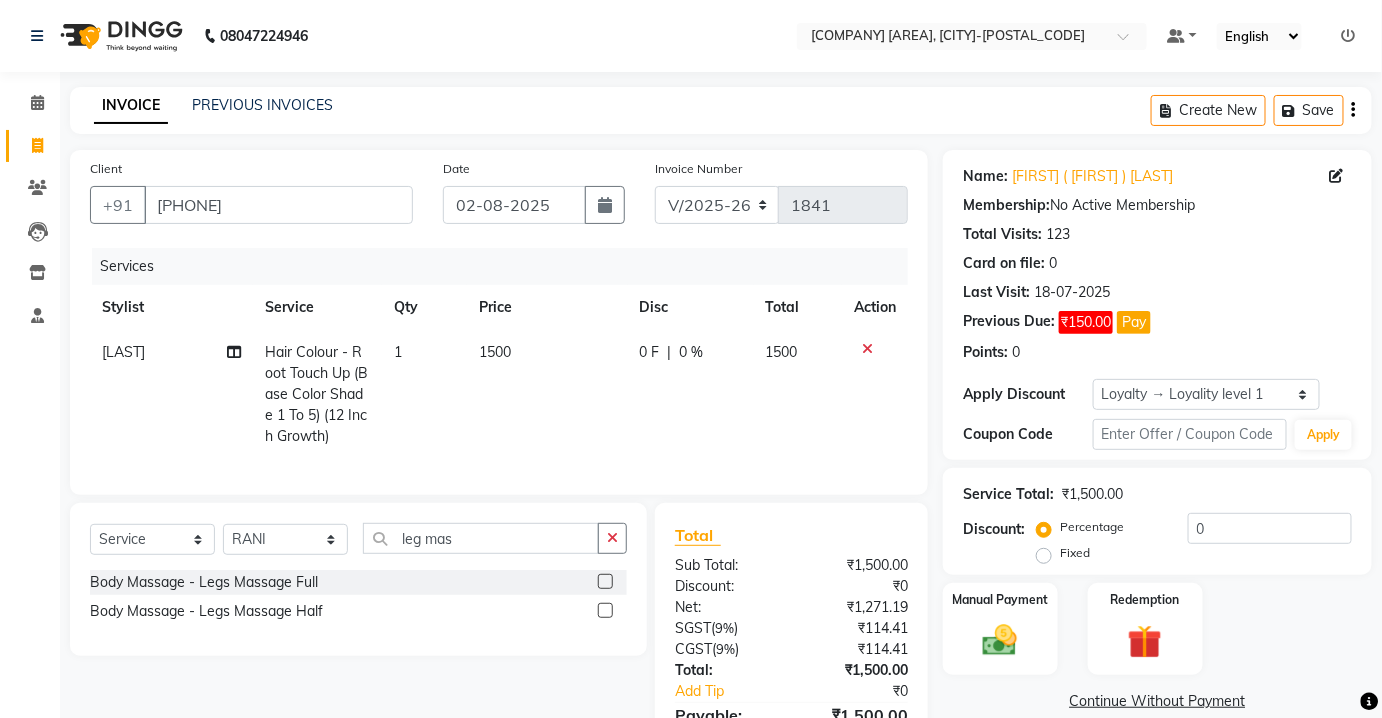 drag, startPoint x: 605, startPoint y: 622, endPoint x: 580, endPoint y: 550, distance: 76.2168 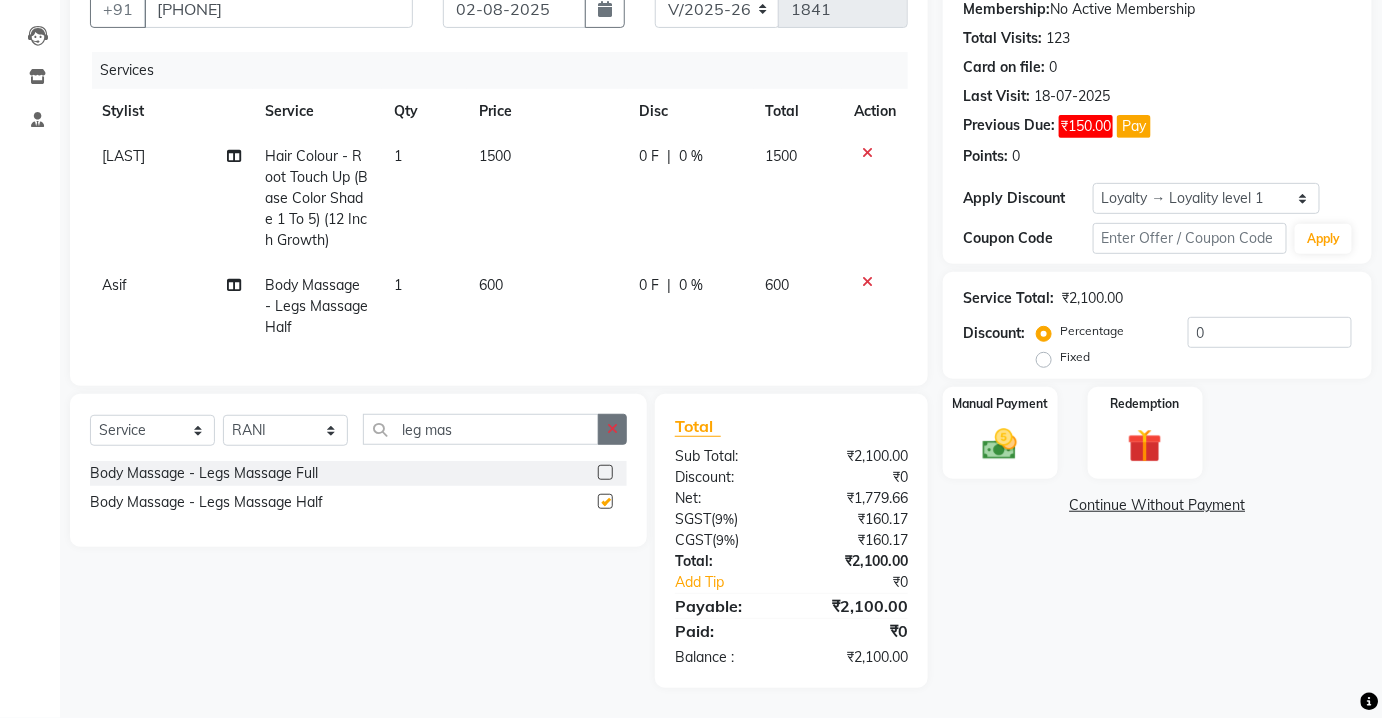 checkbox on "false" 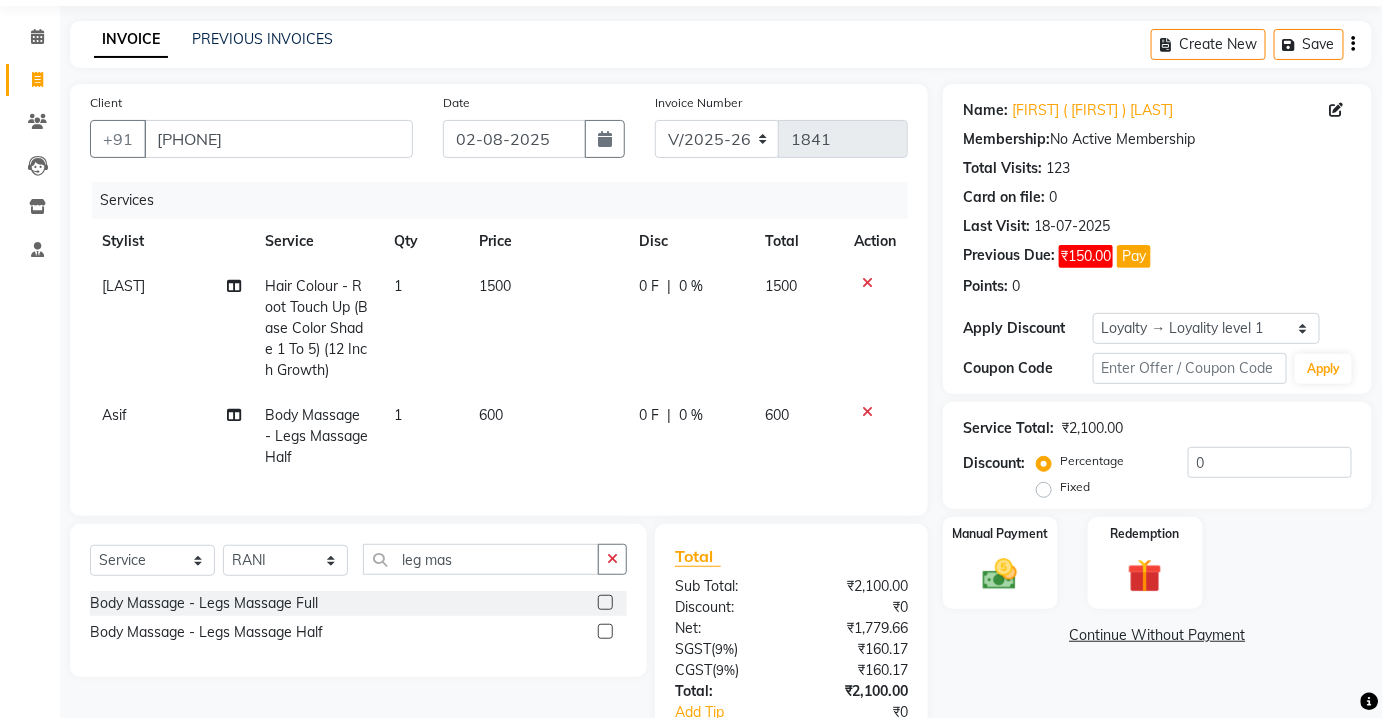 scroll, scrollTop: 26, scrollLeft: 0, axis: vertical 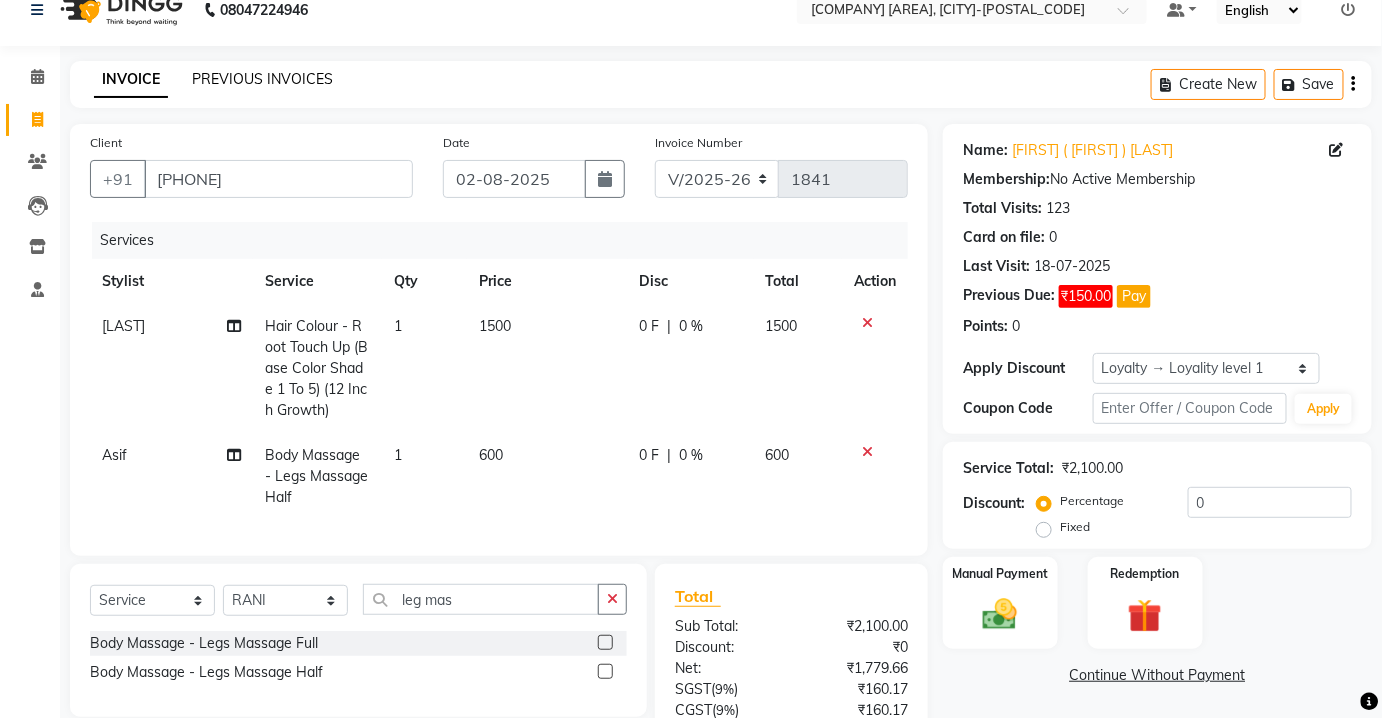 click on "PREVIOUS INVOICES" 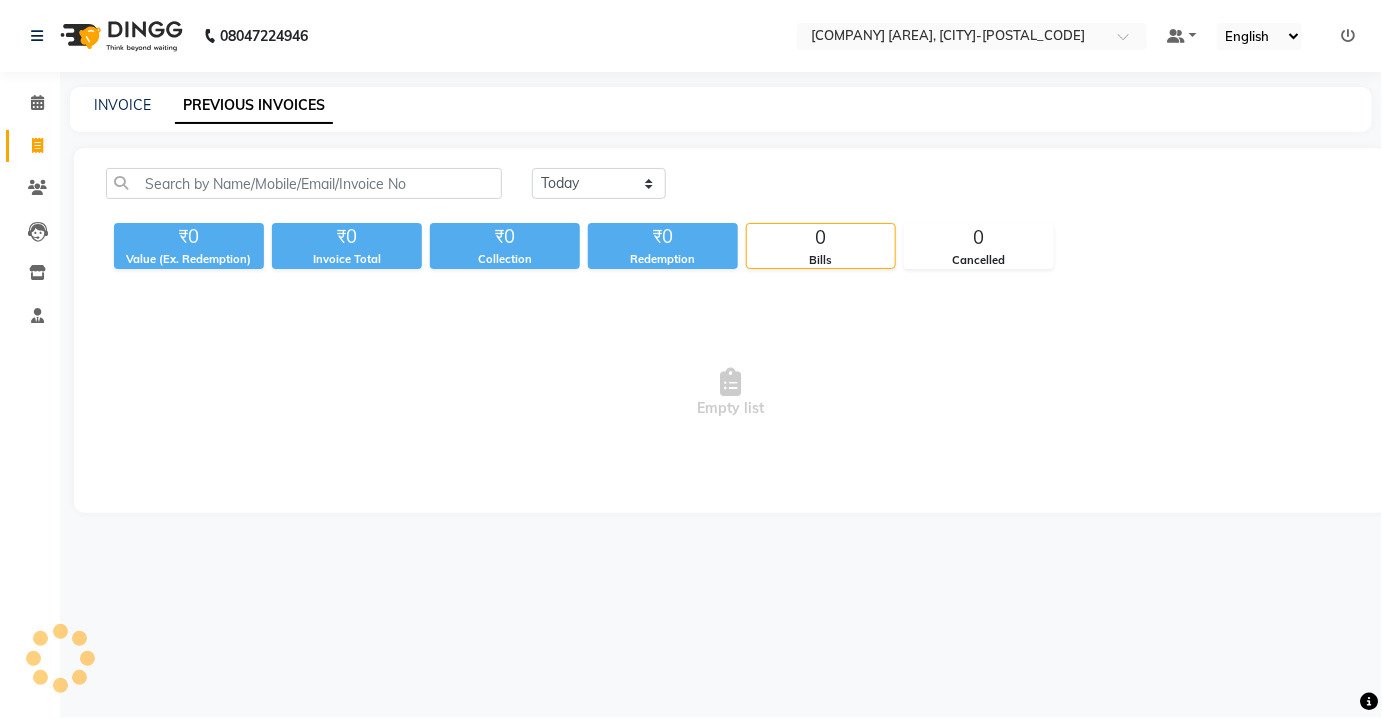 scroll, scrollTop: 0, scrollLeft: 0, axis: both 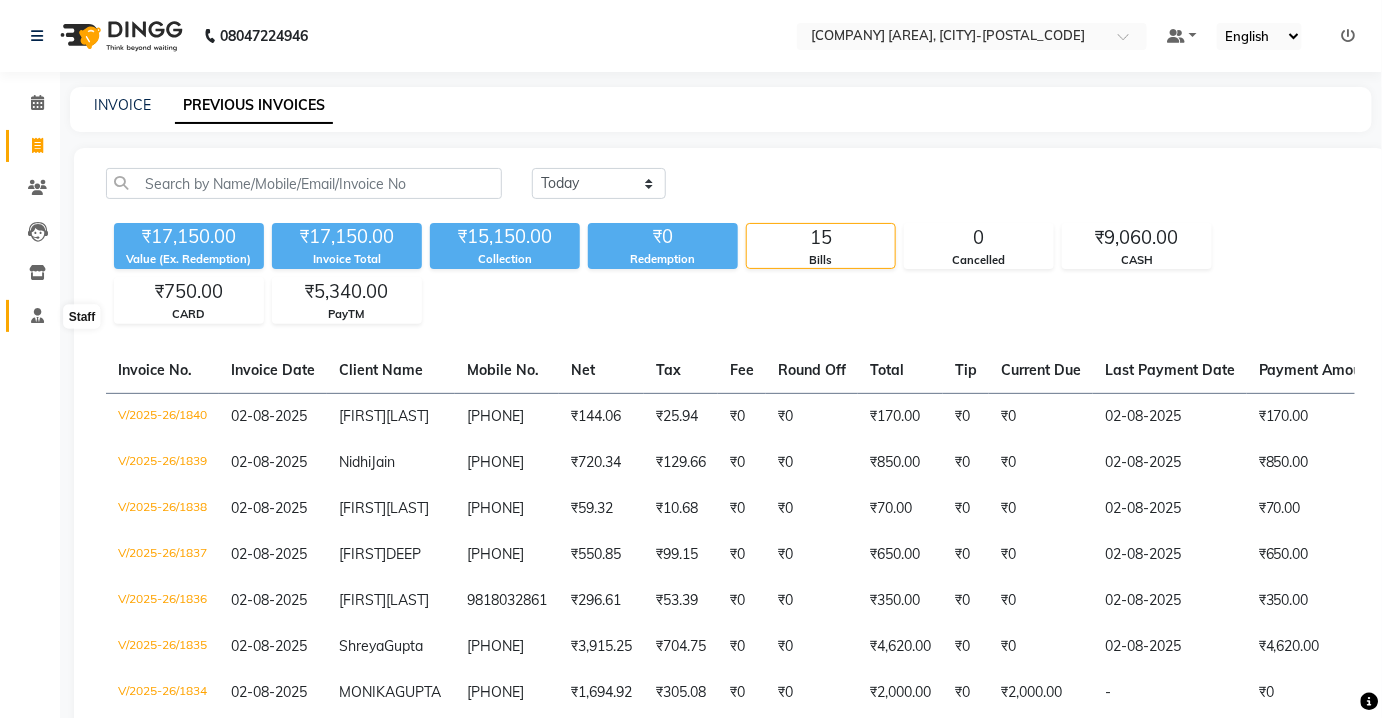 click 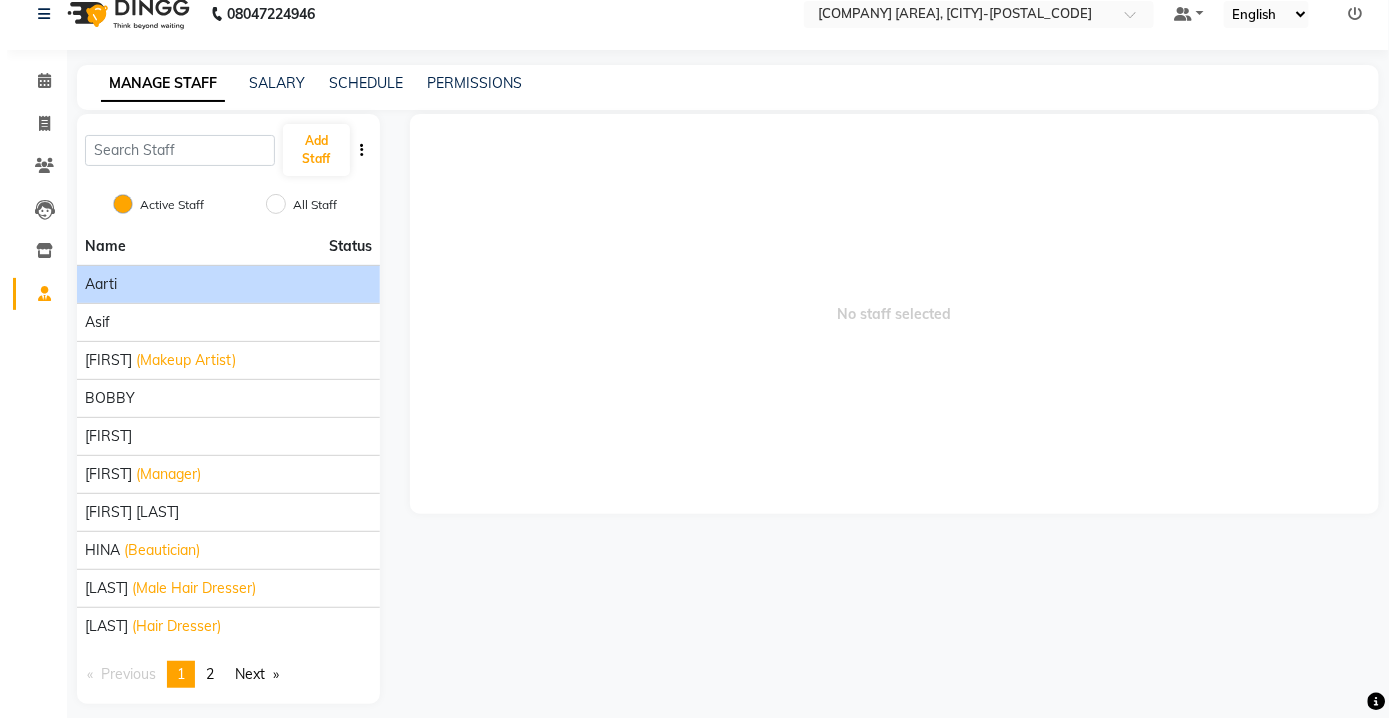 scroll, scrollTop: 34, scrollLeft: 0, axis: vertical 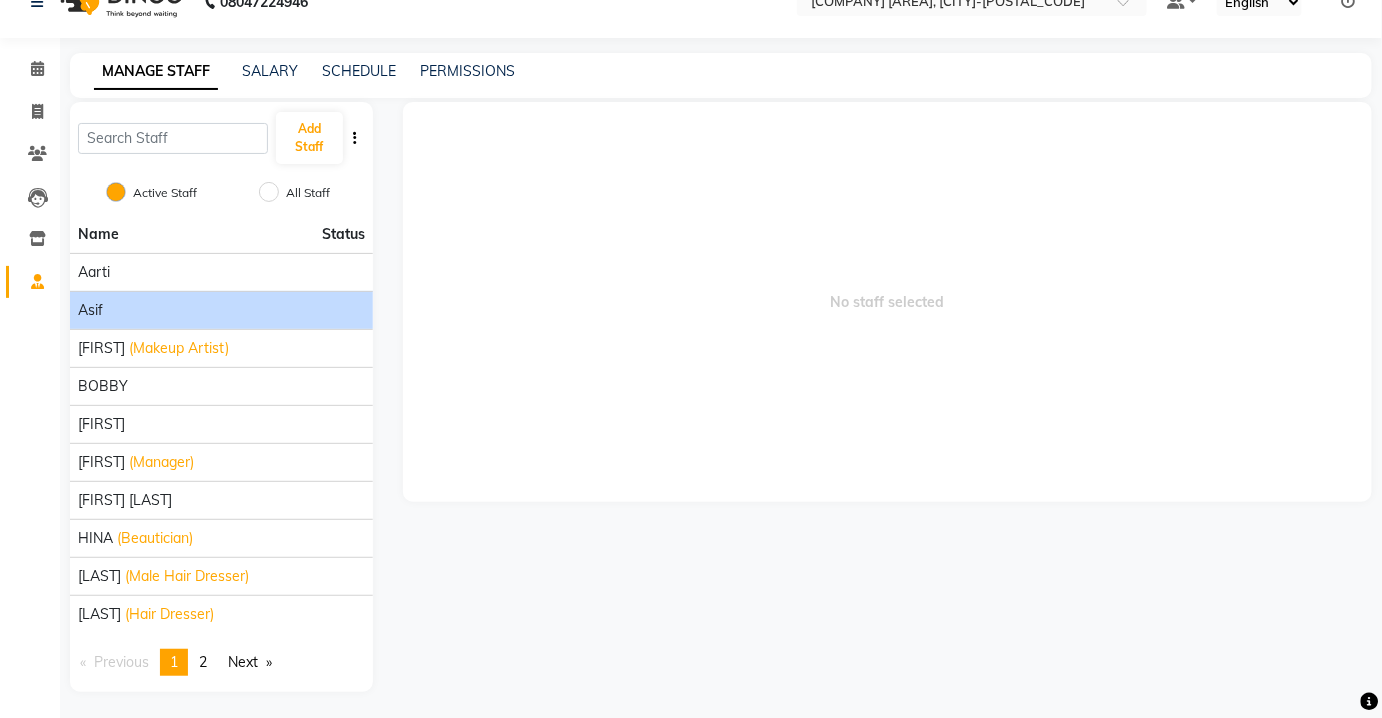 click on "Asif" 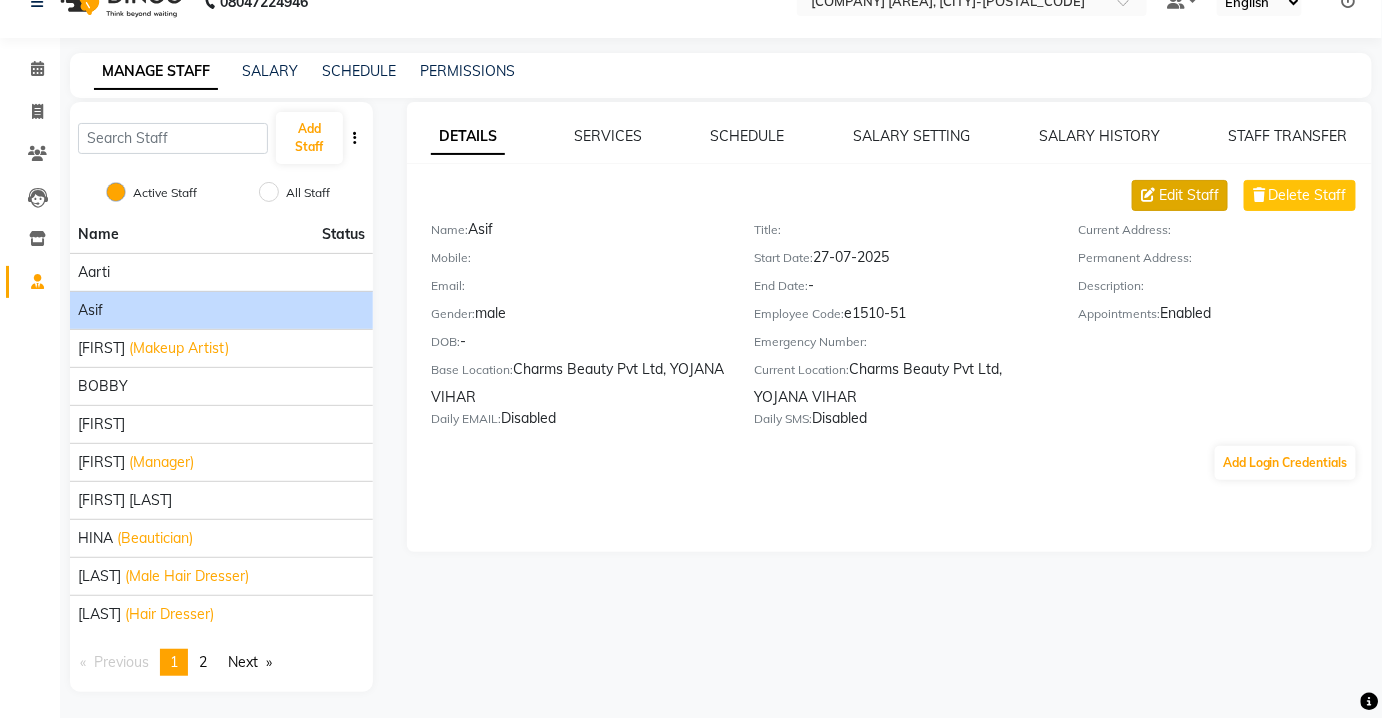 click on "Edit Staff" 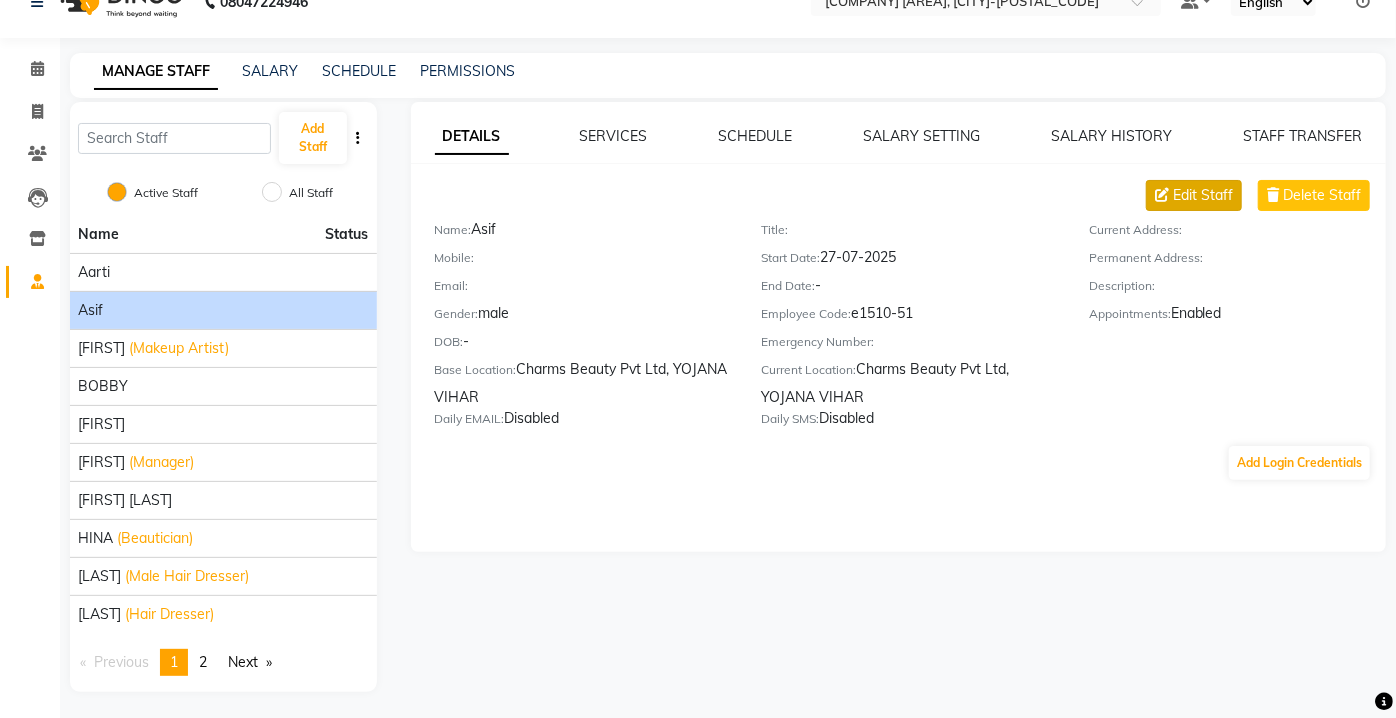 select on "male" 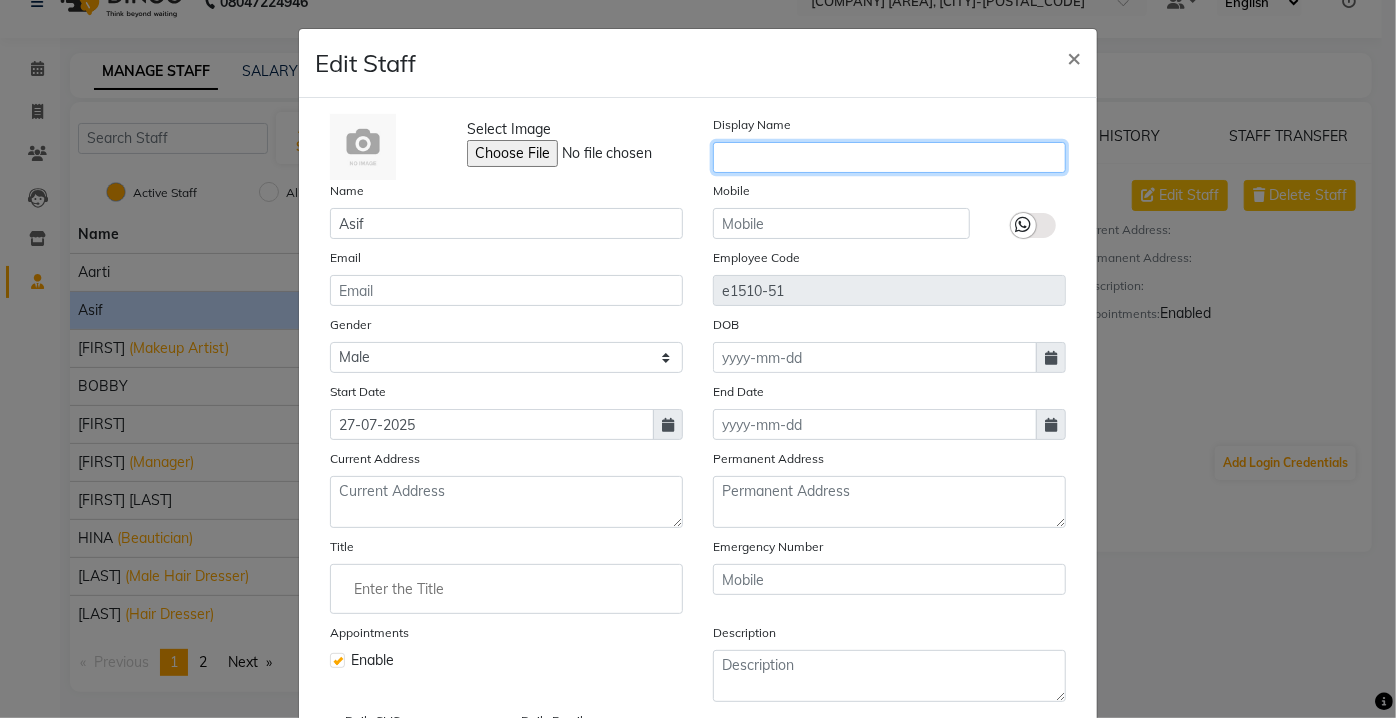 click 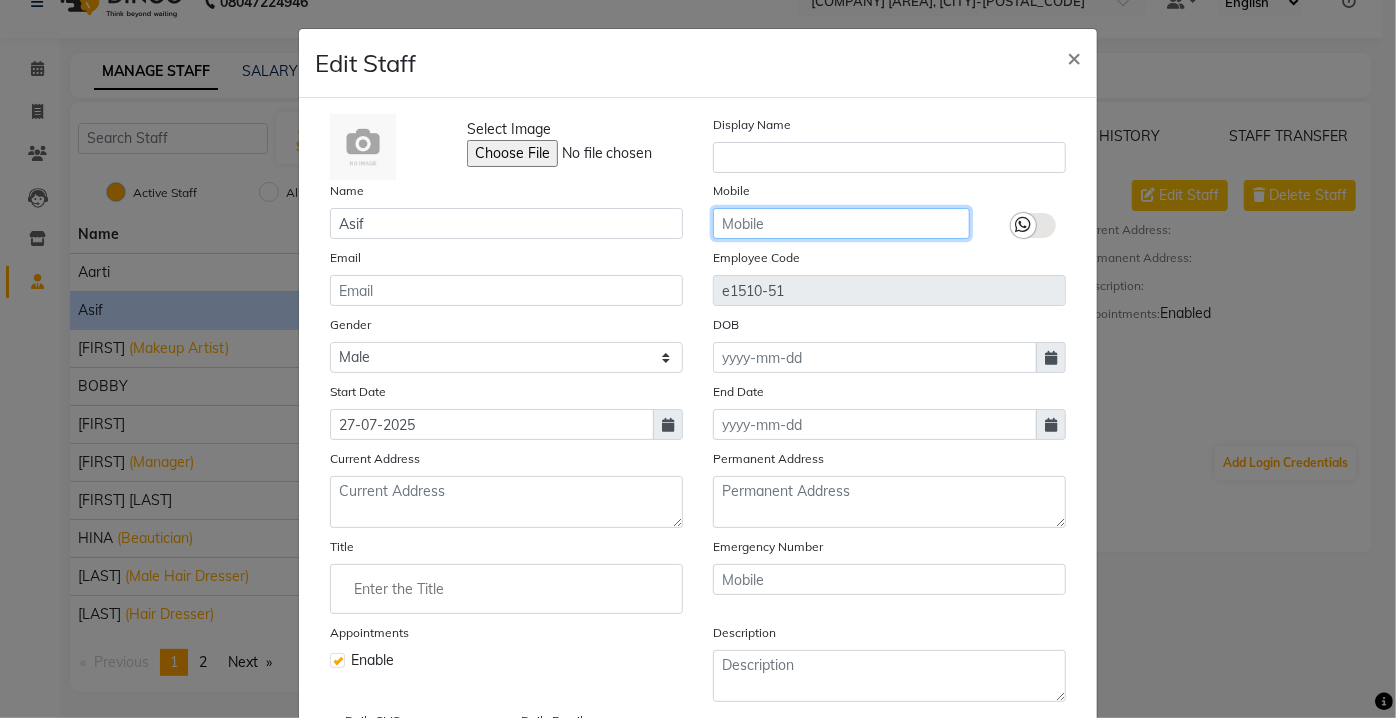 click 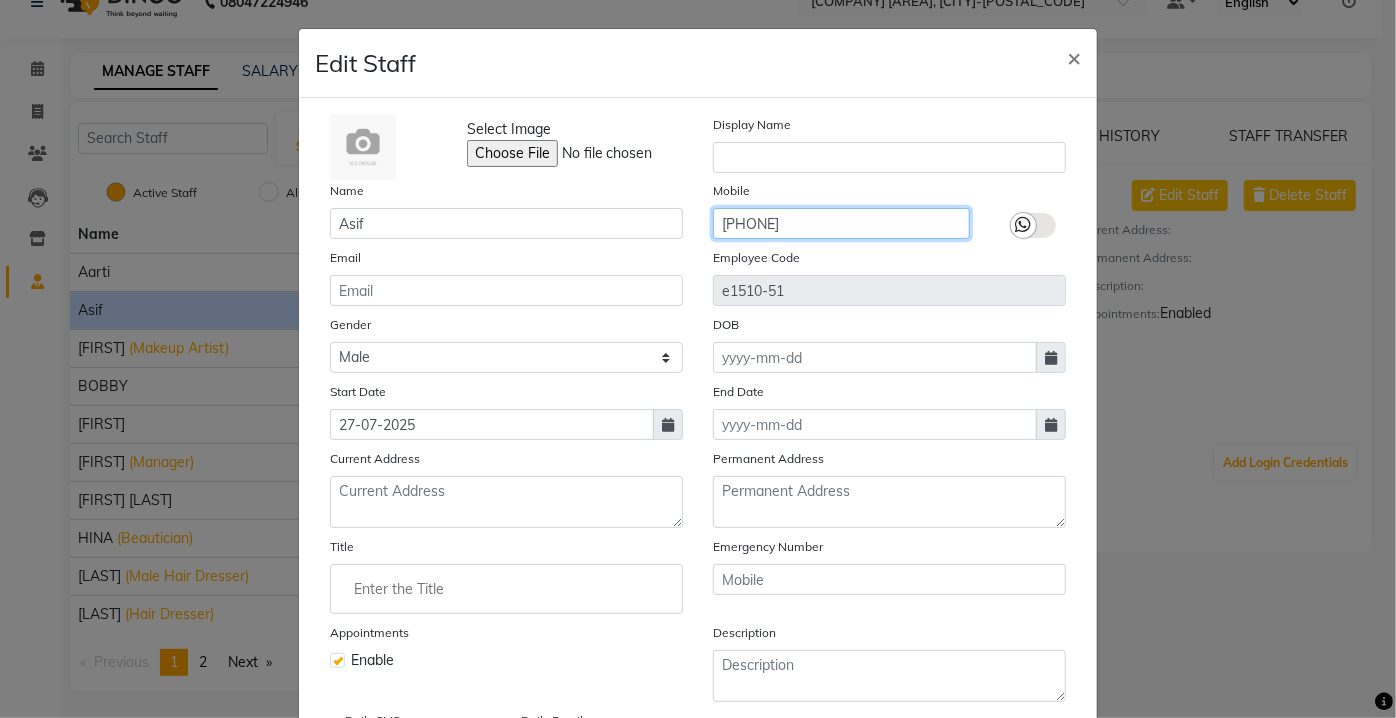 type on "[PHONE]" 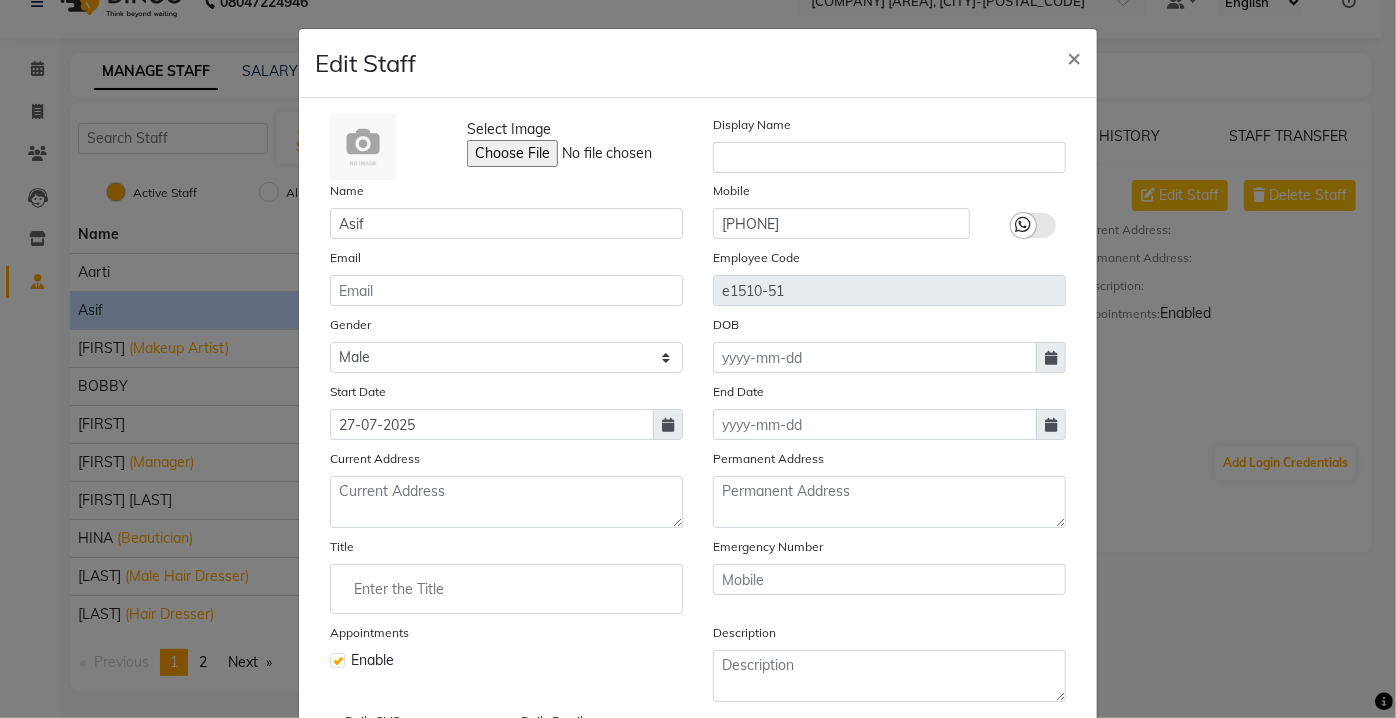 click on "DOB" 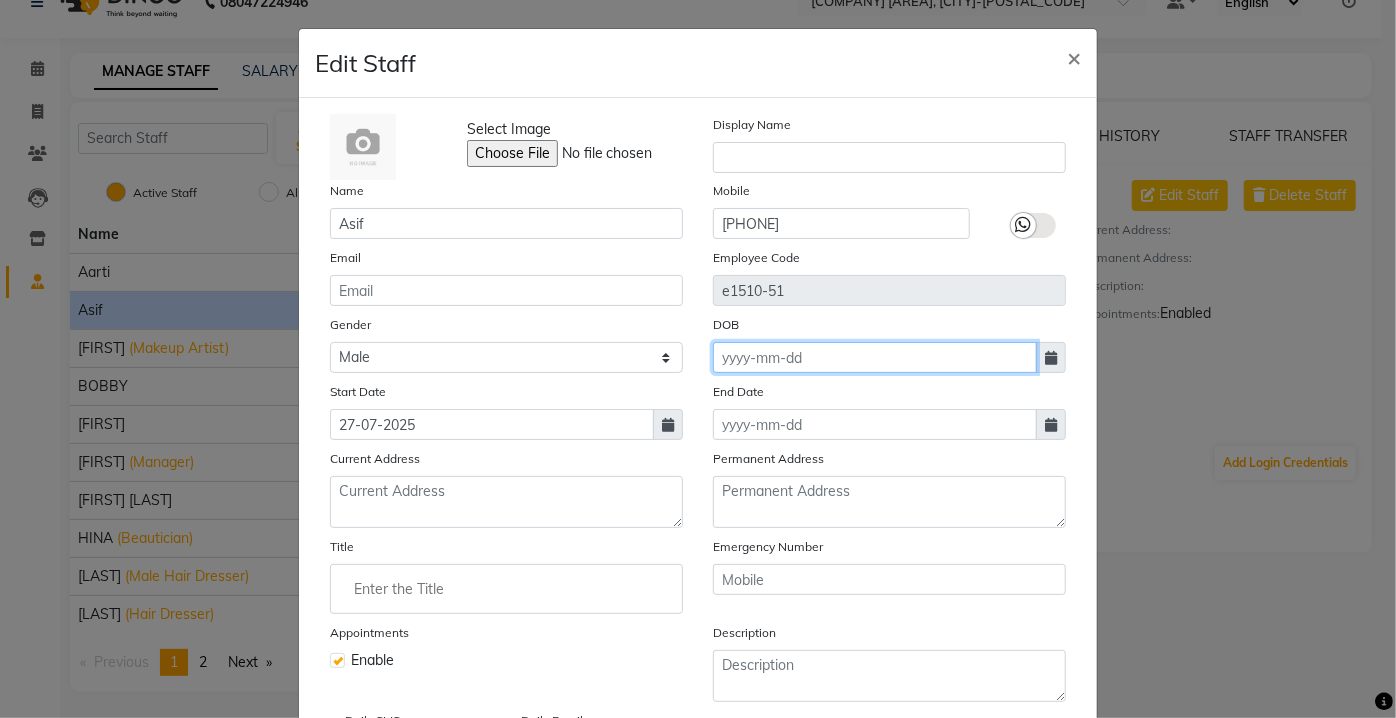 click 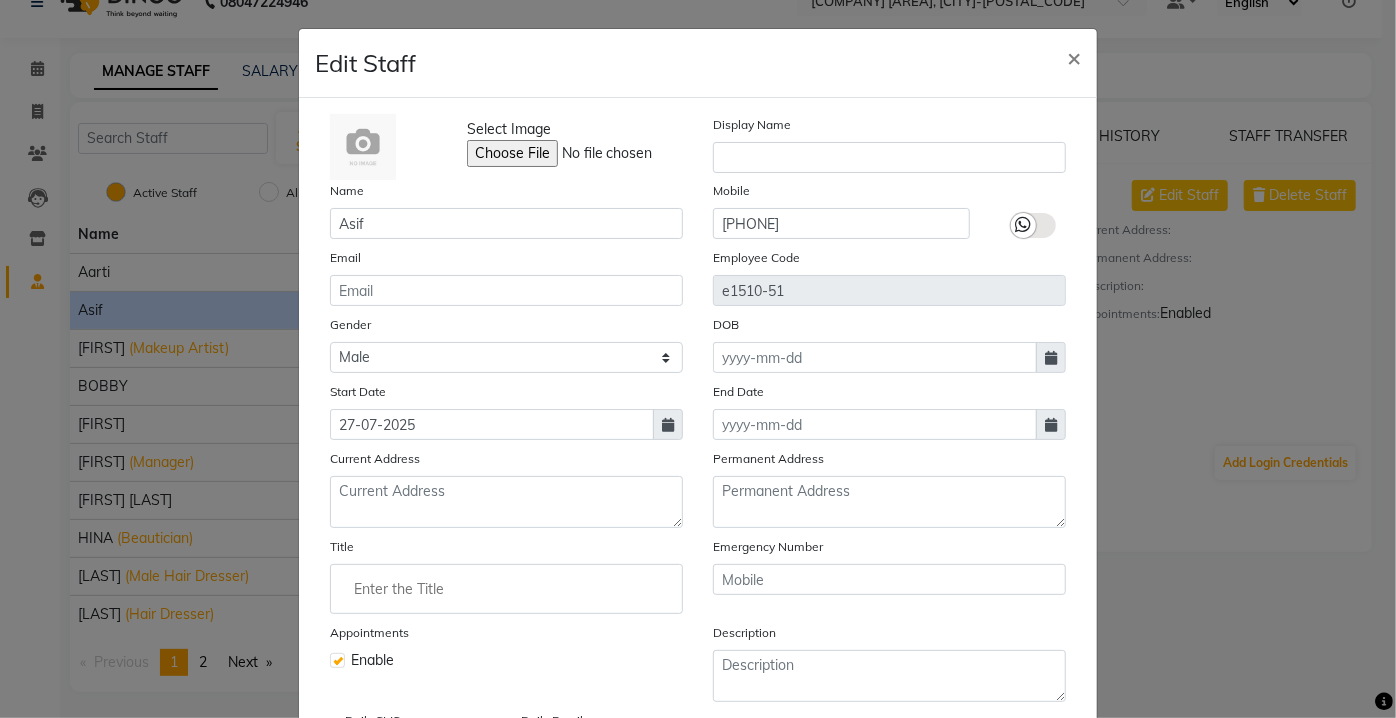 select on "8" 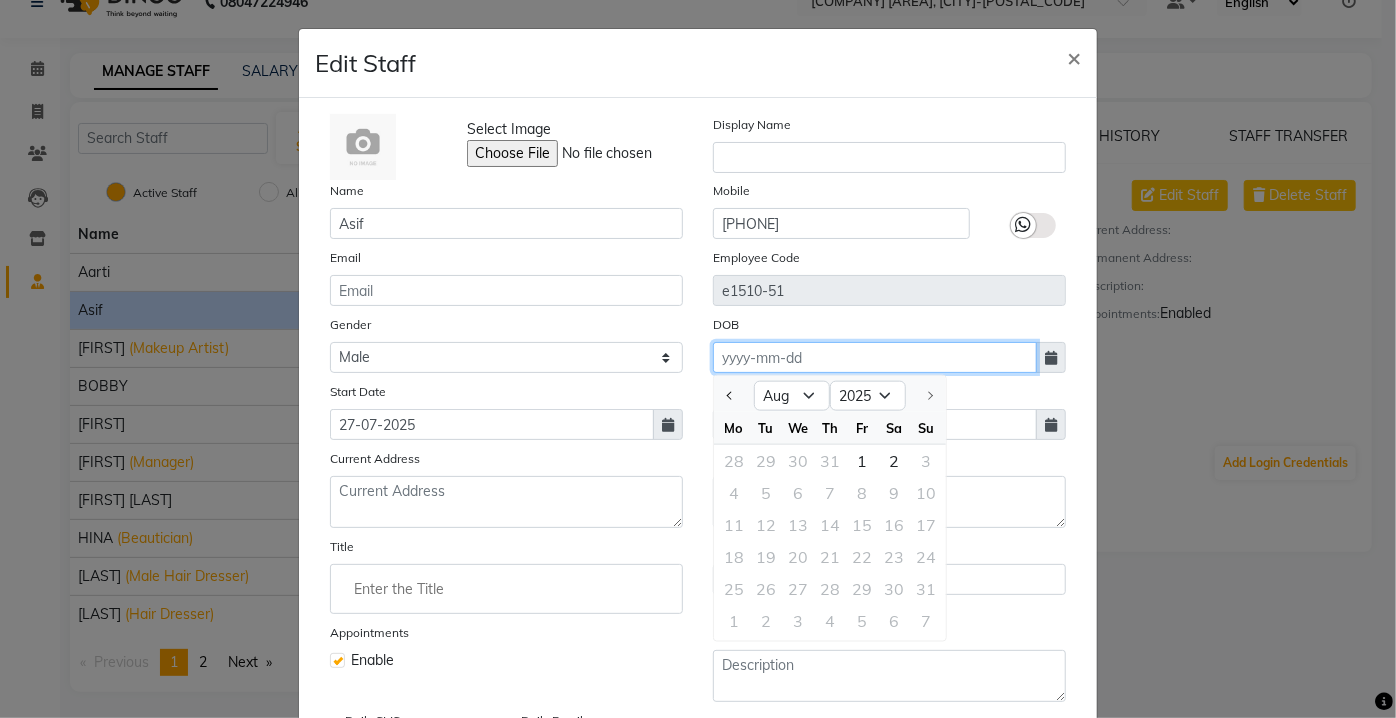 click 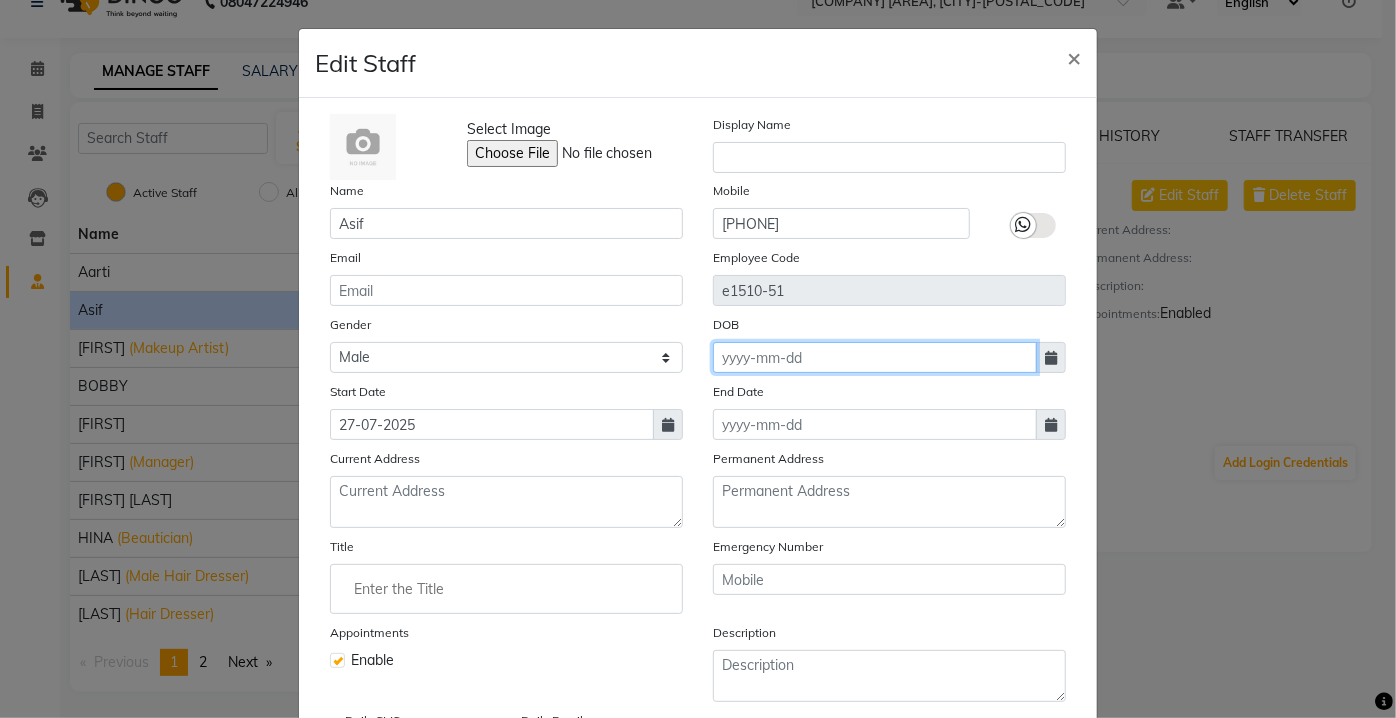 click 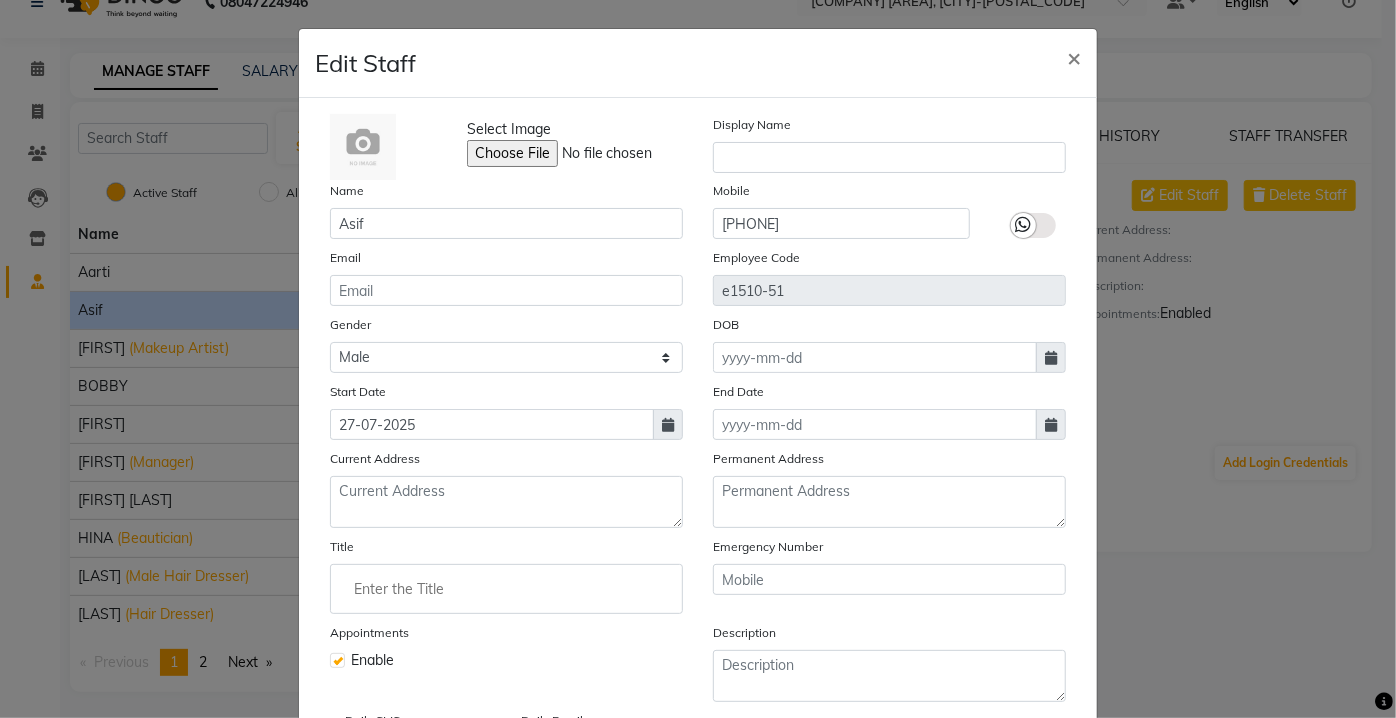 select on "8" 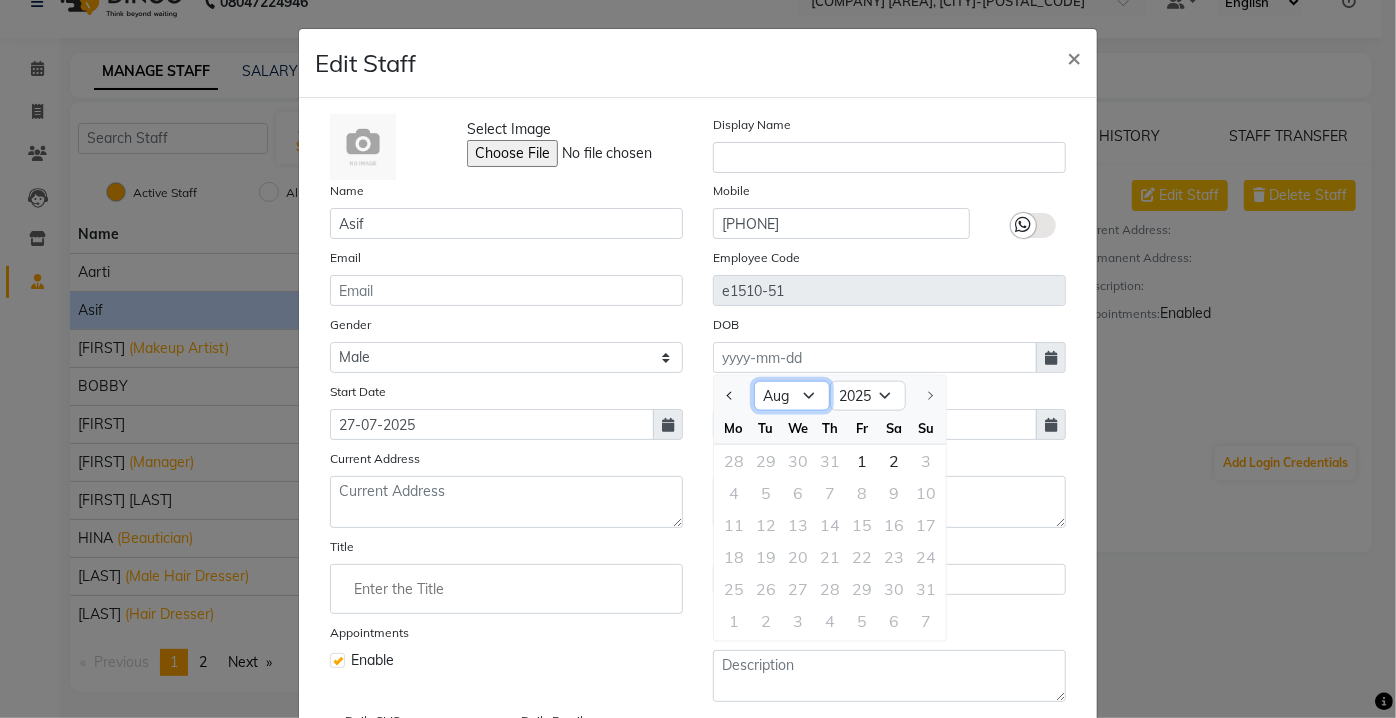 click on "Jan Feb Mar Apr May Jun Jul Aug" 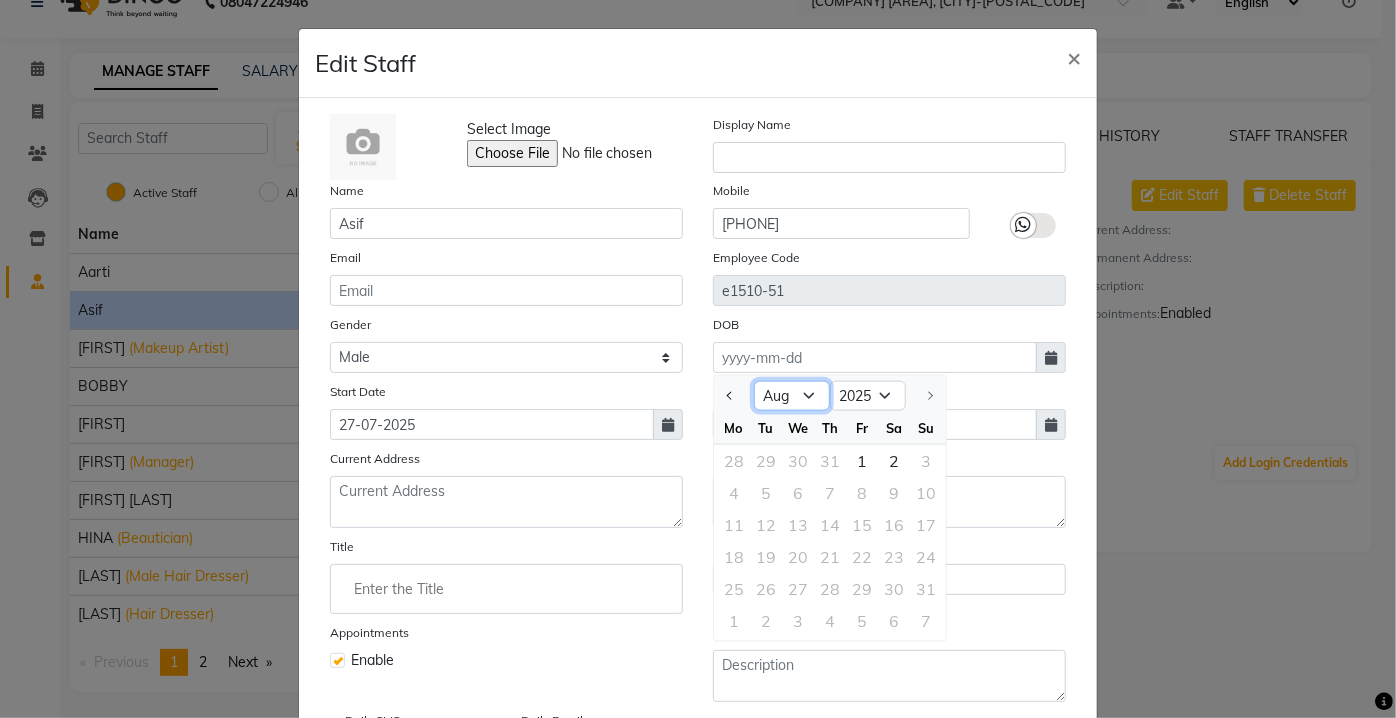 click on "Jan Feb Mar Apr May Jun Jul Aug" 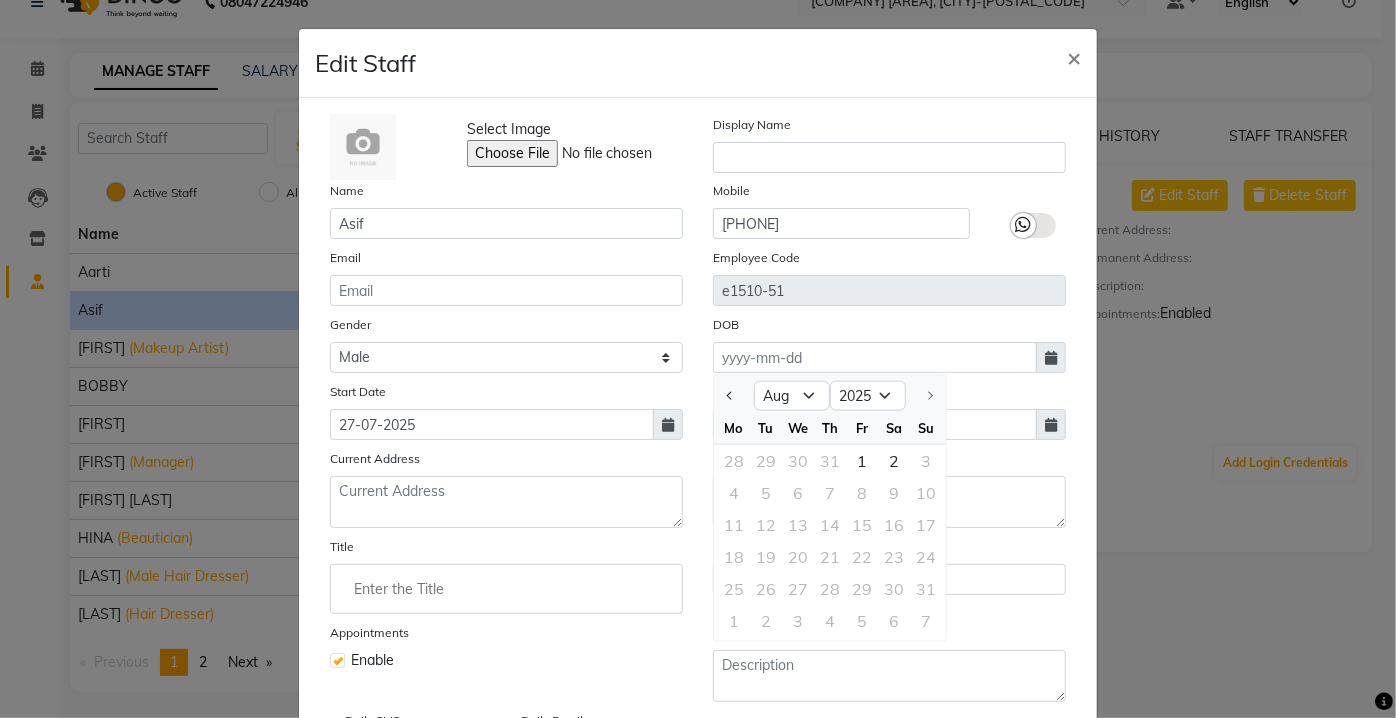 click on "Jan Feb Mar Apr May Jun Jul Aug 1920 1921 1922 1923 1924 1925 1926 1927 1928 1929 1930 1931 1932 1933 1934 1935 1936 1937 1938 1939 1940 1941 1942 1943 1944 1945 1946 1947 1948 1949 1950 1951 1952 1953 1954 1955 1956 1957 1958 1959 1960 1961 1962 1963 1964 1965 1966 1967 1968 1969 1970 1971 1972 1973 1974 1975 1976 1977 1978 1979 1980 1981 1982 1983 1984 1985 1986 1987 1988 1989 1990 1991 1992 1993 1994 1995 1996 1997 1998 1999 2000 2001 2002 2003 2004 2005 2006 2007 2008 2009 2010 2011 2012 2013 2014 2015 2016 2017 2018 2019 2020 2021 2022 2023 2024 2025 Mo Tu We Th Fr Sa Su 28 29 30 31 1 2 3 4 5 6 7 8 9 10 11 12 13 14 15 16 17 18 19 20 21 22 23 24 25 26 27 28 29 30 31 1 2 3 4 5 6 7" 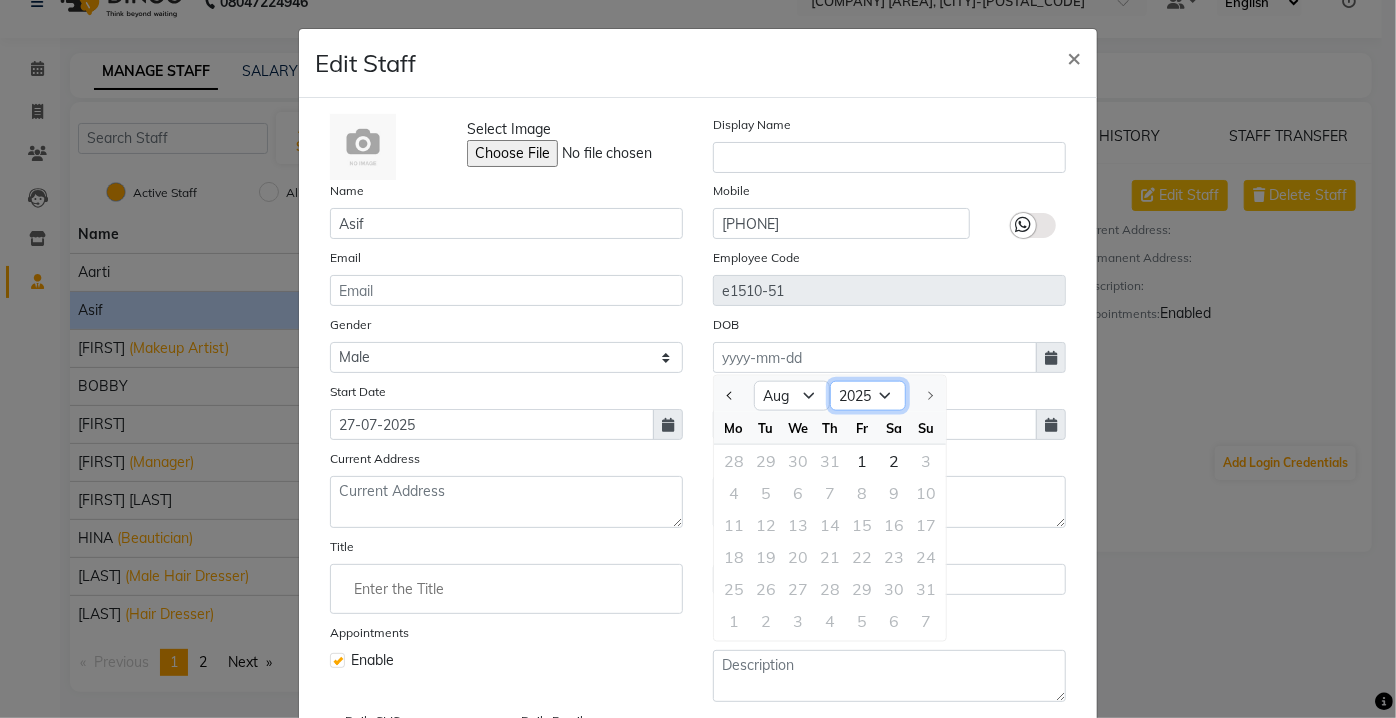 click on "1920 1921 1922 1923 1924 1925 1926 1927 1928 1929 1930 1931 1932 1933 1934 1935 1936 1937 1938 1939 1940 1941 1942 1943 1944 1945 1946 1947 1948 1949 1950 1951 1952 1953 1954 1955 1956 1957 1958 1959 1960 1961 1962 1963 1964 1965 1966 1967 1968 1969 1970 1971 1972 1973 1974 1975 1976 1977 1978 1979 1980 1981 1982 1983 1984 1985 1986 1987 1988 1989 1990 1991 1992 1993 1994 1995 1996 1997 1998 1999 2000 2001 2002 2003 2004 2005 2006 2007 2008 2009 2010 2011 2012 2013 2014 2015 2016 2017 2018 2019 2020 2021 2022 2023 2024 2025" 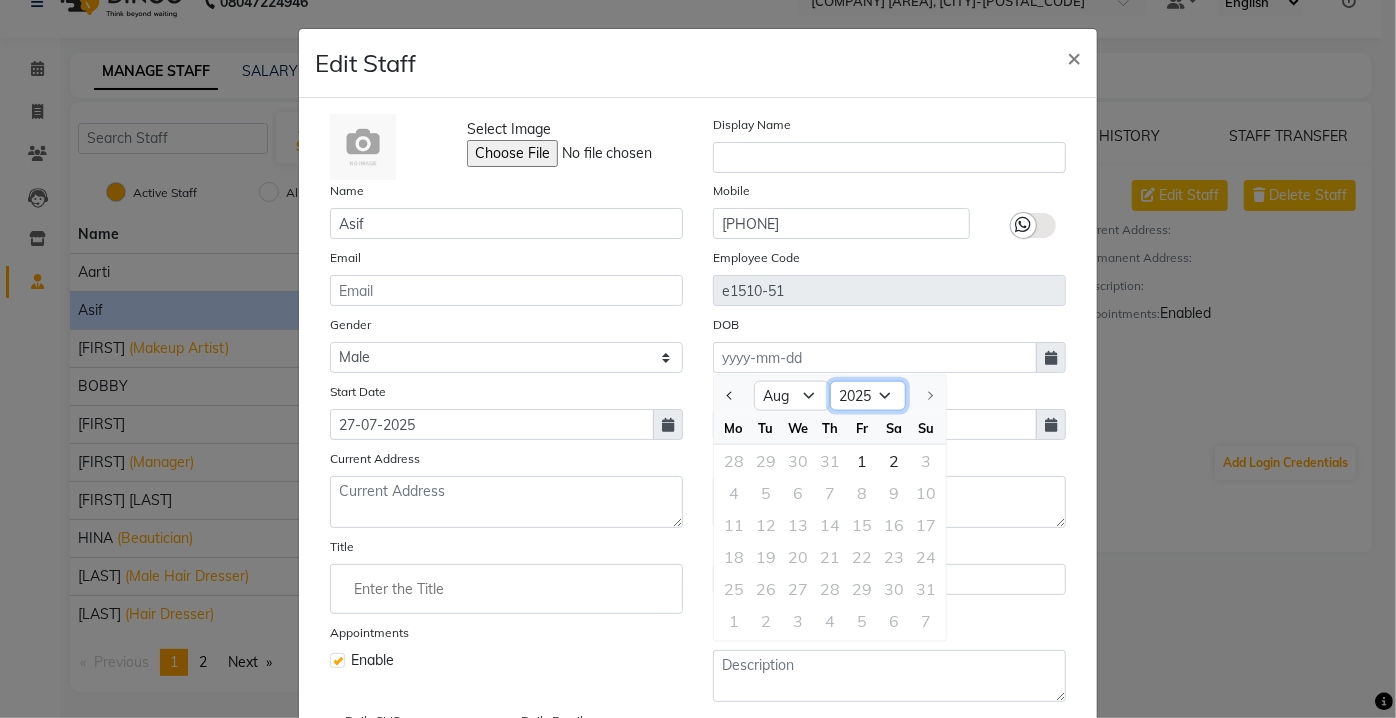 select on "2001" 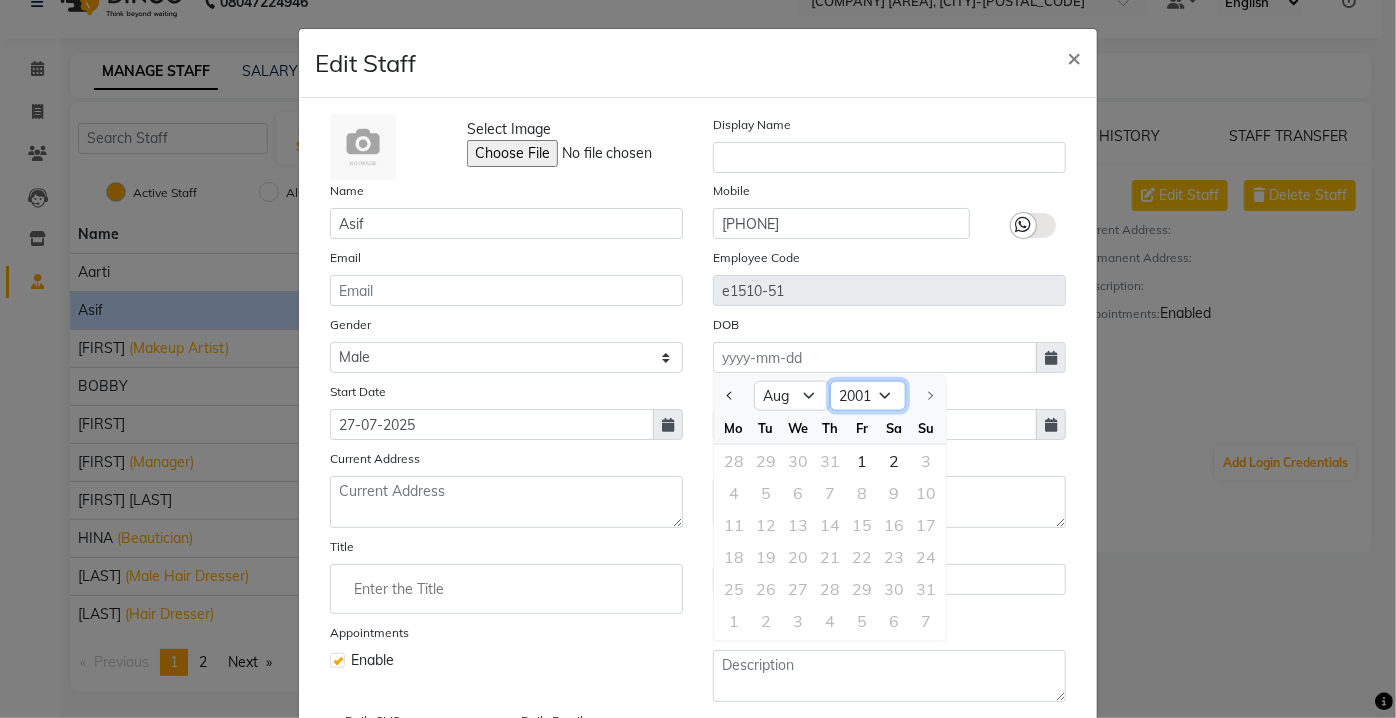 click on "1920 1921 1922 1923 1924 1925 1926 1927 1928 1929 1930 1931 1932 1933 1934 1935 1936 1937 1938 1939 1940 1941 1942 1943 1944 1945 1946 1947 1948 1949 1950 1951 1952 1953 1954 1955 1956 1957 1958 1959 1960 1961 1962 1963 1964 1965 1966 1967 1968 1969 1970 1971 1972 1973 1974 1975 1976 1977 1978 1979 1980 1981 1982 1983 1984 1985 1986 1987 1988 1989 1990 1991 1992 1993 1994 1995 1996 1997 1998 1999 2000 2001 2002 2003 2004 2005 2006 2007 2008 2009 2010 2011 2012 2013 2014 2015 2016 2017 2018 2019 2020 2021 2022 2023 2024 2025" 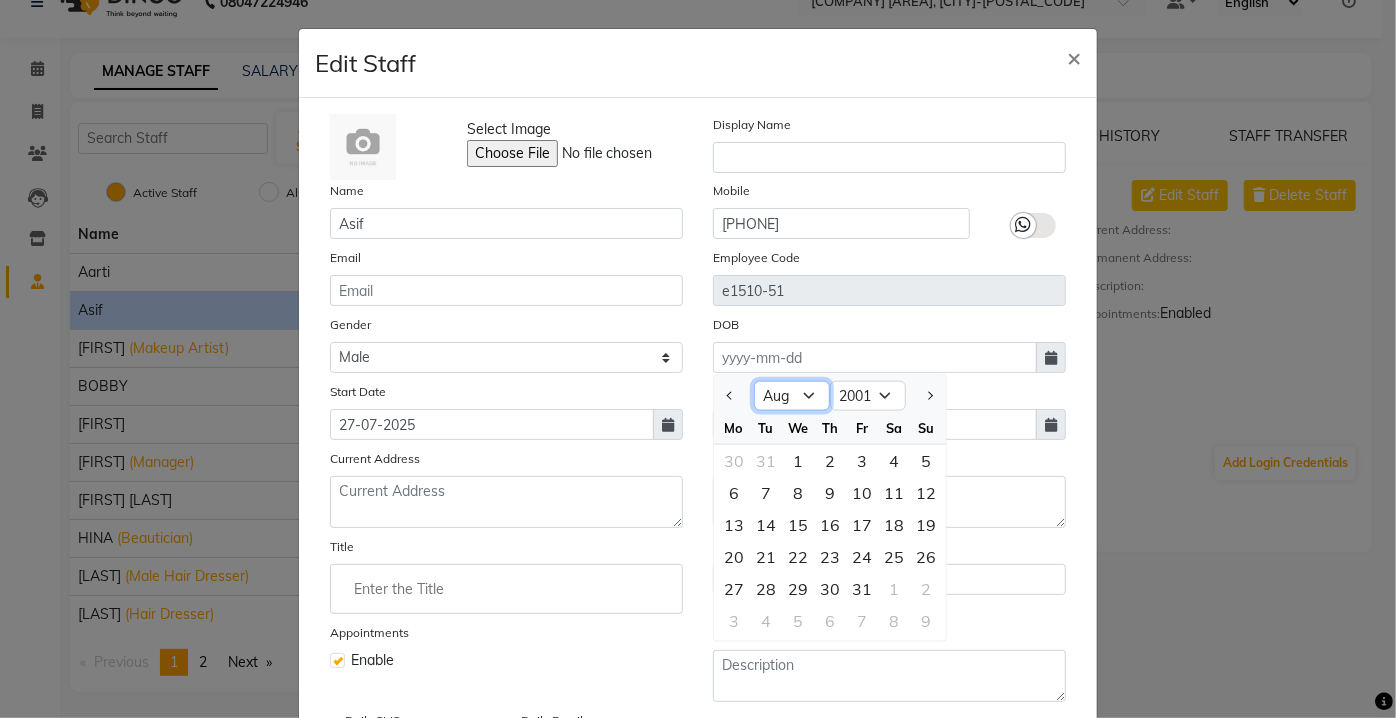 click on "Jan Feb Mar Apr May Jun Jul Aug Sep Oct Nov Dec" 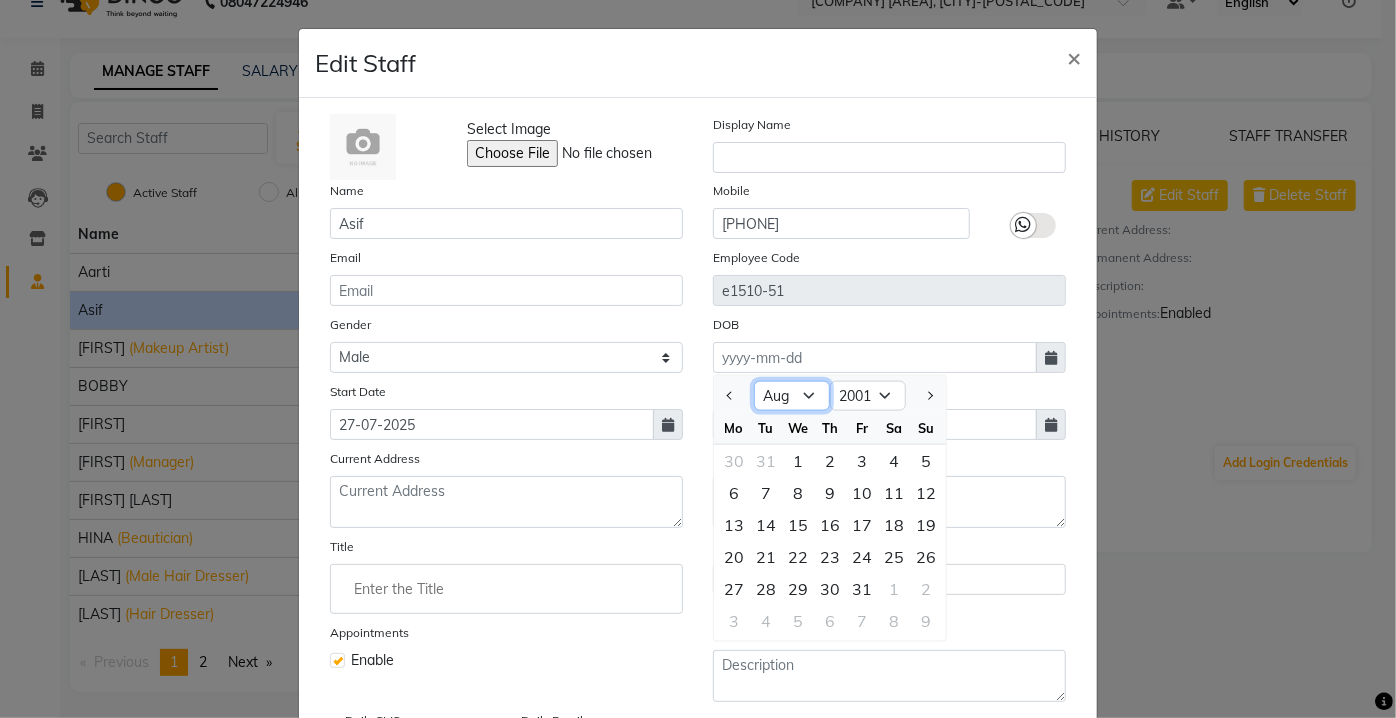 select on "9" 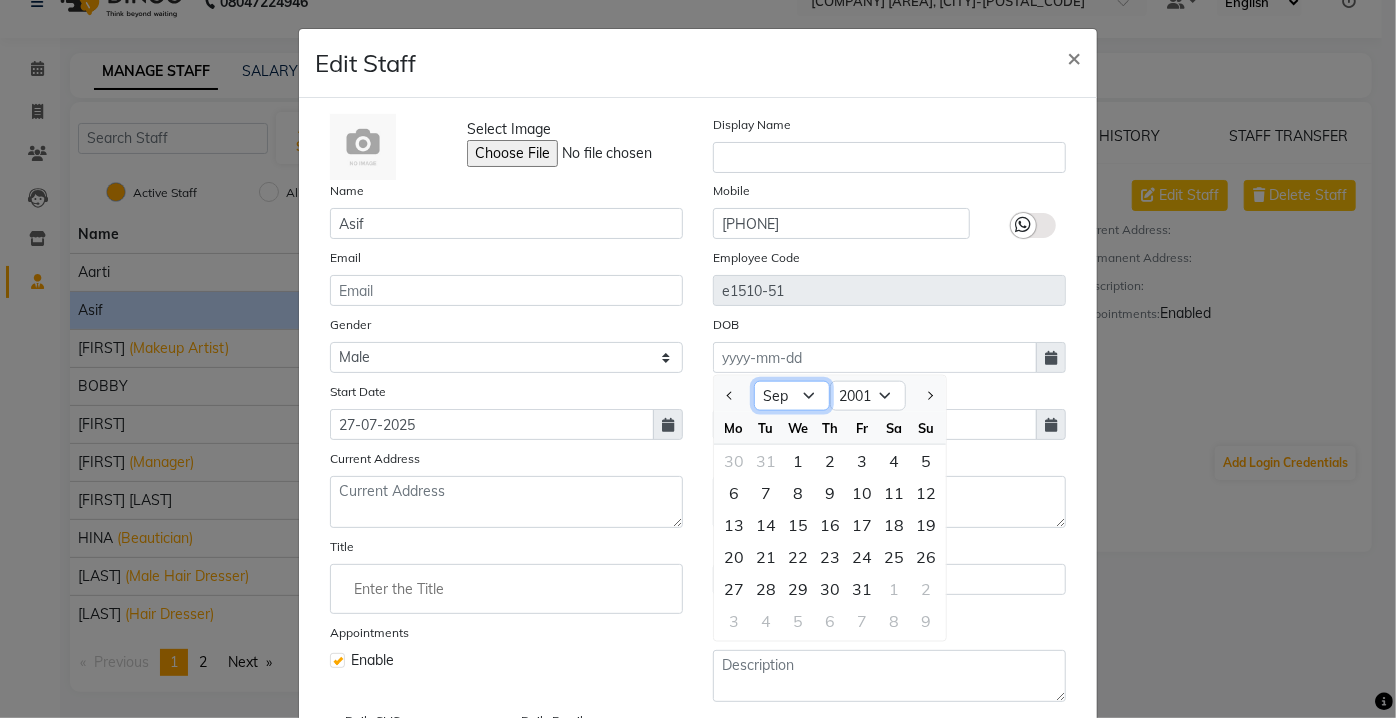 click on "Jan Feb Mar Apr May Jun Jul Aug Sep Oct Nov Dec" 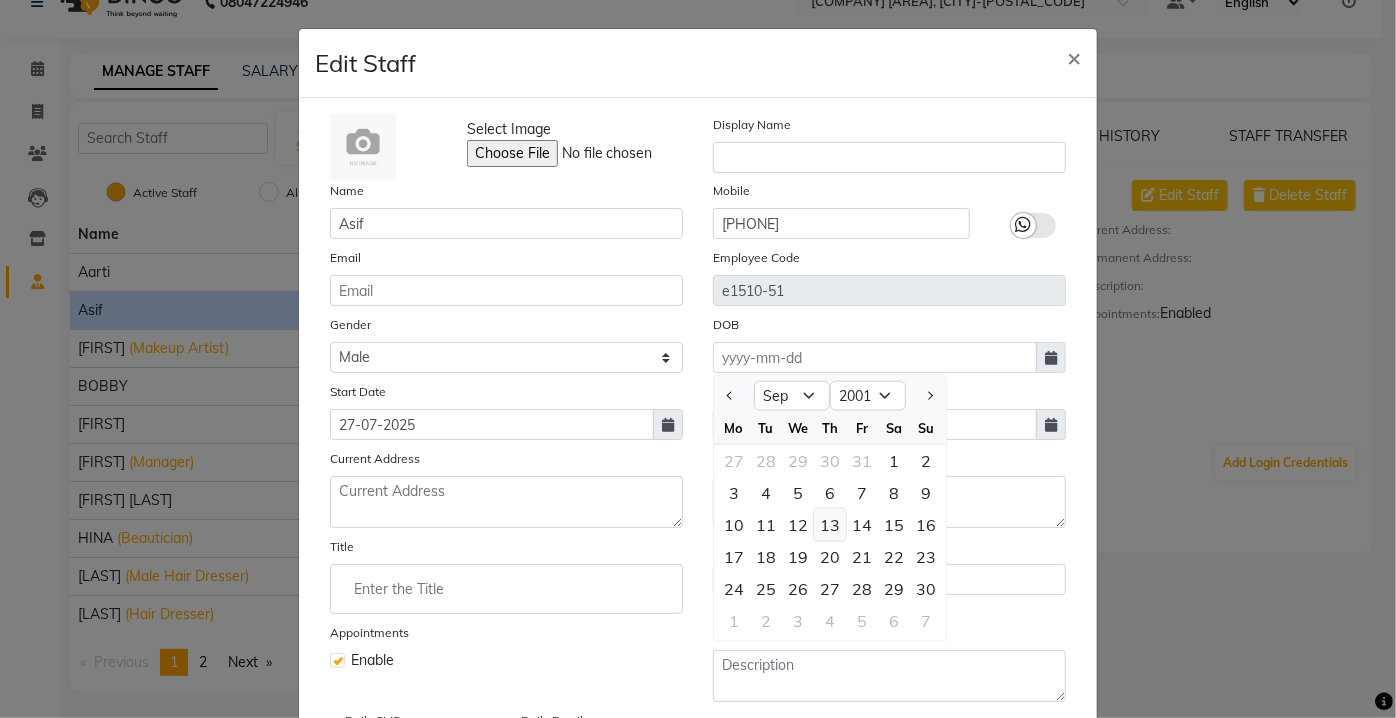click on "13" 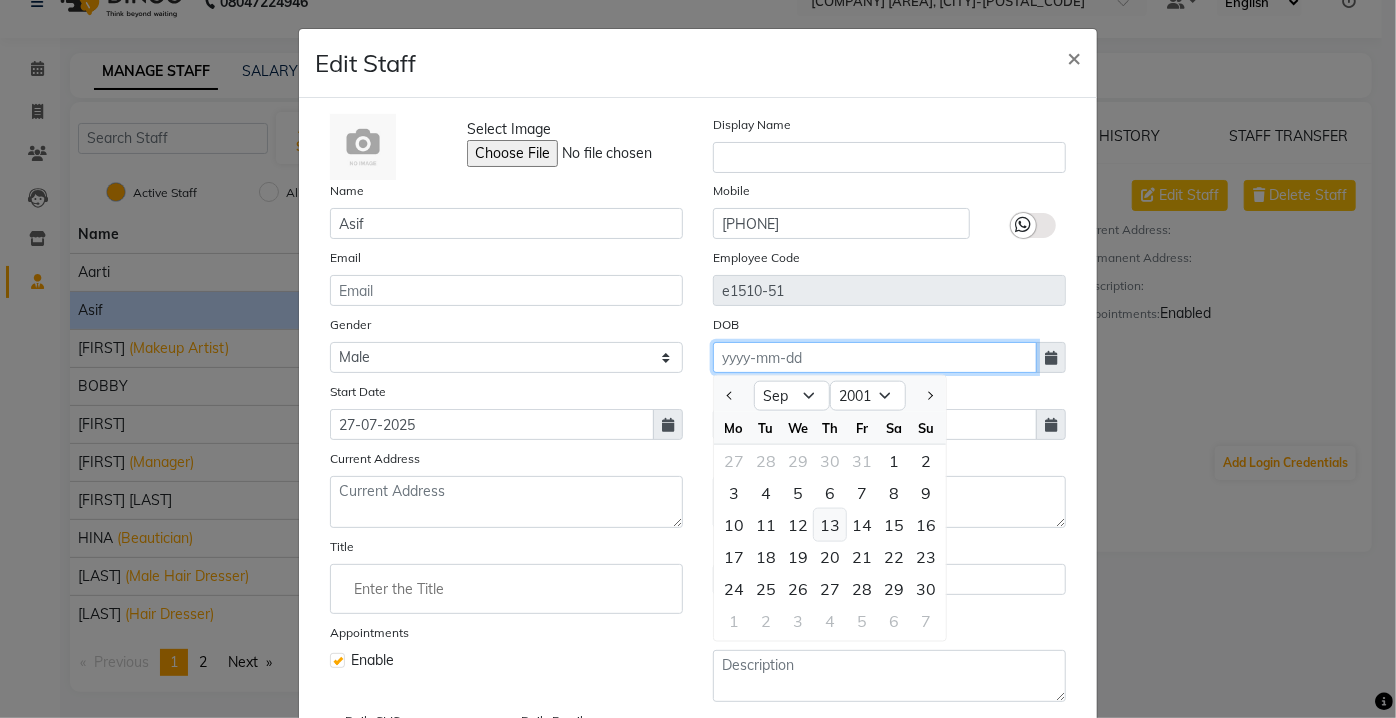 type on "[DATE]" 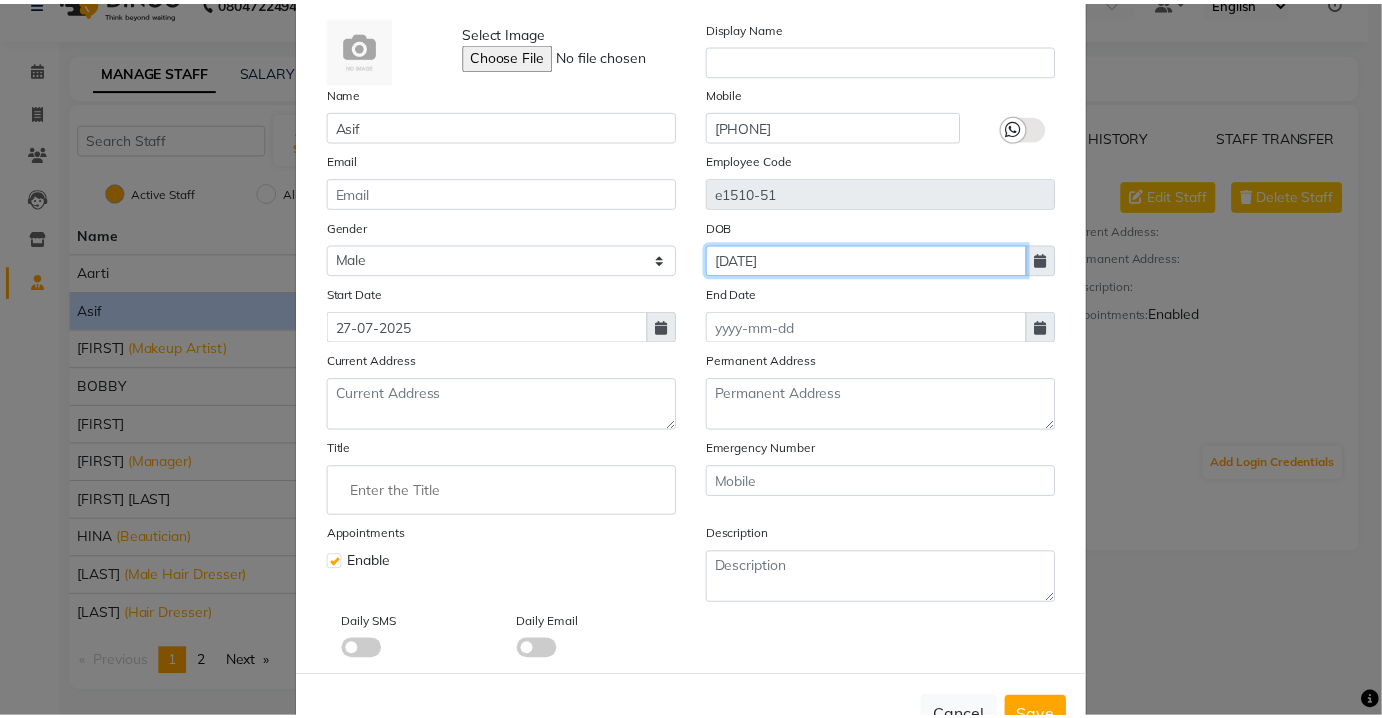 scroll, scrollTop: 161, scrollLeft: 0, axis: vertical 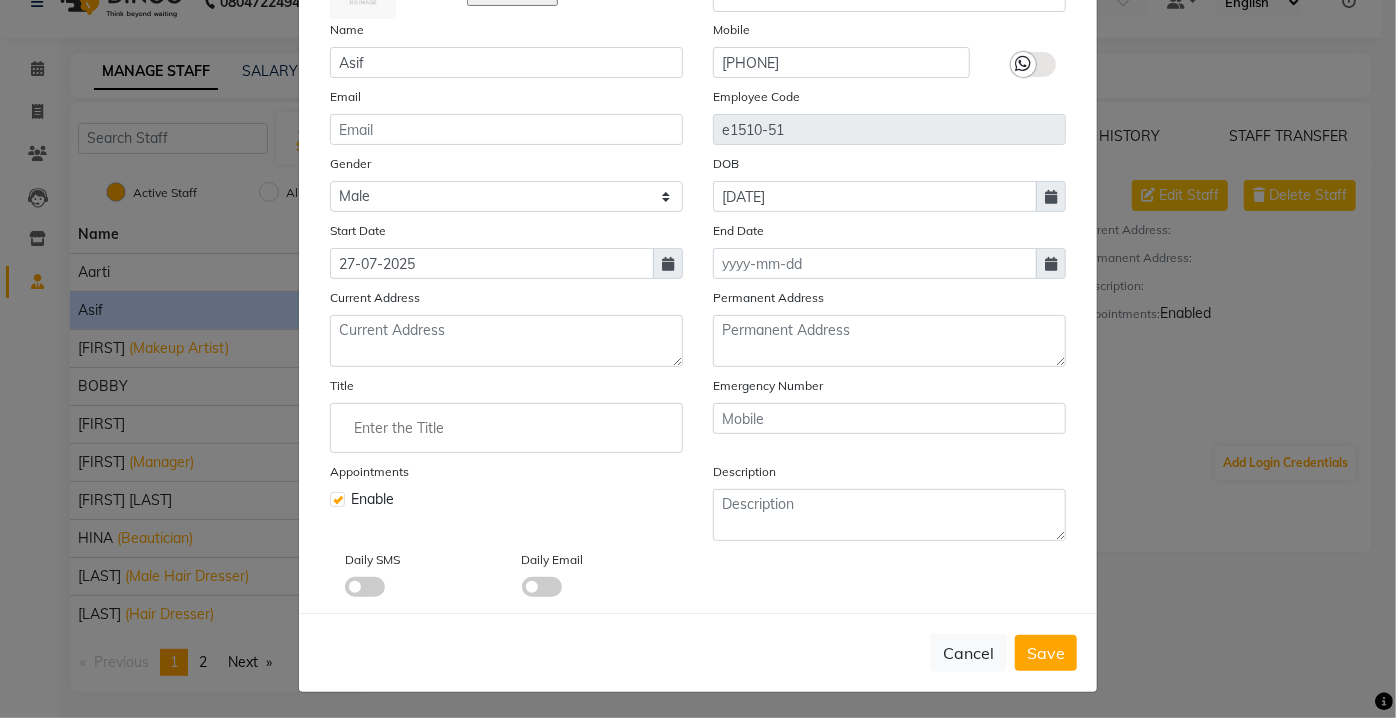 click on "Save" at bounding box center [1046, 653] 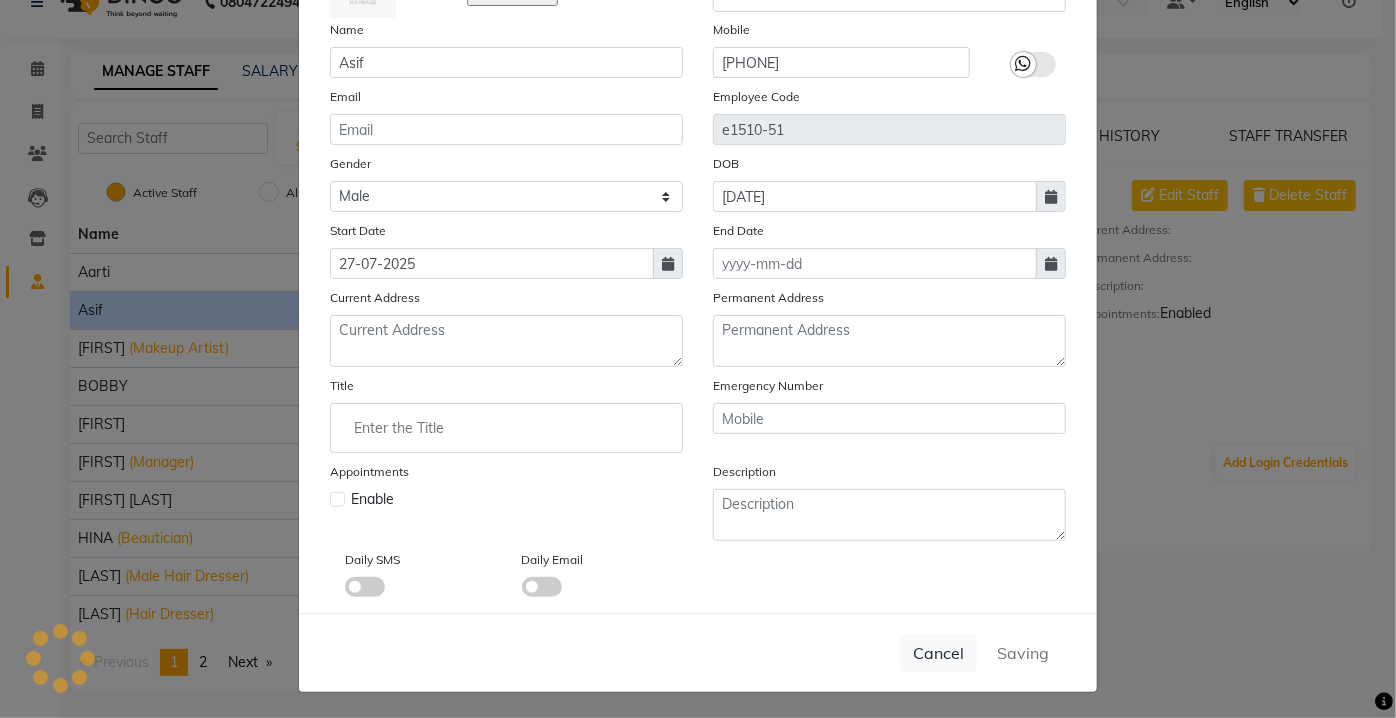 type 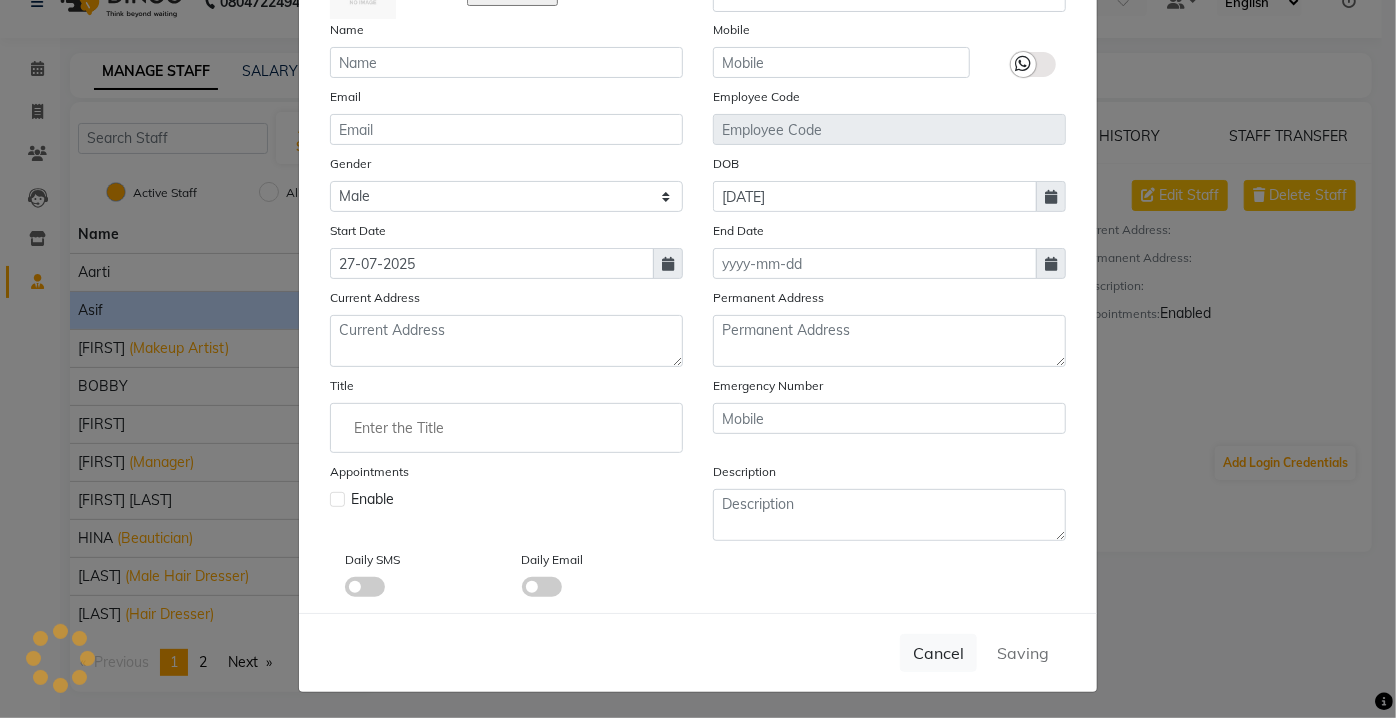 select 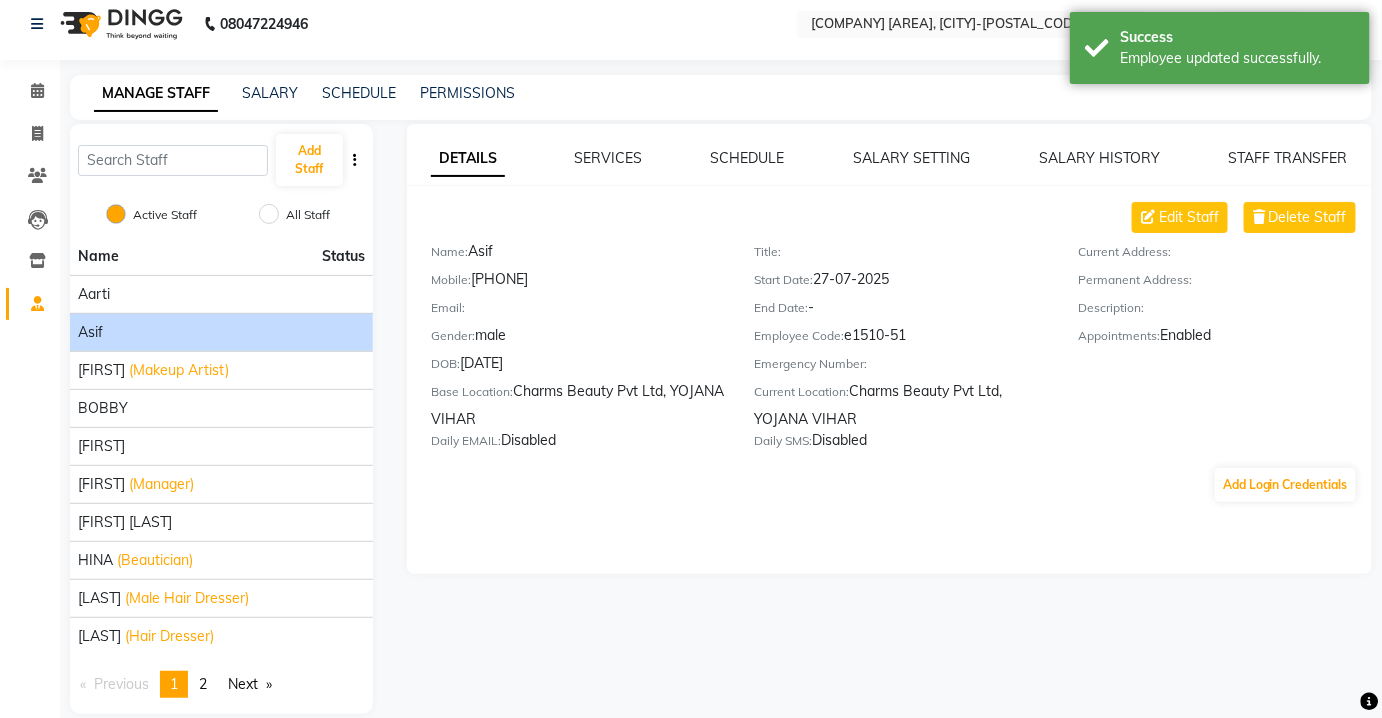 scroll, scrollTop: 0, scrollLeft: 0, axis: both 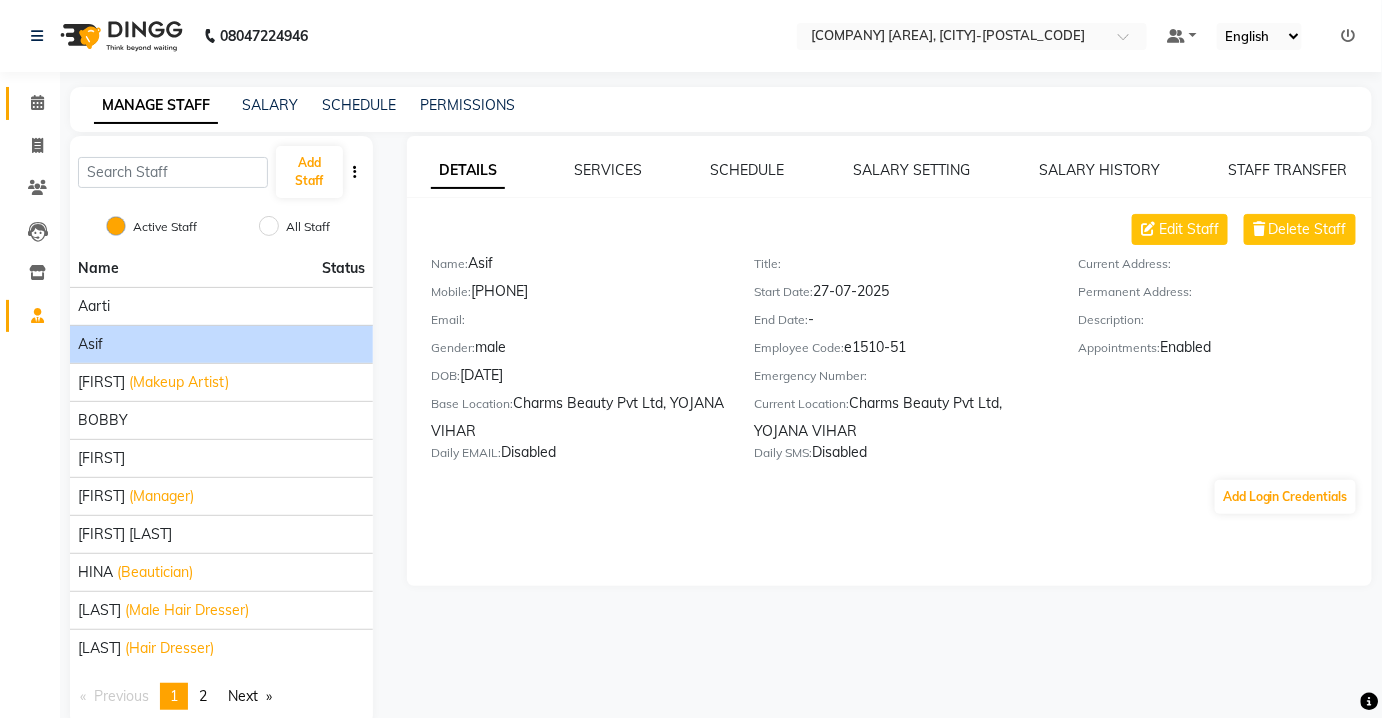 click on "Calendar" 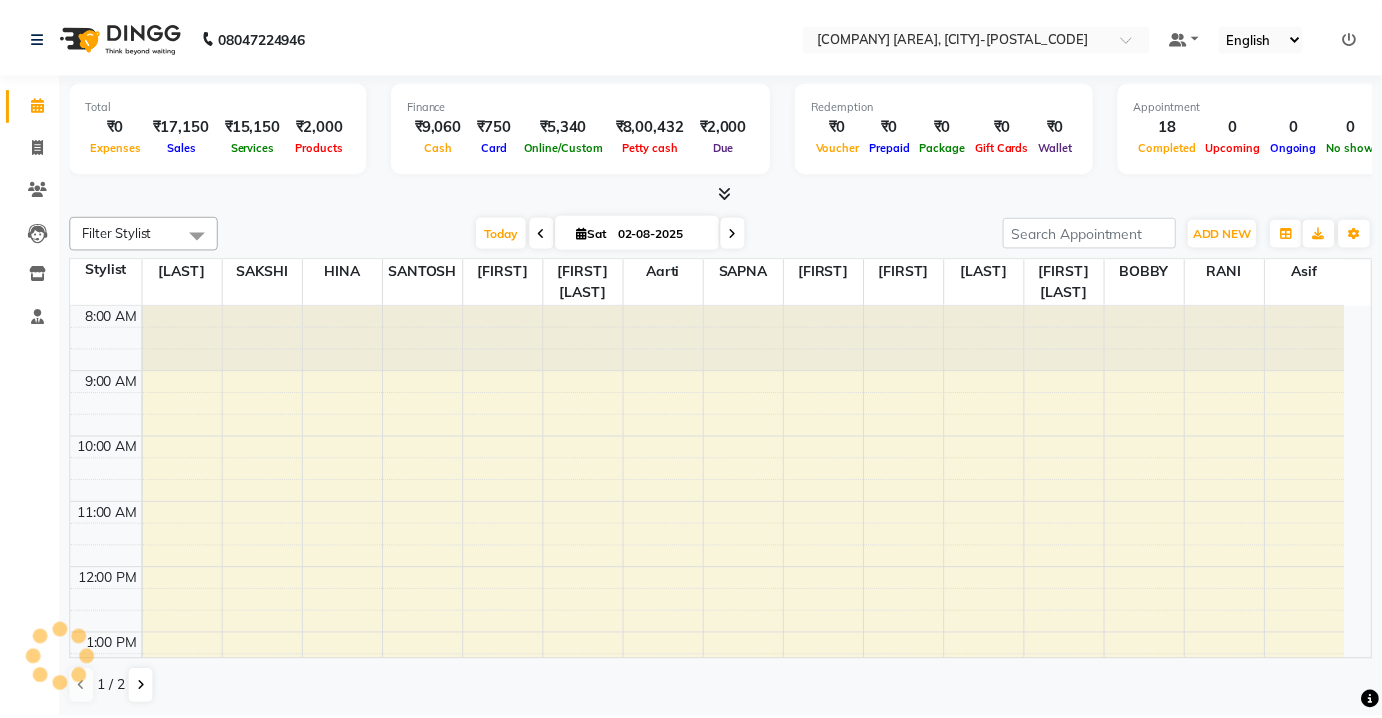 scroll, scrollTop: 0, scrollLeft: 0, axis: both 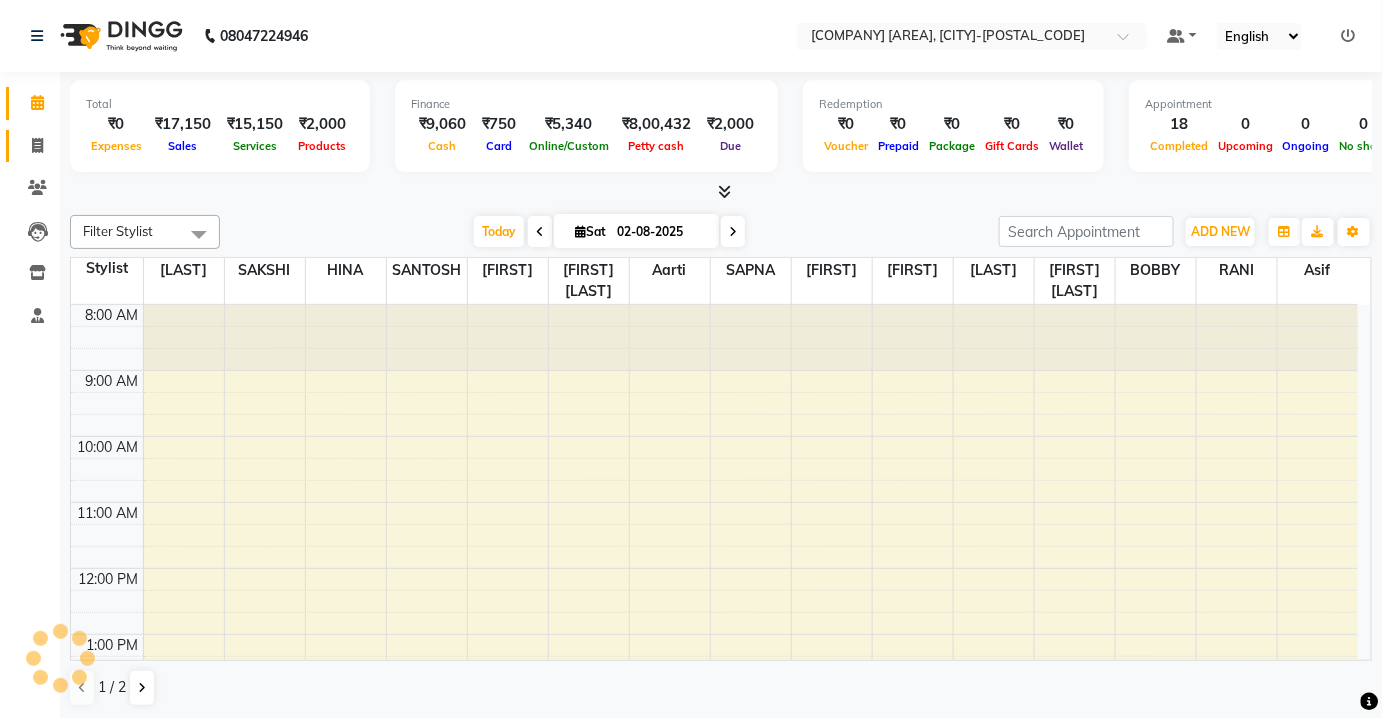 click on "Invoice" 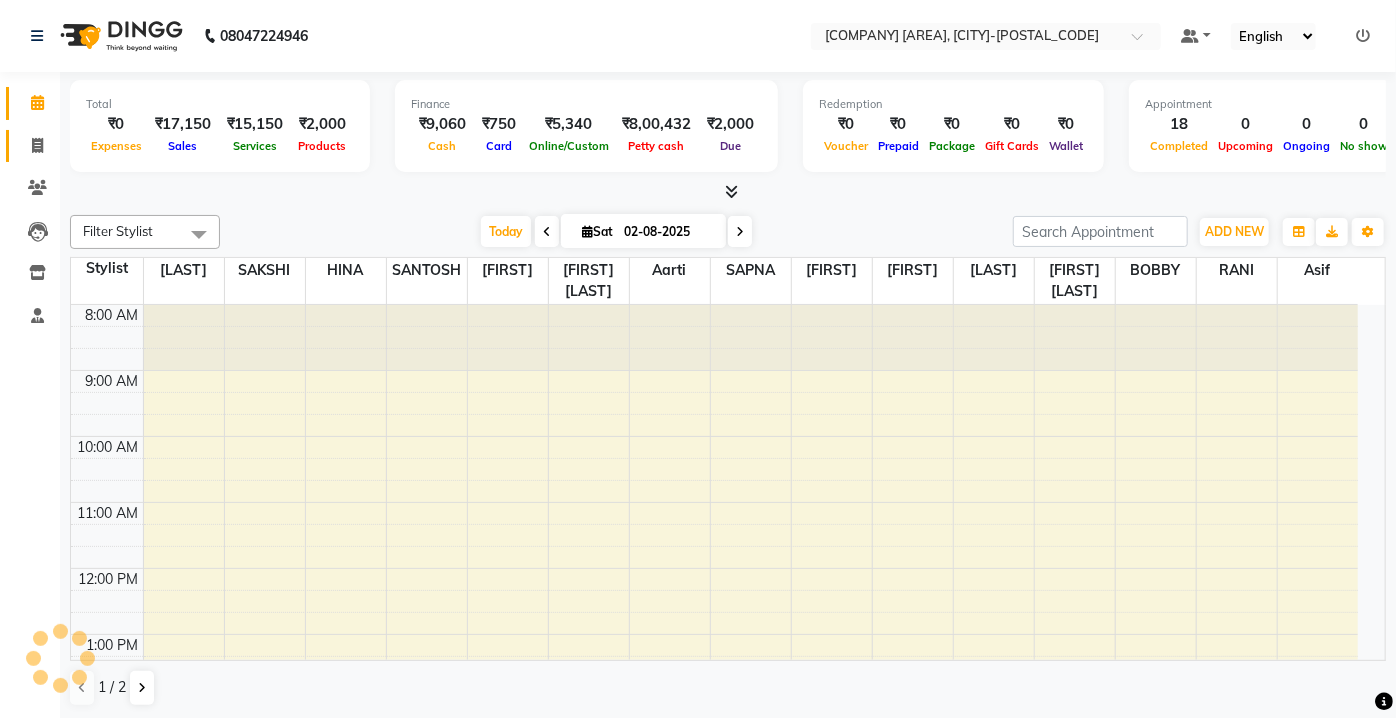 select on "service" 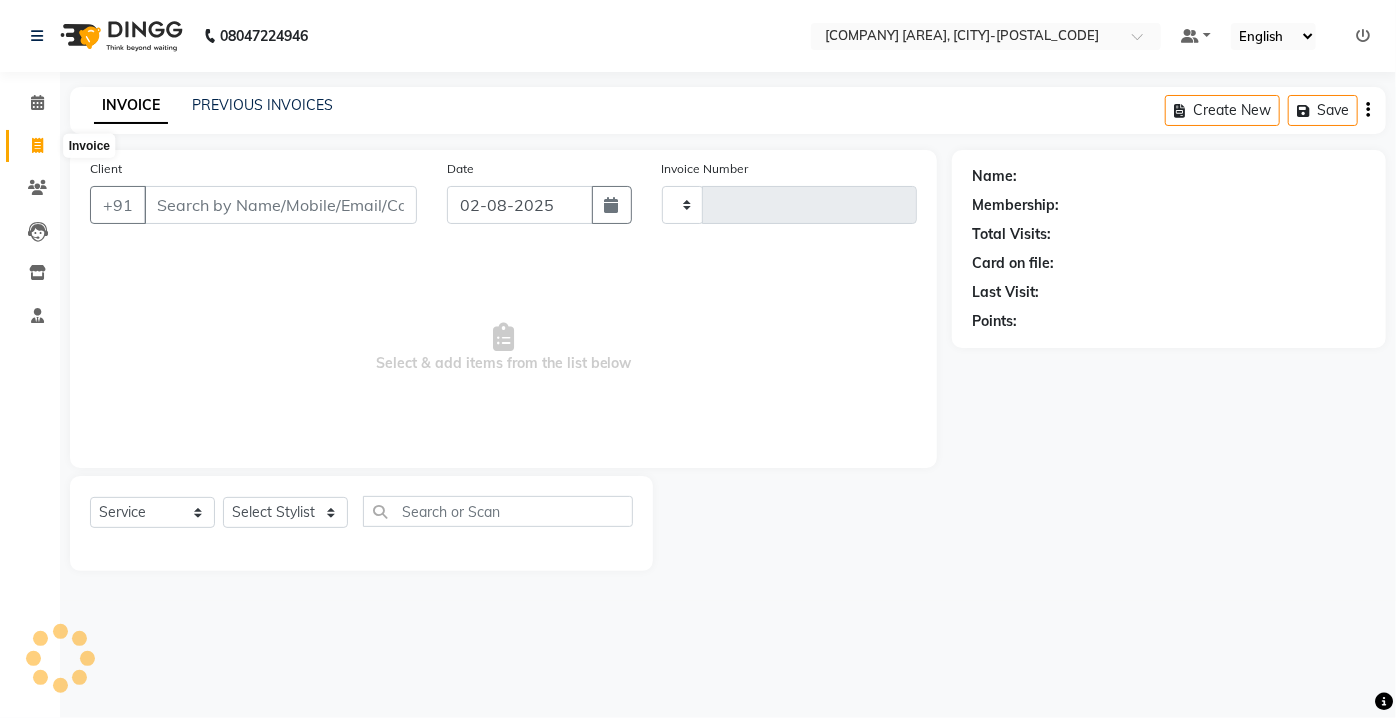type on "1841" 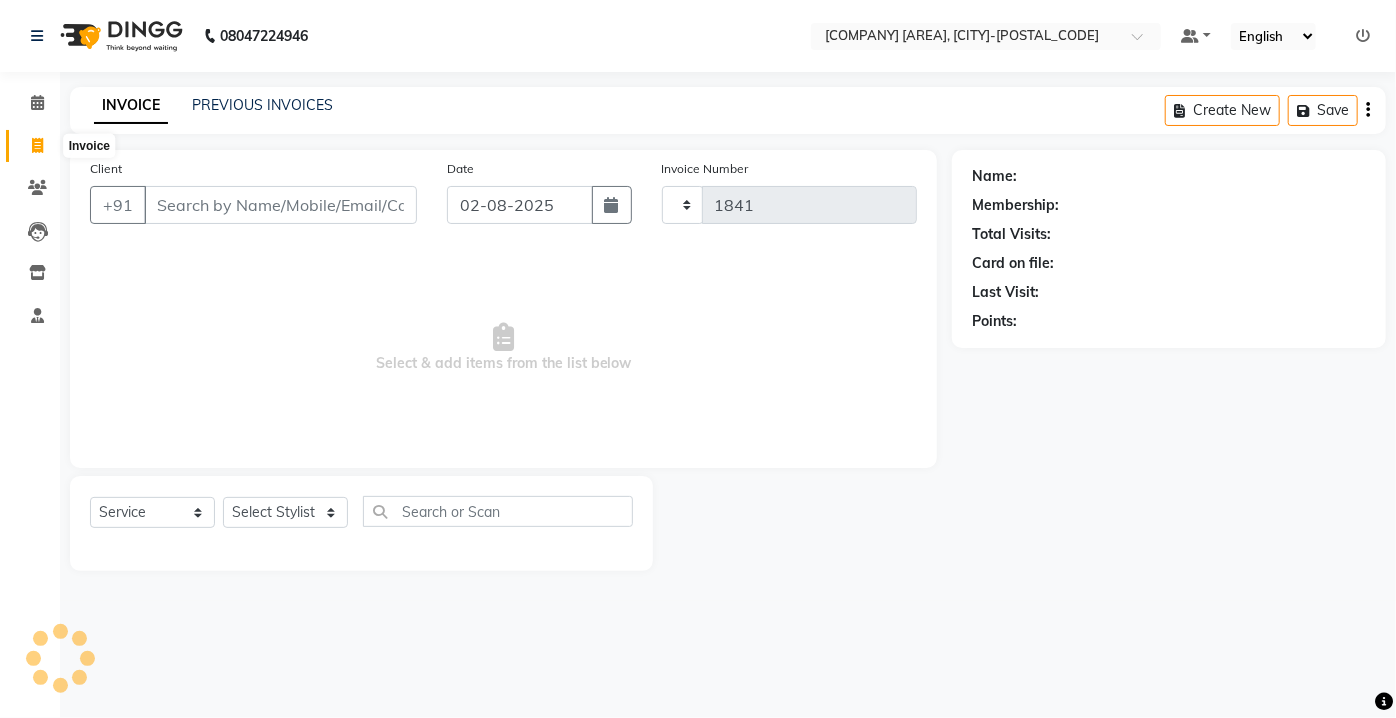 select on "3743" 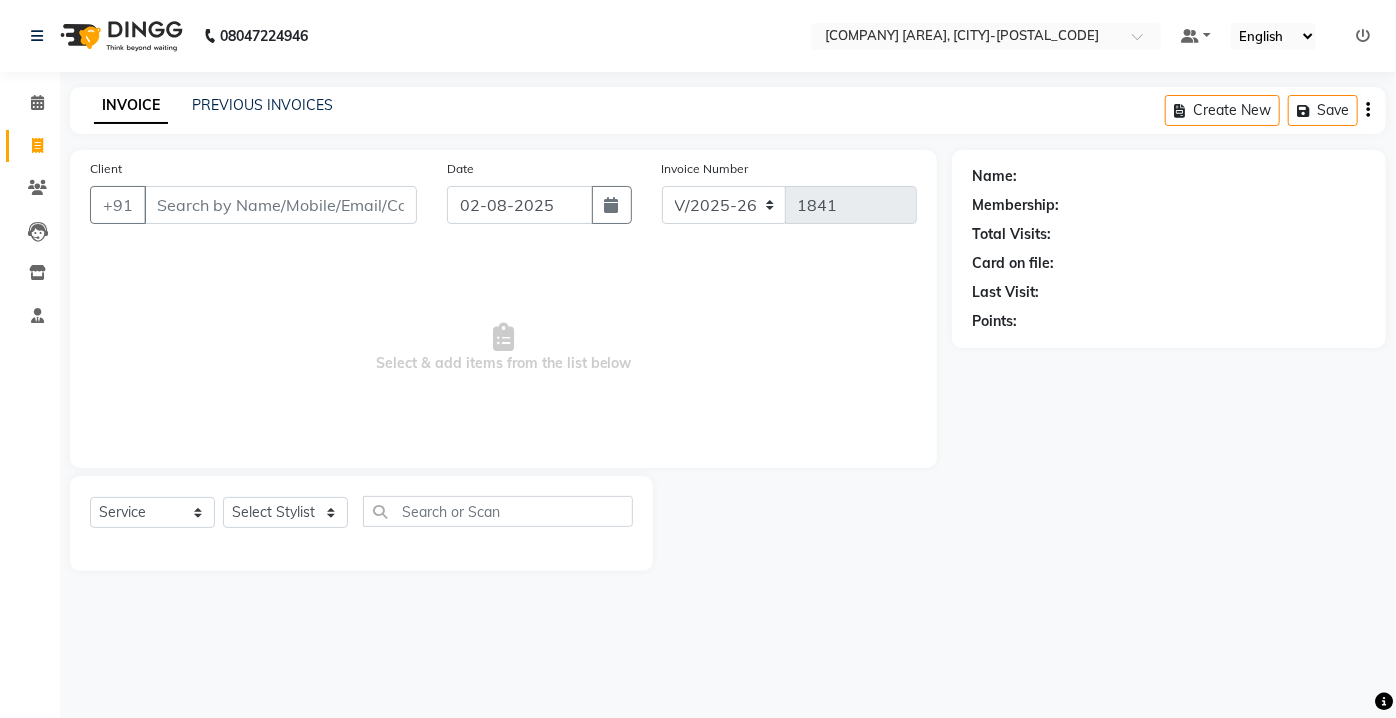 click on "PREVIOUS INVOICES" 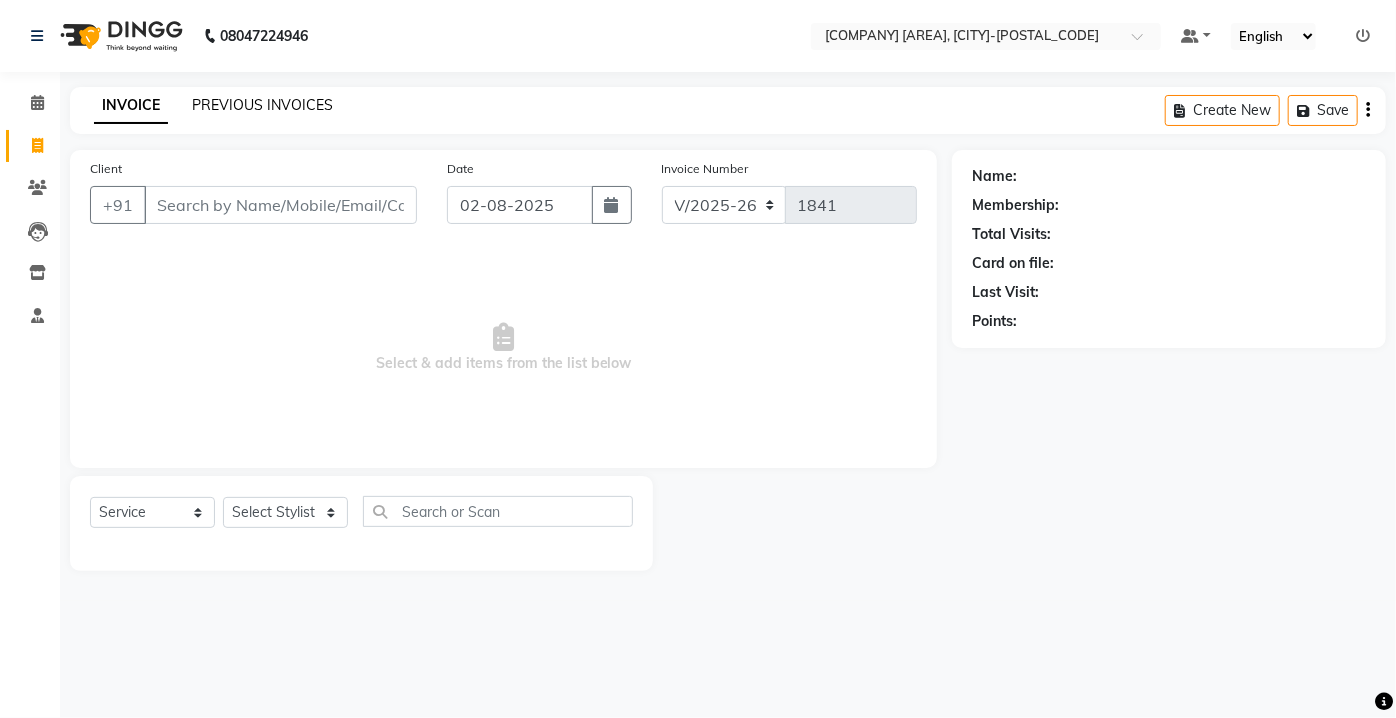 click on "PREVIOUS INVOICES" 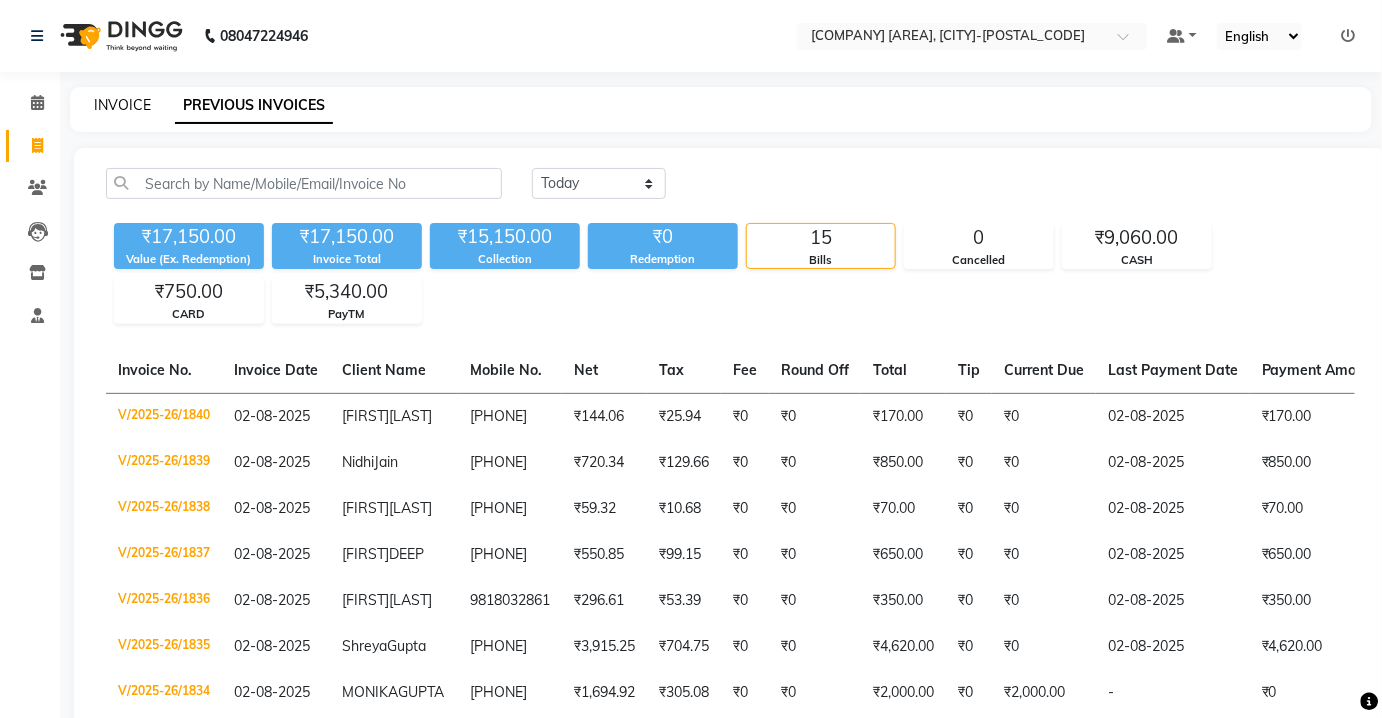 click on "INVOICE" 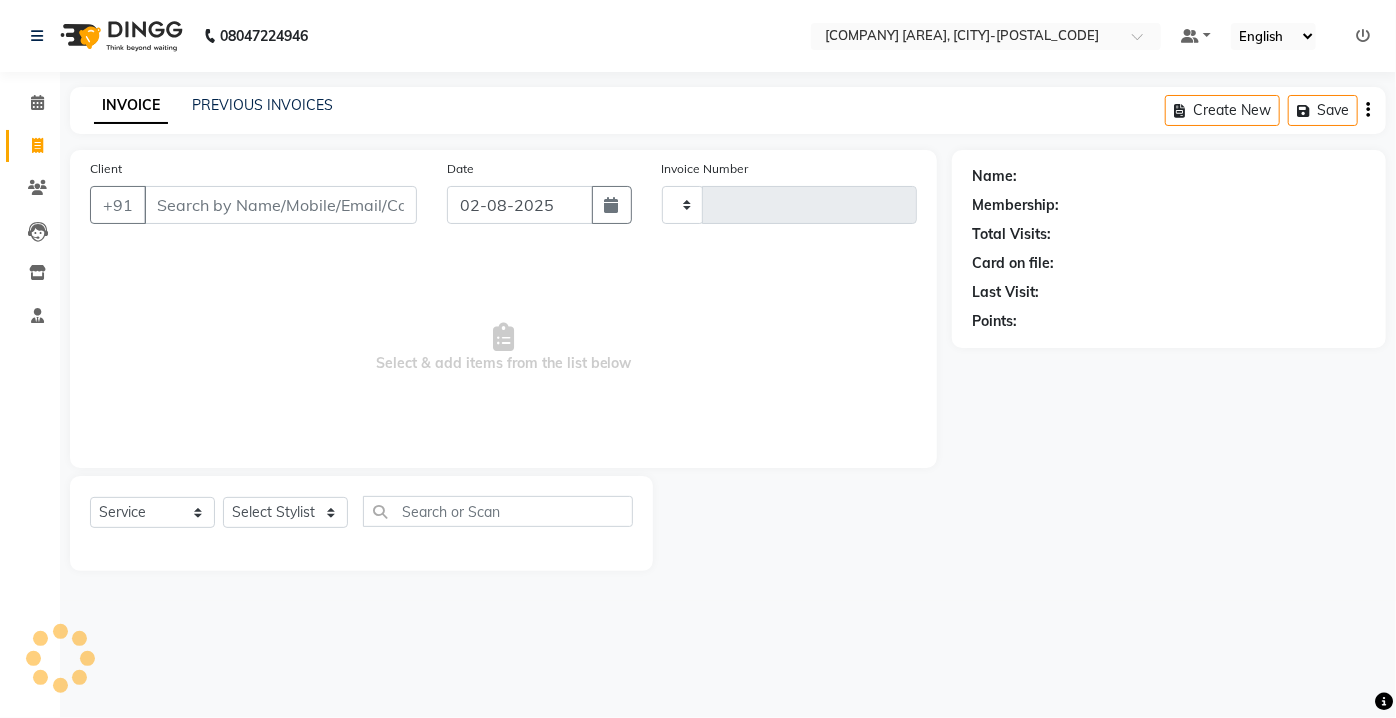 type on "1841" 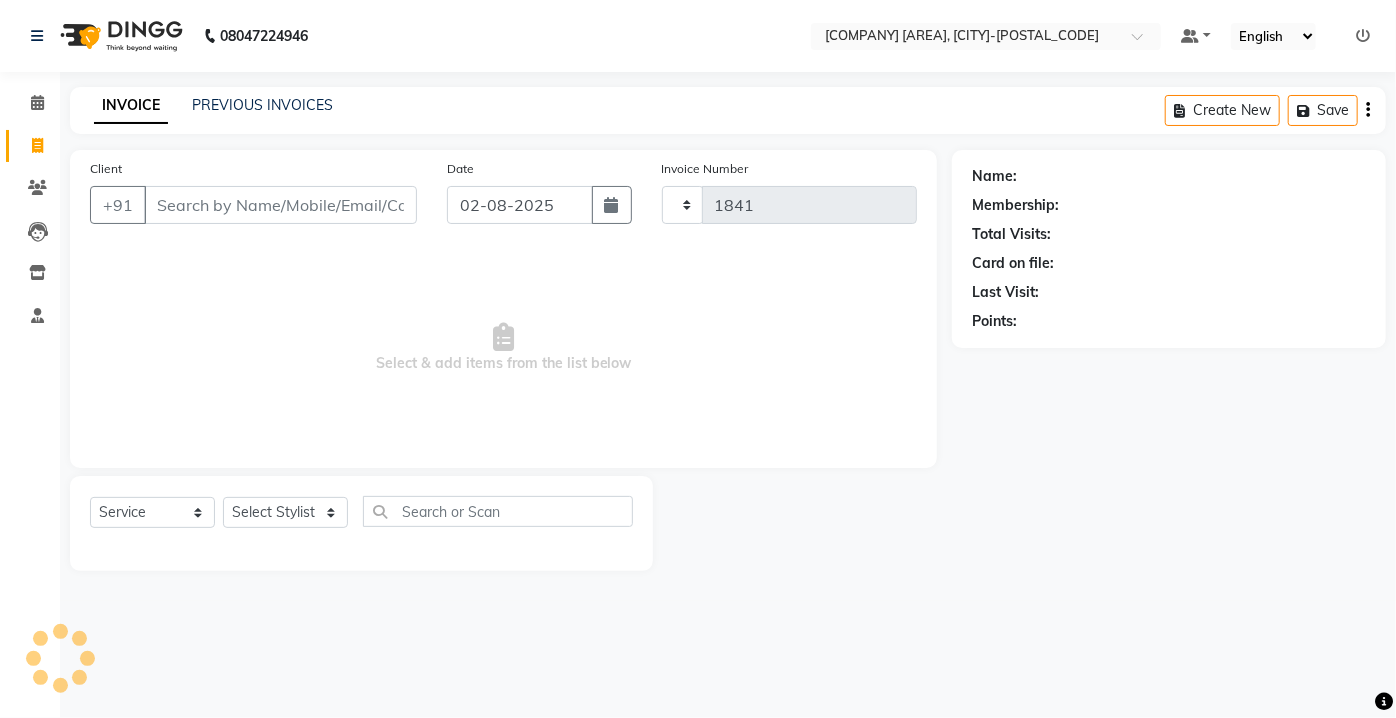select on "3743" 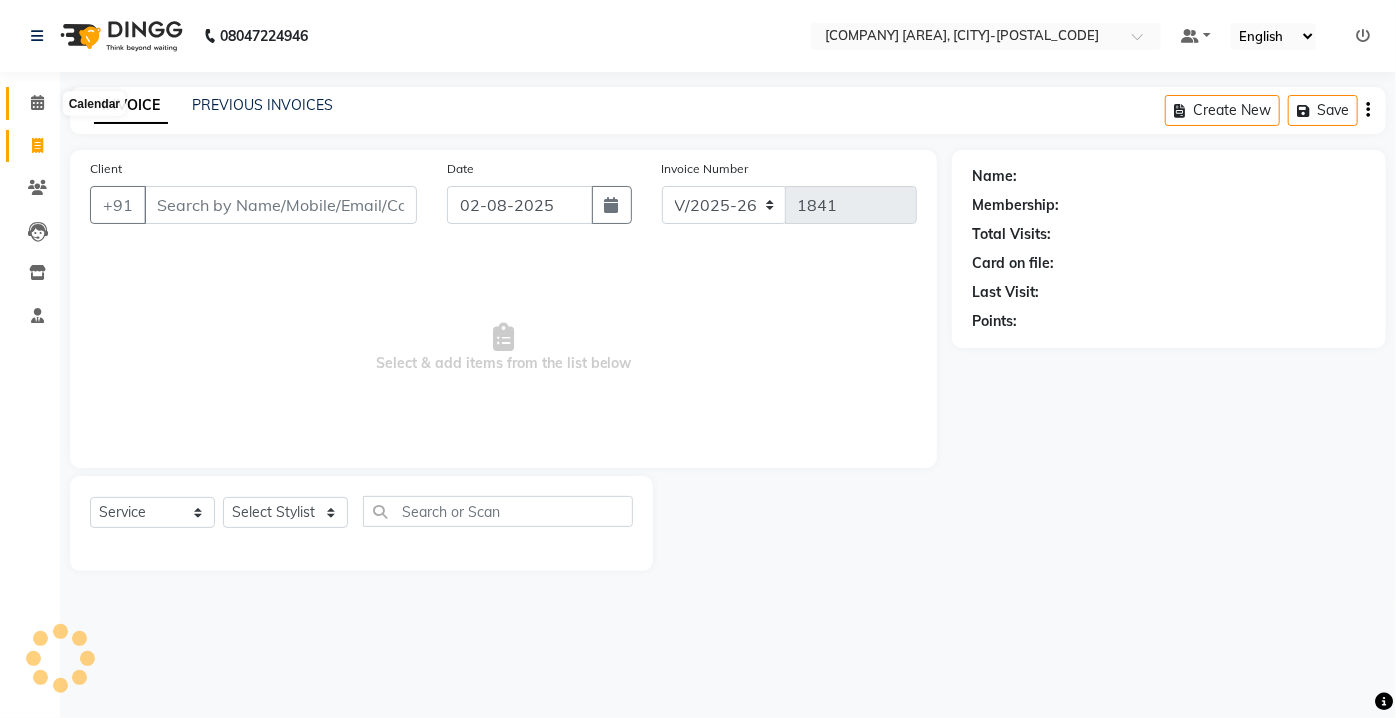 click 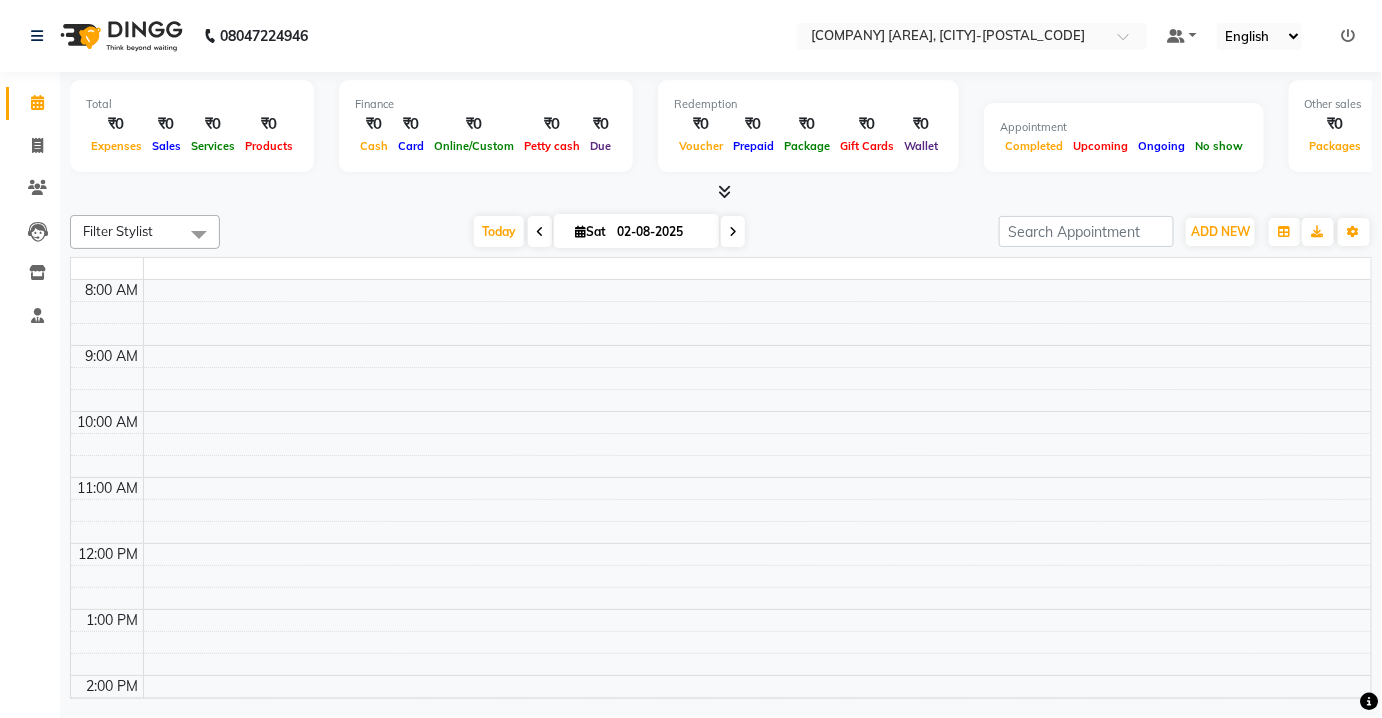 scroll, scrollTop: 474, scrollLeft: 0, axis: vertical 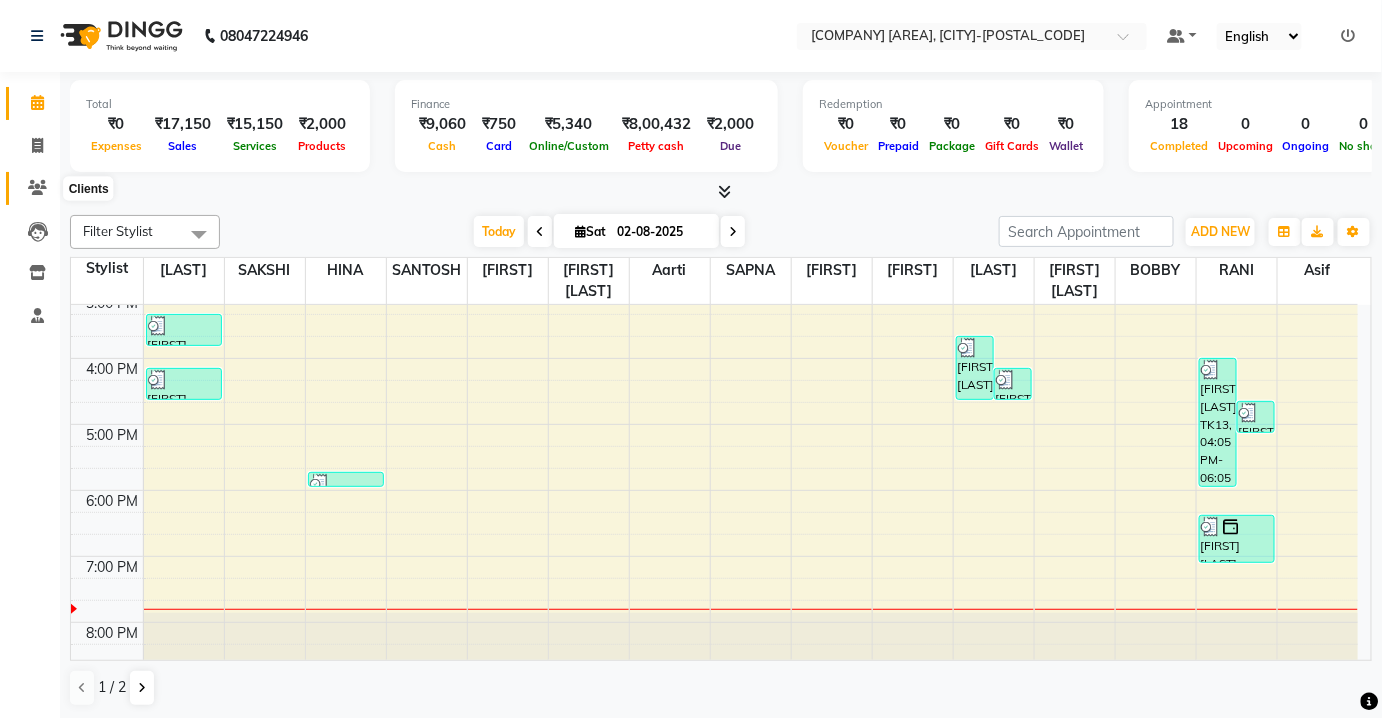 click 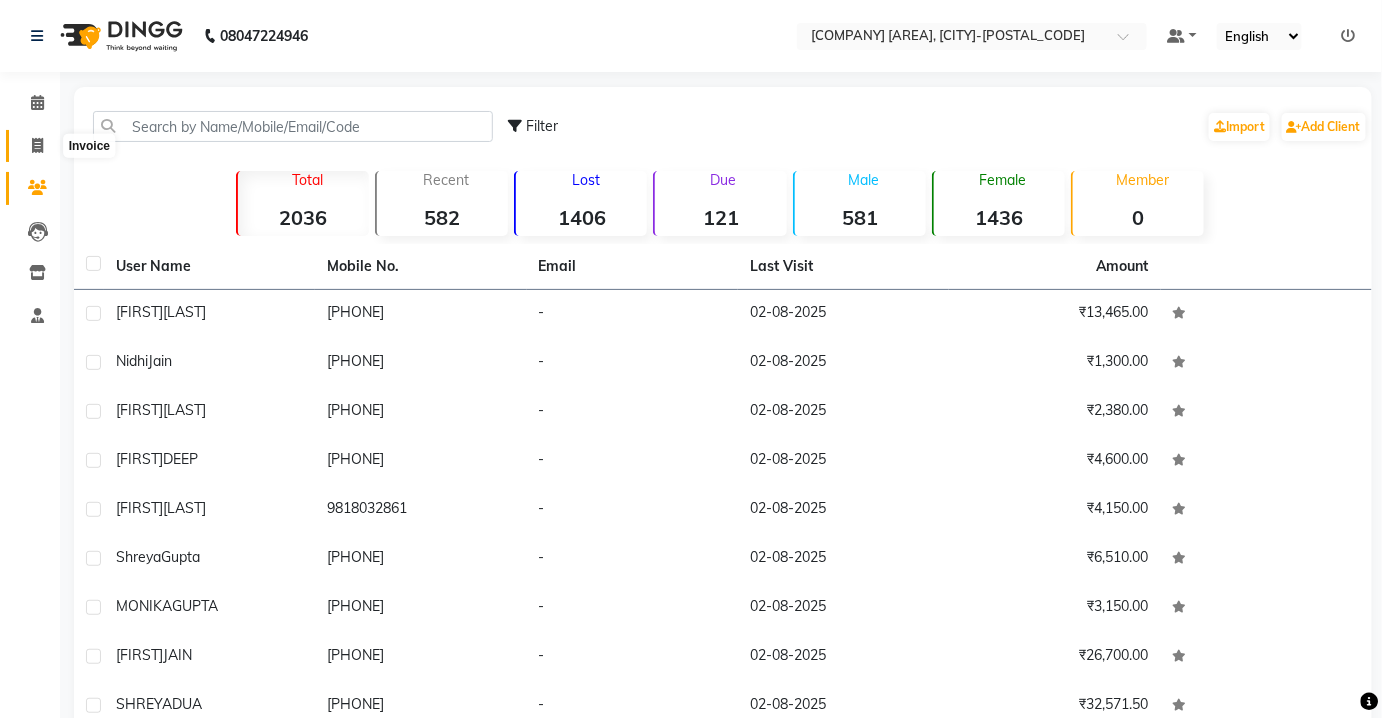 click 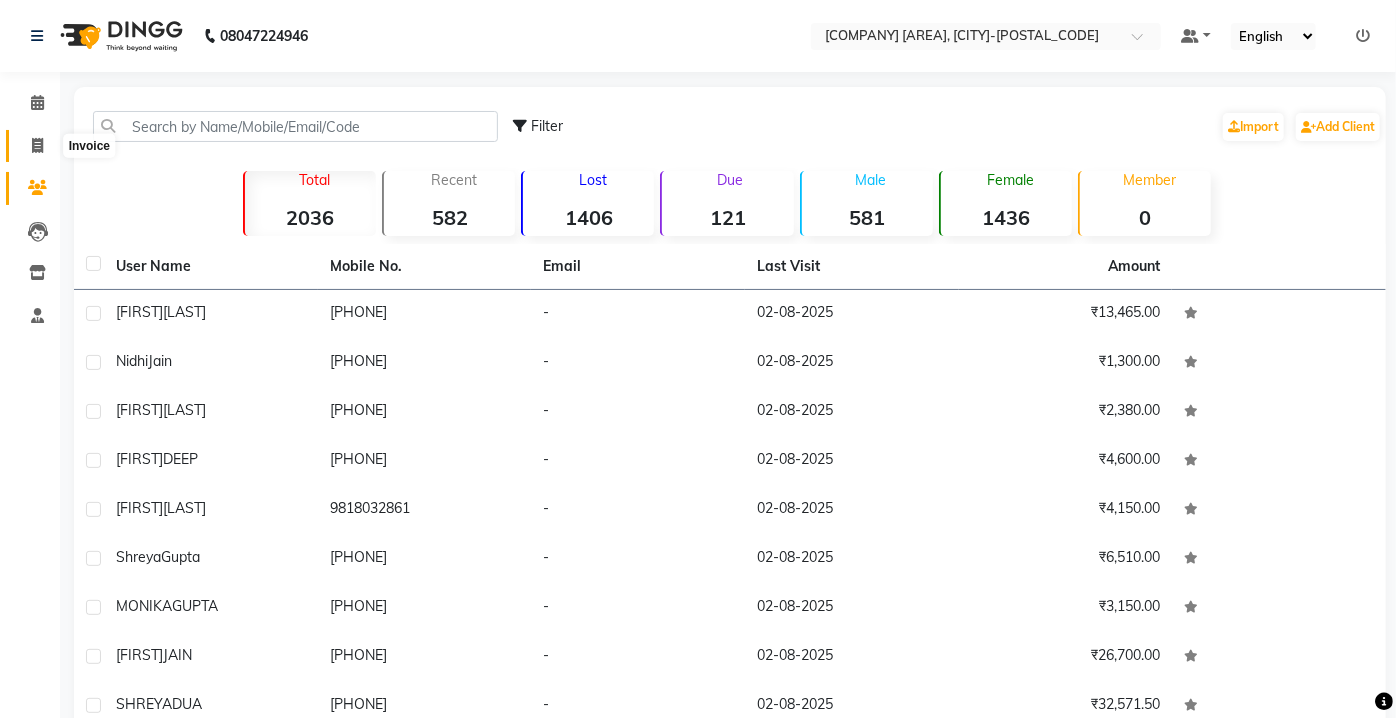 select on "3743" 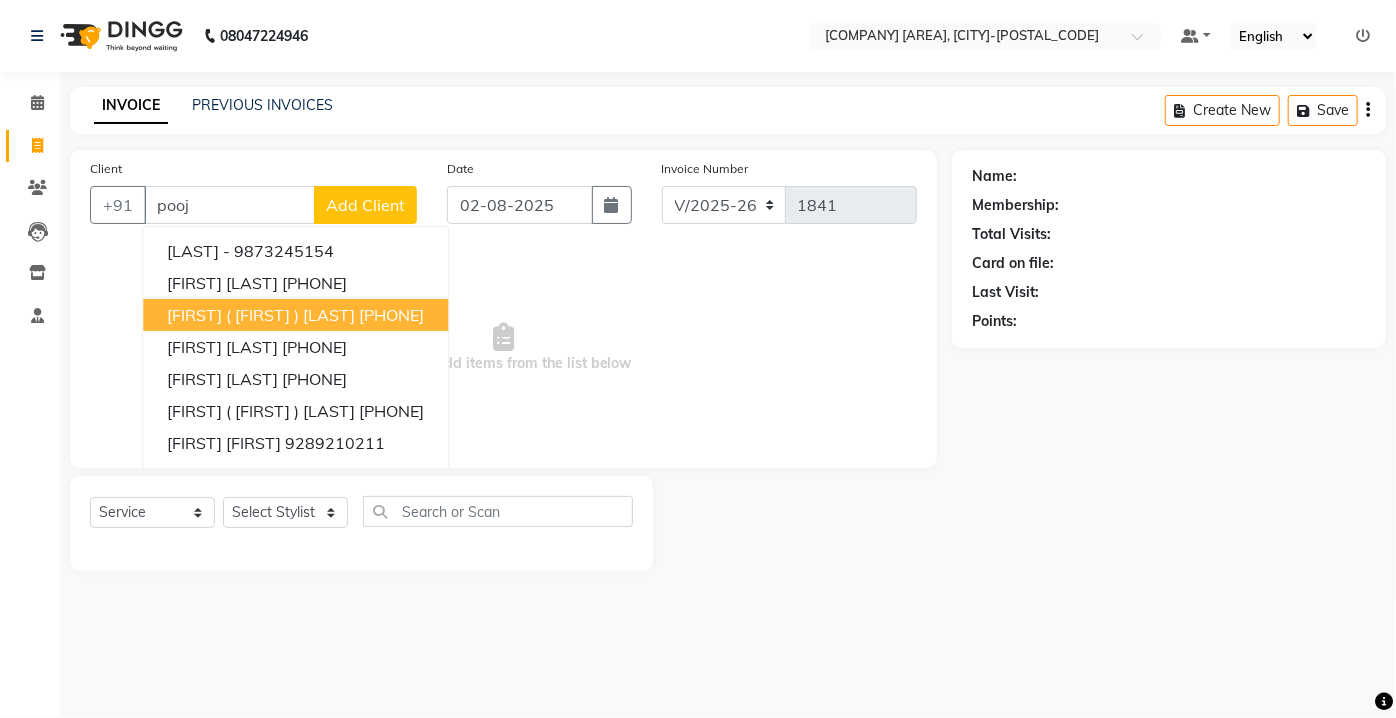 click on "[FIRST] ( [FIRST] ) [LAST]" at bounding box center [261, 315] 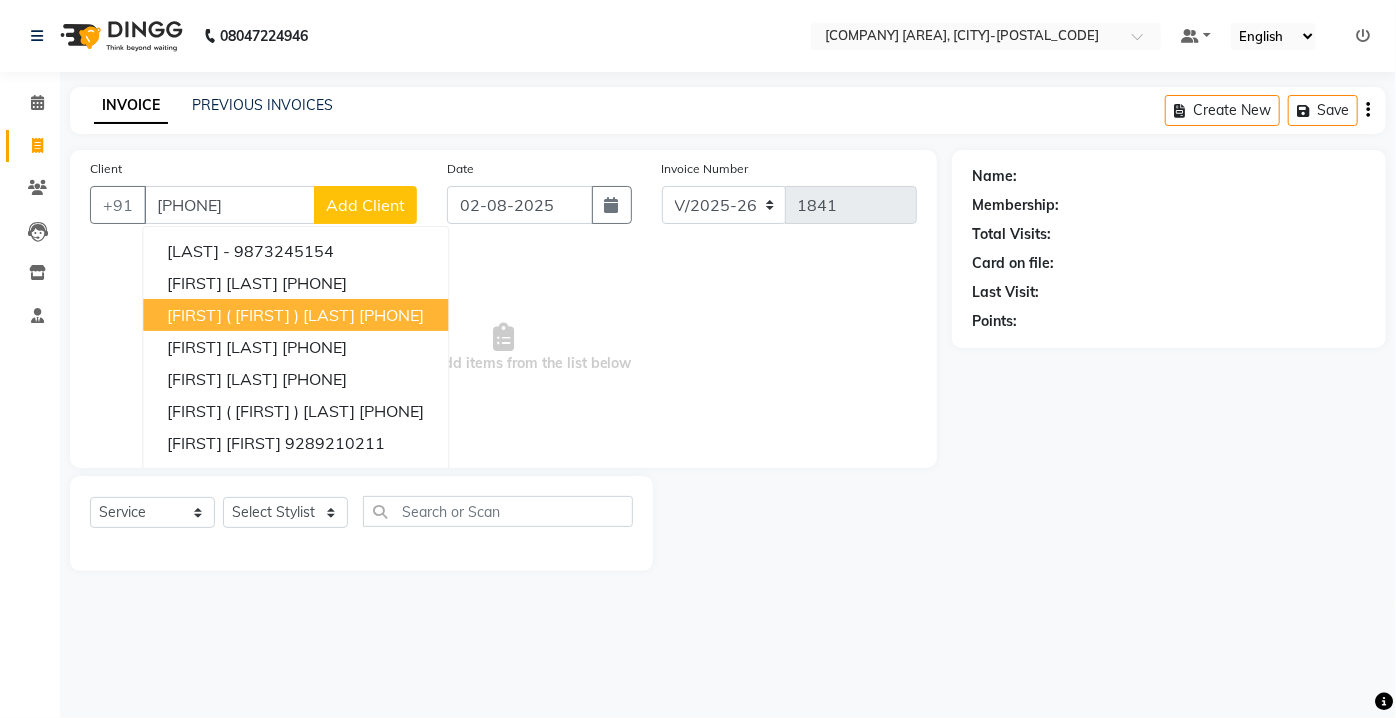 type on "[PHONE]" 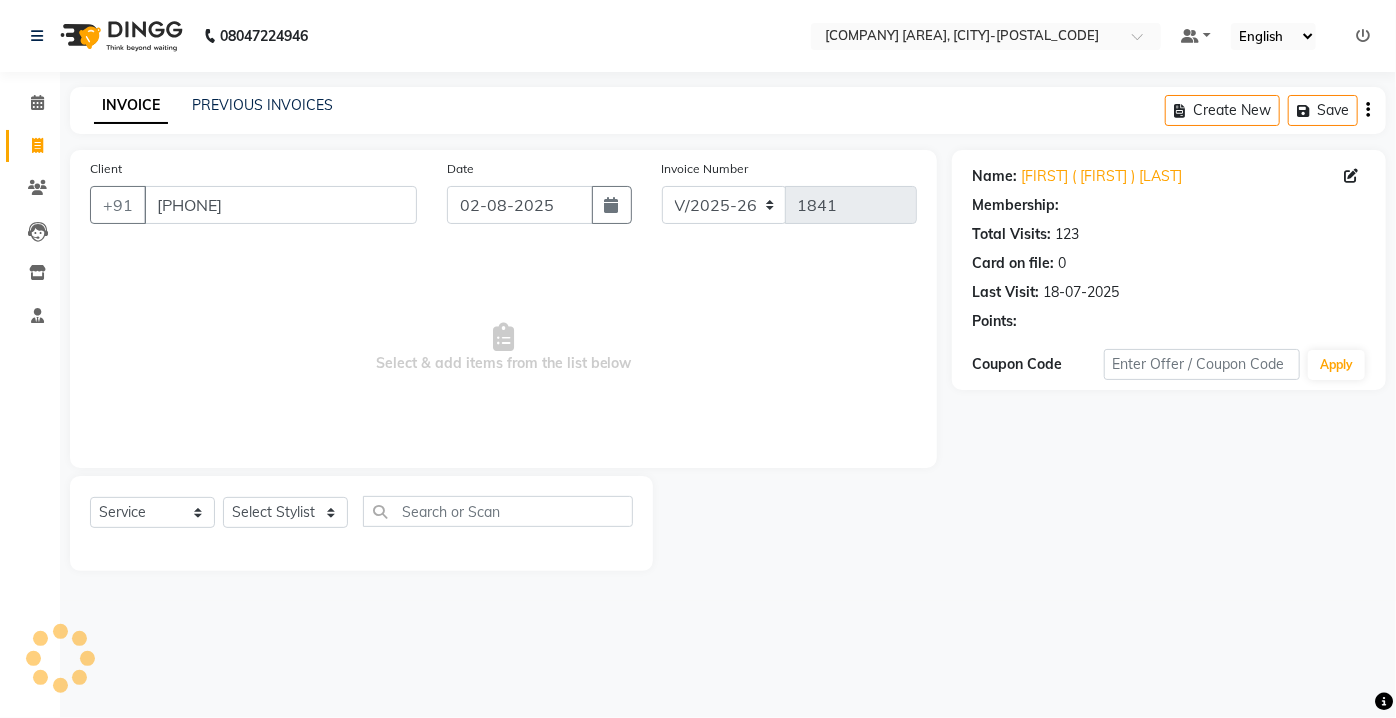select on "1: Object" 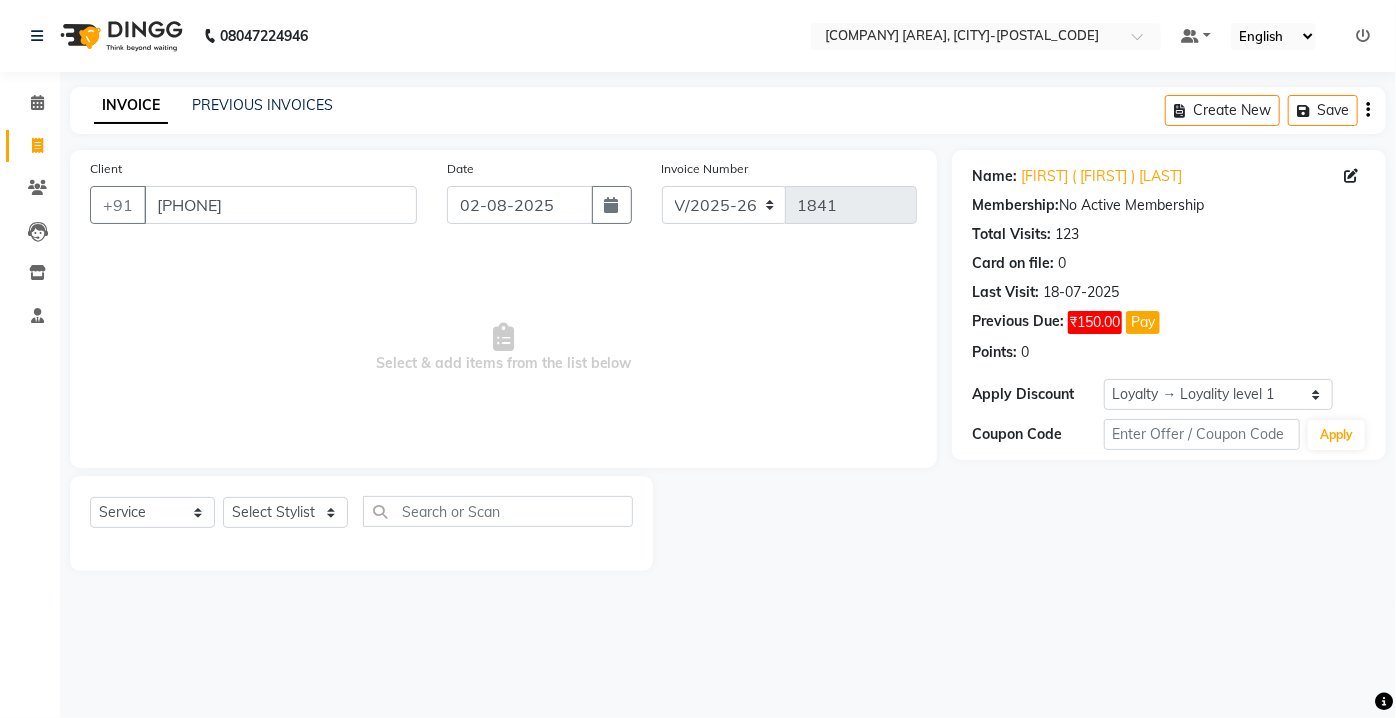 click on "Select  Service  Product  Membership  Package Voucher Prepaid Gift Card  Select Stylist Aarti Asif AZIZA BOBBY CHARMAYNE CHARMS DR. [LAST] HINA HUSSAN NOSHAD RANI RAVI SOOD  SAKSHI SANTOSH SAPNA TABBASUM" 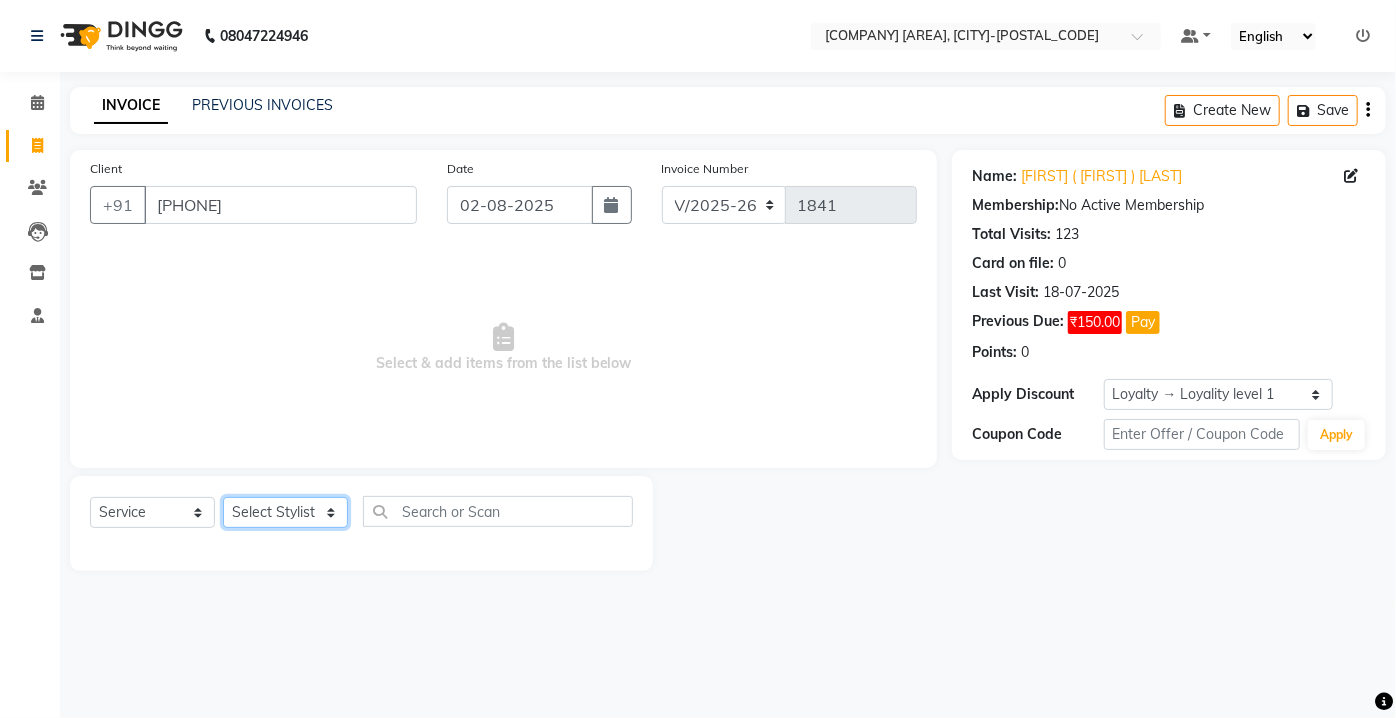 drag, startPoint x: 297, startPoint y: 510, endPoint x: 293, endPoint y: 500, distance: 10.770329 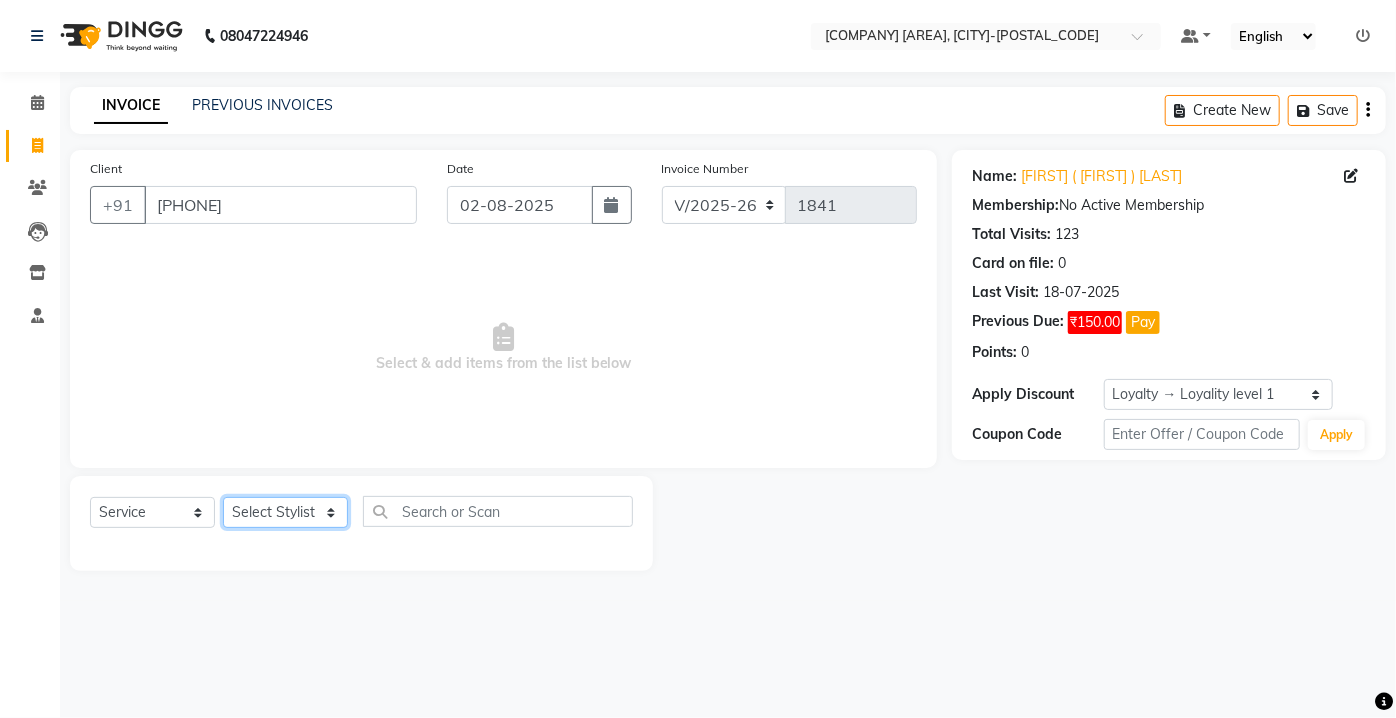 click on "Select Stylist Aarti Asif AZIZA BOBBY CHARMAYNE CHARMS DR. POOJA MITTAL HINA HUSSAN NOSHAD RANI RAVI SOOD  SAKSHI SANTOSH SAPNA TABBASUM" 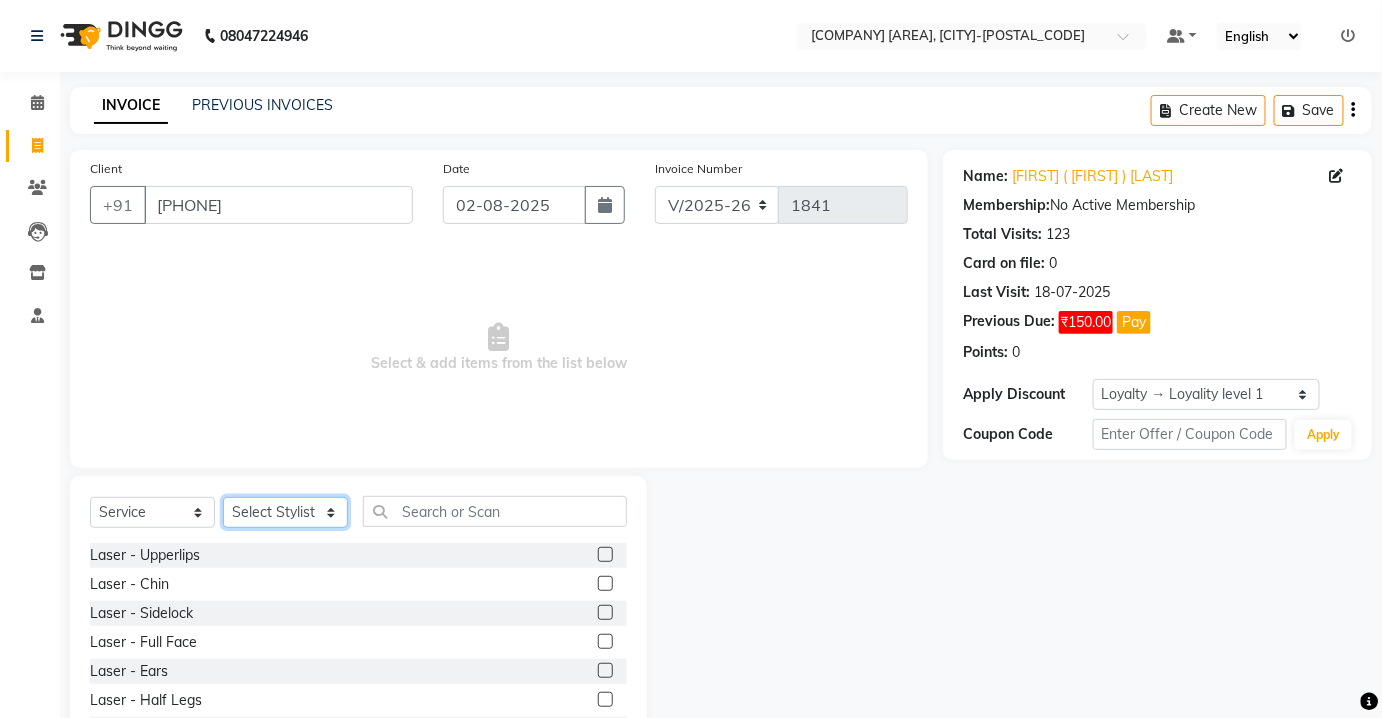 click on "Select Stylist Aarti Asif AZIZA BOBBY CHARMAYNE CHARMS DR. POOJA MITTAL HINA HUSSAN NOSHAD RANI RAVI SOOD  SAKSHI SANTOSH SAPNA TABBASUM" 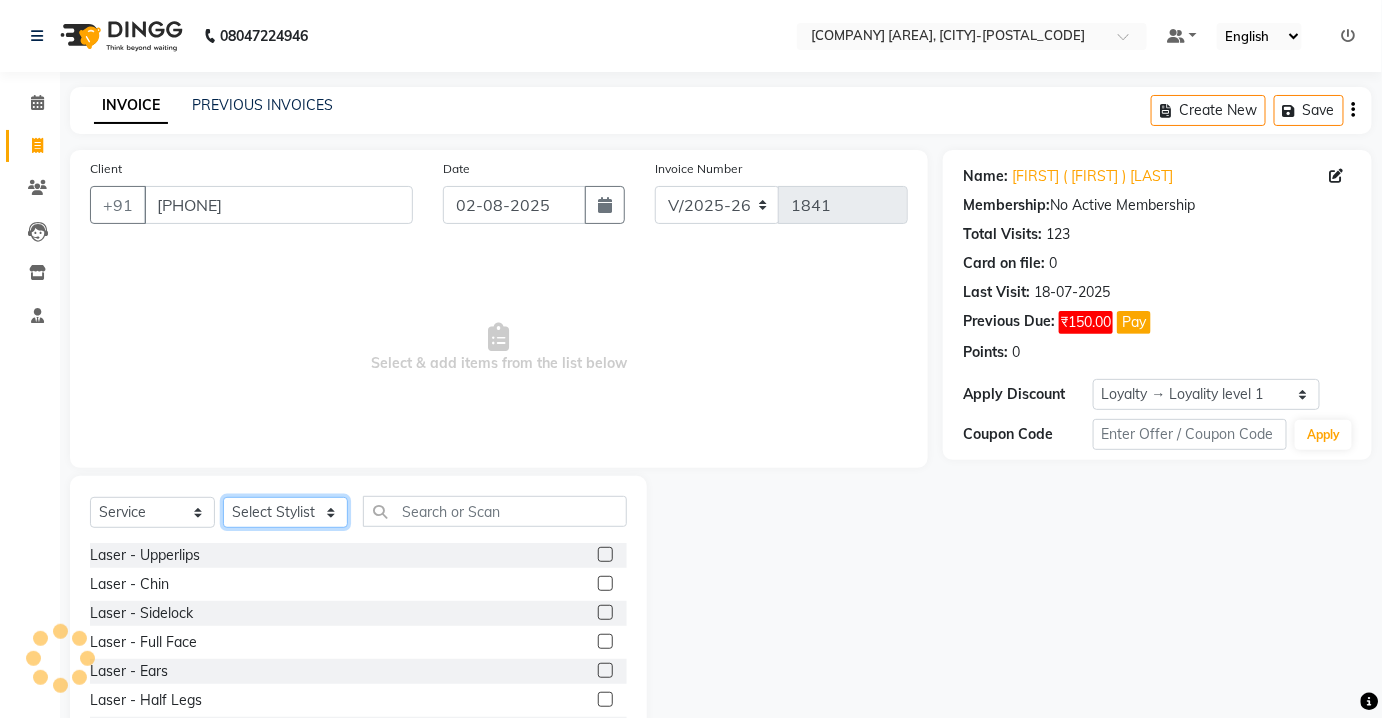 click on "Select Stylist Aarti Asif AZIZA BOBBY CHARMAYNE CHARMS DR. POOJA MITTAL HINA HUSSAN NOSHAD RANI RAVI SOOD  SAKSHI SANTOSH SAPNA TABBASUM" 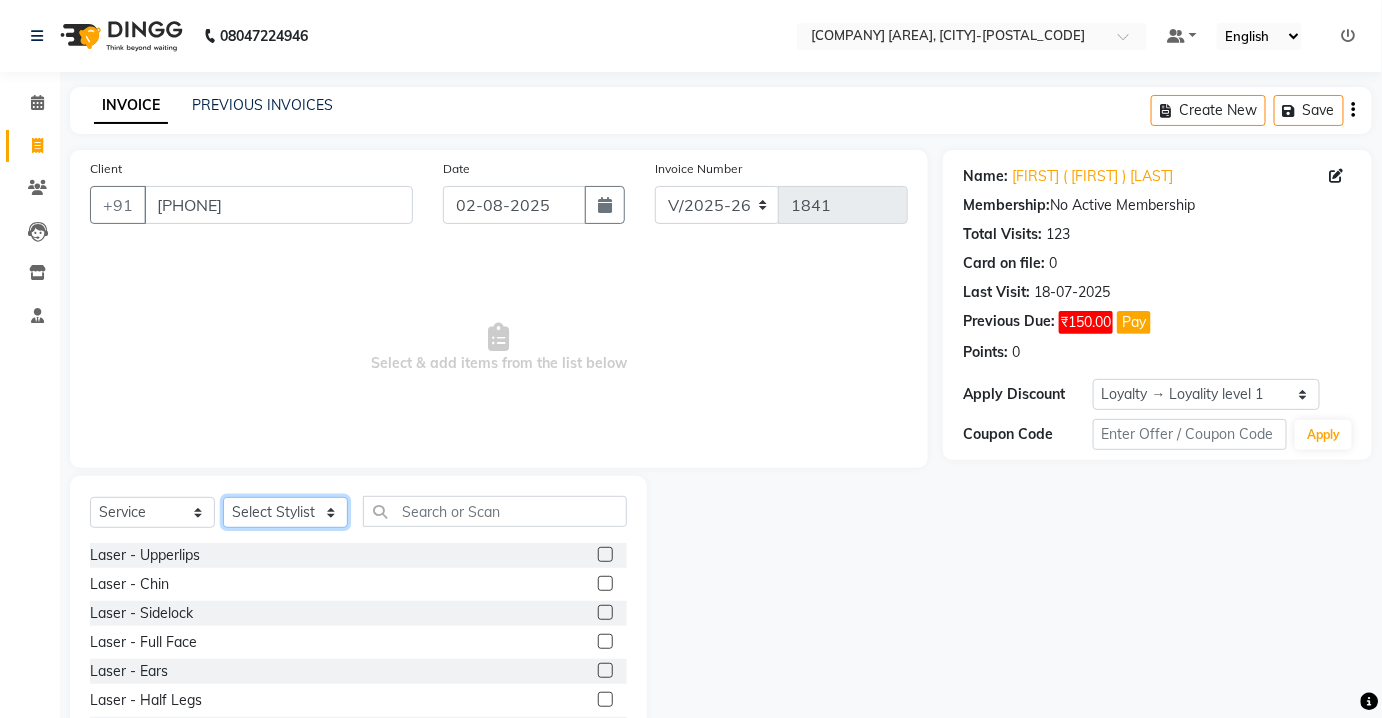 click on "Select Stylist Aarti Asif AZIZA BOBBY CHARMAYNE CHARMS DR. POOJA MITTAL HINA HUSSAN NOSHAD RANI RAVI SOOD  SAKSHI SANTOSH SAPNA TABBASUM" 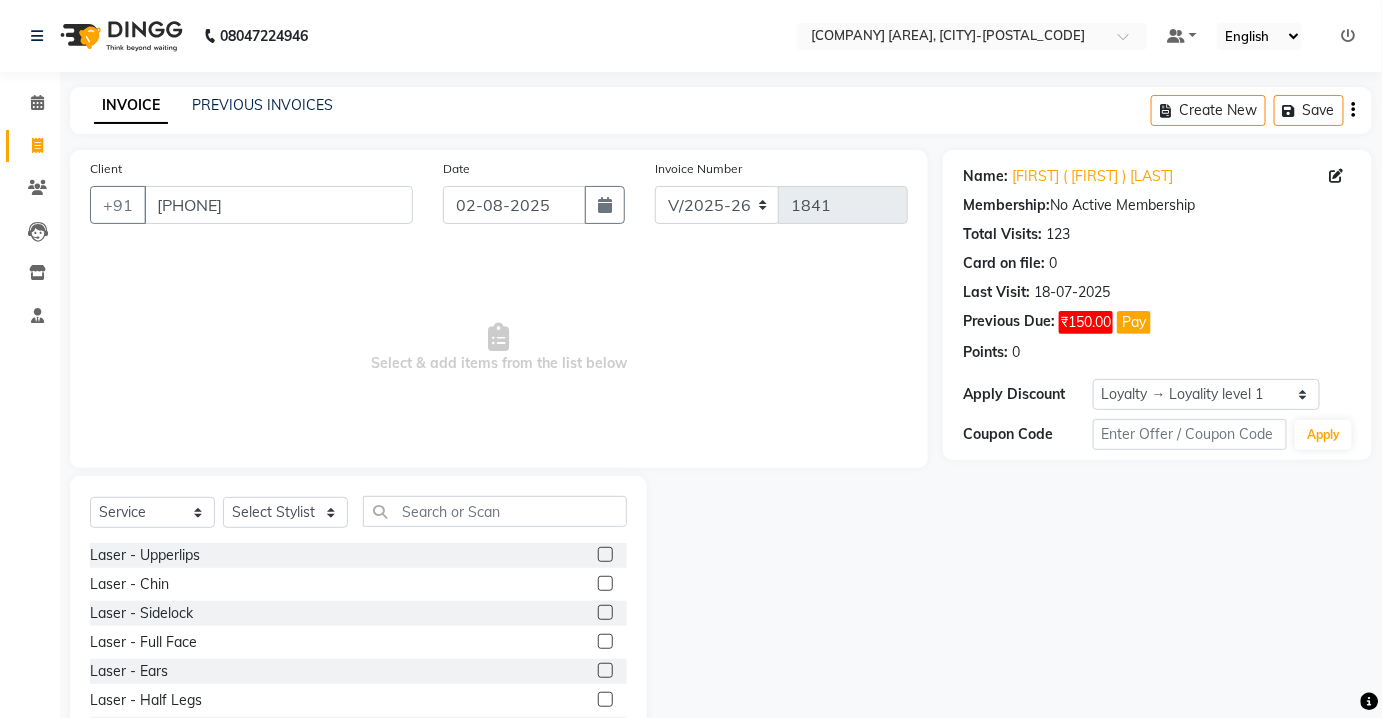 click on "Select  Service  Product  Membership  Package Voucher Prepaid Gift Card  Select Stylist Aarti Asif AZIZA BOBBY CHARMAYNE CHARMS DR. [LAST] HINA HUSSAN NOSHAD RANI RAVI SOOD  SAKSHI SANTOSH SAPNA TABBASUM Laser  -  Upperlips  Laser  -  Chin  Laser  -  Sidelock  Laser  -  Full Face  Laser  -  Ears  Laser  -  Half Legs  Laser  -  Full Legs  Laser  -  Arms  Laser  -  Underarm'S  Laser  -  Bikini  Laser  -  Full Body  Facial-  Hydra Facial Classic  Facial - Hydra + DNA  Laser -DNA YOGA  Lases TRT  Face Pack  hair Cruls  Eye Lenses  ADVANCE  M FACIAL  HYDRA LYMPHATIC DRAINAGE  BEARD COLOR  Flowers  HAIR DO  Eye TRT  MD Hydra Facial  CONSULTATION  Hair PRP_  DERMA PLANING  Hair Derma Scalp TRT  FACIAL  SEMI TREATMENT FACIAL  MESO TRT  MESO + DNA   SKIN ASSESTMENT   HAIR ASSESTMENT   IV GLUTATHIONE THRAPY  Permanent Hair Style  -  Biotin  Permanent Hair Style  -  Biotin++  Permanent Hair Style  -  Biotox  Permanent Hair Style  -  Silk Therapy  Permanent Hair Style  -  Keratin Treatment  D TAN  Manicure  -  Spa" 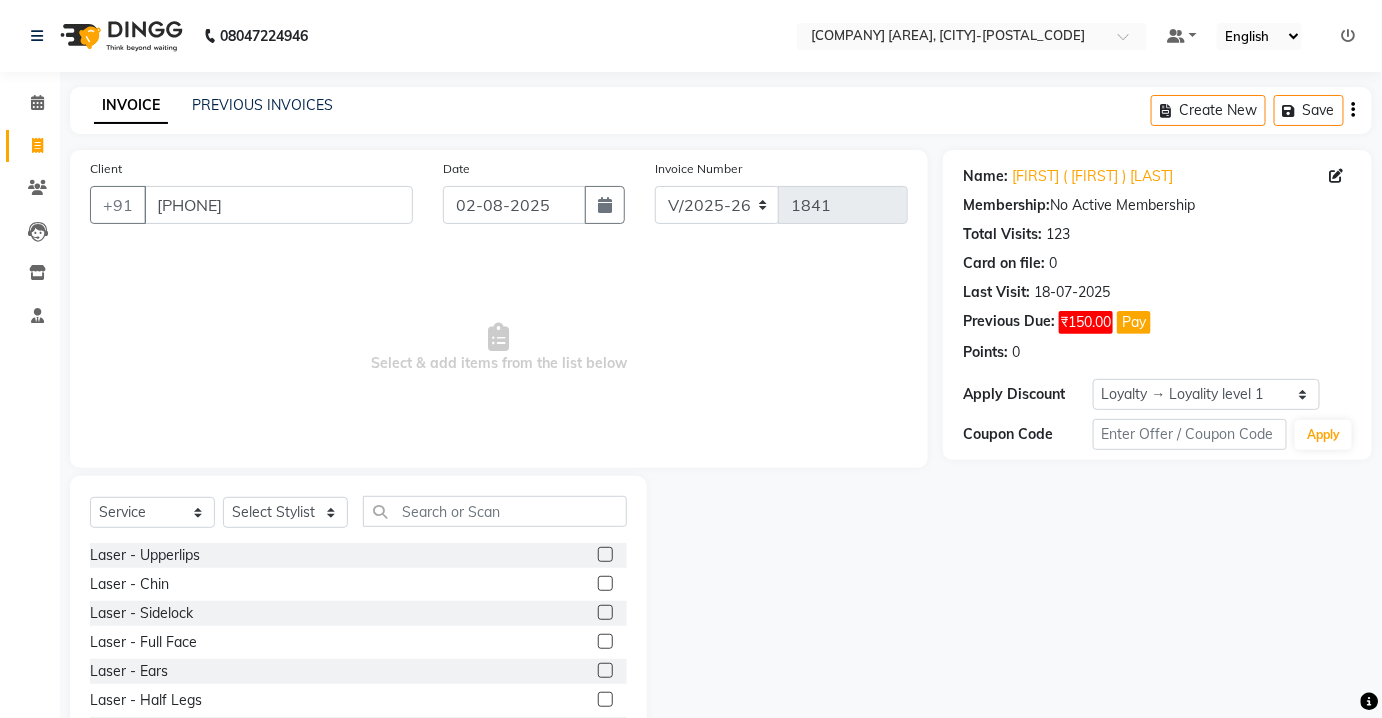 click on "Select  Service  Product  Membership  Package Voucher Prepaid Gift Card  Select Stylist Aarti Asif AZIZA BOBBY CHARMAYNE CHARMS DR. [LAST] HINA HUSSAN NOSHAD RANI RAVI SOOD  SAKSHI SANTOSH SAPNA TABBASUM Laser  -  Upperlips  Laser  -  Chin  Laser  -  Sidelock  Laser  -  Full Face  Laser  -  Ears  Laser  -  Half Legs  Laser  -  Full Legs  Laser  -  Arms  Laser  -  Underarm'S  Laser  -  Bikini  Laser  -  Full Body  Facial-  Hydra Facial Classic  Facial - Hydra + DNA  Laser -DNA YOGA  Lases TRT  Face Pack  hair Cruls  Eye Lenses  ADVANCE  M FACIAL  HYDRA LYMPHATIC DRAINAGE  BEARD COLOR  Flowers  HAIR DO  Eye TRT  MD Hydra Facial  CONSULTATION  Hair PRP_  DERMA PLANING  Hair Derma Scalp TRT  FACIAL  SEMI TREATMENT FACIAL  MESO TRT  MESO + DNA   SKIN ASSESTMENT   HAIR ASSESTMENT   IV GLUTATHIONE THRAPY  Permanent Hair Style  -  Biotin  Permanent Hair Style  -  Biotin++  Permanent Hair Style  -  Biotox  Permanent Hair Style  -  Silk Therapy  Permanent Hair Style  -  Keratin Treatment  D TAN  Manicure  -  Spa" 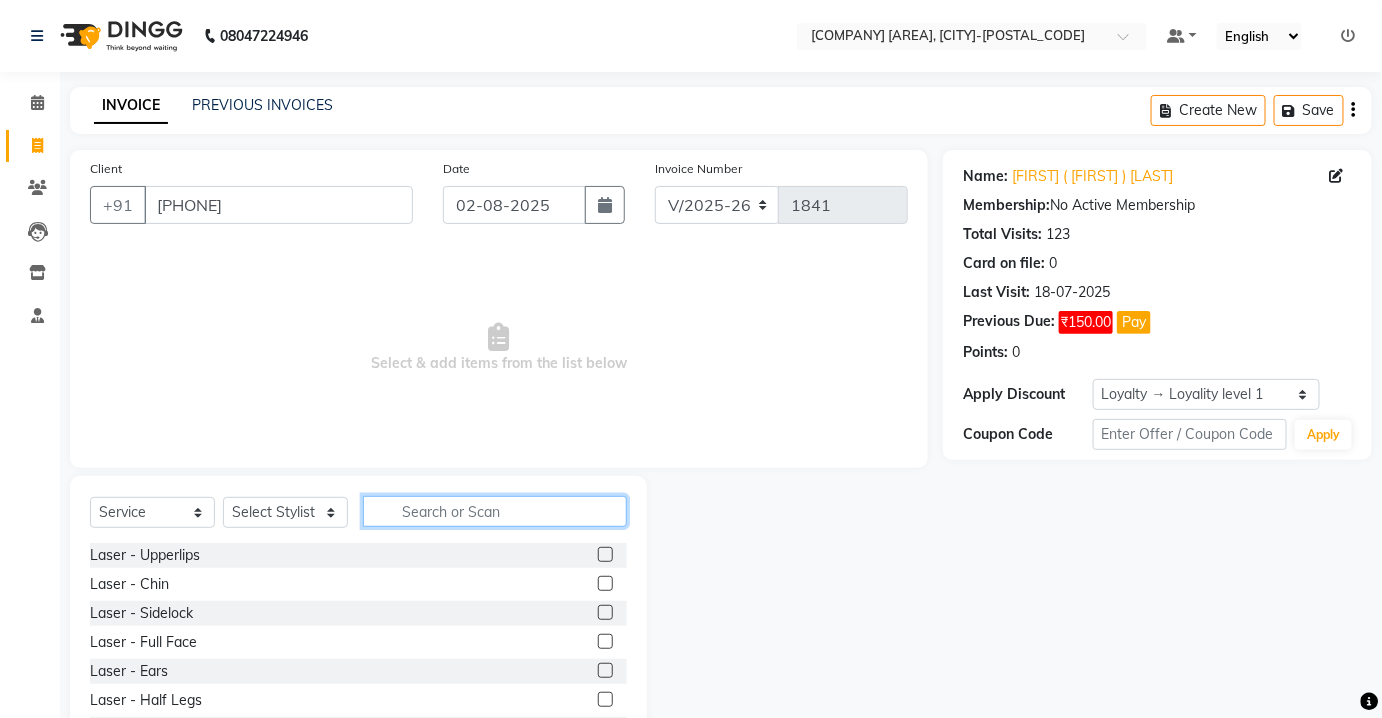 click 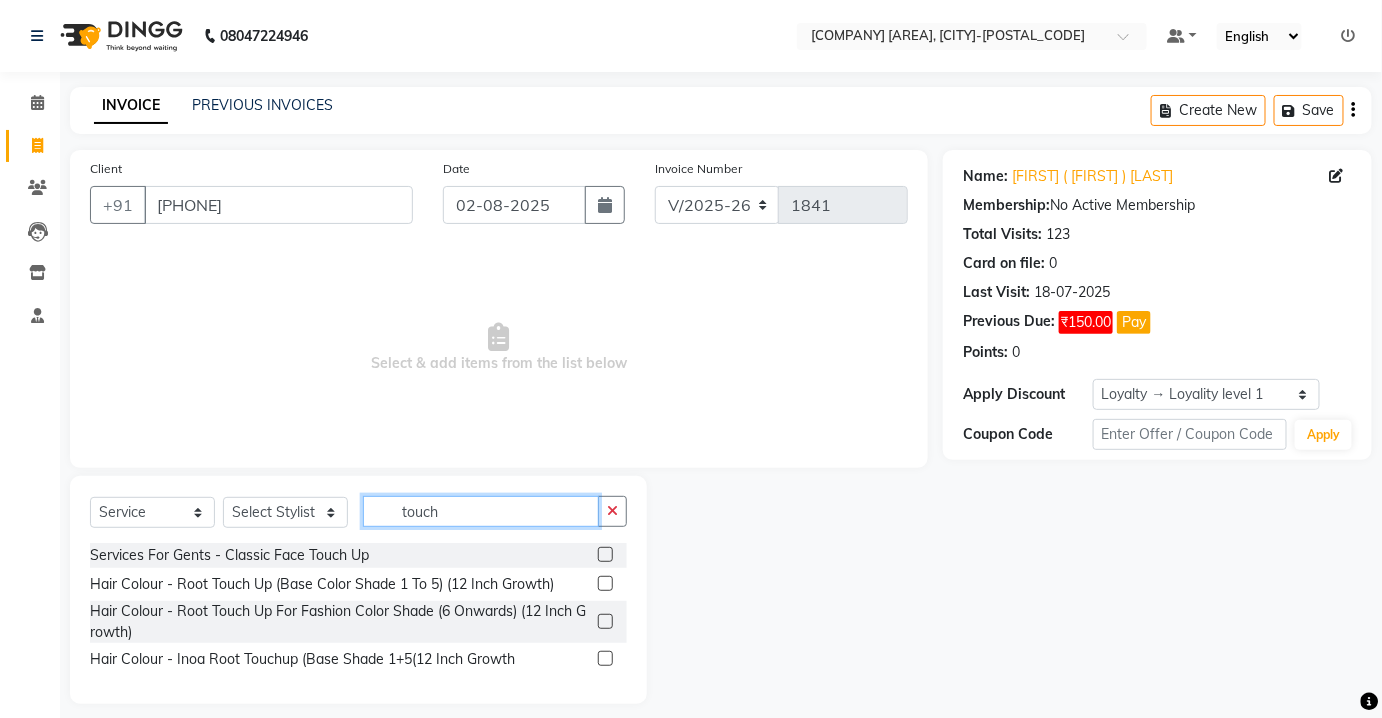 type on "touch" 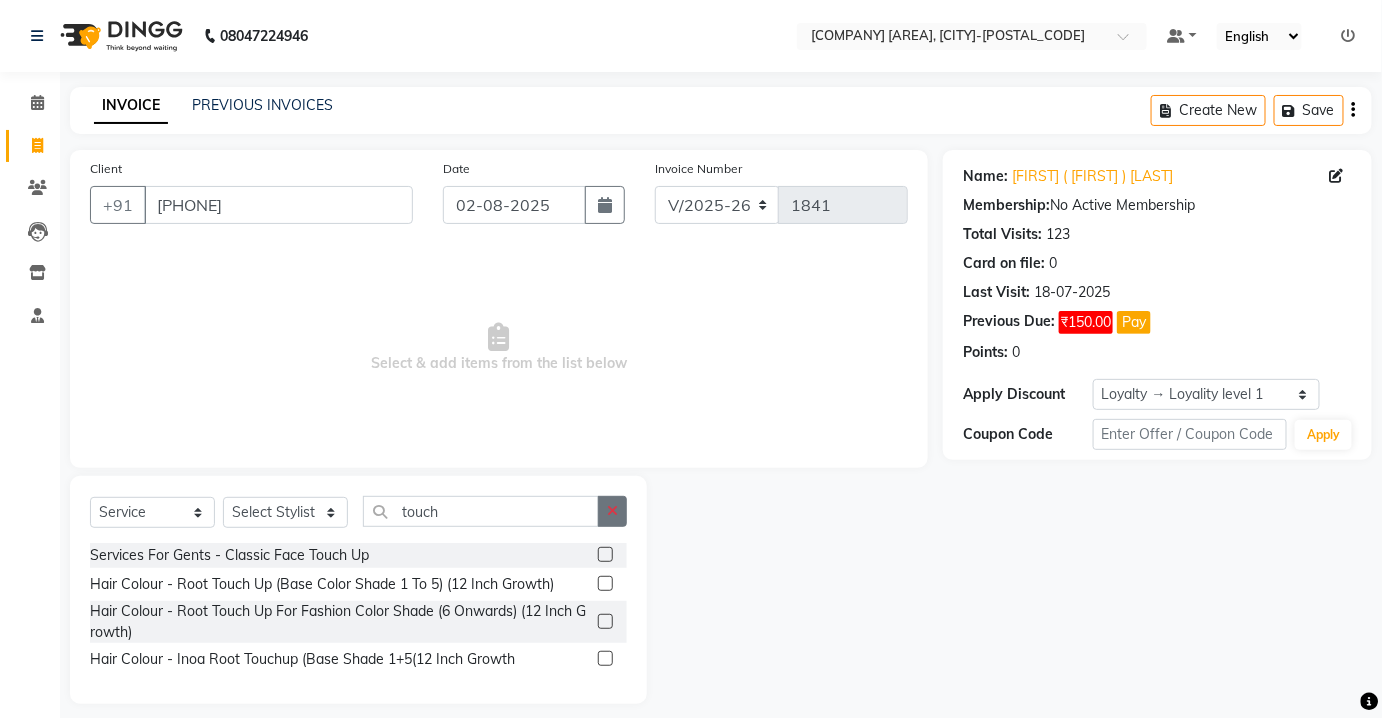 drag, startPoint x: 608, startPoint y: 583, endPoint x: 607, endPoint y: 556, distance: 27.018513 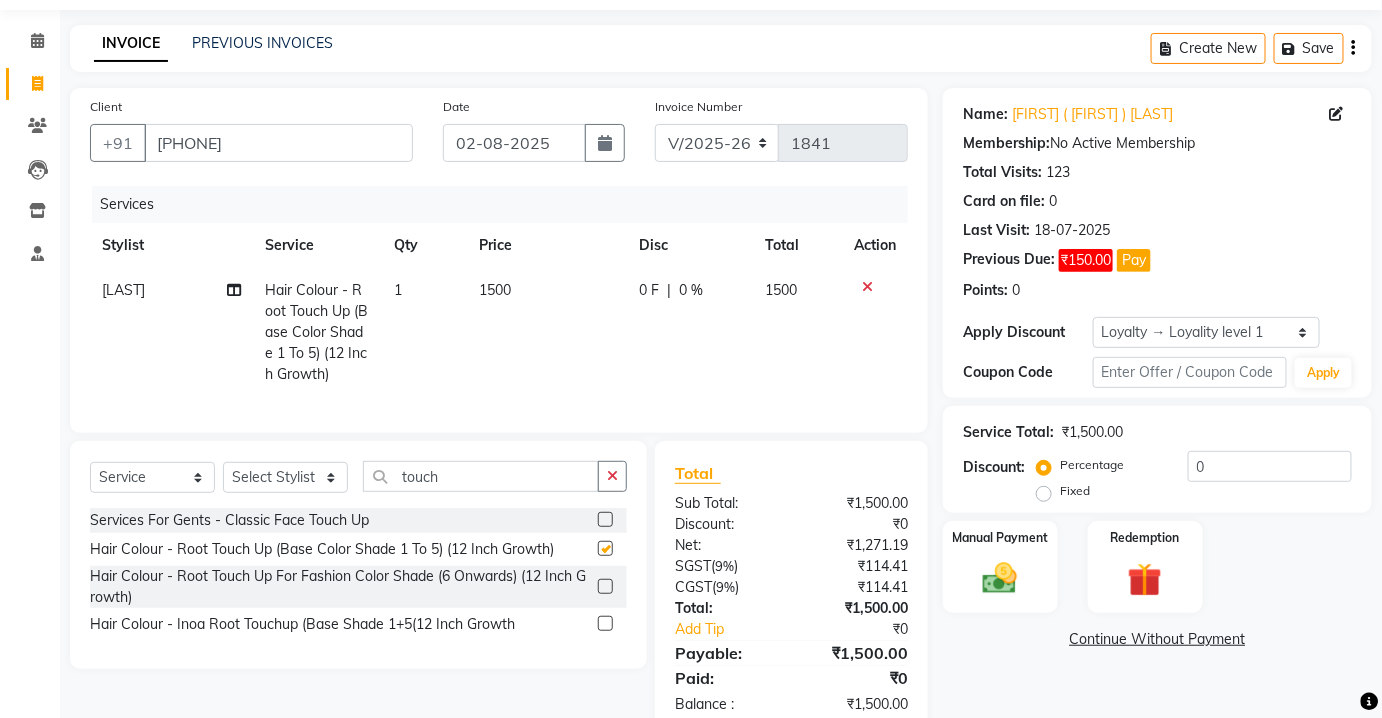 scroll, scrollTop: 121, scrollLeft: 0, axis: vertical 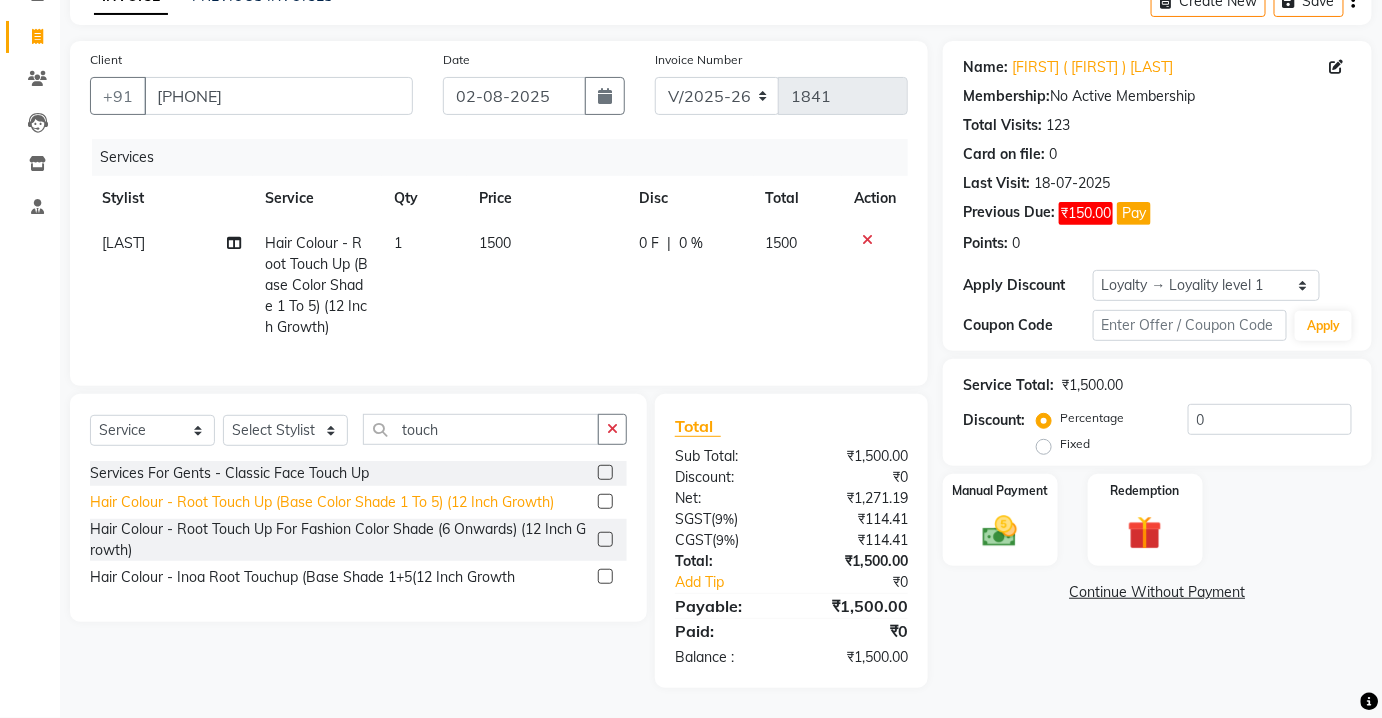 checkbox on "false" 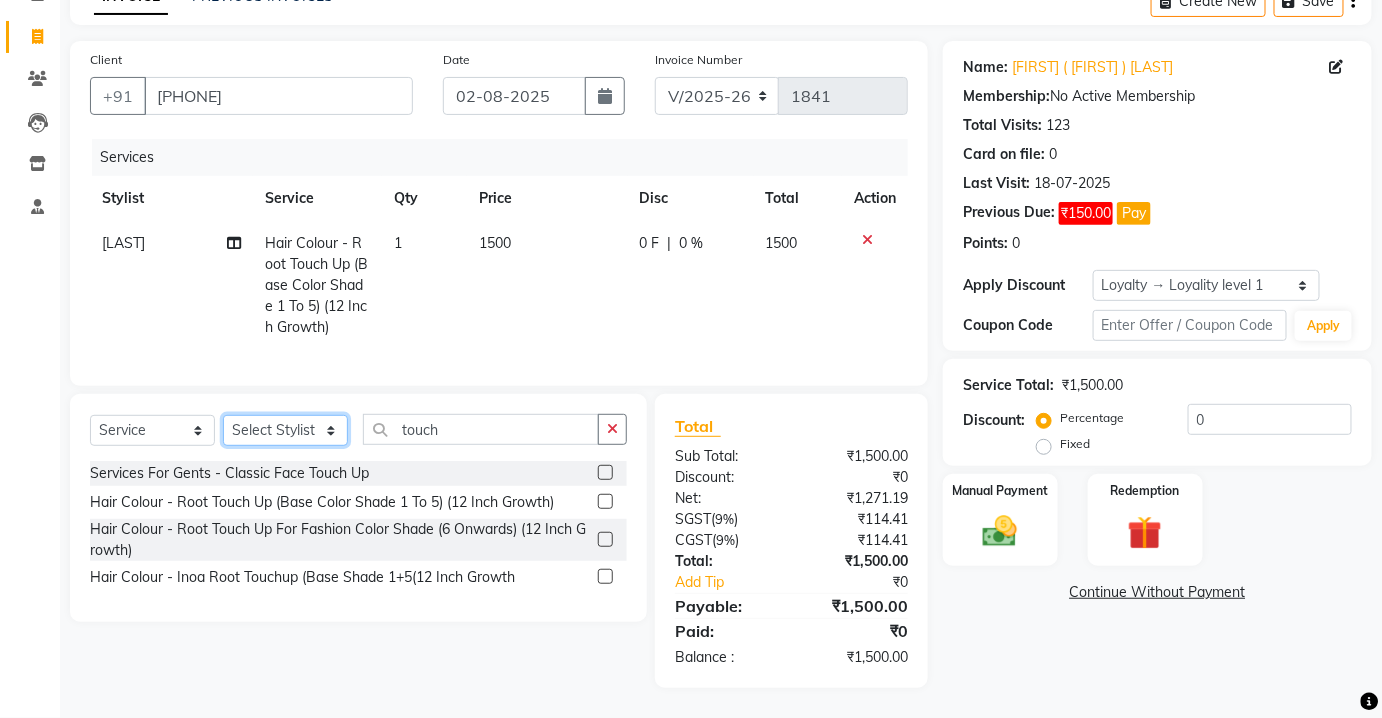click on "Select Stylist Aarti Asif AZIZA BOBBY CHARMAYNE CHARMS DR. POOJA MITTAL HINA HUSSAN NOSHAD RANI RAVI SOOD  SAKSHI SANTOSH SAPNA TABBASUM" 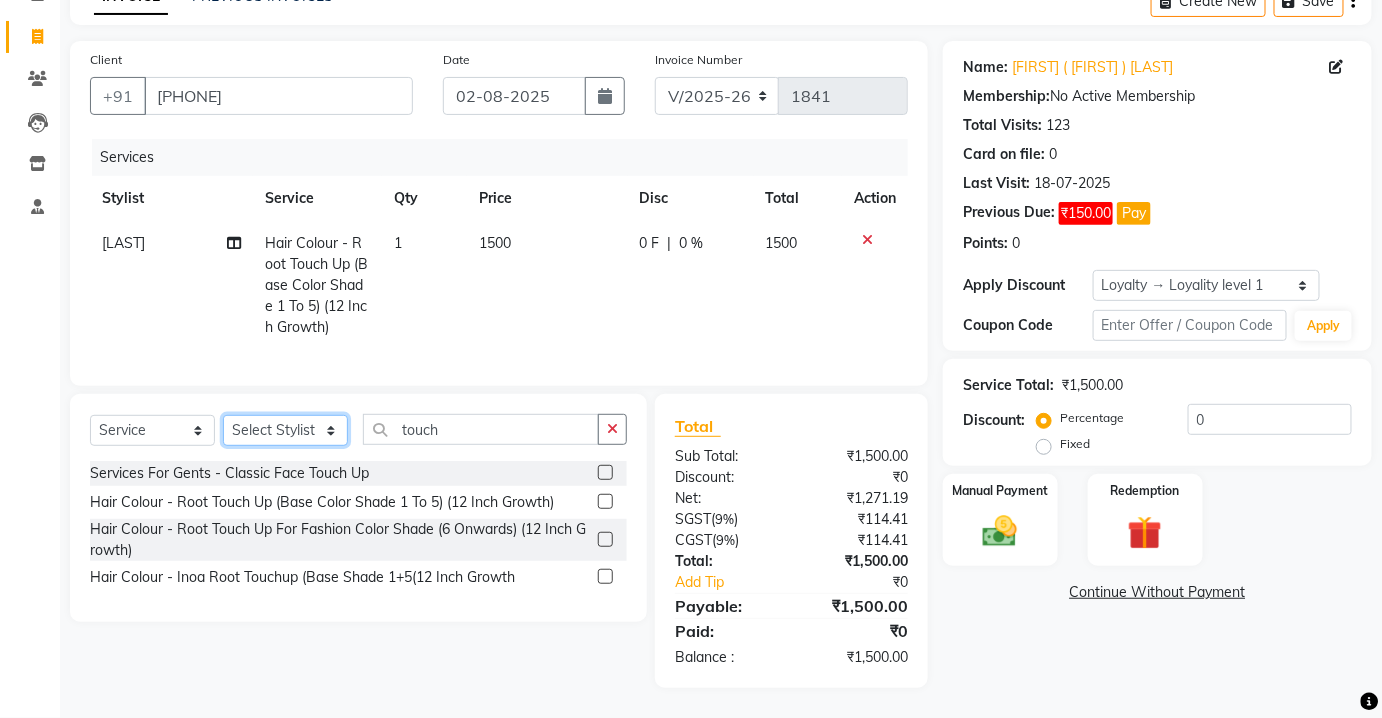 select on "[PHONE]" 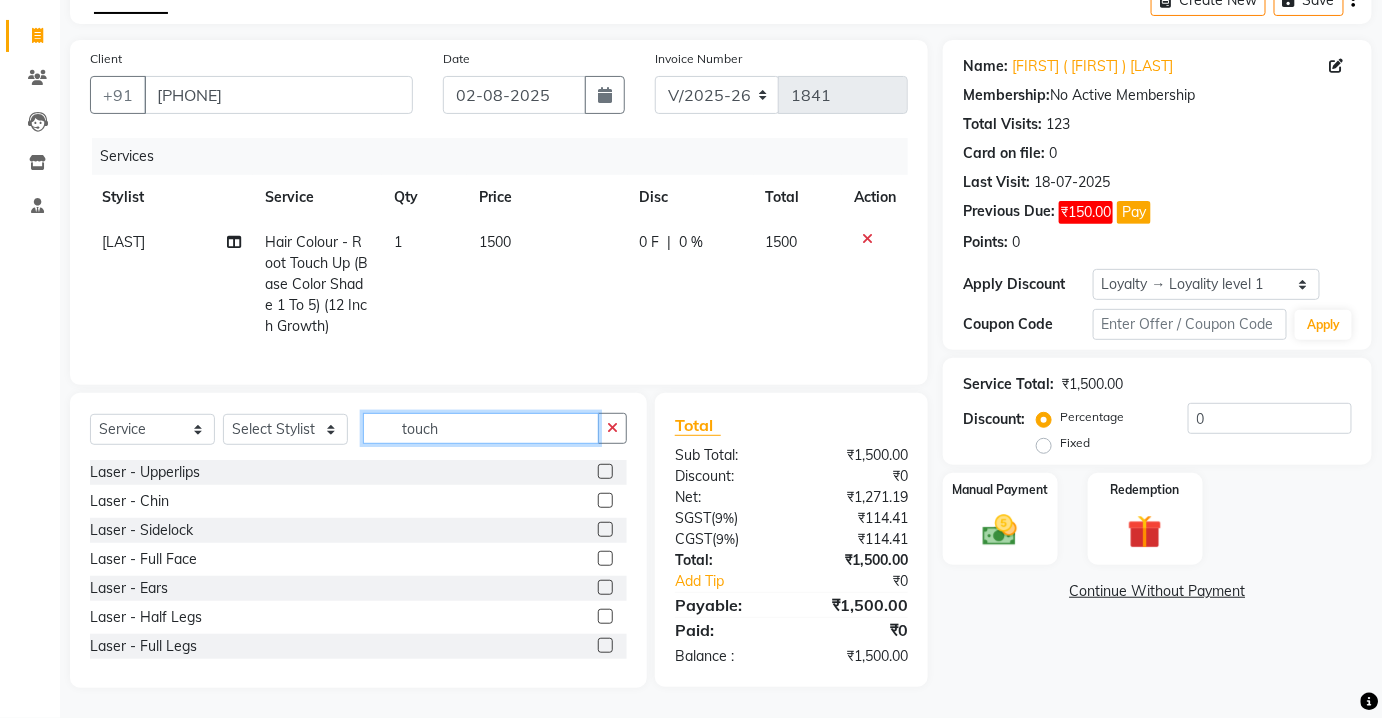 click on "touch" 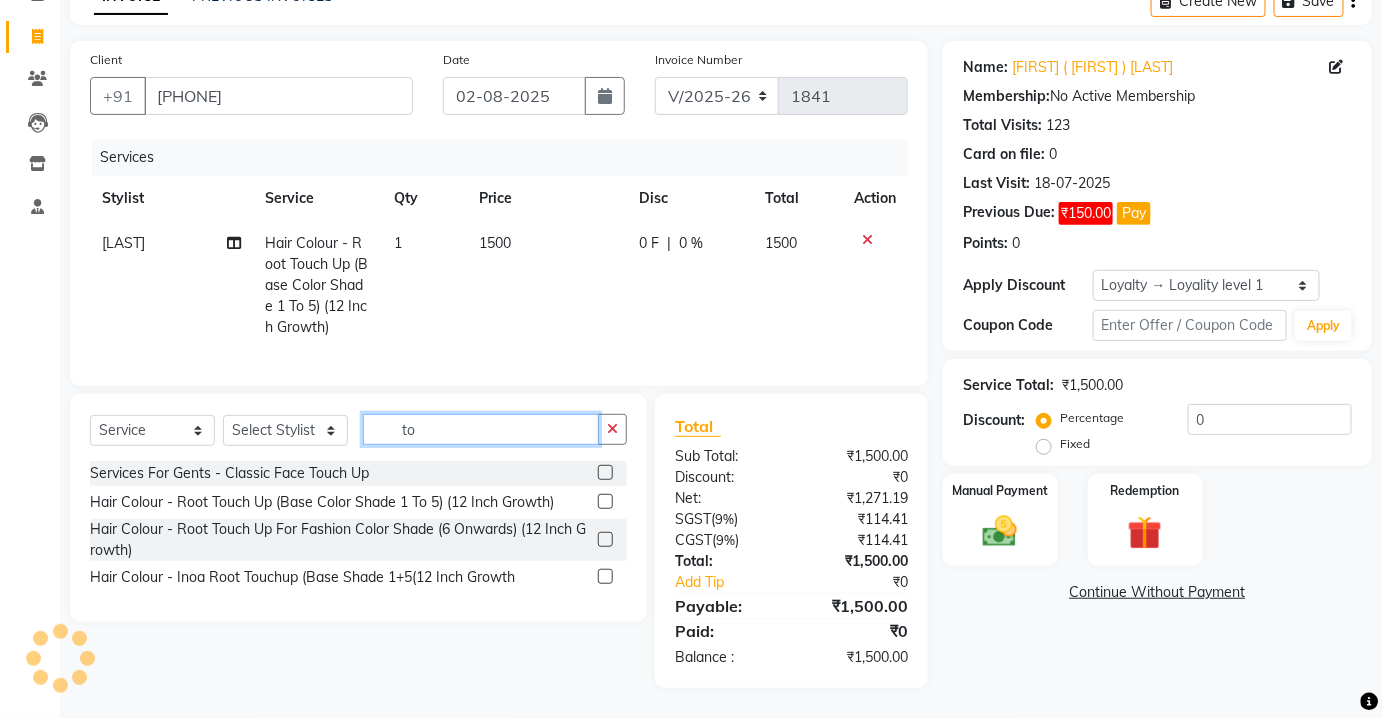 type on "t" 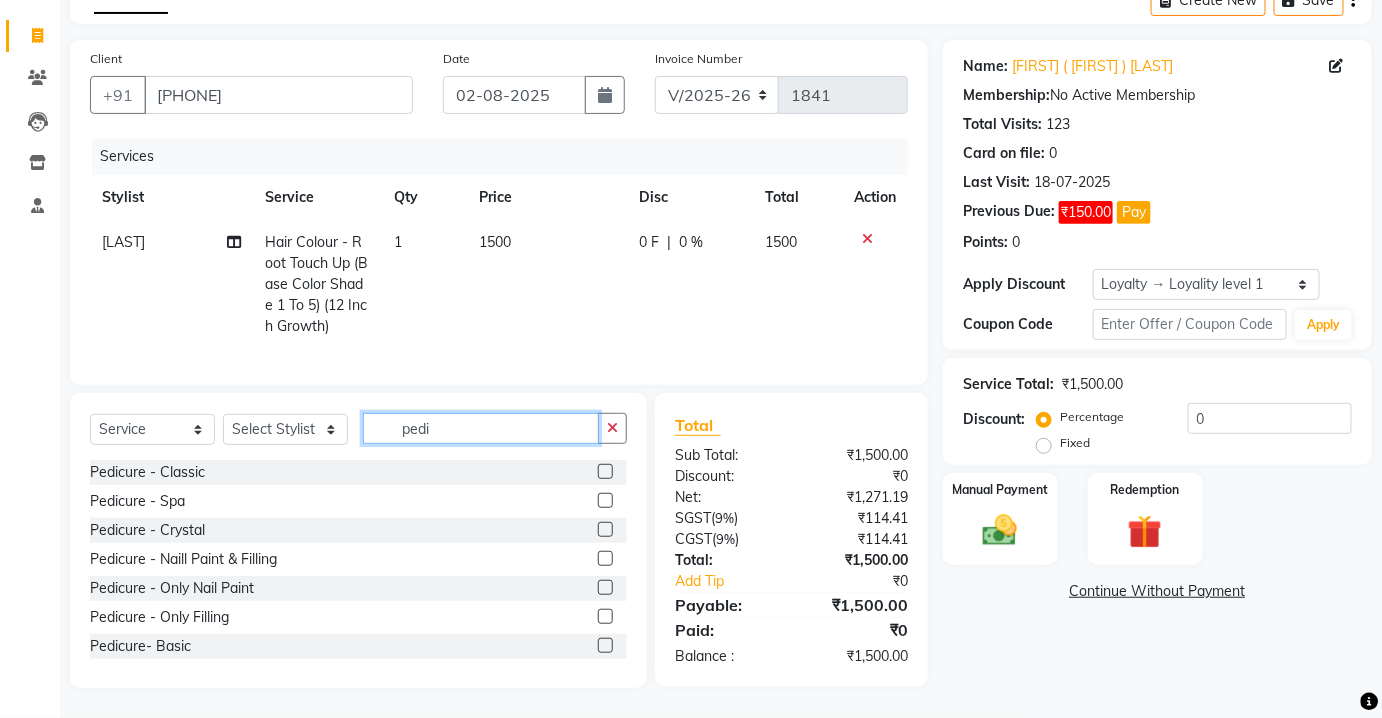 type on "pedi" 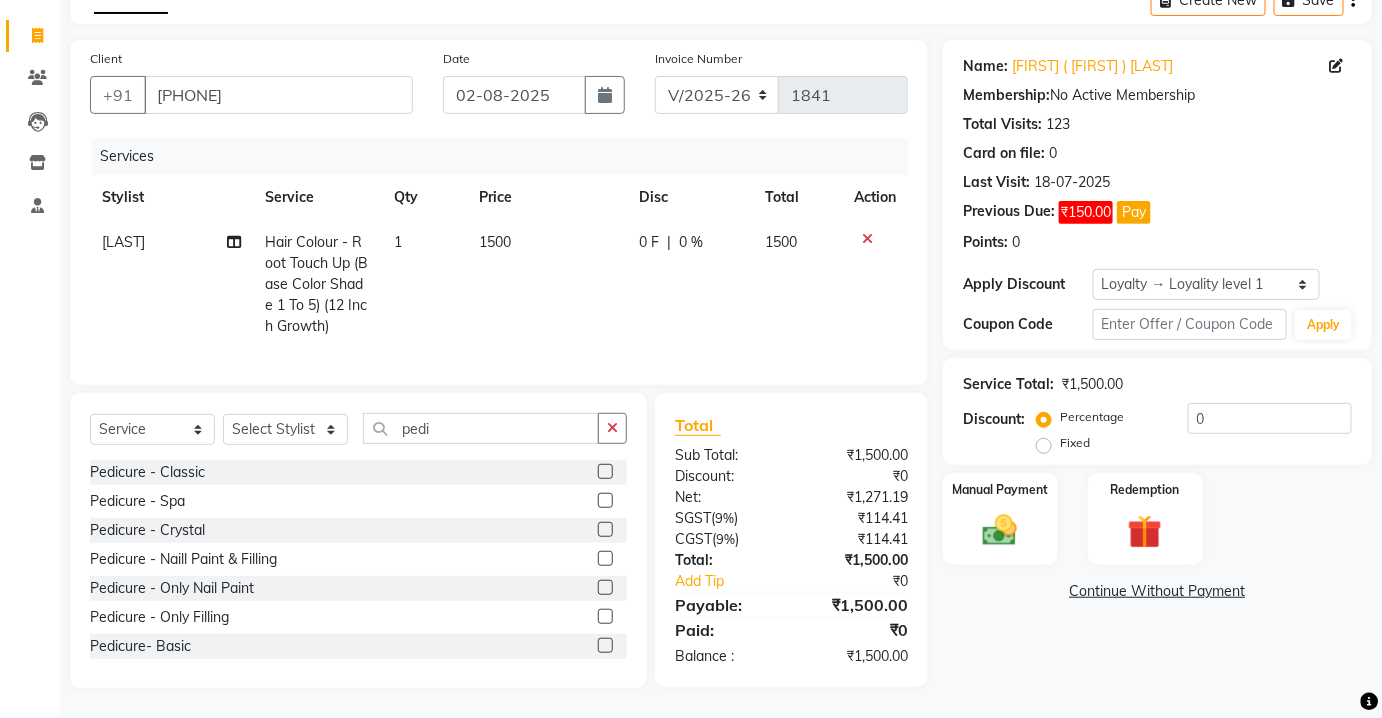 click 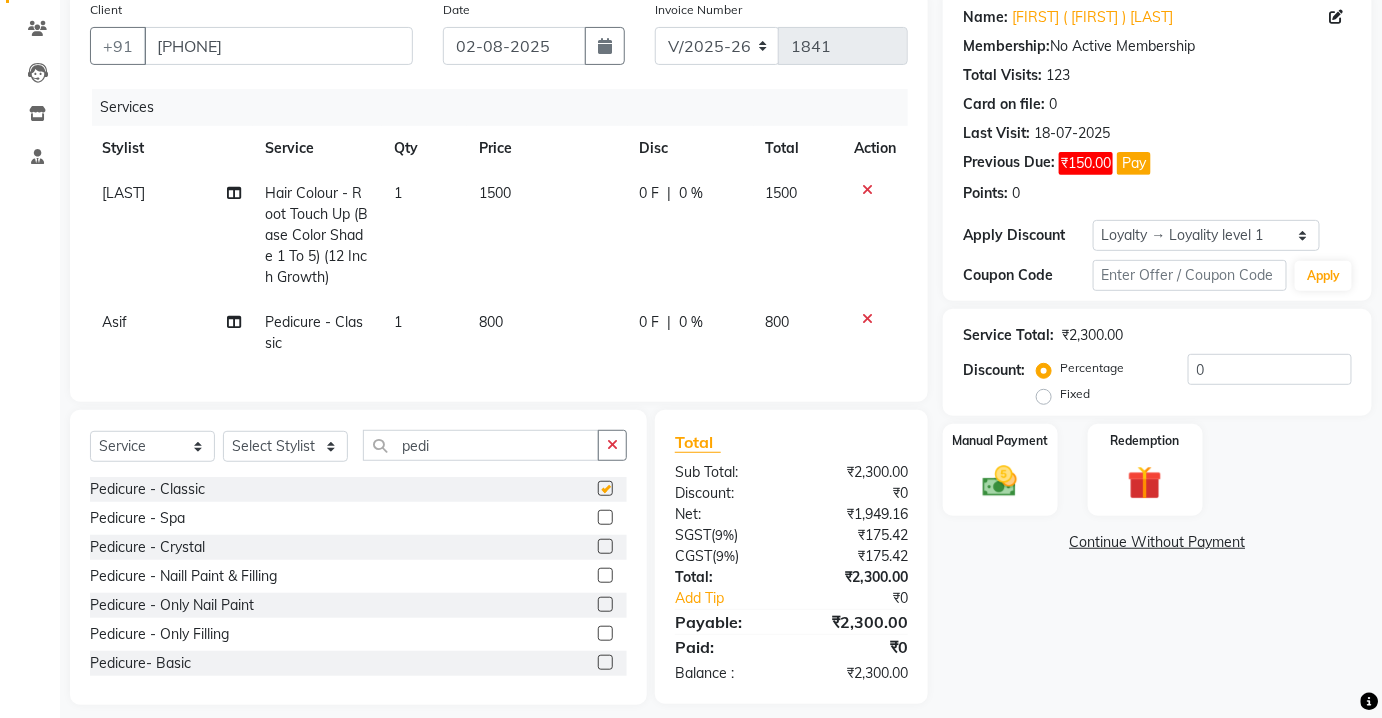scroll, scrollTop: 189, scrollLeft: 0, axis: vertical 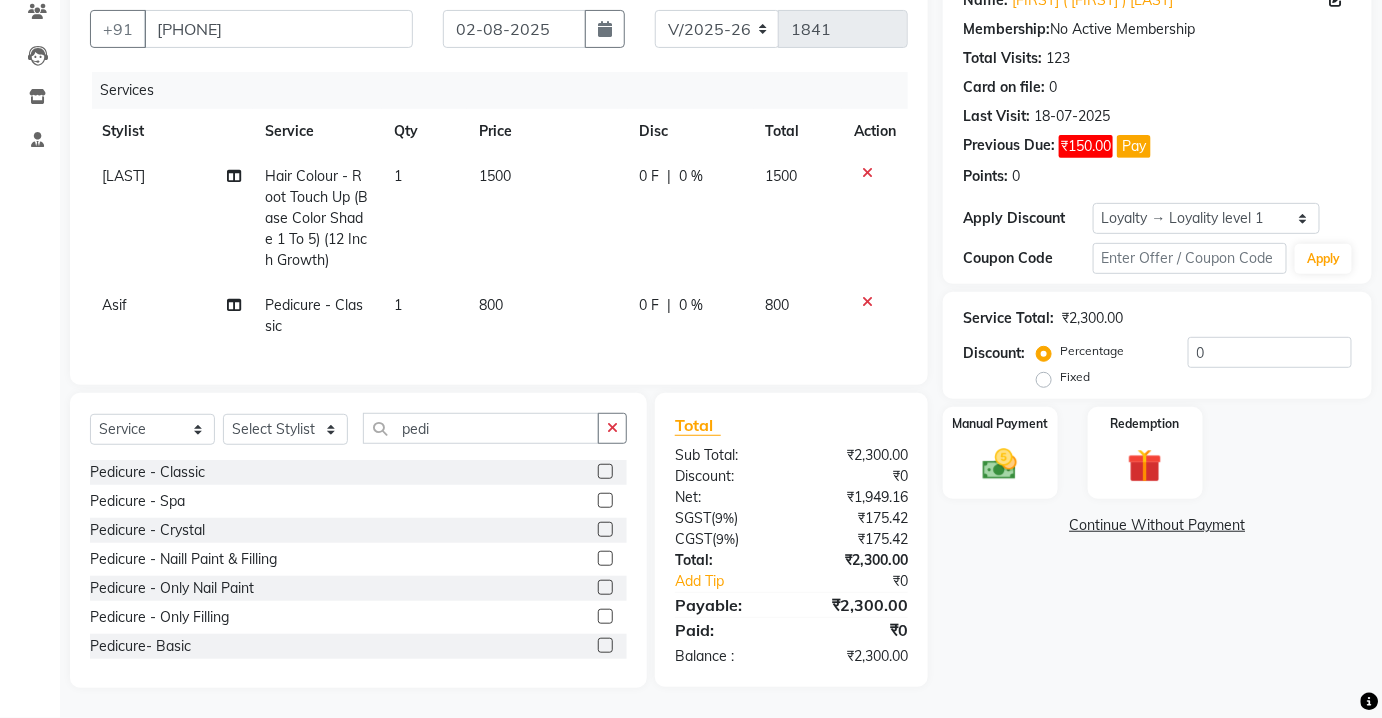 checkbox on "false" 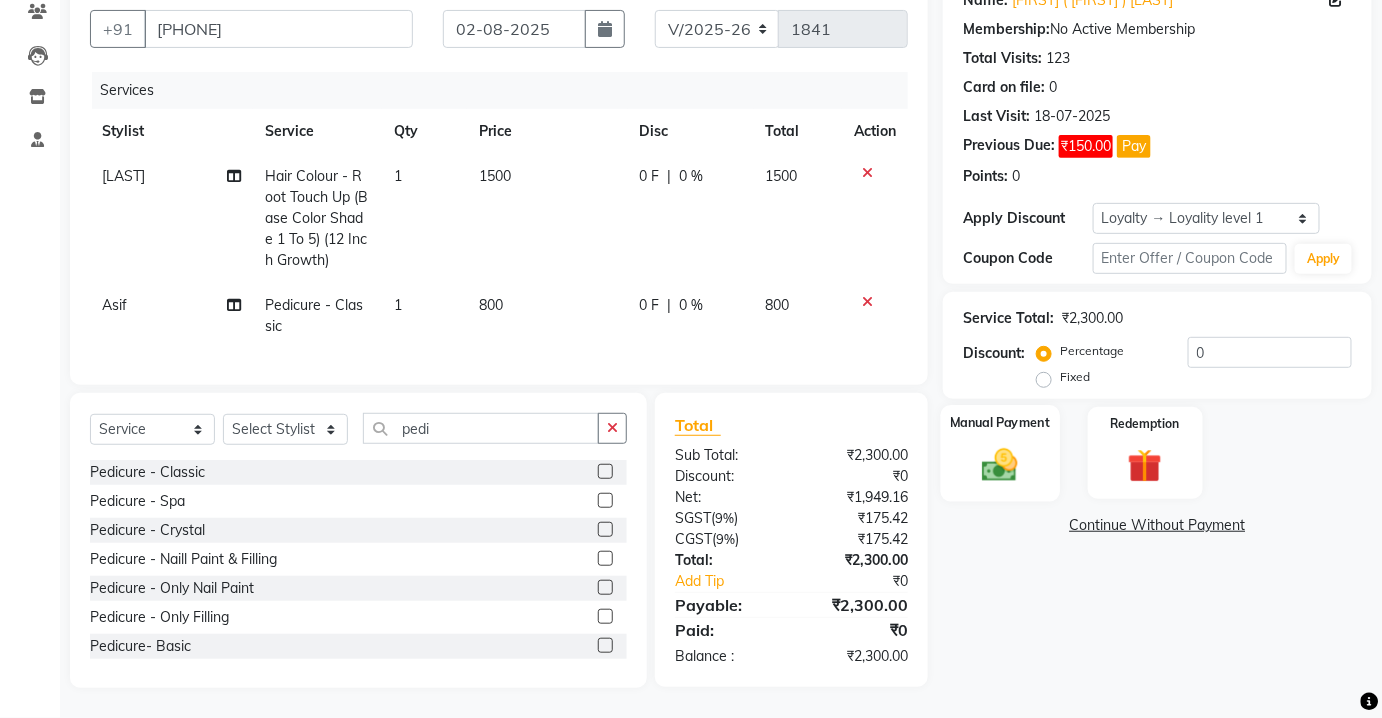 click 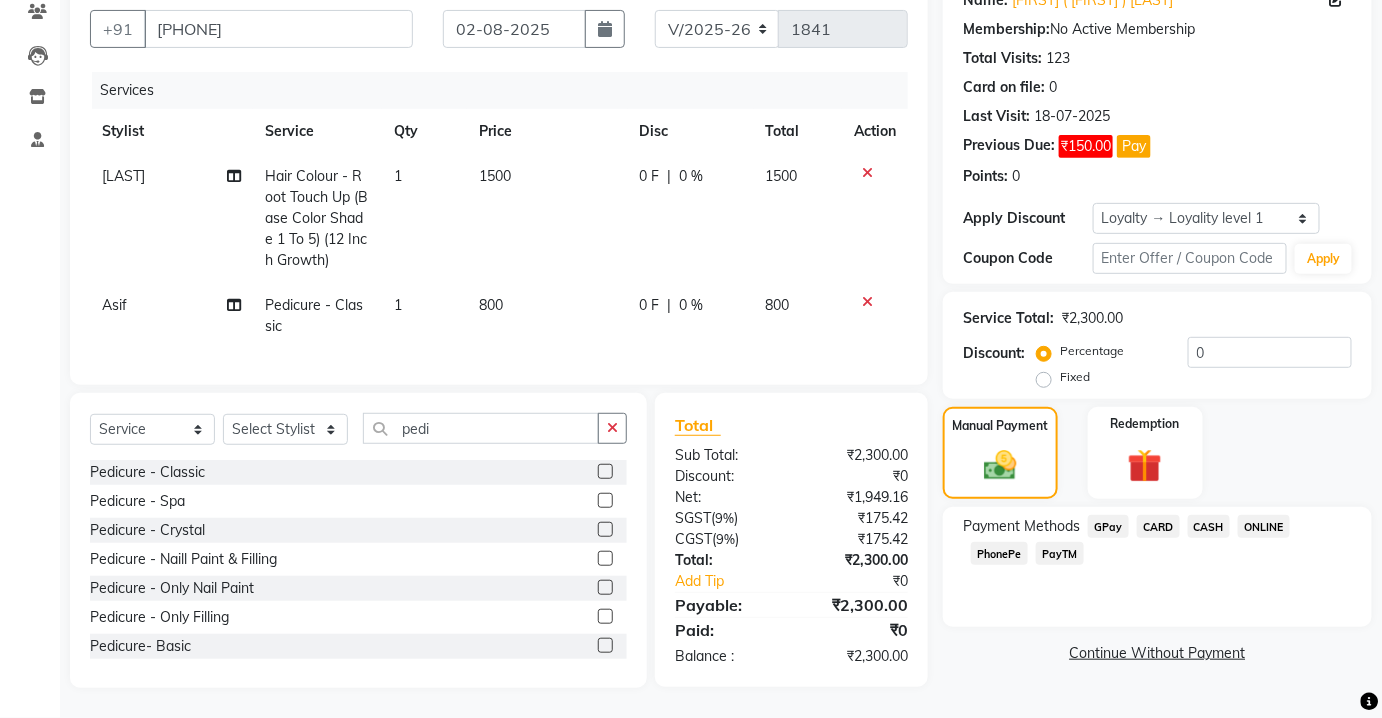 click 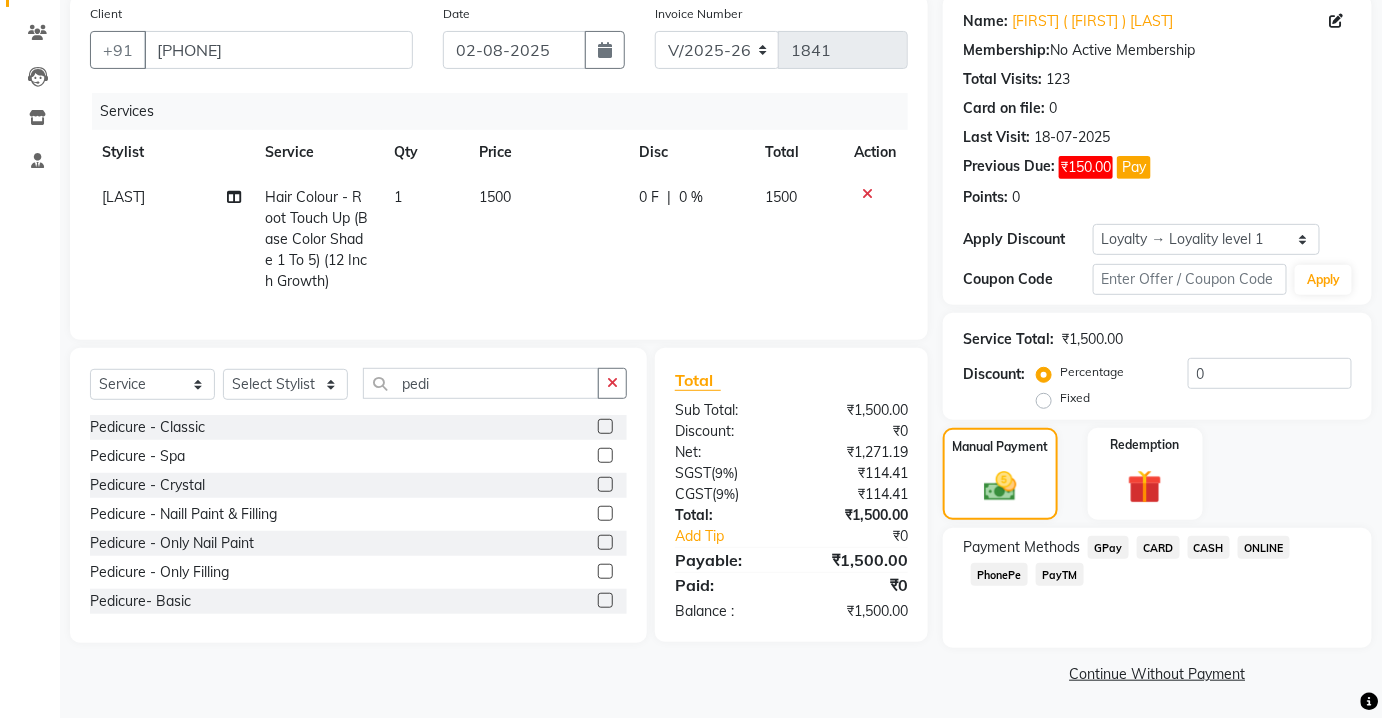 drag, startPoint x: 621, startPoint y: 420, endPoint x: 597, endPoint y: 423, distance: 24.186773 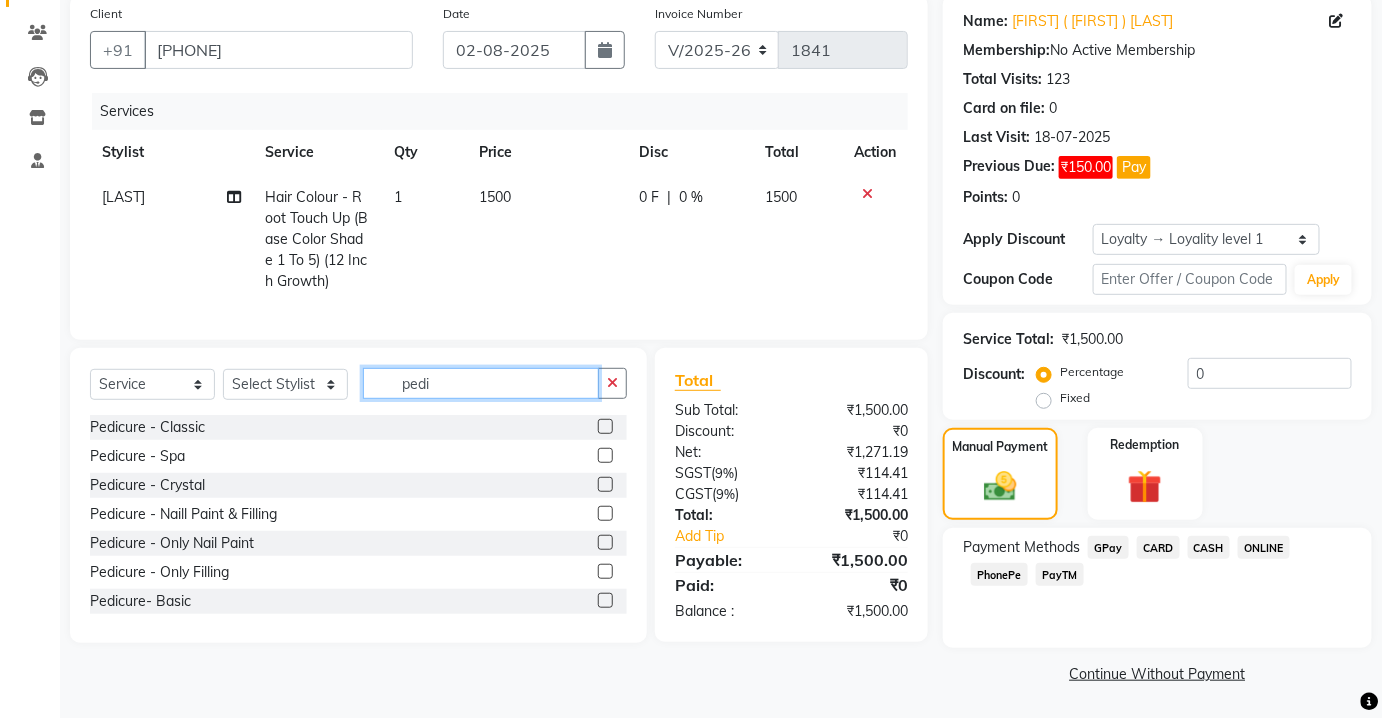 click on "pedi" 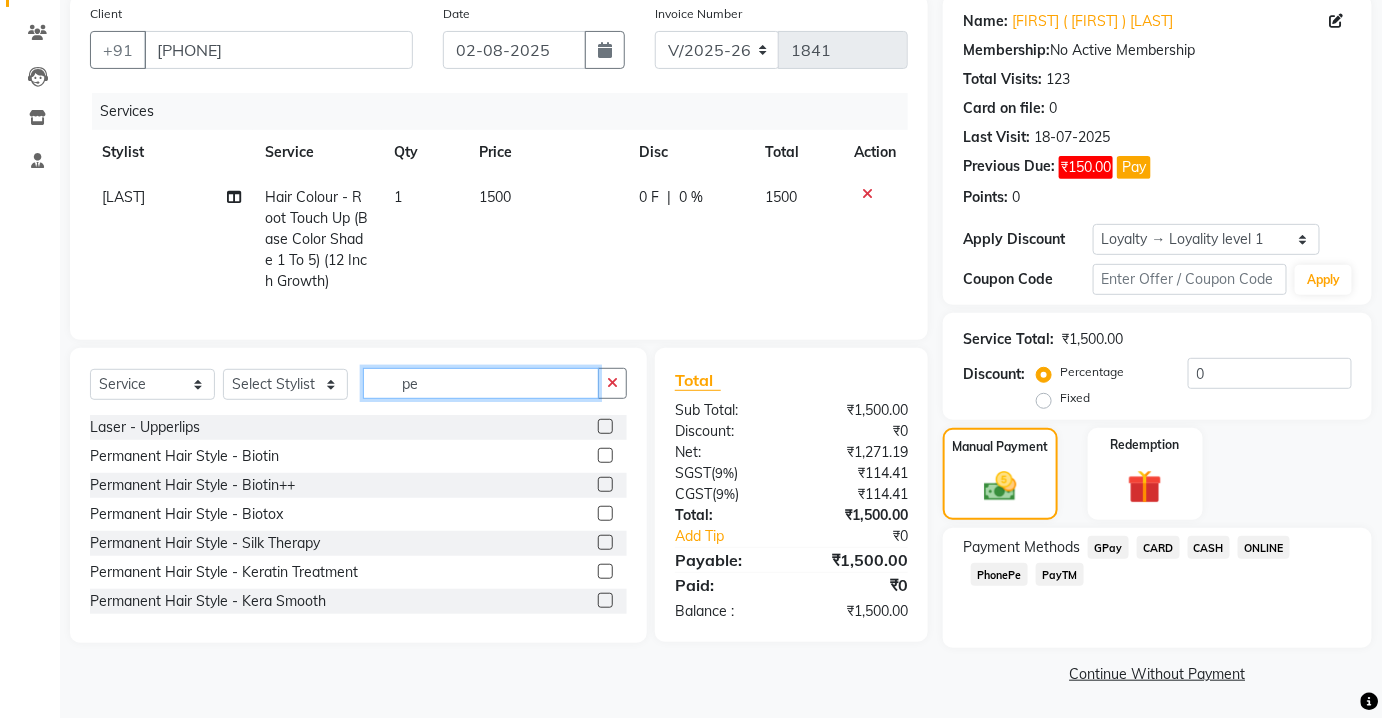 type on "p" 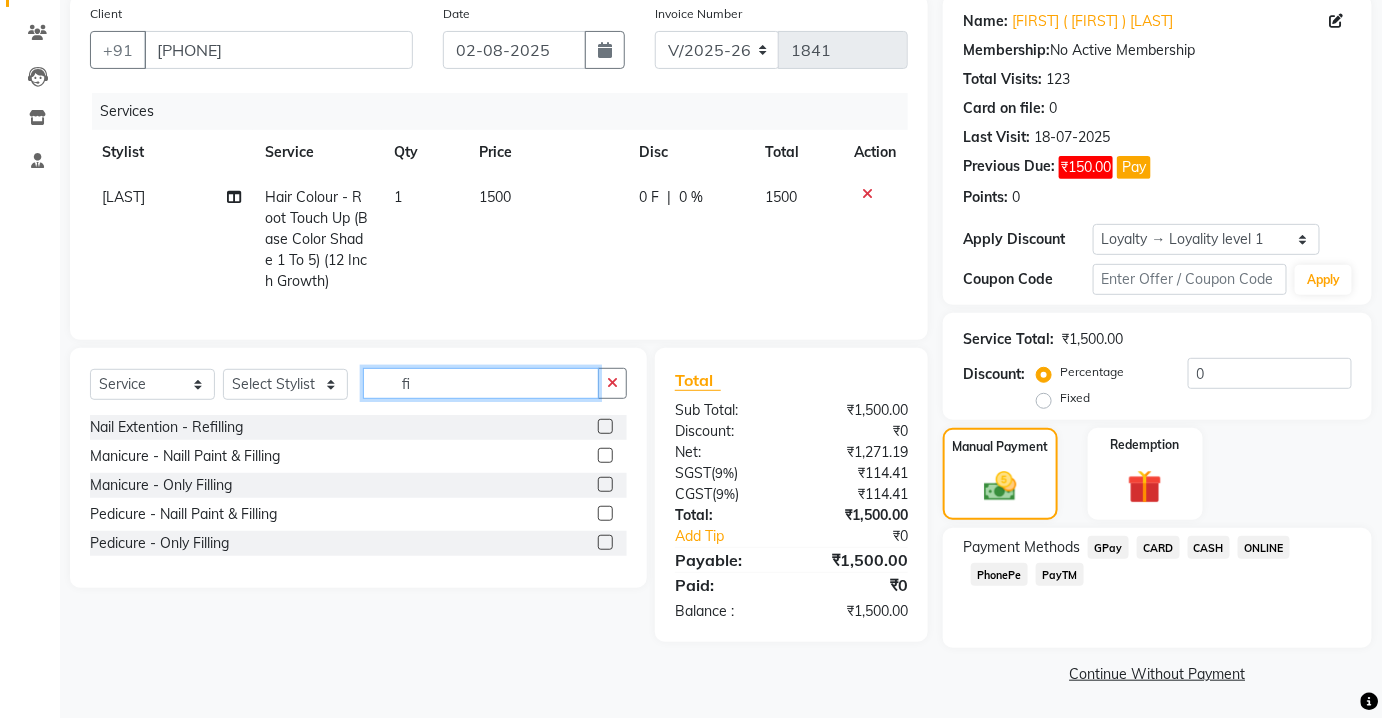 type on "f" 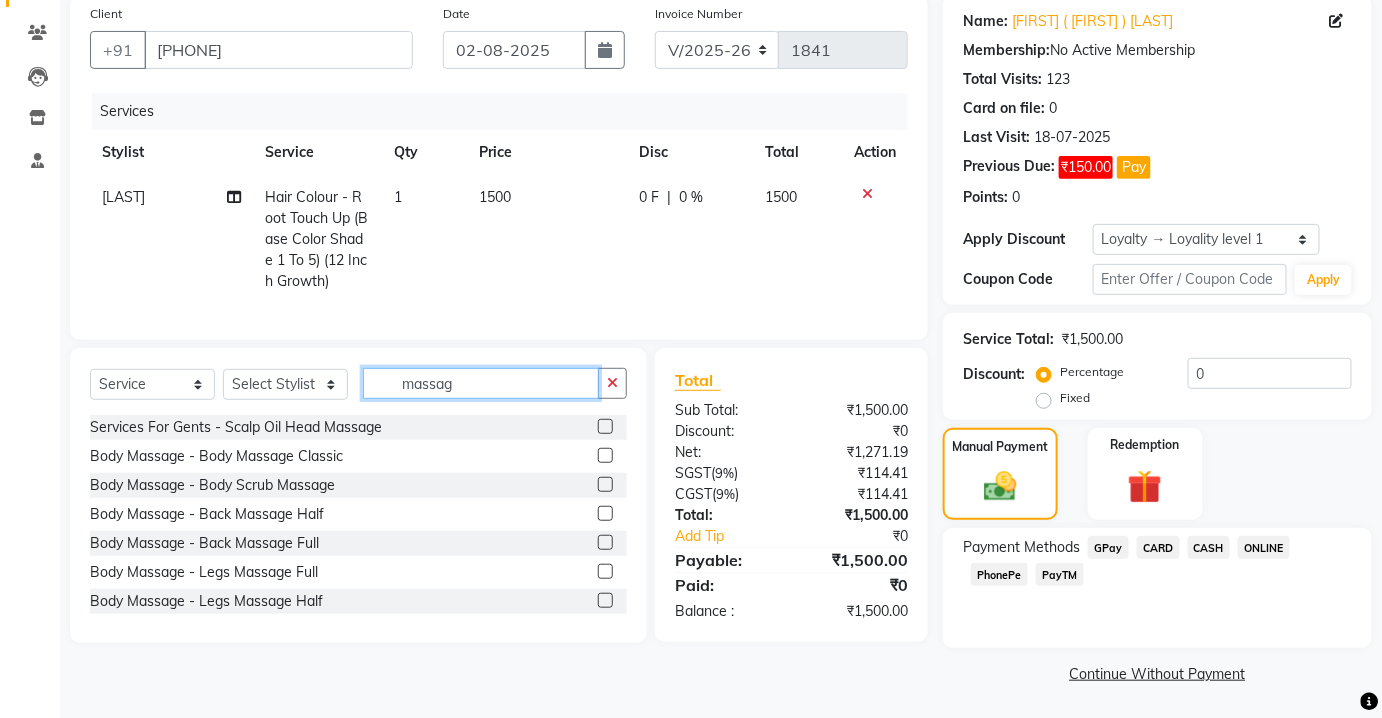 type on "massag" 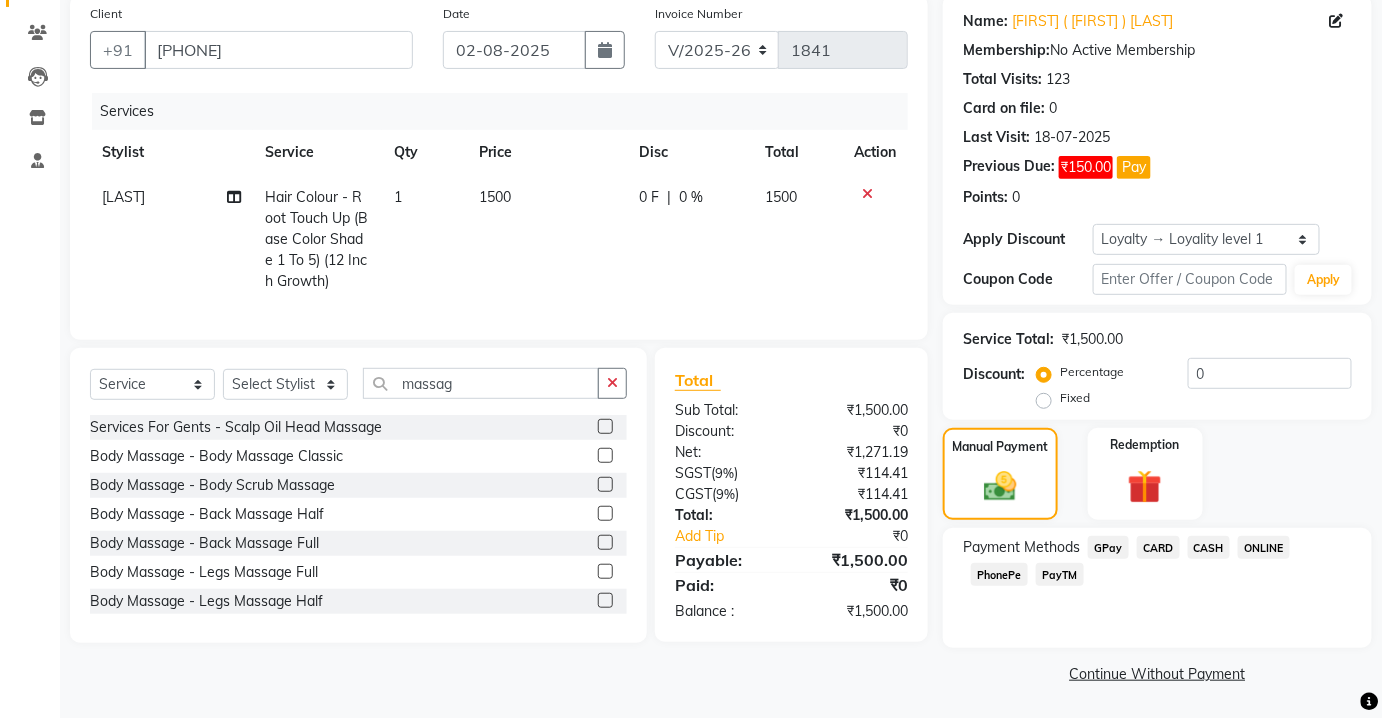 click 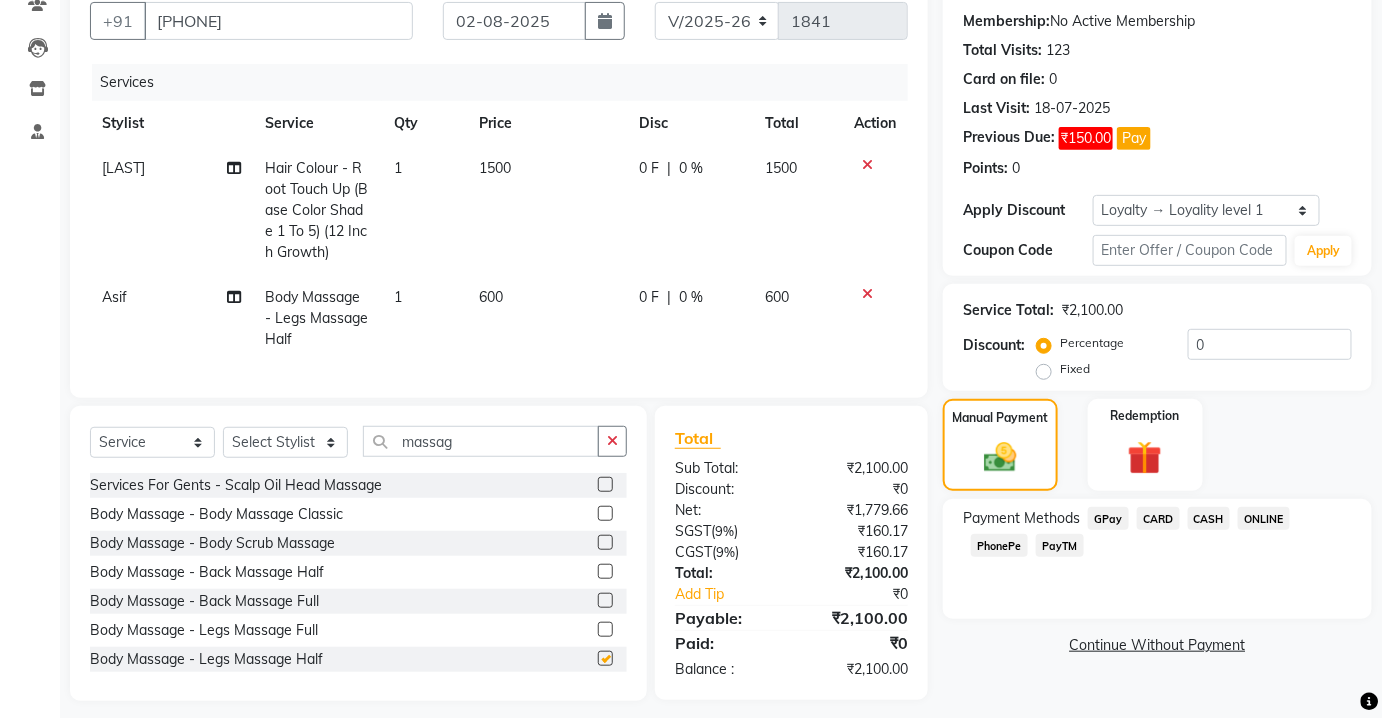 checkbox on "false" 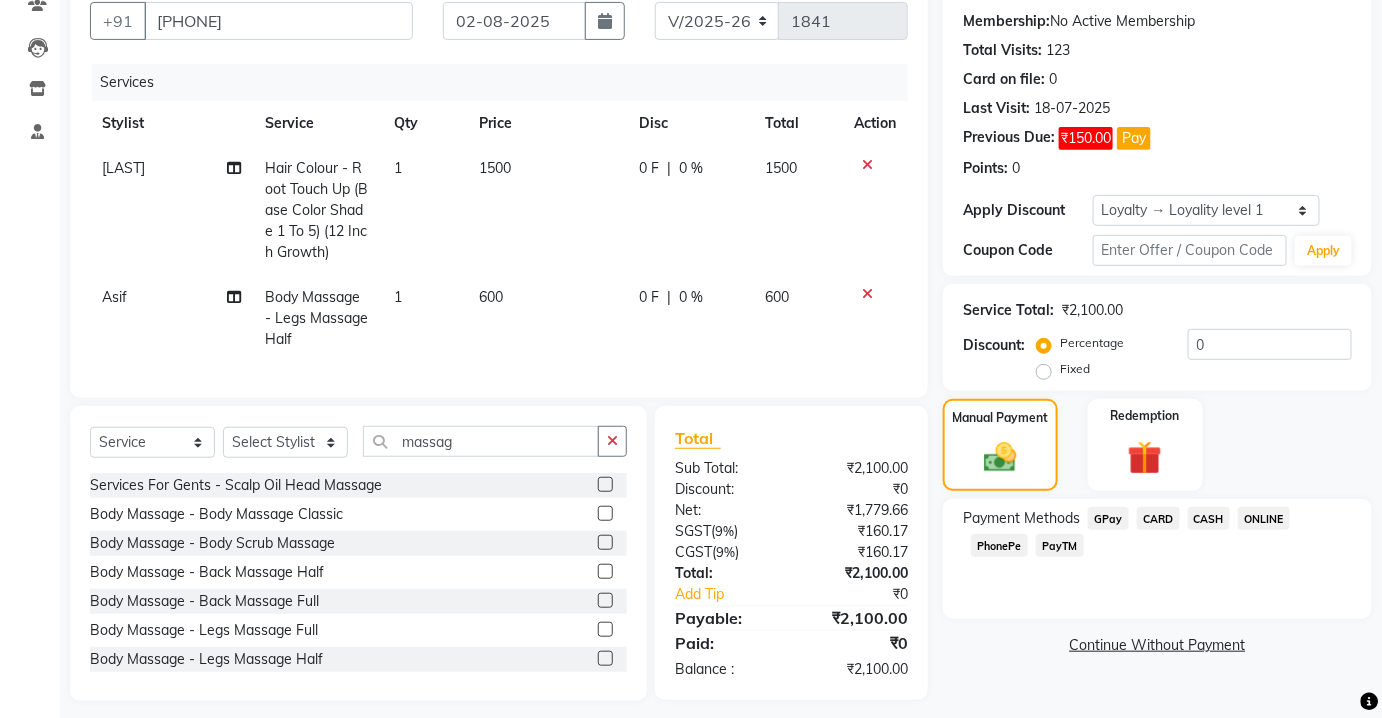 scroll, scrollTop: 210, scrollLeft: 0, axis: vertical 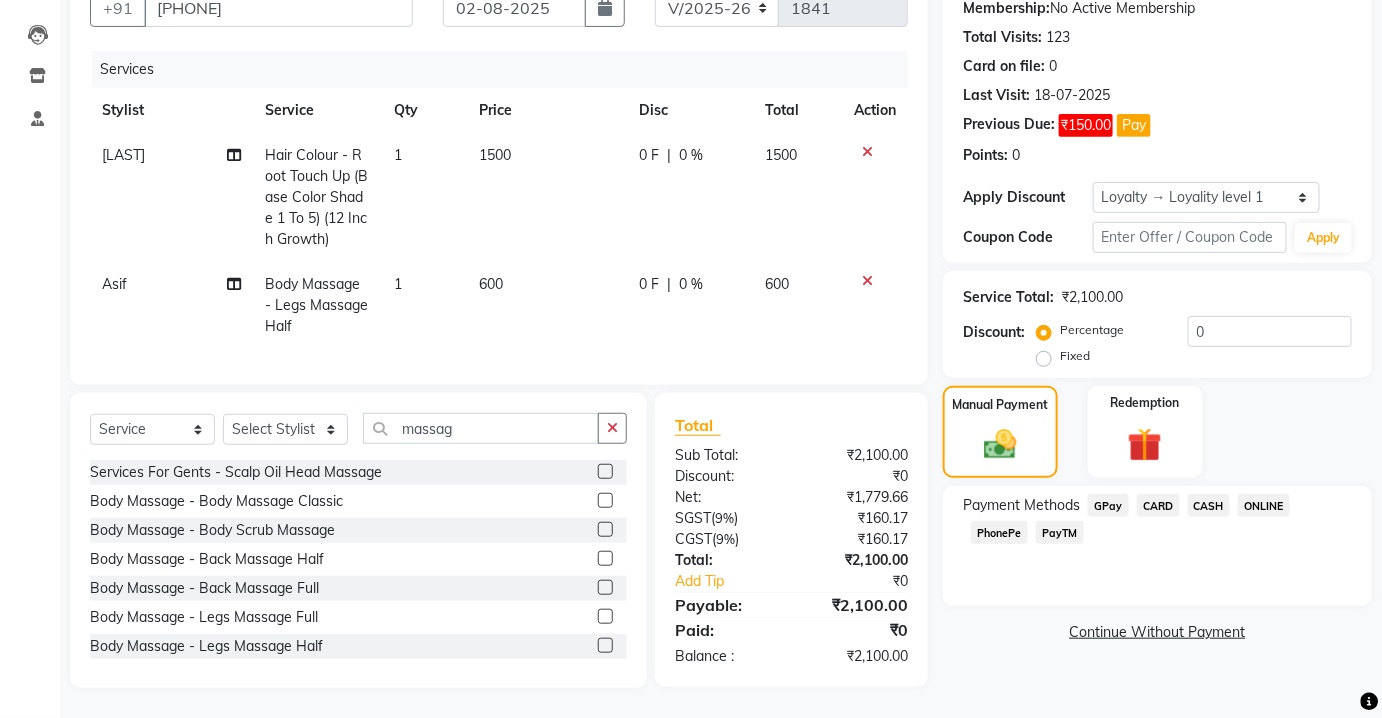 click on "PayTM" 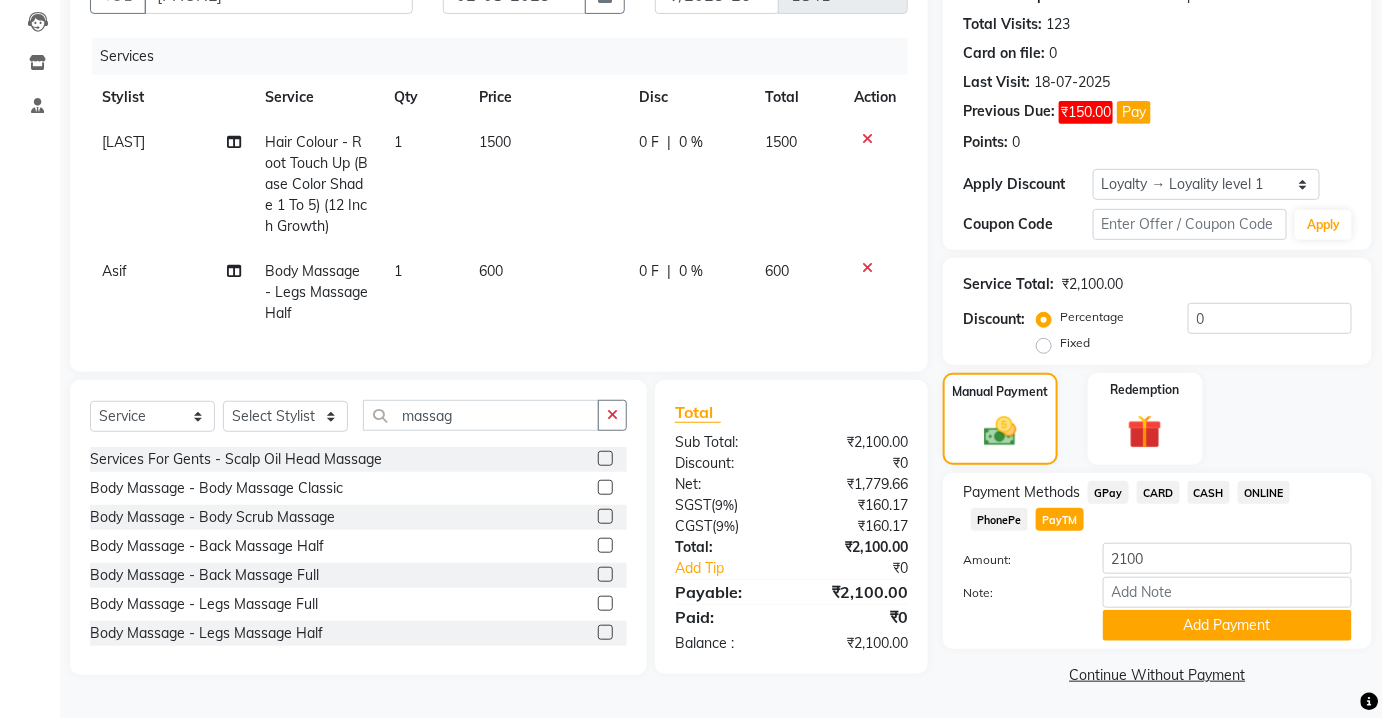 click on "CARD" 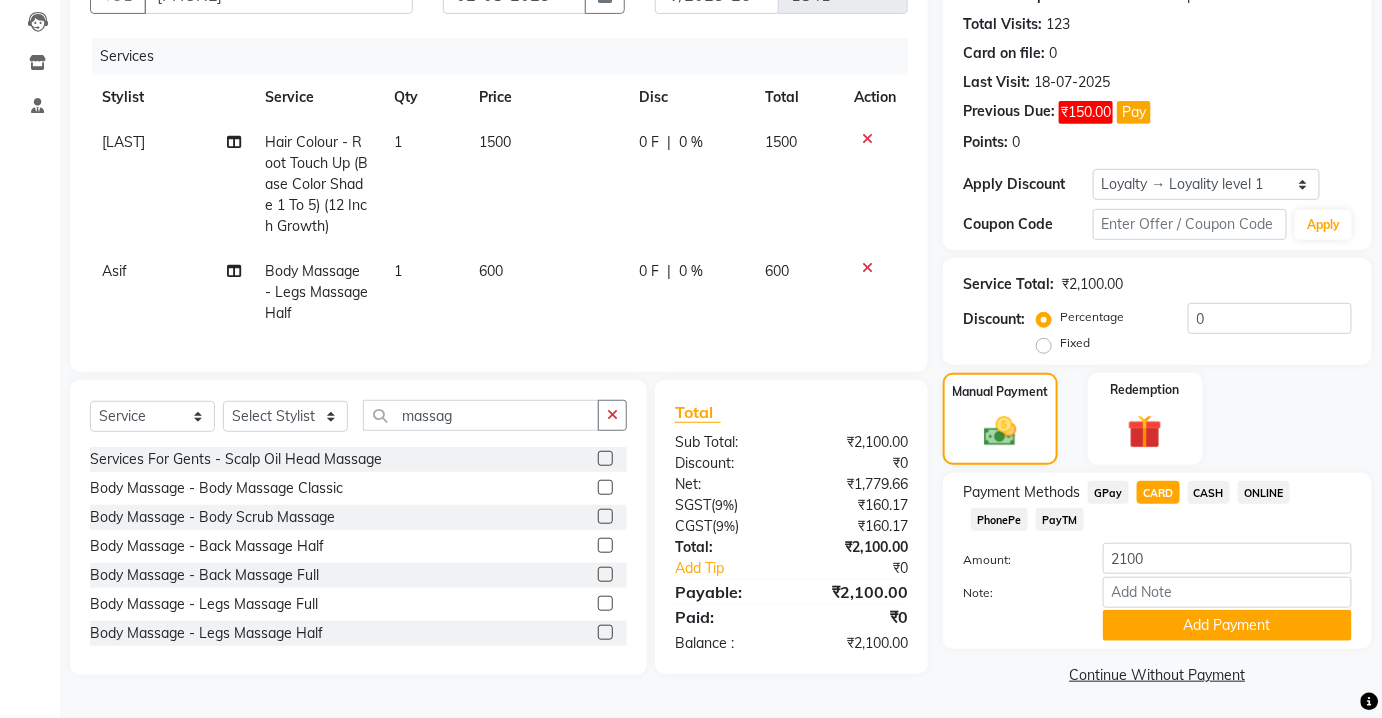 click on "Payment Methods" 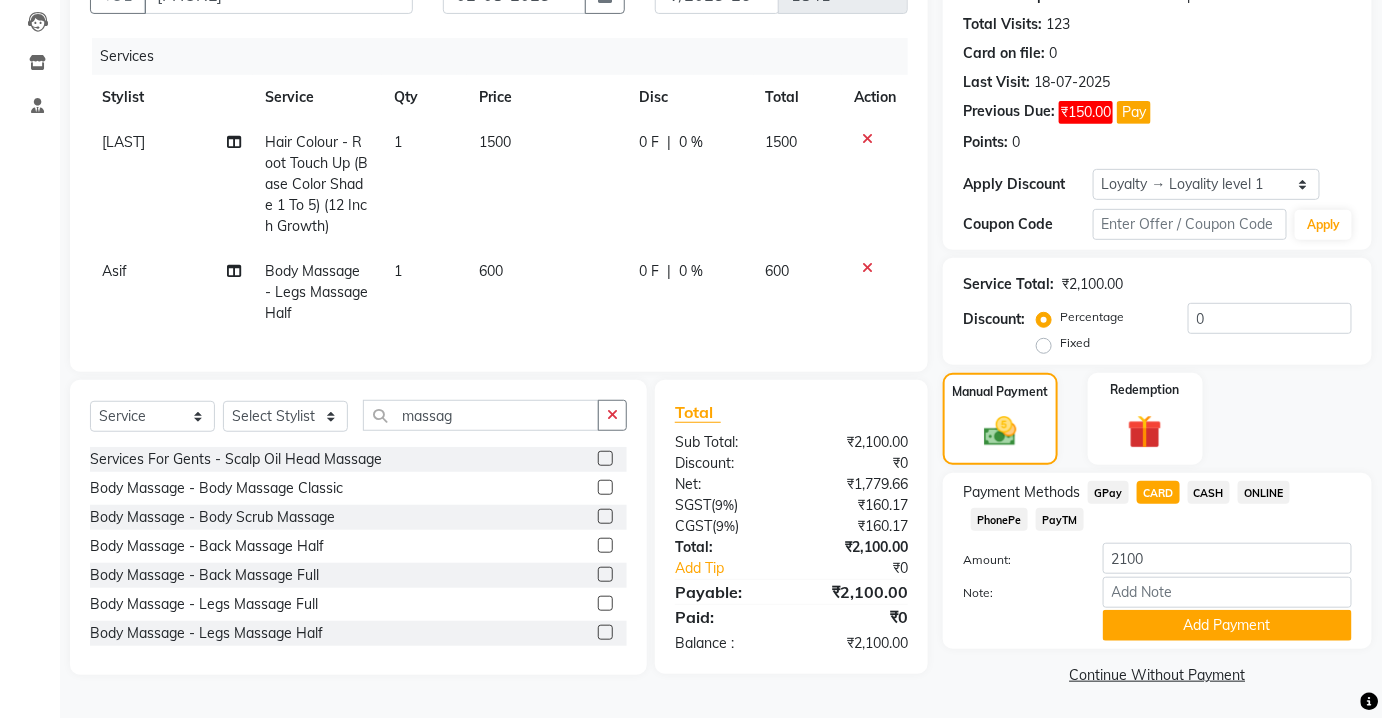 click on "ONLINE" 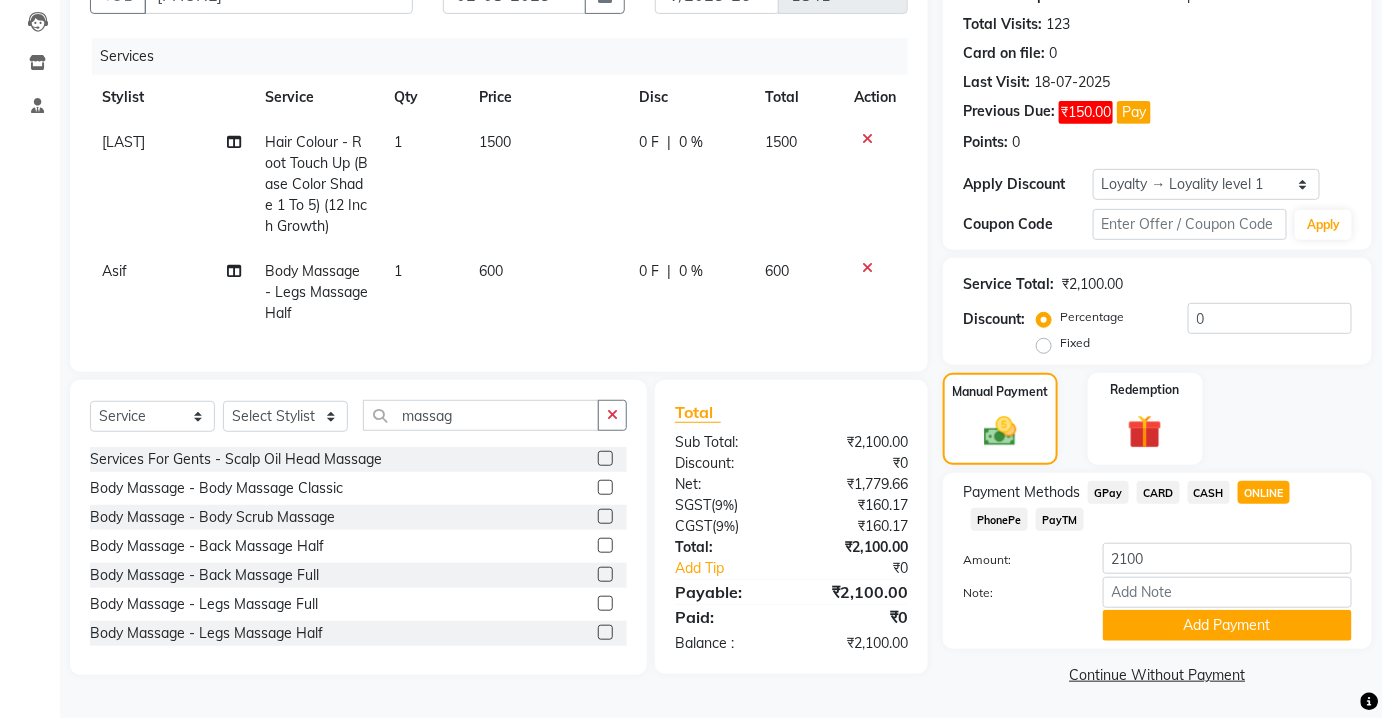 click on "Payment Methods  GPay   CARD   CASH   ONLINE   PhonePe   PayTM" 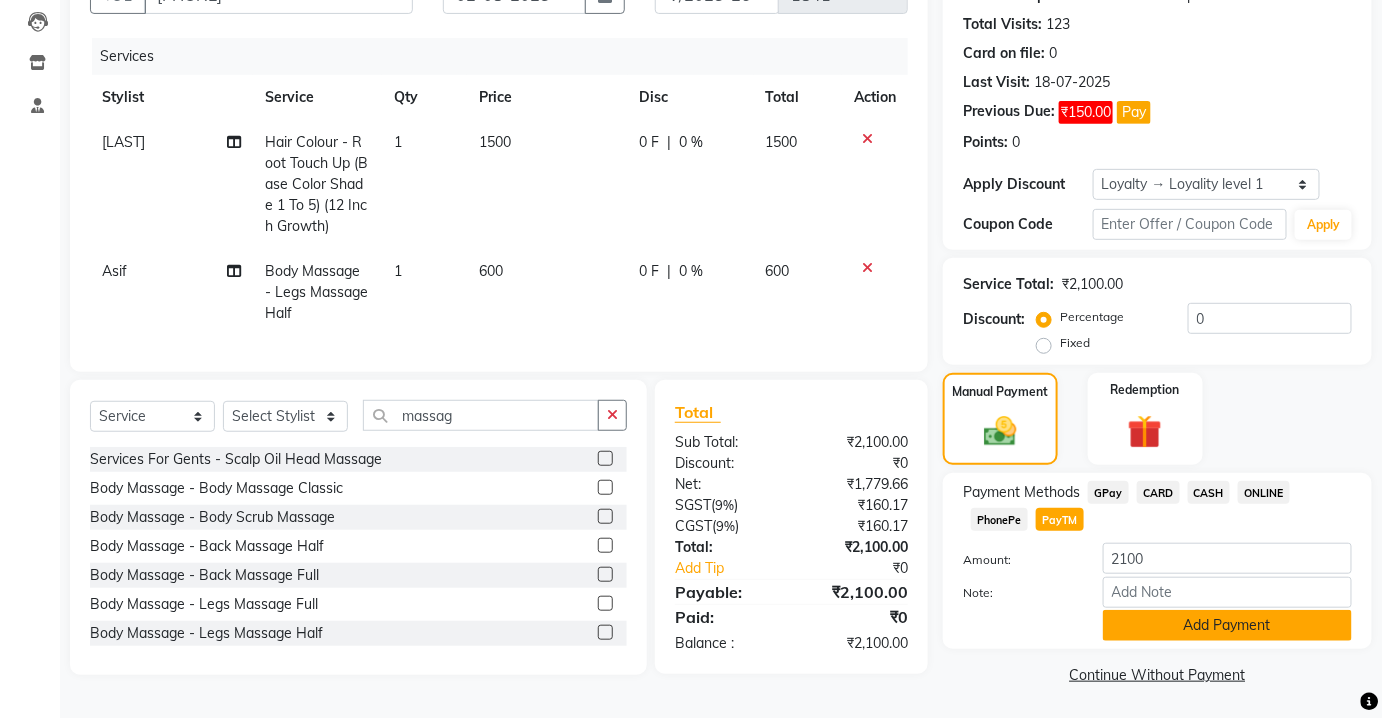 click on "Add Payment" 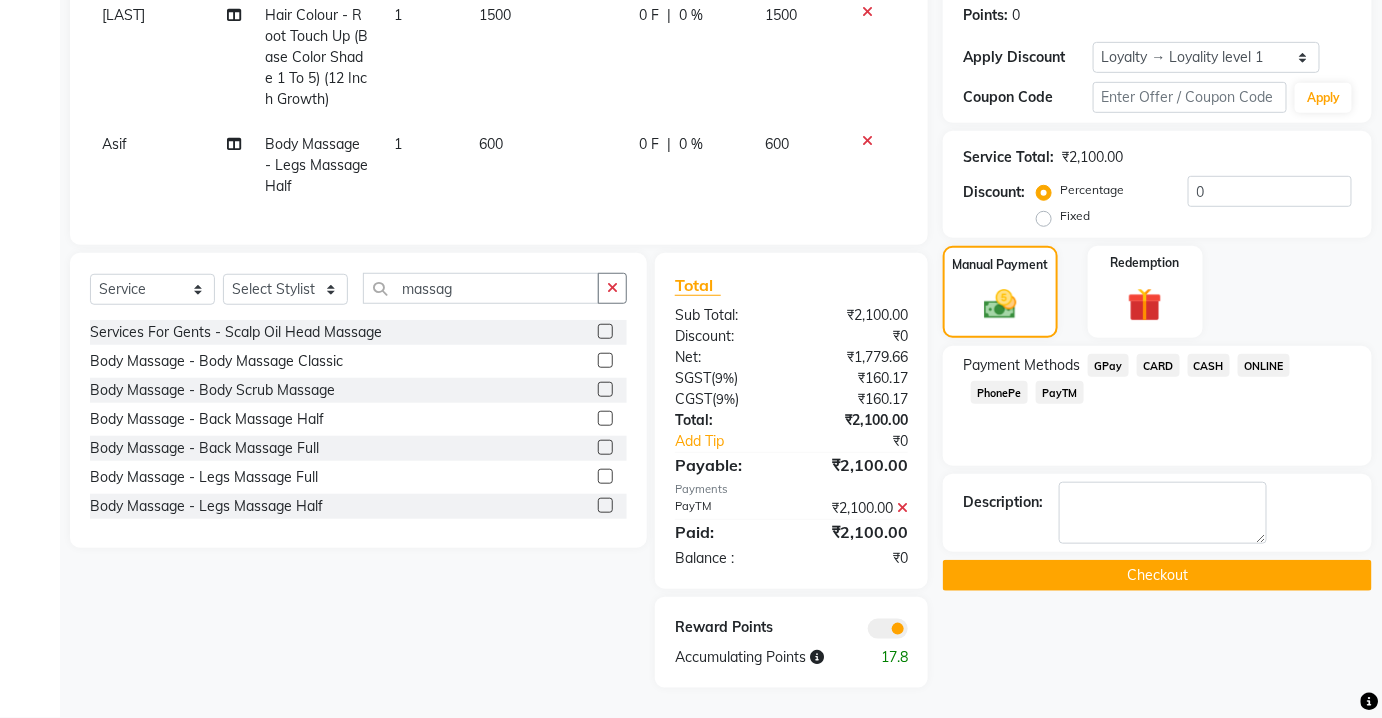 scroll, scrollTop: 349, scrollLeft: 0, axis: vertical 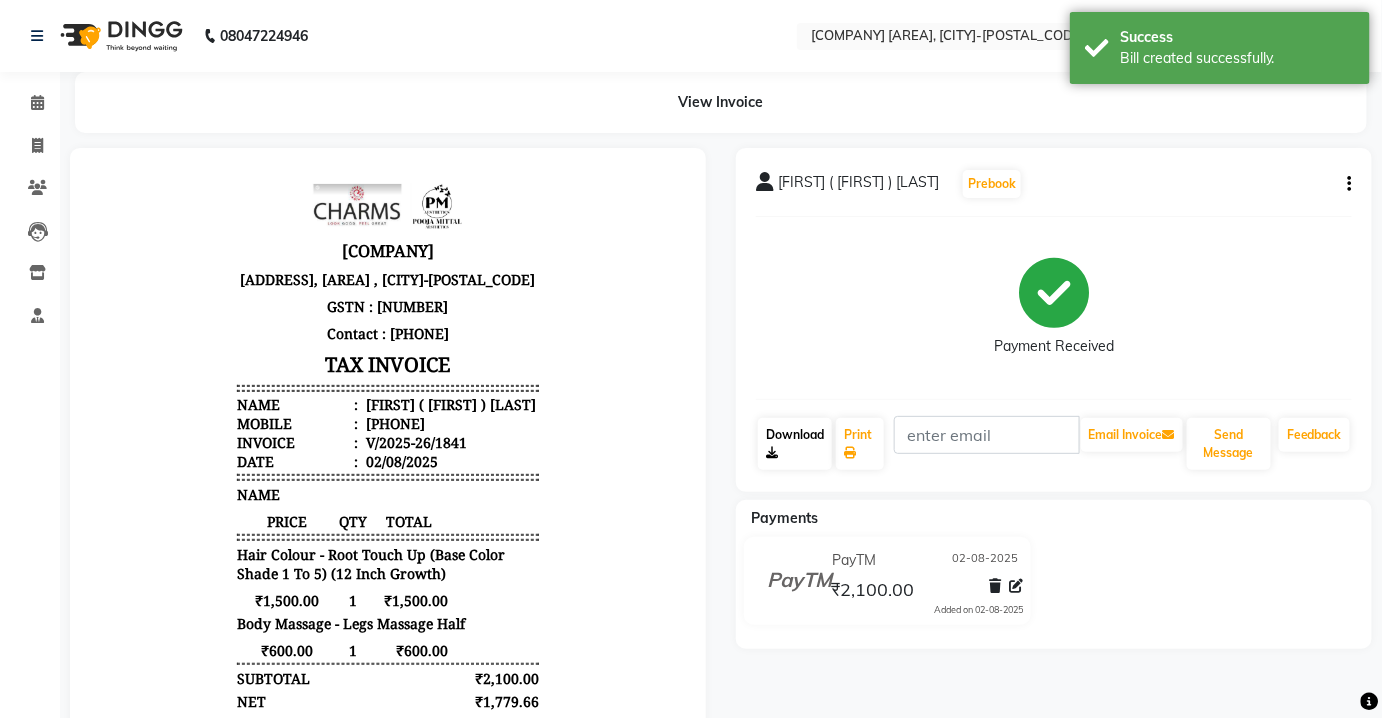 click on "Download" 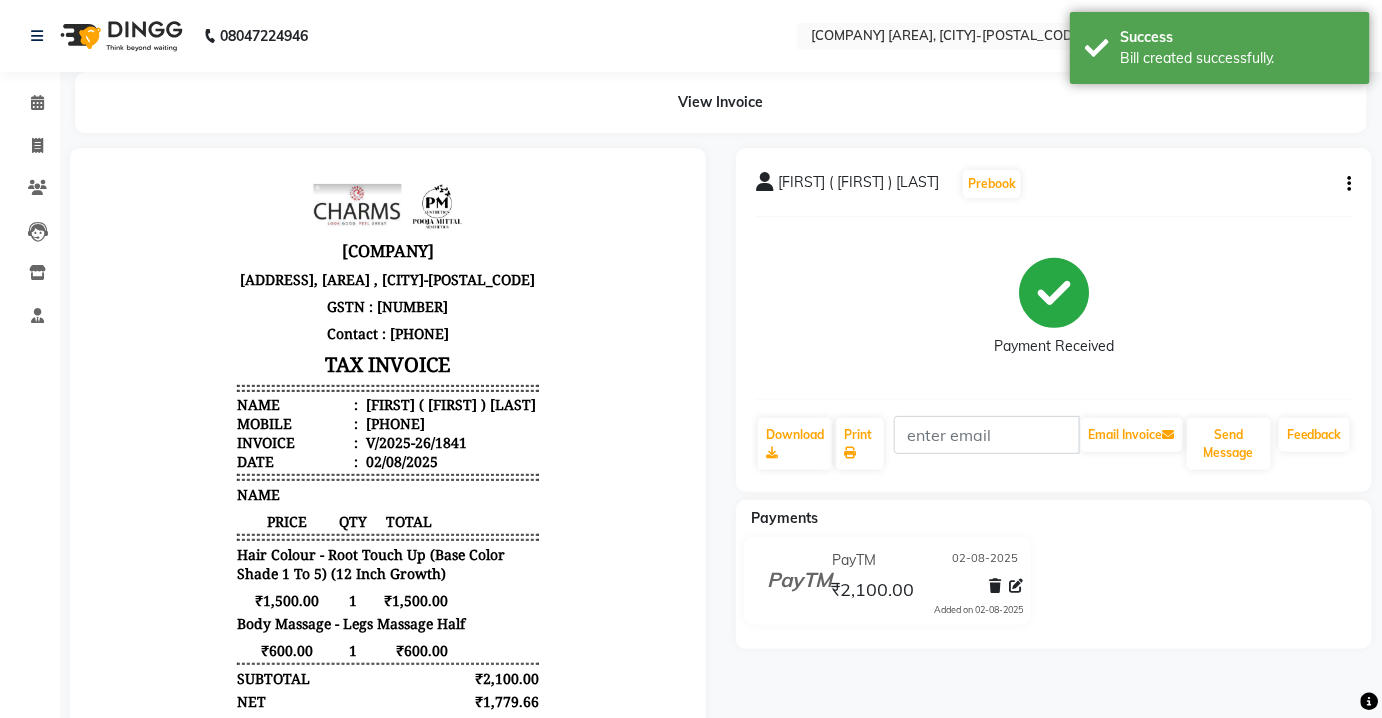 click on "Download" 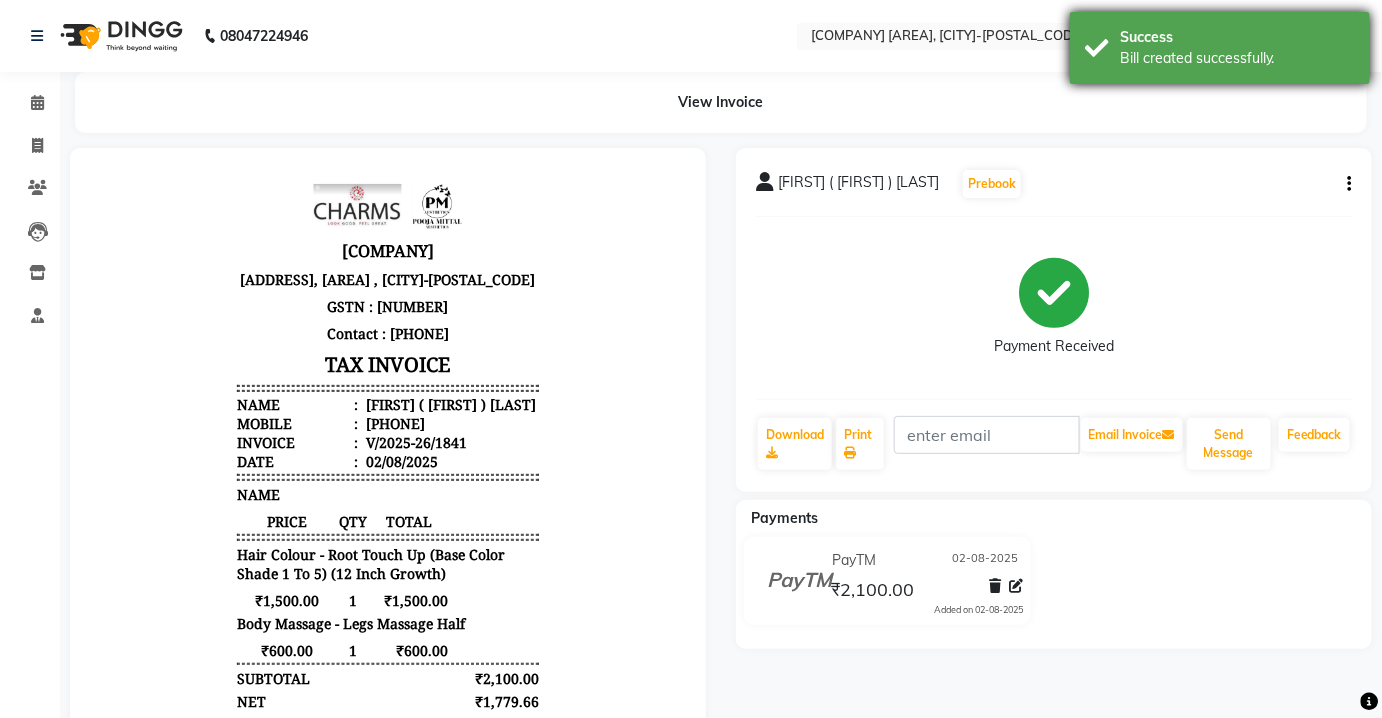 click on "Success" at bounding box center [1237, 37] 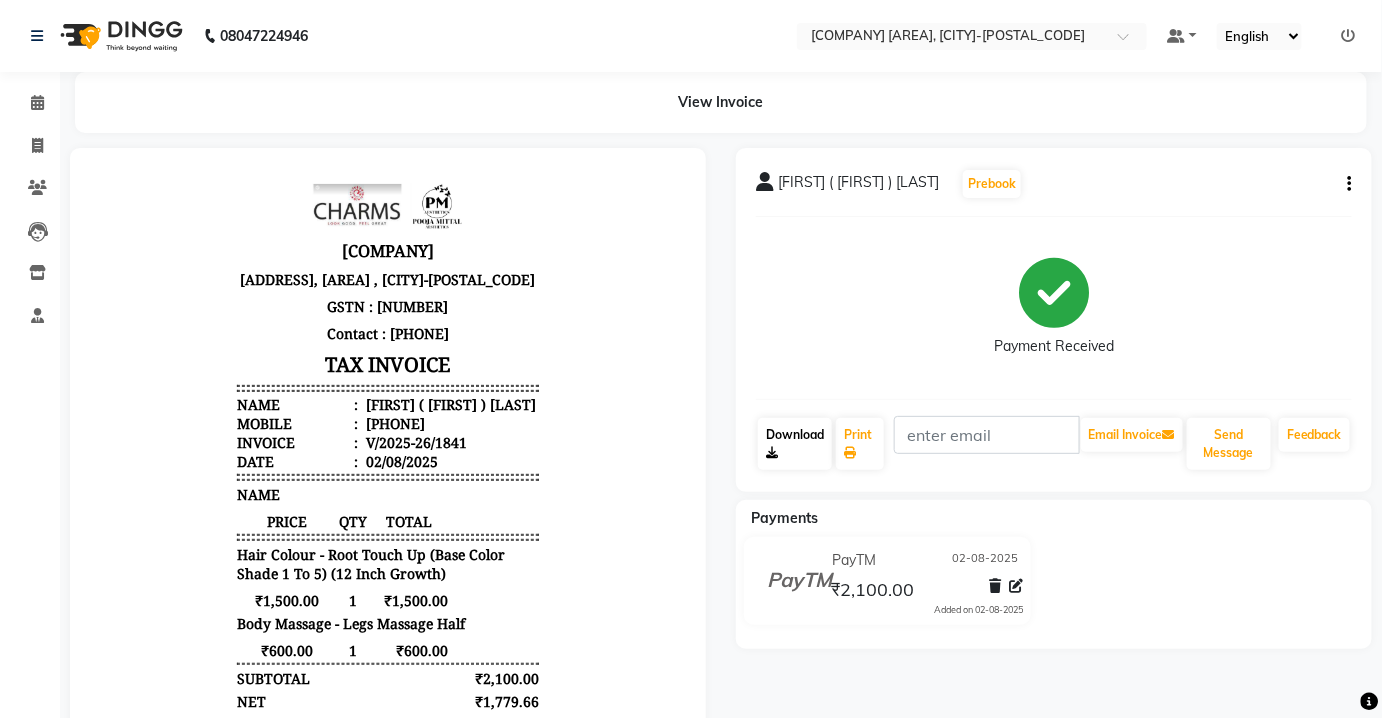 click on "Download" 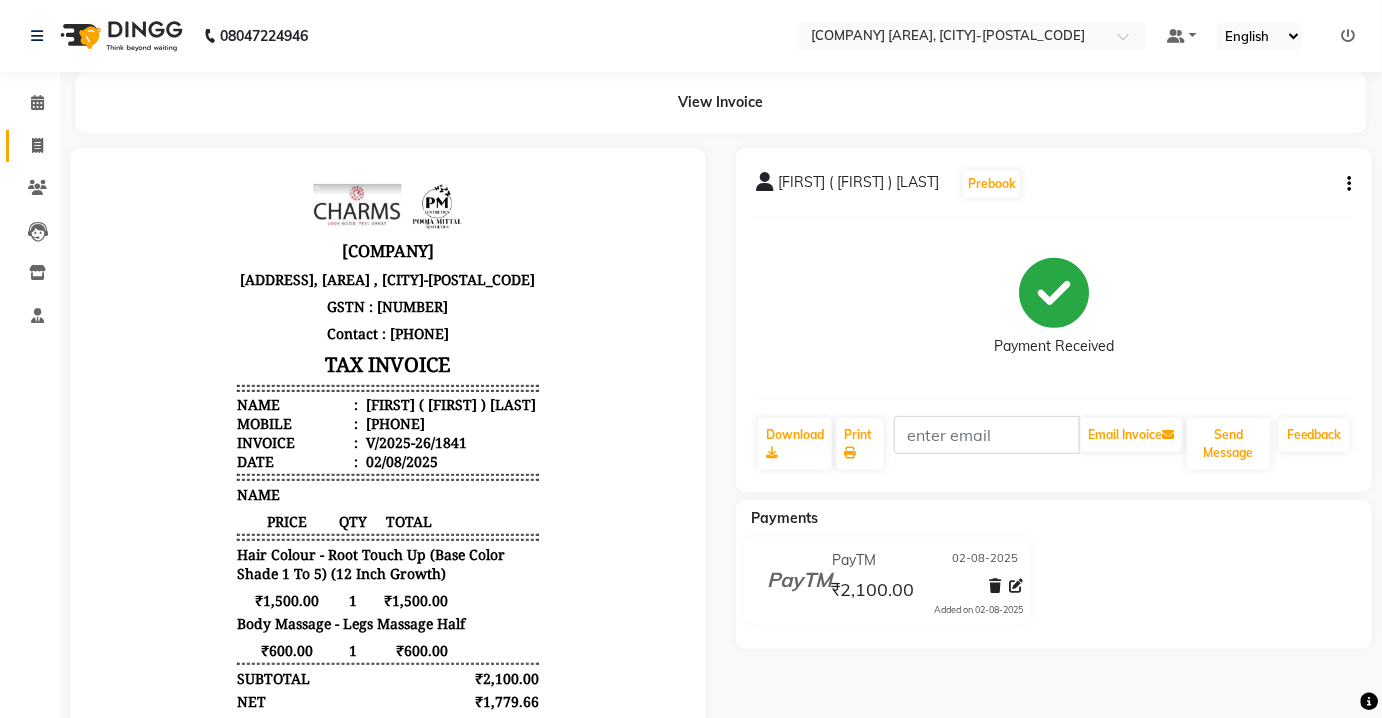 click on "Invoice" 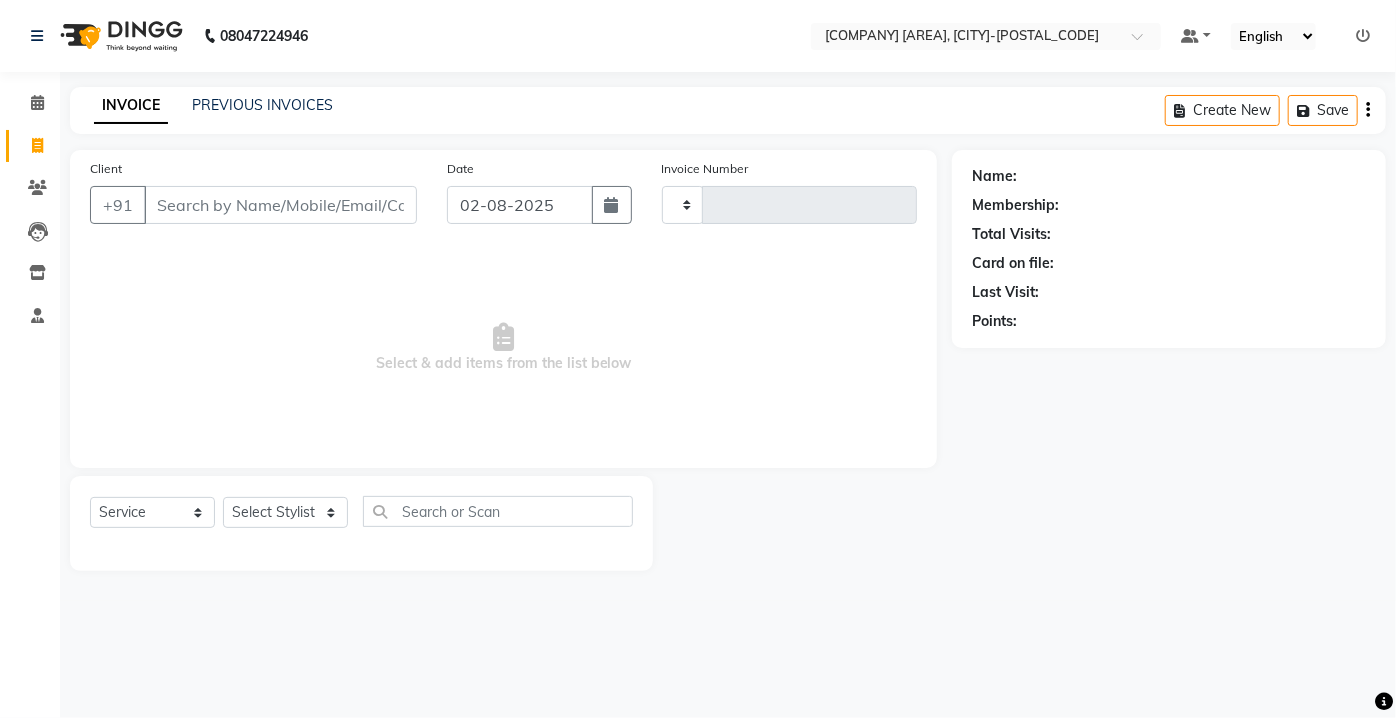type on "1842" 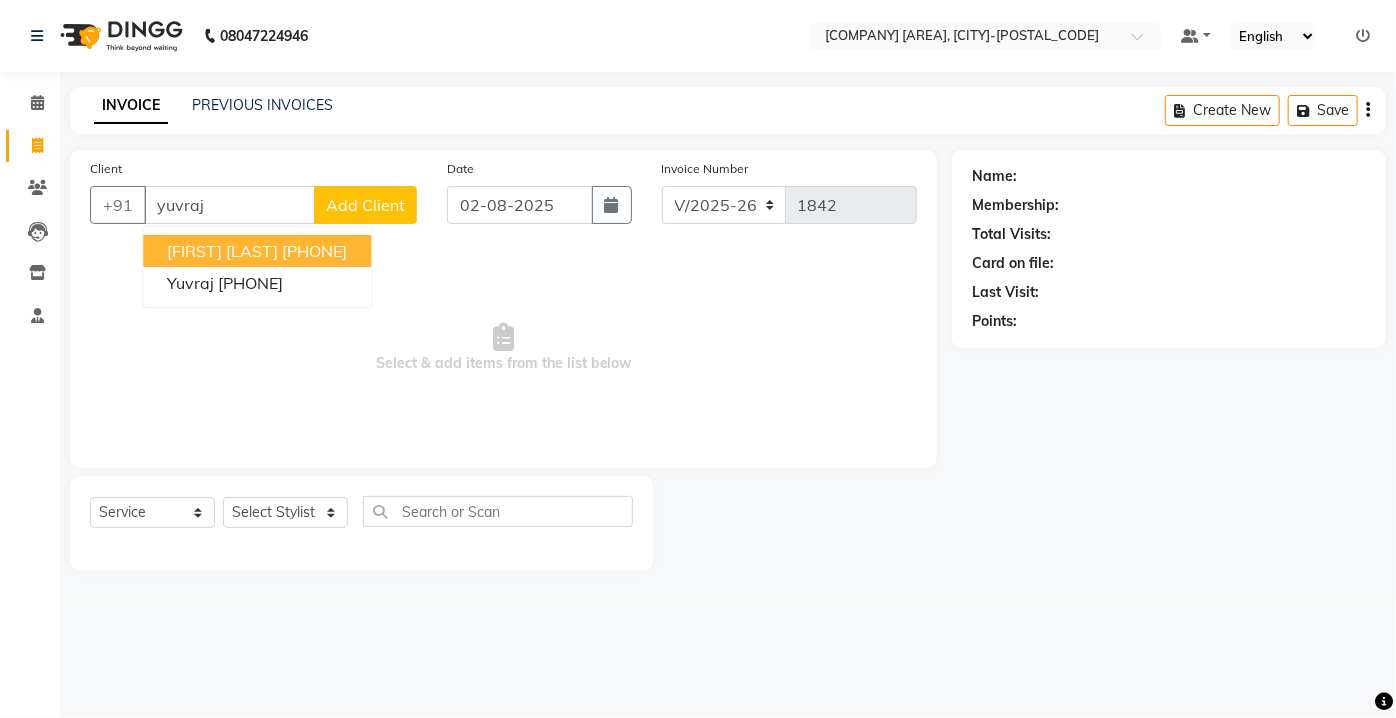 click on "[FIRST] [LAST]" at bounding box center [222, 251] 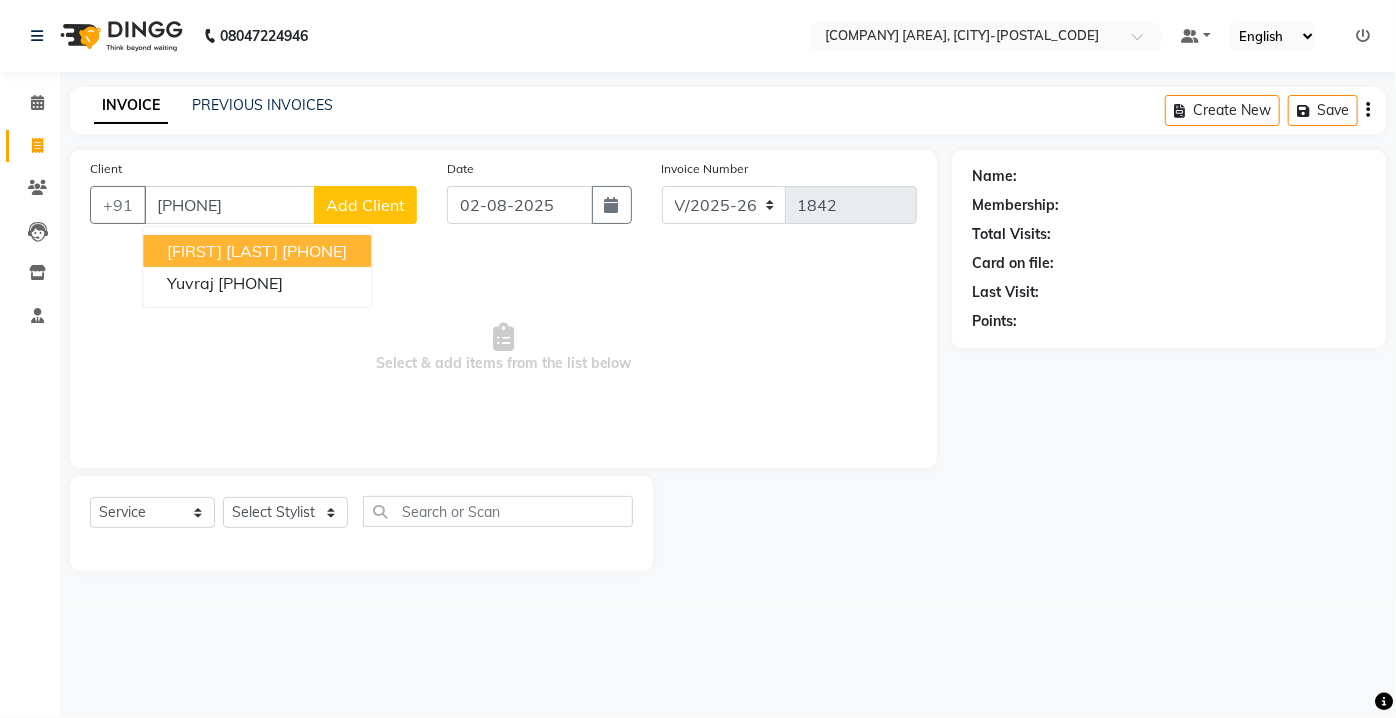 type on "[PHONE]" 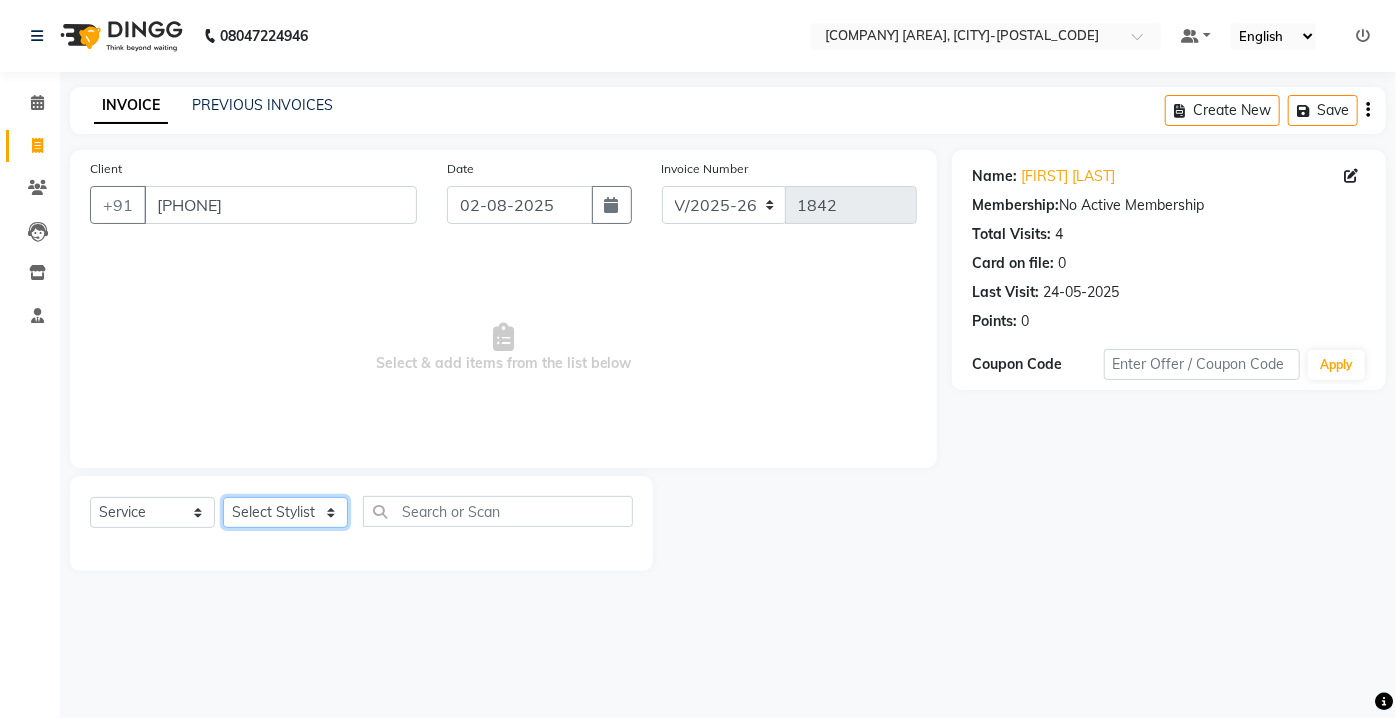 click on "Select Stylist Aarti Asif AZIZA BOBBY CHARMAYNE CHARMS DR. POOJA MITTAL HINA HUSSAN NOSHAD RANI RAVI SOOD  SAKSHI SANTOSH SAPNA TABBASUM" 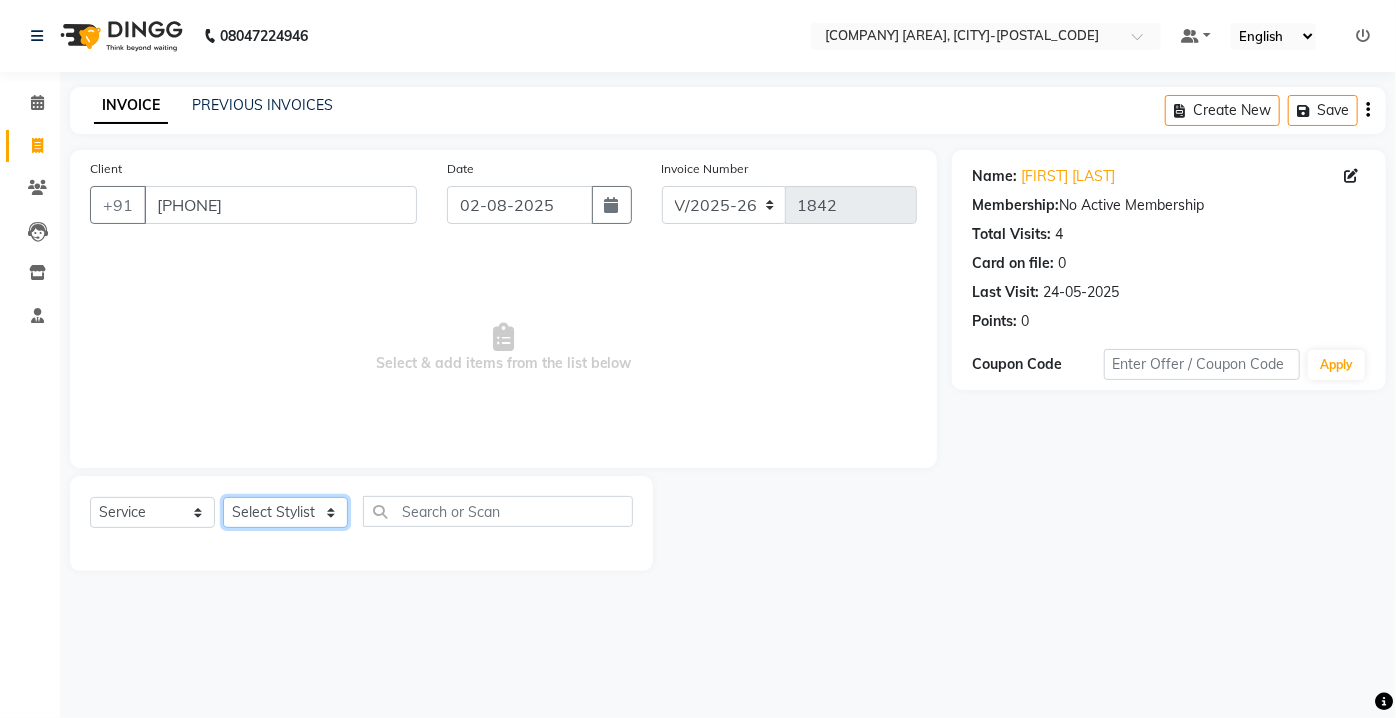 select on "[PHONE]" 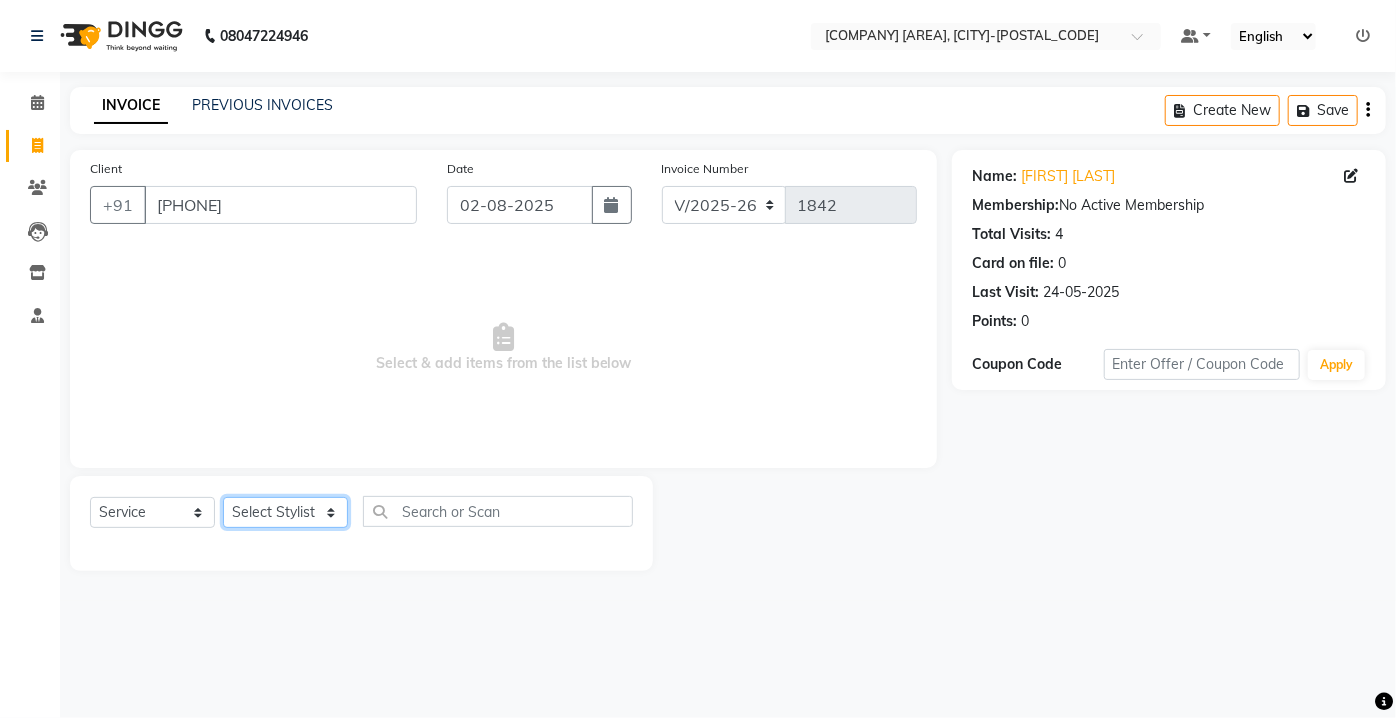 click on "Select Stylist Aarti Asif AZIZA BOBBY CHARMAYNE CHARMS DR. POOJA MITTAL HINA HUSSAN NOSHAD RANI RAVI SOOD  SAKSHI SANTOSH SAPNA TABBASUM" 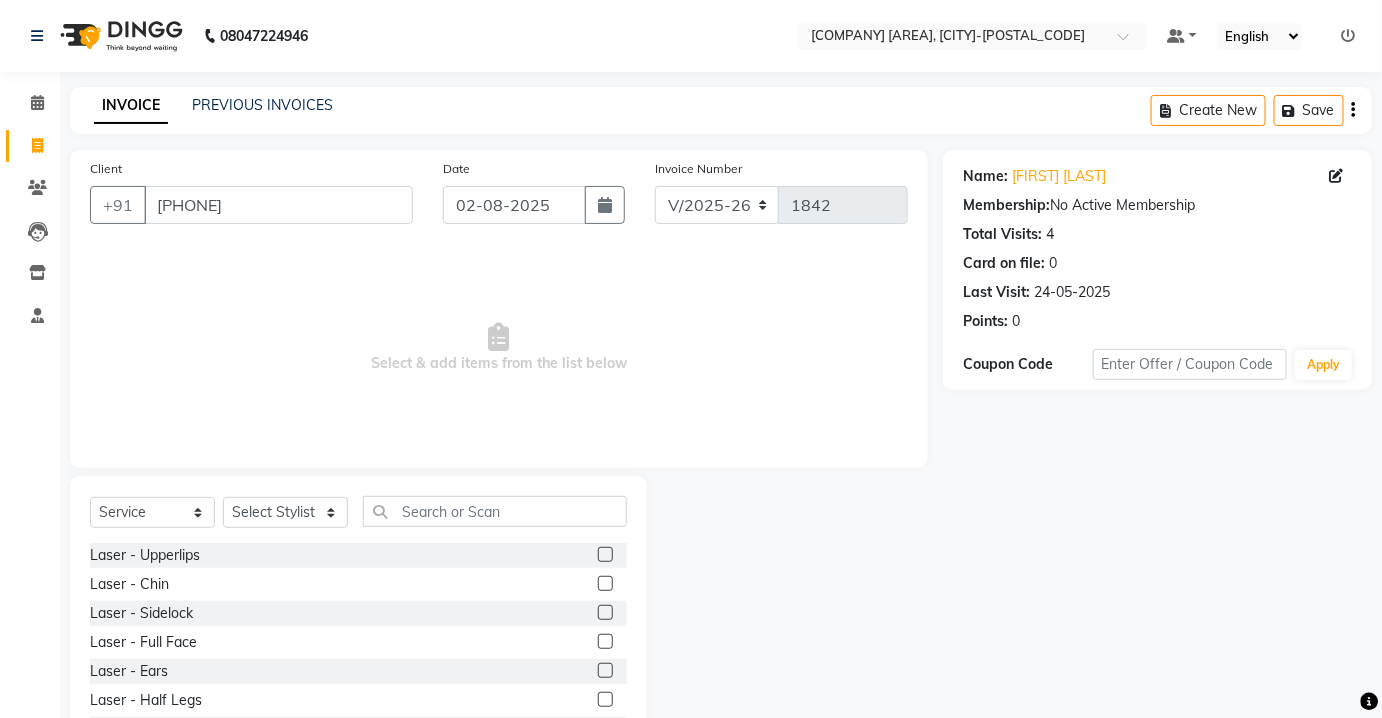 click on "Select  Service  Product  Membership  Package Voucher Prepaid Gift Card  Select Stylist Aarti Asif AZIZA BOBBY CHARMAYNE CHARMS DR. [LAST] HINA HUSSAN NOSHAD RANI RAVI SOOD  SAKSHI SANTOSH SAPNA TABBASUM Laser  -  Upperlips  Laser  -  Chin  Laser  -  Sidelock  Laser  -  Full Face  Laser  -  Ears  Laser  -  Half Legs  Laser  -  Full Legs  Laser  -  Arms  Laser  -  Underarm'S  Laser  -  Bikini  Laser  -  Full Body  Facial-  Hydra Facial Classic  Facial - Hydra + DNA  Laser -DNA YOGA  Lases TRT  Face Pack  hair Cruls  Eye Lenses  ADVANCE  M FACIAL  HYDRA LYMPHATIC DRAINAGE  BEARD COLOR  Flowers  HAIR DO  Eye TRT  MD Hydra Facial  CONSULTATION  Hair PRP_  DERMA PLANING  Hair Derma Scalp TRT  FACIAL  SEMI TREATMENT FACIAL  MESO TRT  MESO + DNA   SKIN ASSESTMENT   HAIR ASSESTMENT   IV GLUTATHIONE THRAPY  Permanent Hair Style  -  Biotin  Permanent Hair Style  -  Biotin++  Permanent Hair Style  -  Biotox  Permanent Hair Style  -  Silk Therapy  Permanent Hair Style  -  Keratin Treatment  D TAN  Manicure  -  Spa" 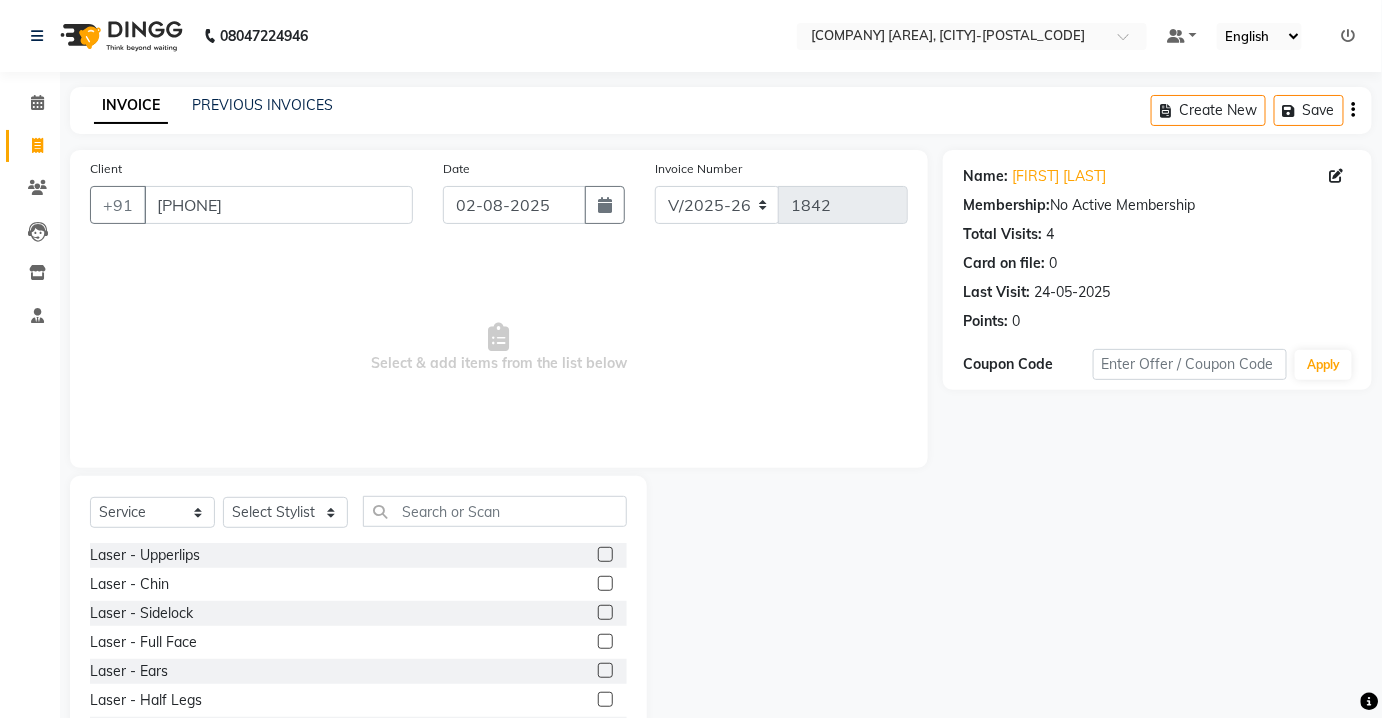 click on "Select  Service  Product  Membership  Package Voucher Prepaid Gift Card  Select Stylist Aarti Asif AZIZA BOBBY CHARMAYNE CHARMS DR. [LAST] HINA HUSSAN NOSHAD RANI RAVI SOOD  SAKSHI SANTOSH SAPNA TABBASUM Laser  -  Upperlips  Laser  -  Chin  Laser  -  Sidelock  Laser  -  Full Face  Laser  -  Ears  Laser  -  Half Legs  Laser  -  Full Legs  Laser  -  Arms  Laser  -  Underarm'S  Laser  -  Bikini  Laser  -  Full Body  Facial-  Hydra Facial Classic  Facial - Hydra + DNA  Laser -DNA YOGA  Lases TRT  Face Pack  hair Cruls  Eye Lenses  ADVANCE  M FACIAL  HYDRA LYMPHATIC DRAINAGE  BEARD COLOR  Flowers  HAIR DO  Eye TRT  MD Hydra Facial  CONSULTATION  Hair PRP_  DERMA PLANING  Hair Derma Scalp TRT  FACIAL  SEMI TREATMENT FACIAL  MESO TRT  MESO + DNA   SKIN ASSESTMENT   HAIR ASSESTMENT   IV GLUTATHIONE THRAPY  Permanent Hair Style  -  Biotin  Permanent Hair Style  -  Biotin++  Permanent Hair Style  -  Biotox  Permanent Hair Style  -  Silk Therapy  Permanent Hair Style  -  Keratin Treatment  D TAN  Manicure  -  Spa" 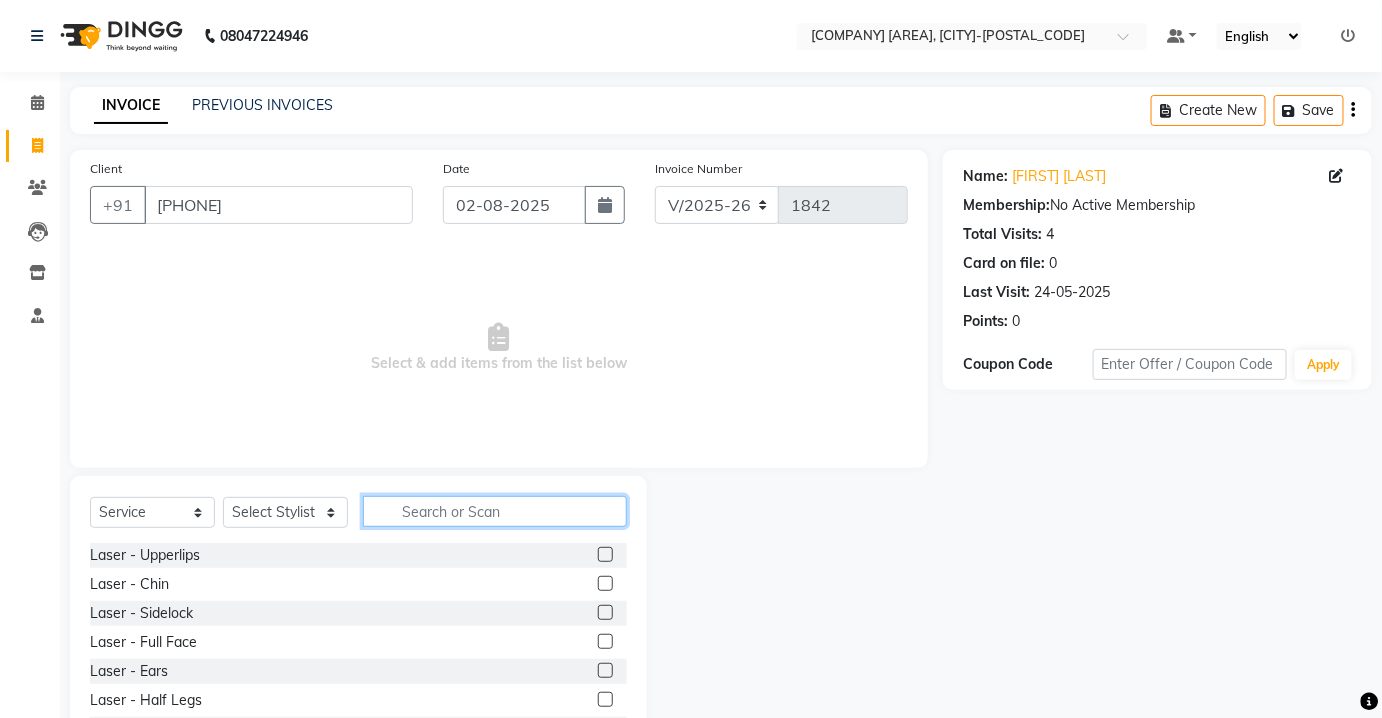 click 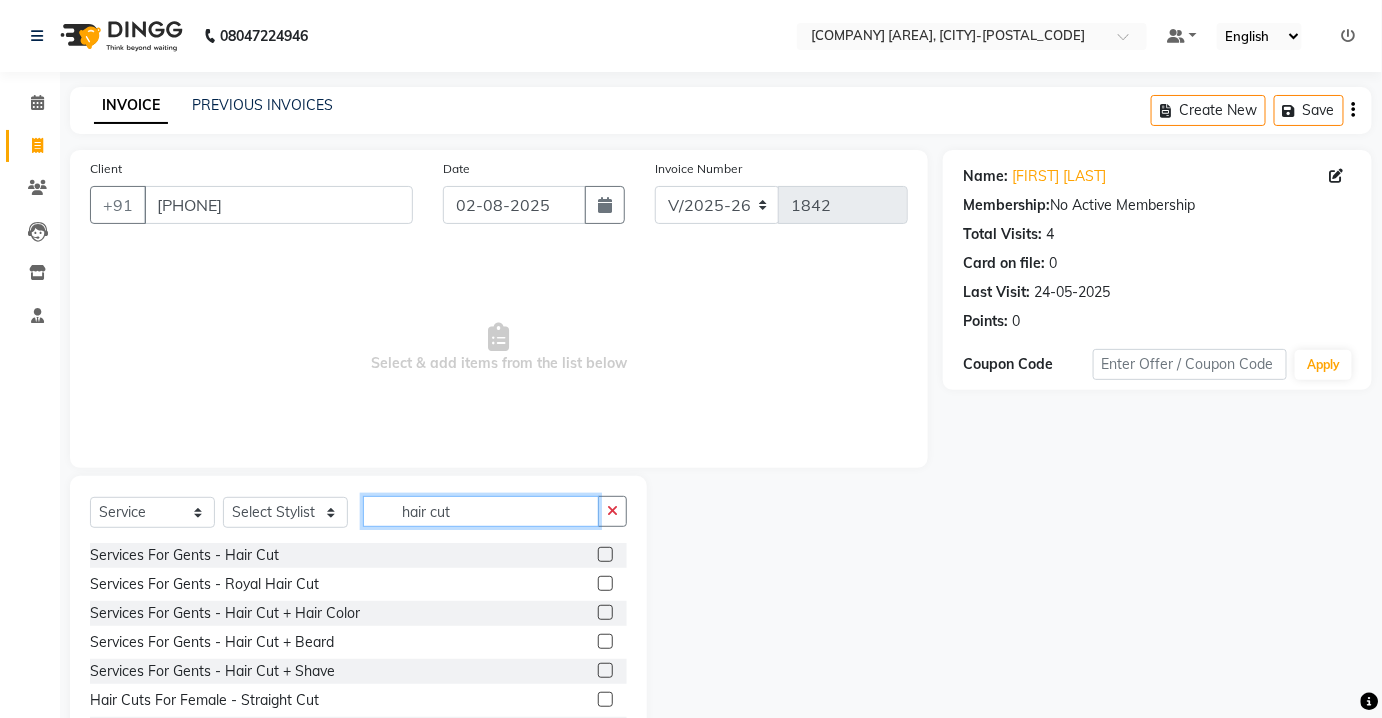 type on "hair cut" 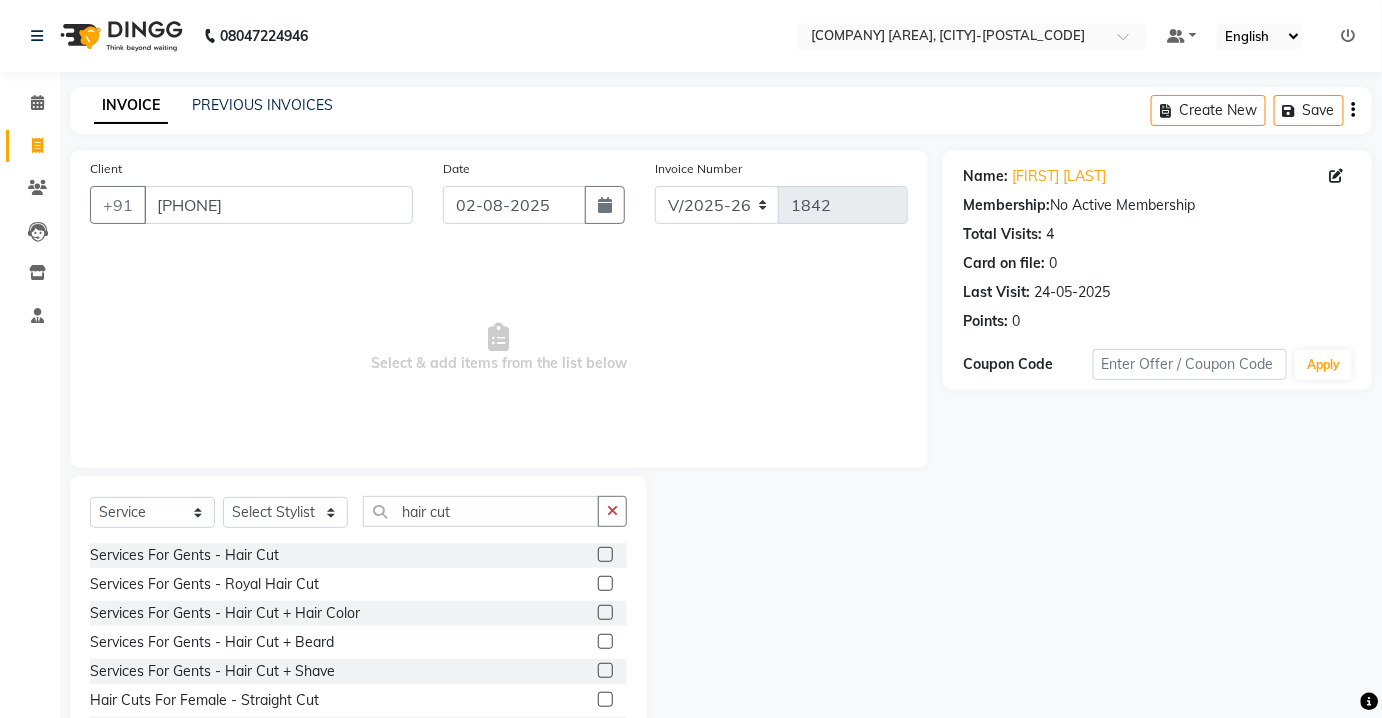 click 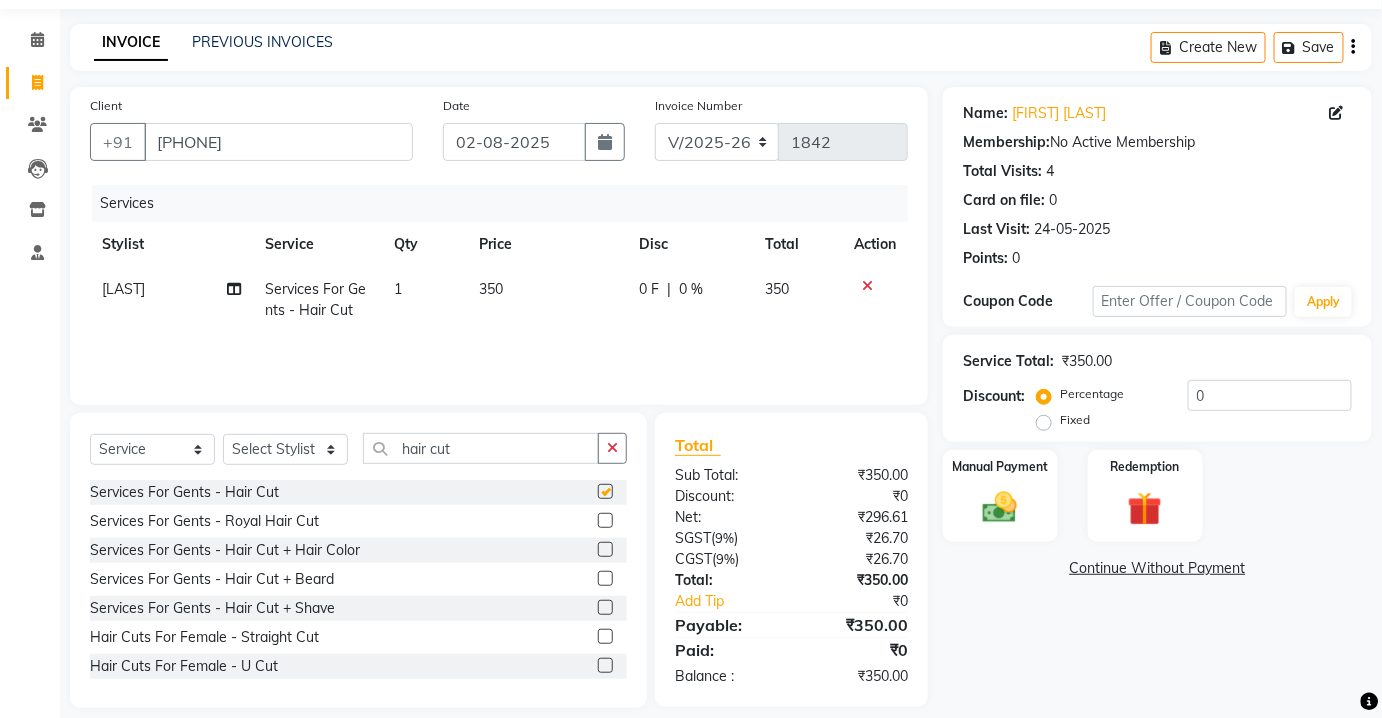 scroll, scrollTop: 82, scrollLeft: 0, axis: vertical 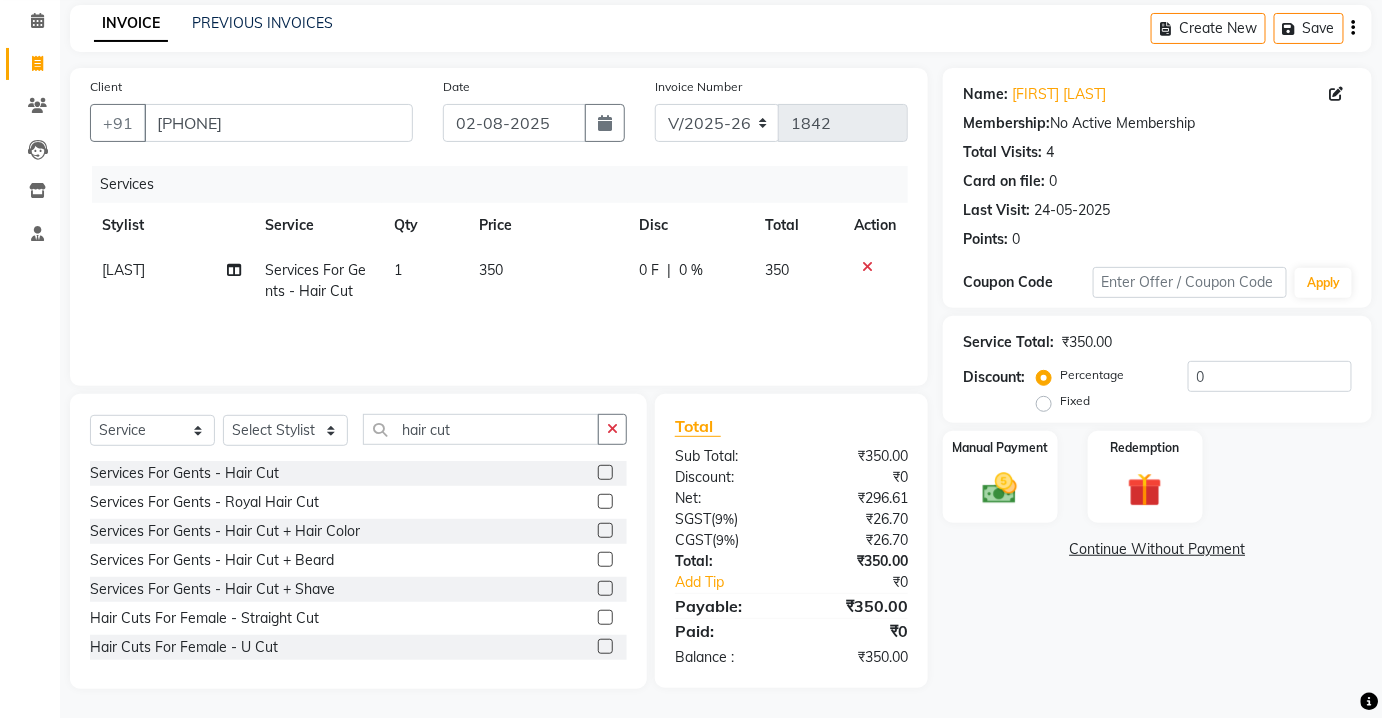 checkbox on "false" 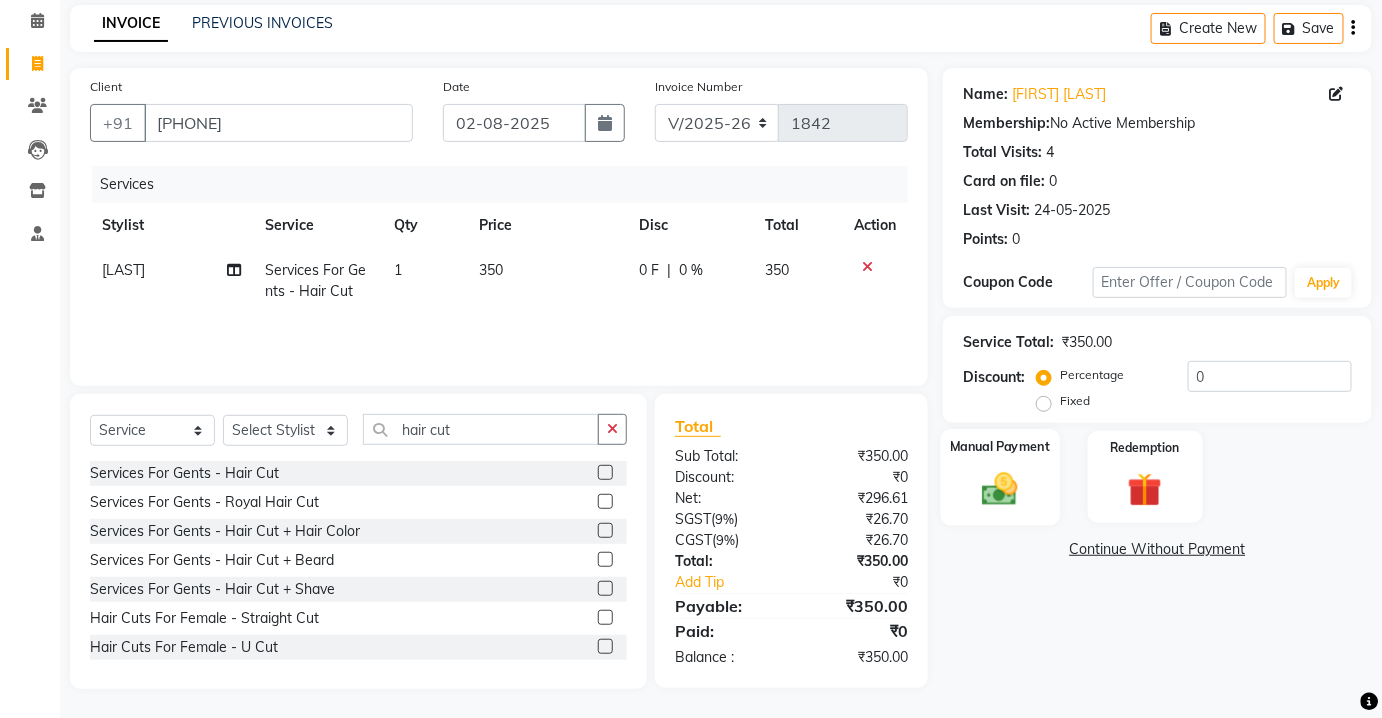 click 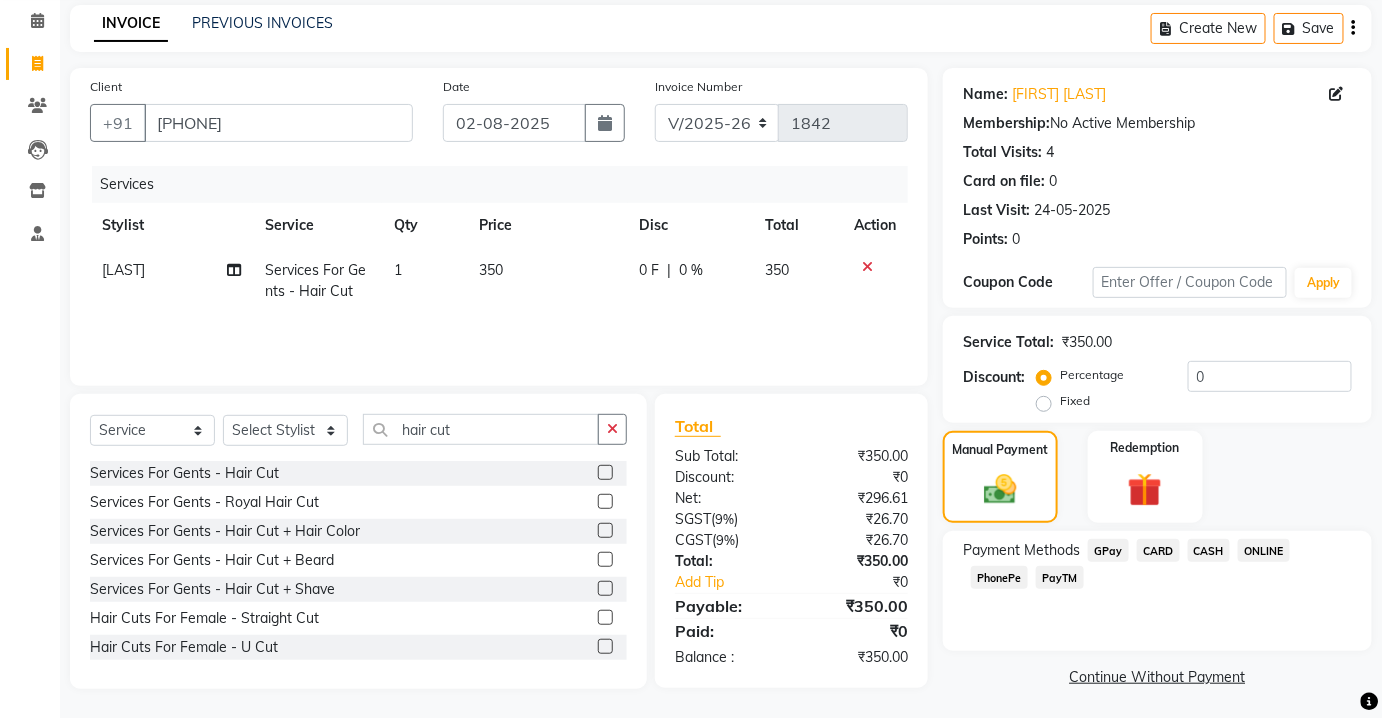click on "PayTM" 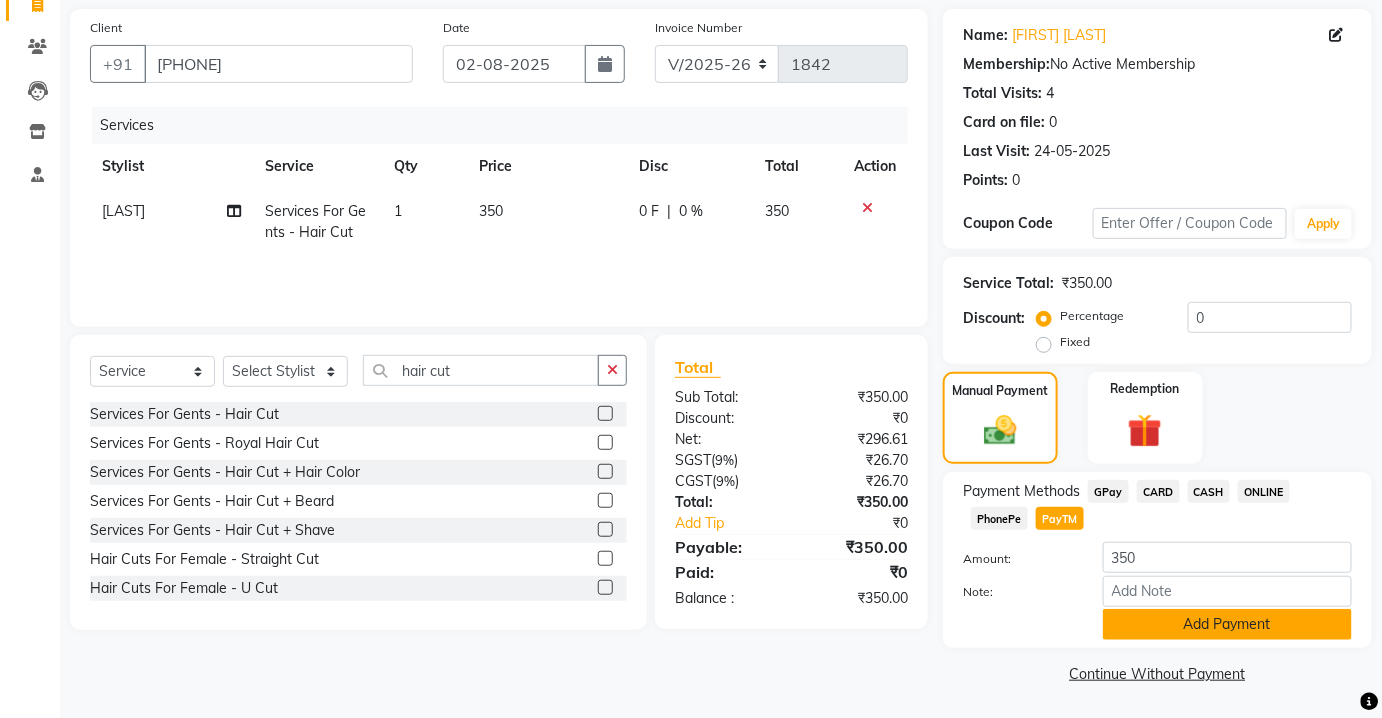 click on "Add Payment" 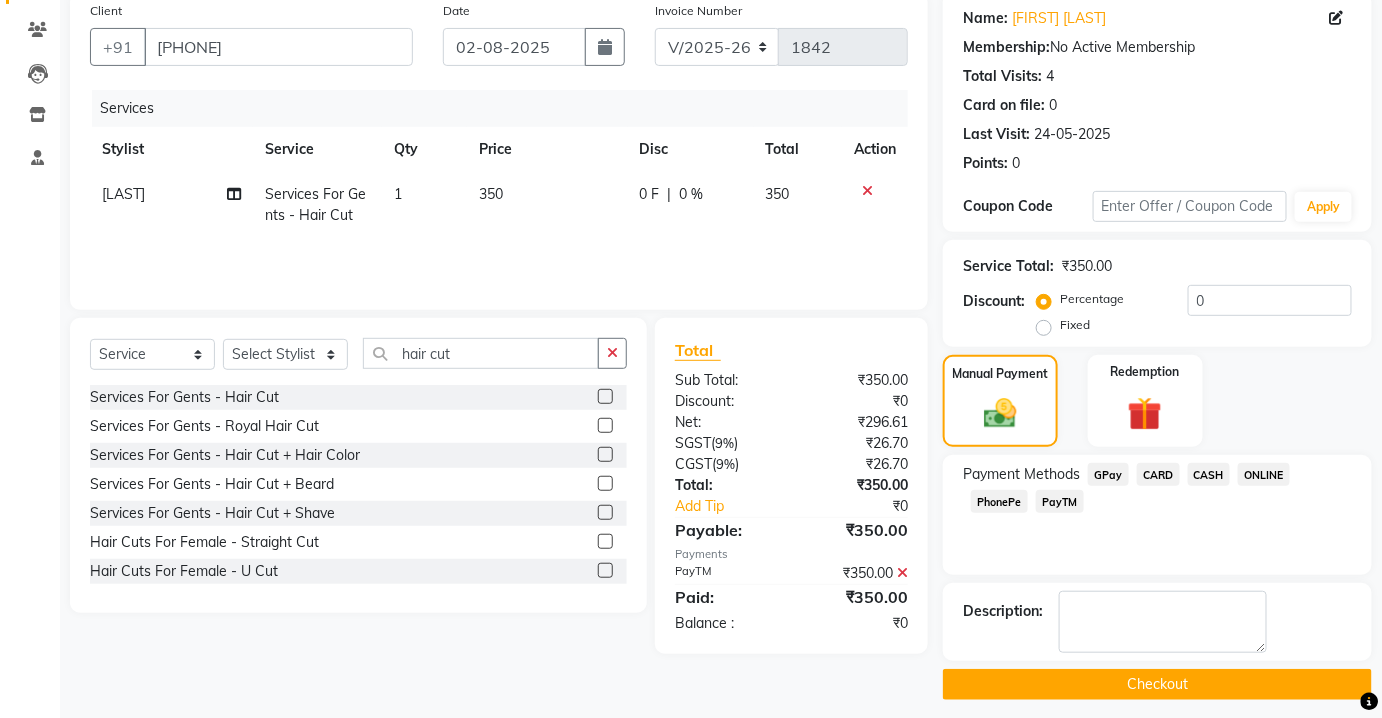 scroll, scrollTop: 168, scrollLeft: 0, axis: vertical 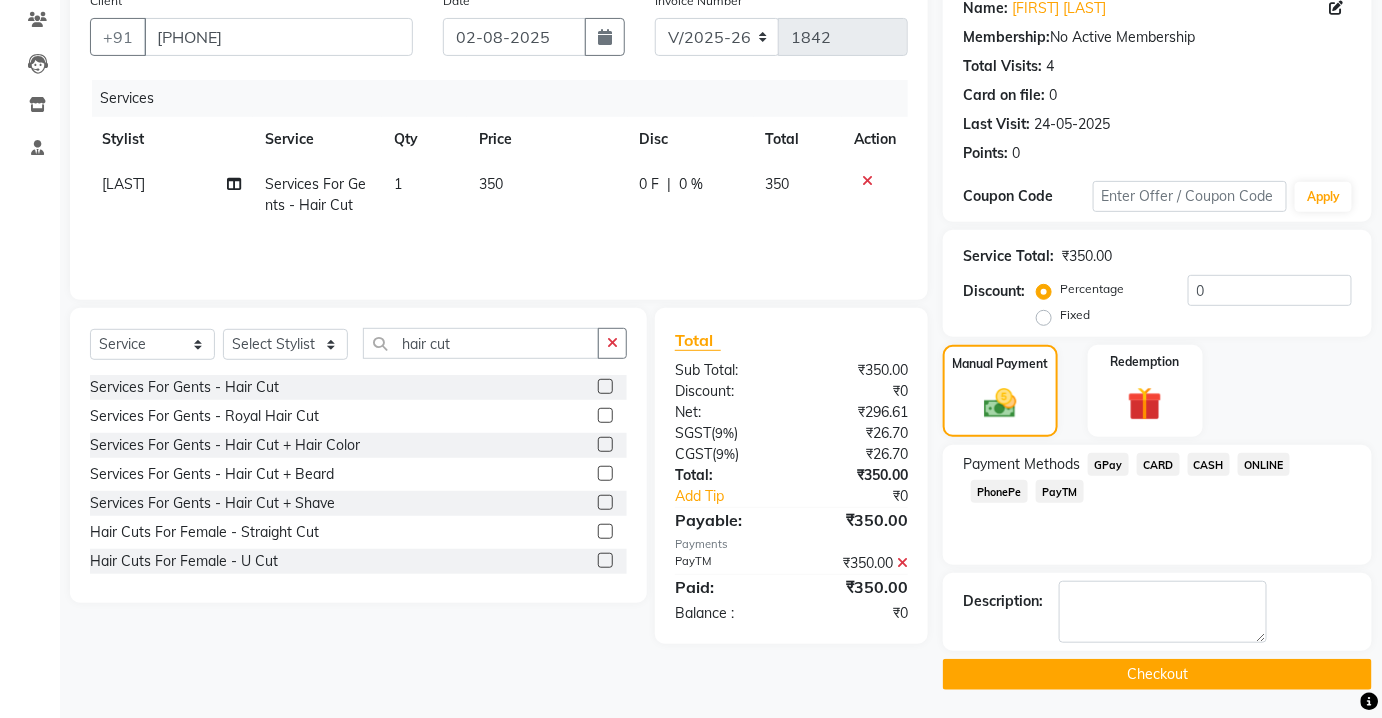 click on "Checkout" 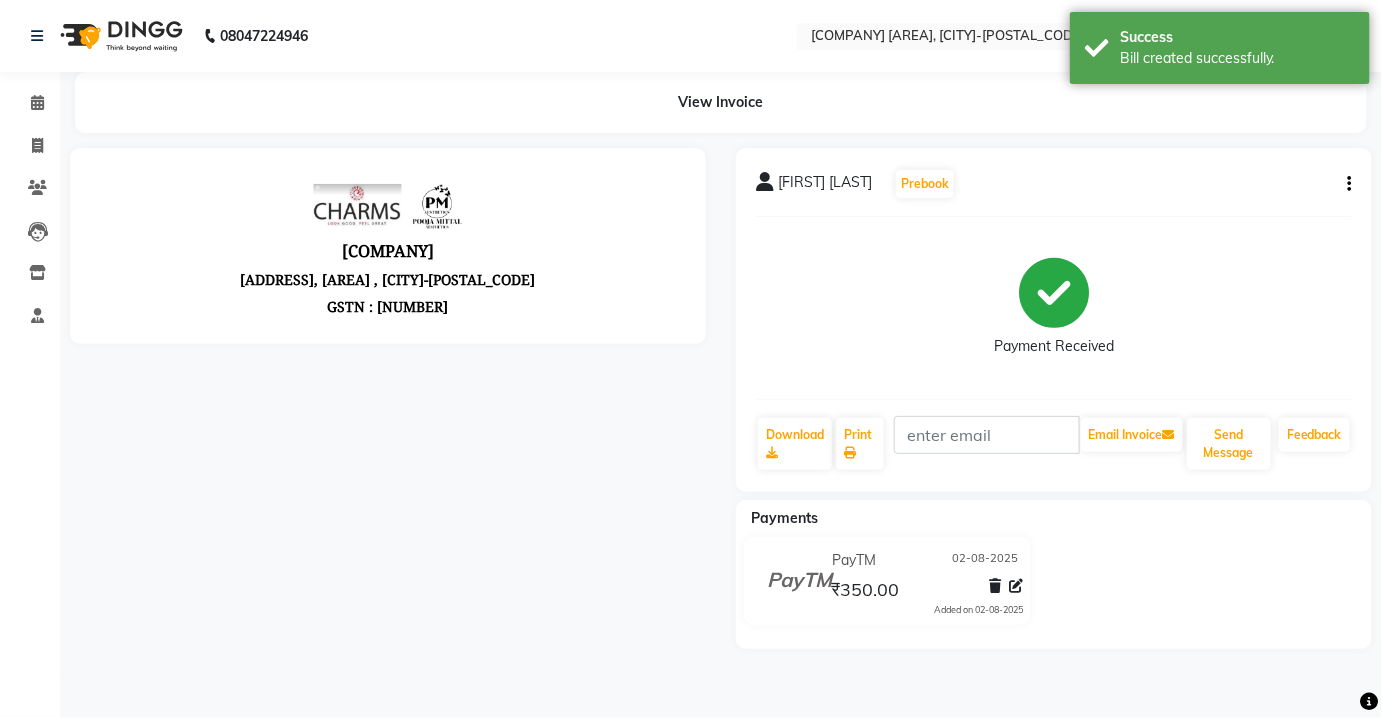 scroll, scrollTop: 0, scrollLeft: 0, axis: both 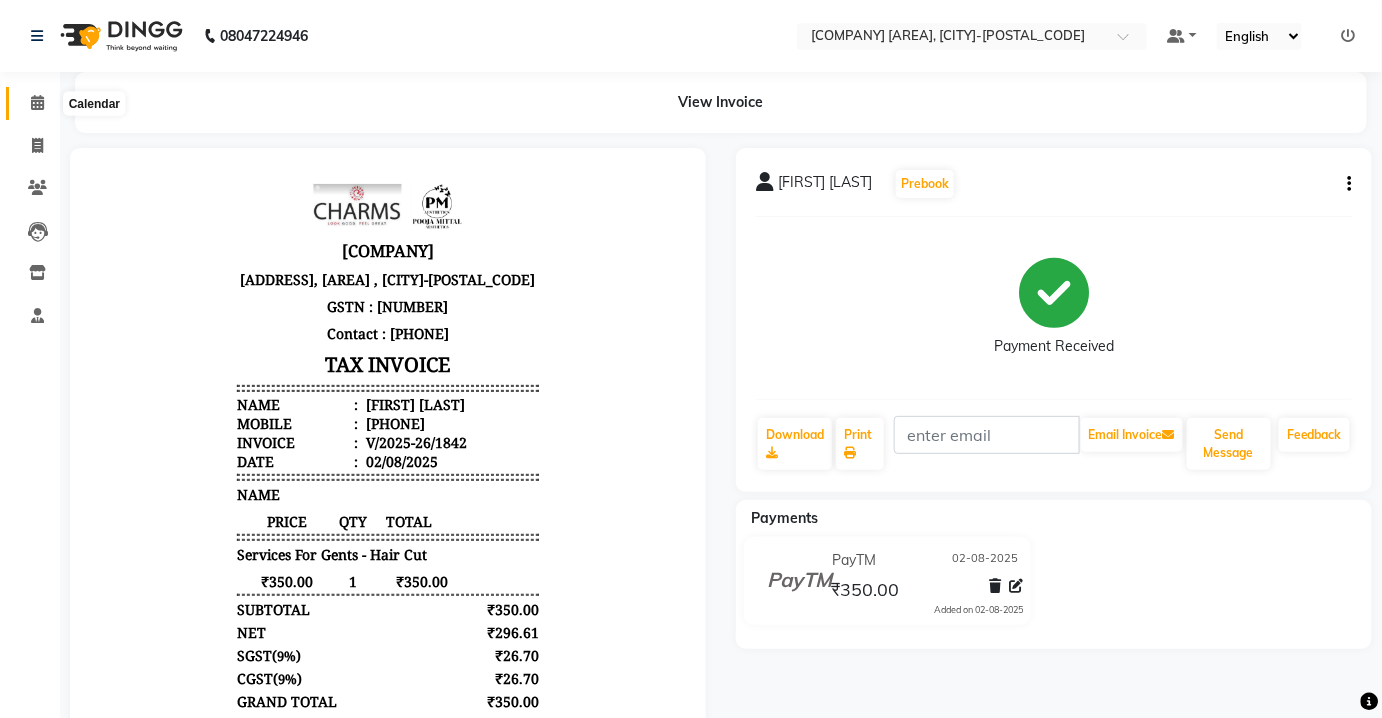 click 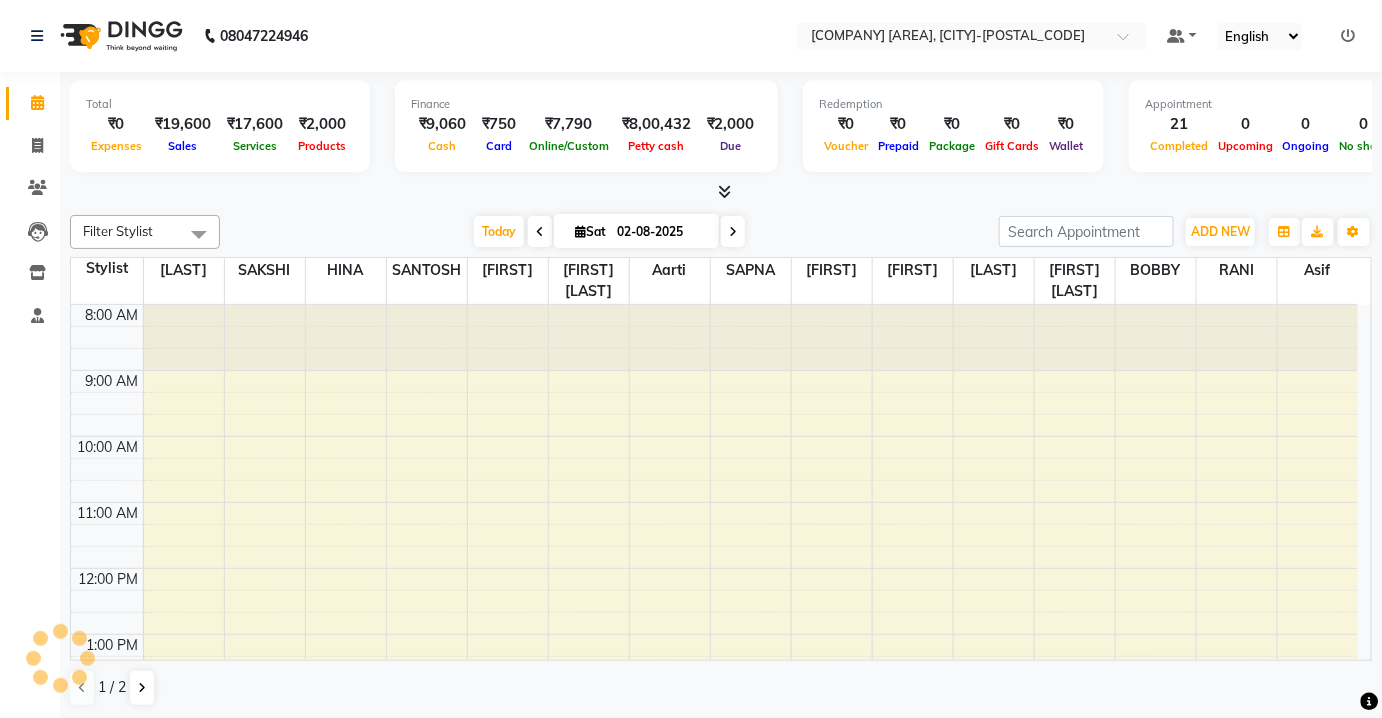 scroll, scrollTop: 474, scrollLeft: 0, axis: vertical 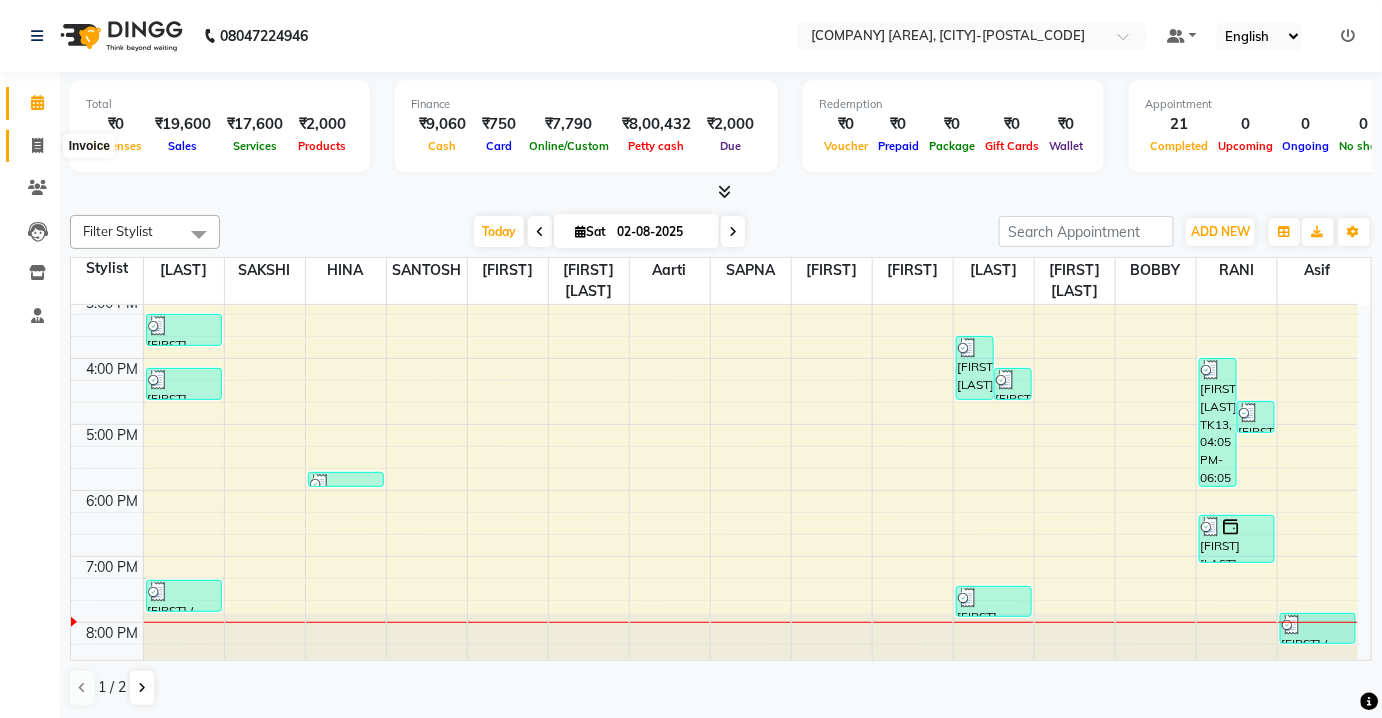 click 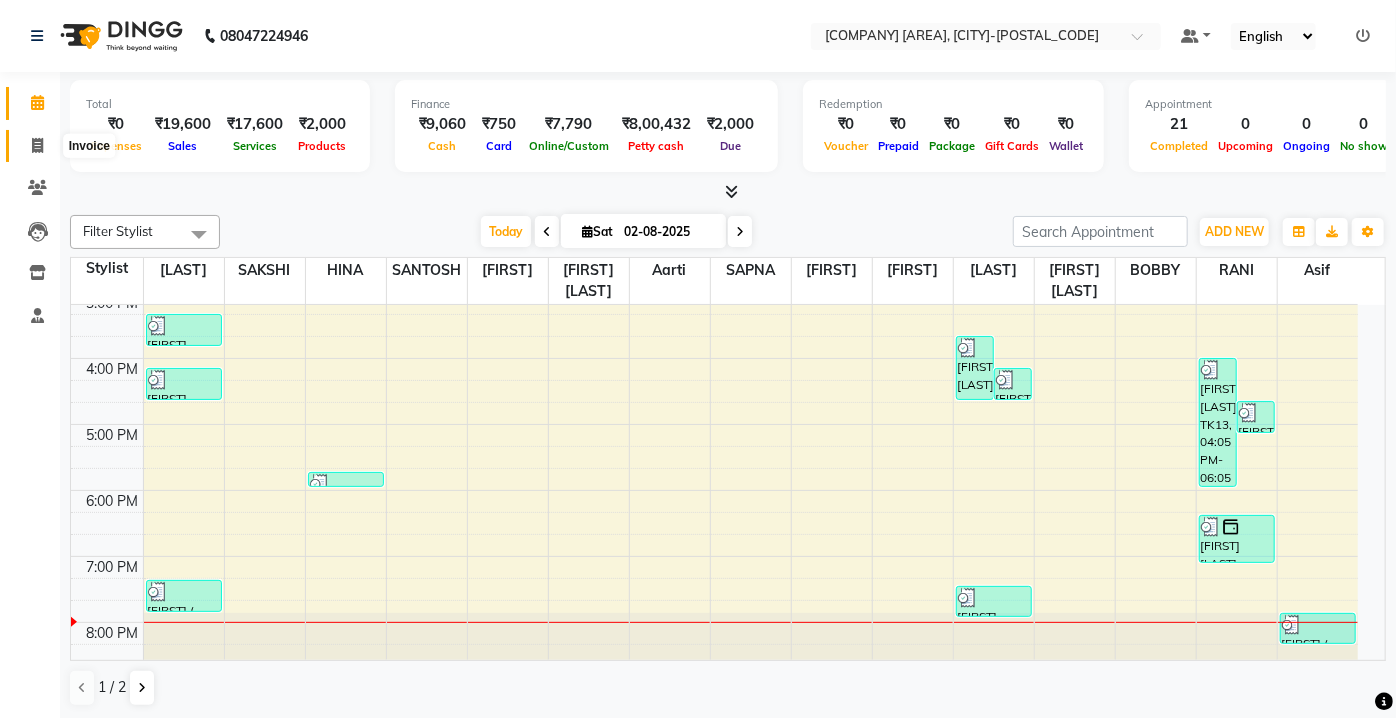 select on "3743" 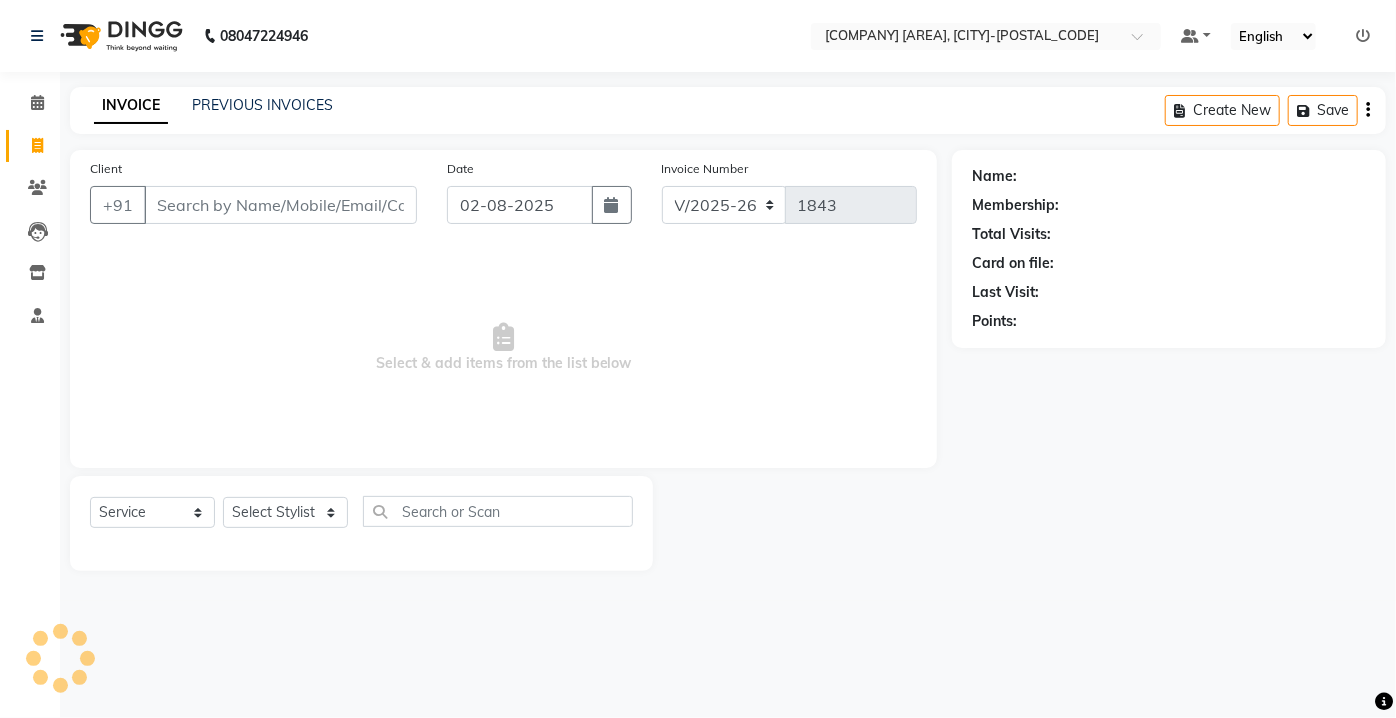click on "INVOICE PREVIOUS INVOICES Create New   Save" 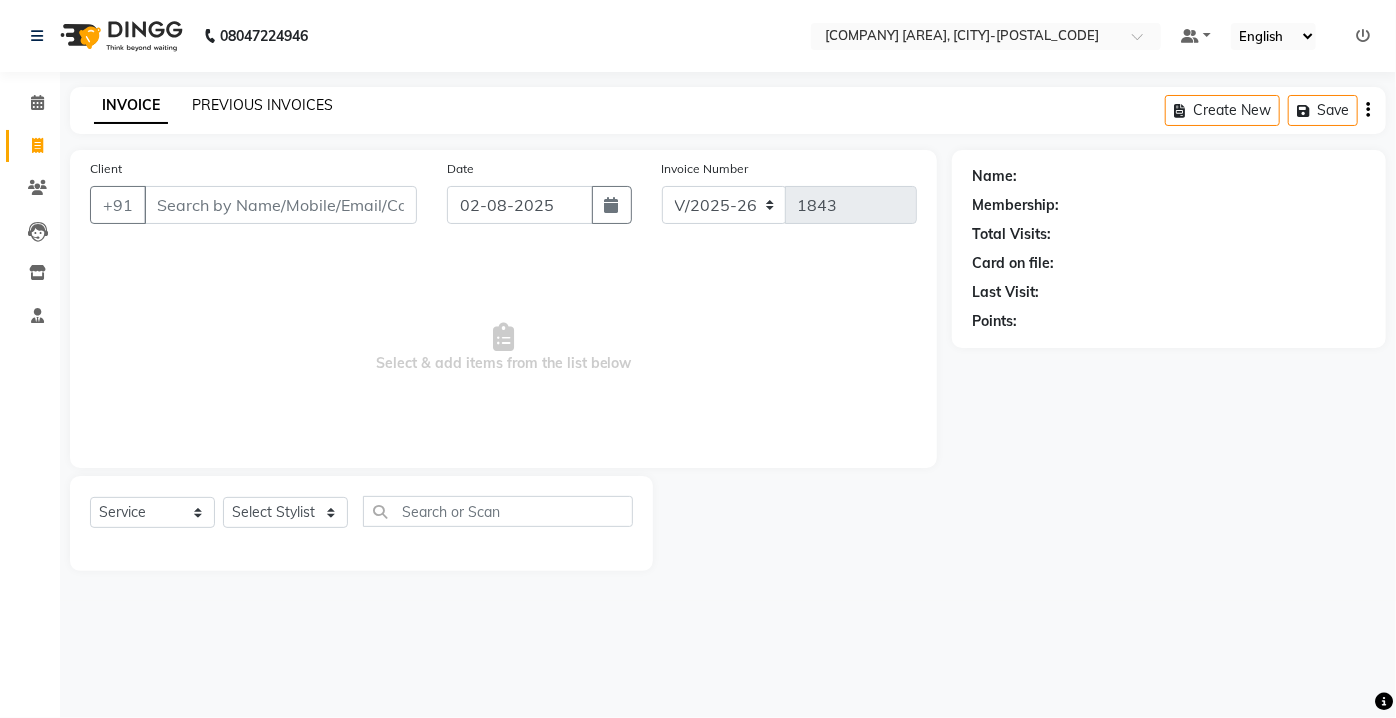 click on "PREVIOUS INVOICES" 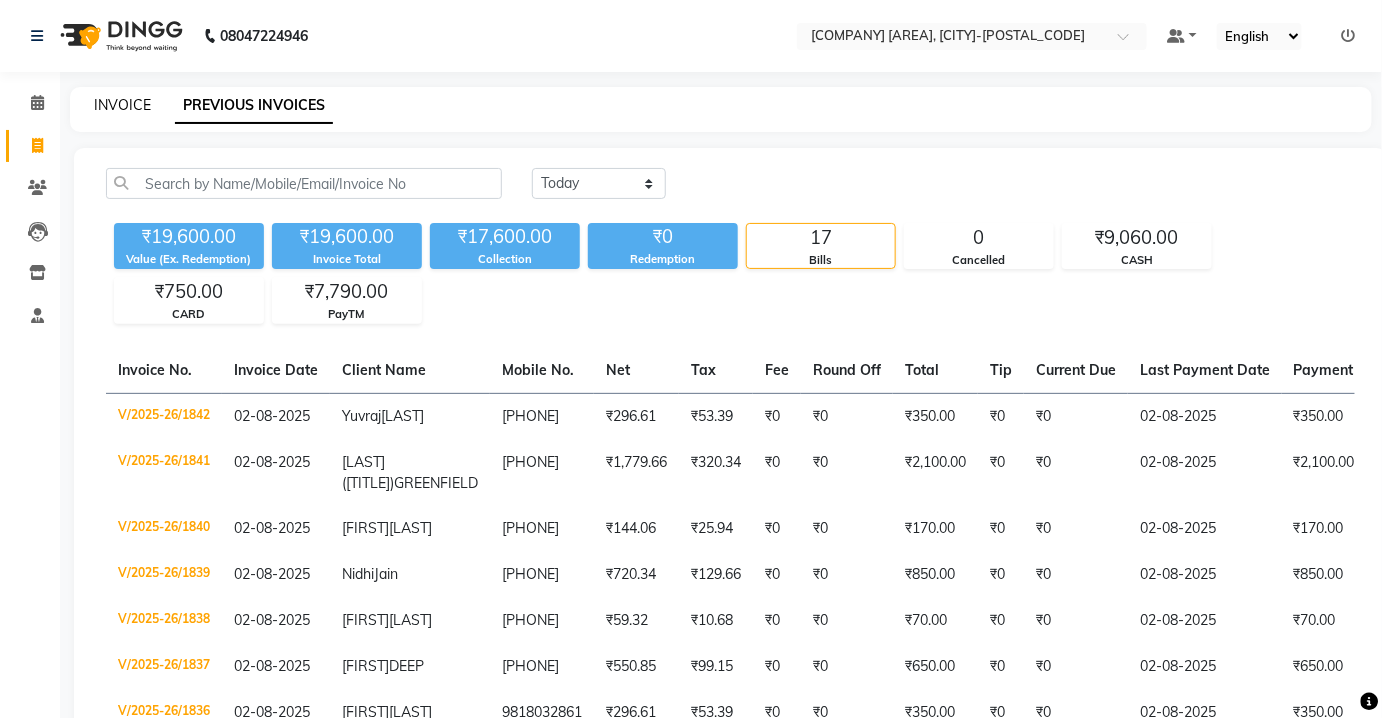click on "INVOICE" 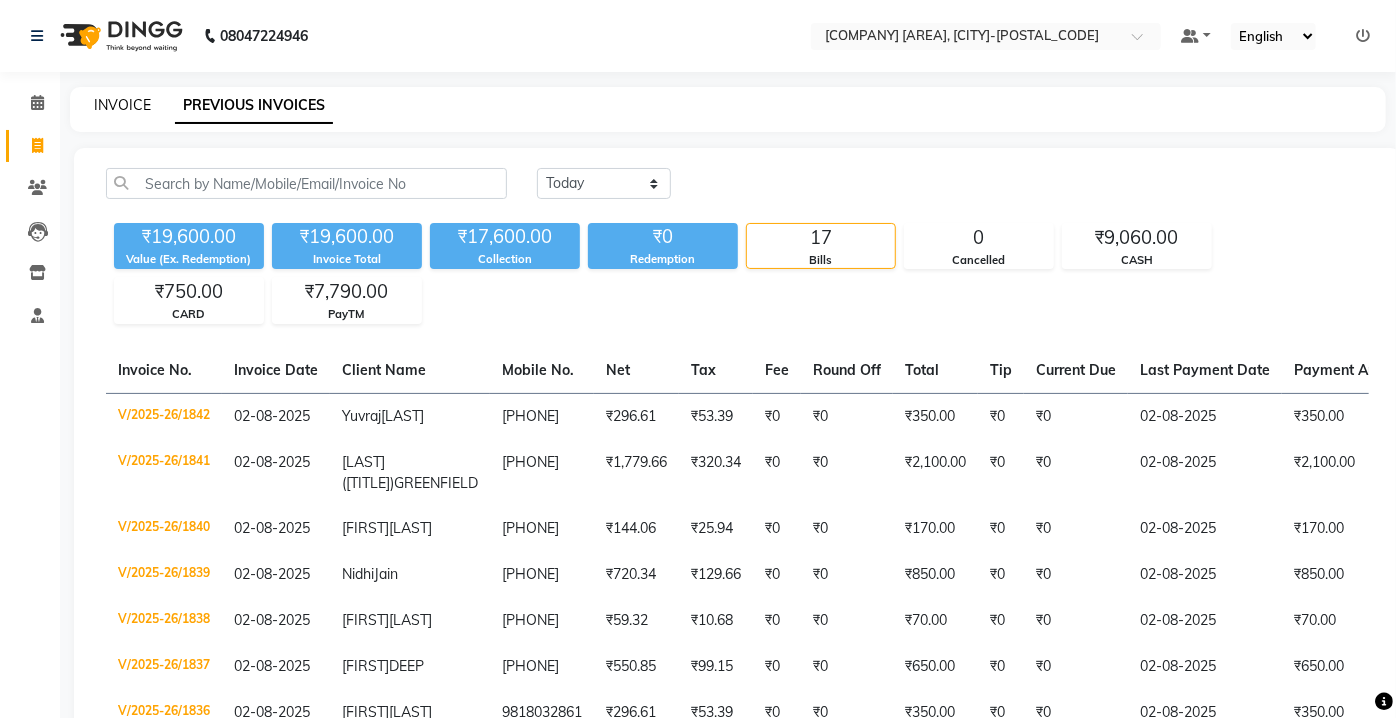 select on "3743" 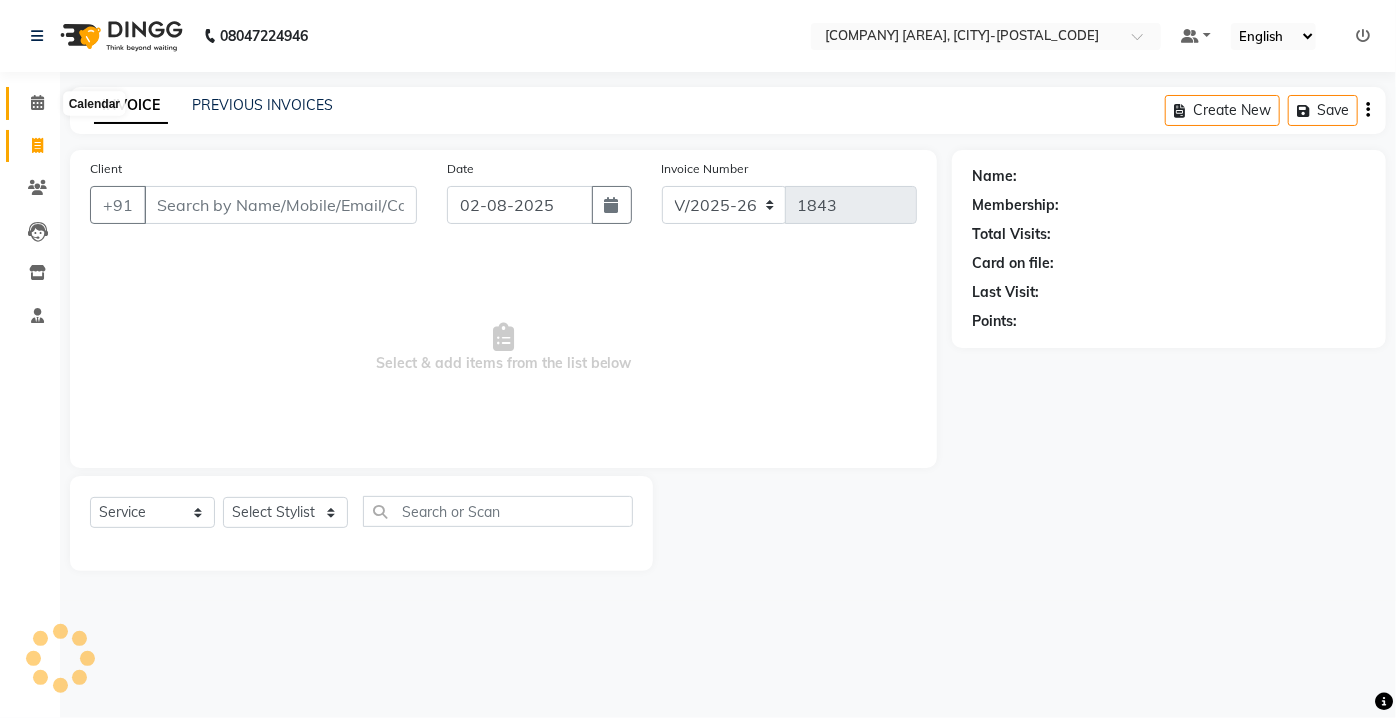 click 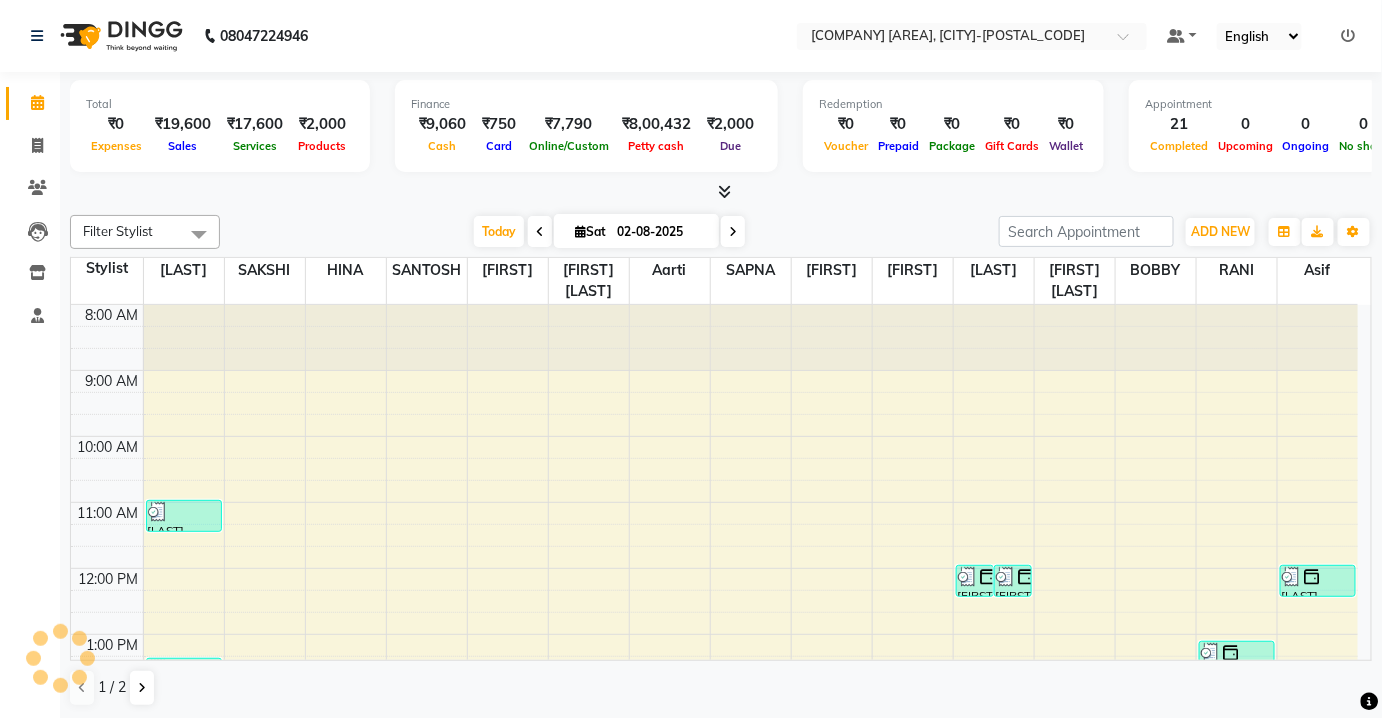scroll, scrollTop: 0, scrollLeft: 0, axis: both 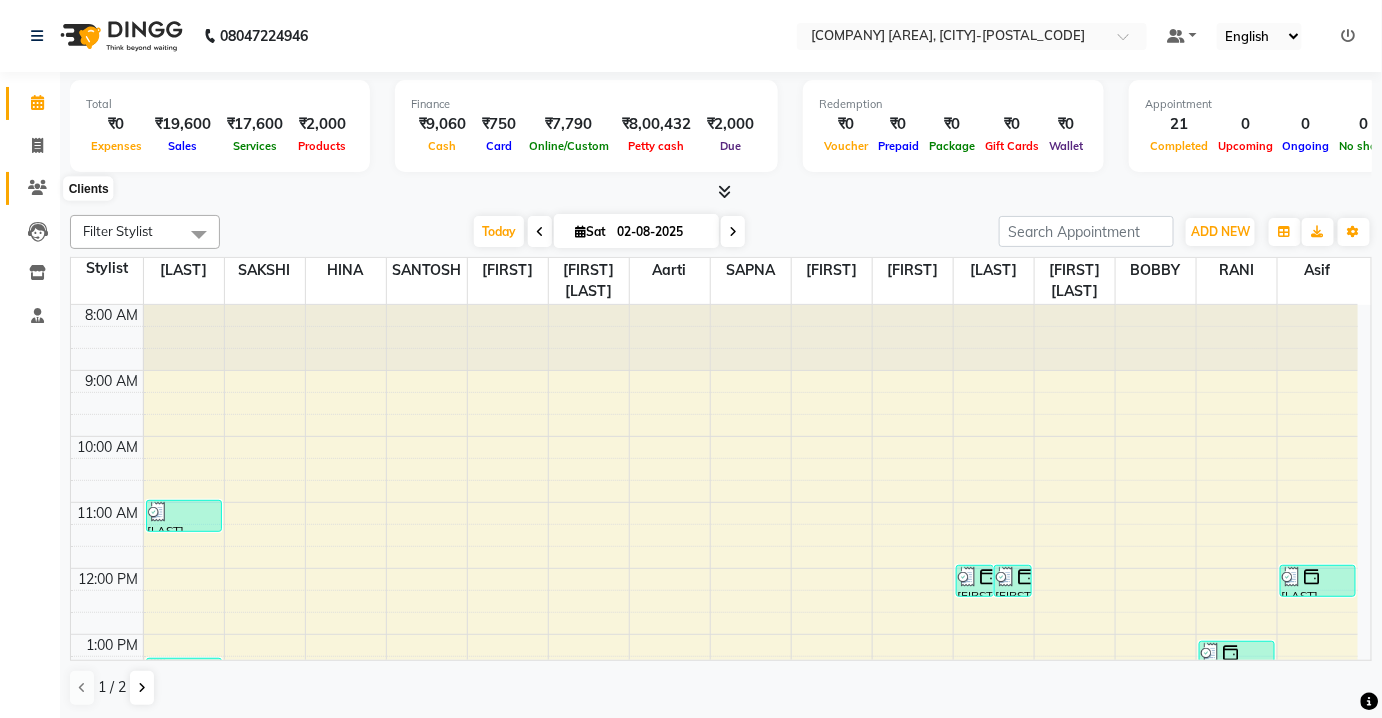 click 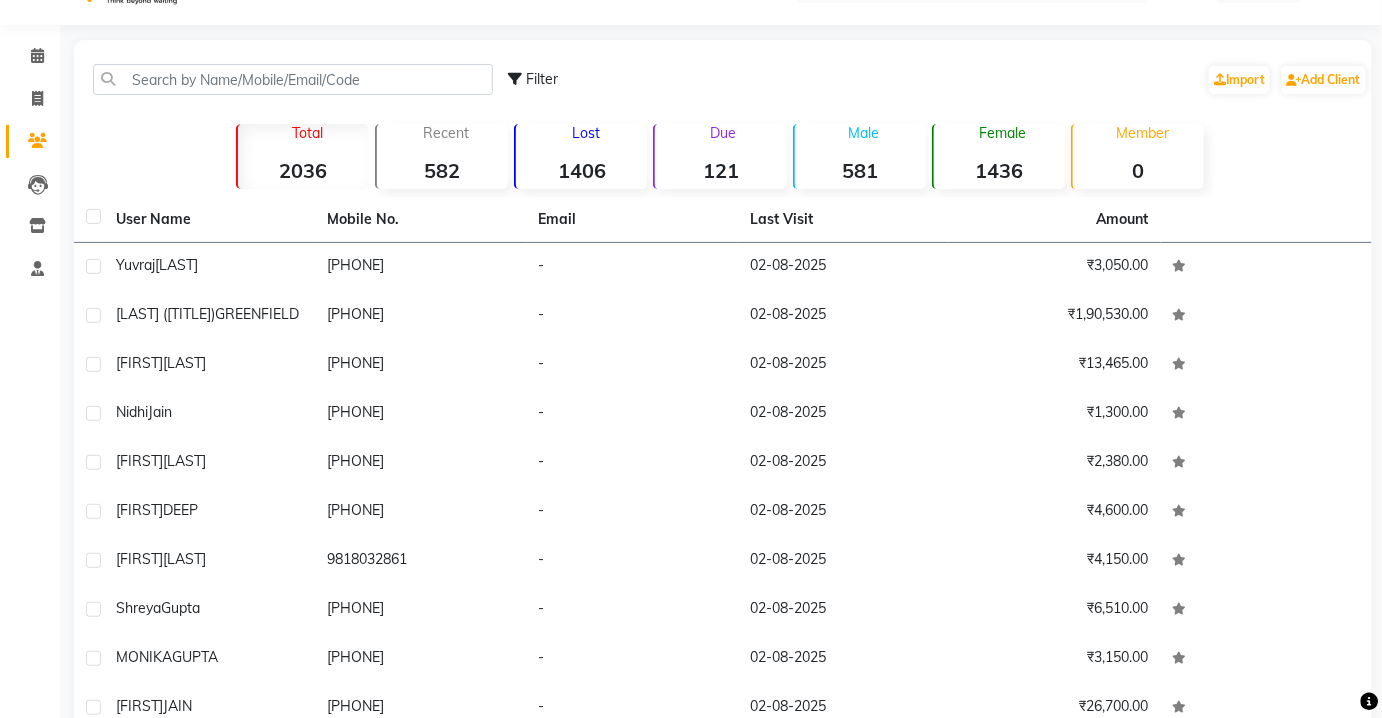 scroll, scrollTop: 0, scrollLeft: 0, axis: both 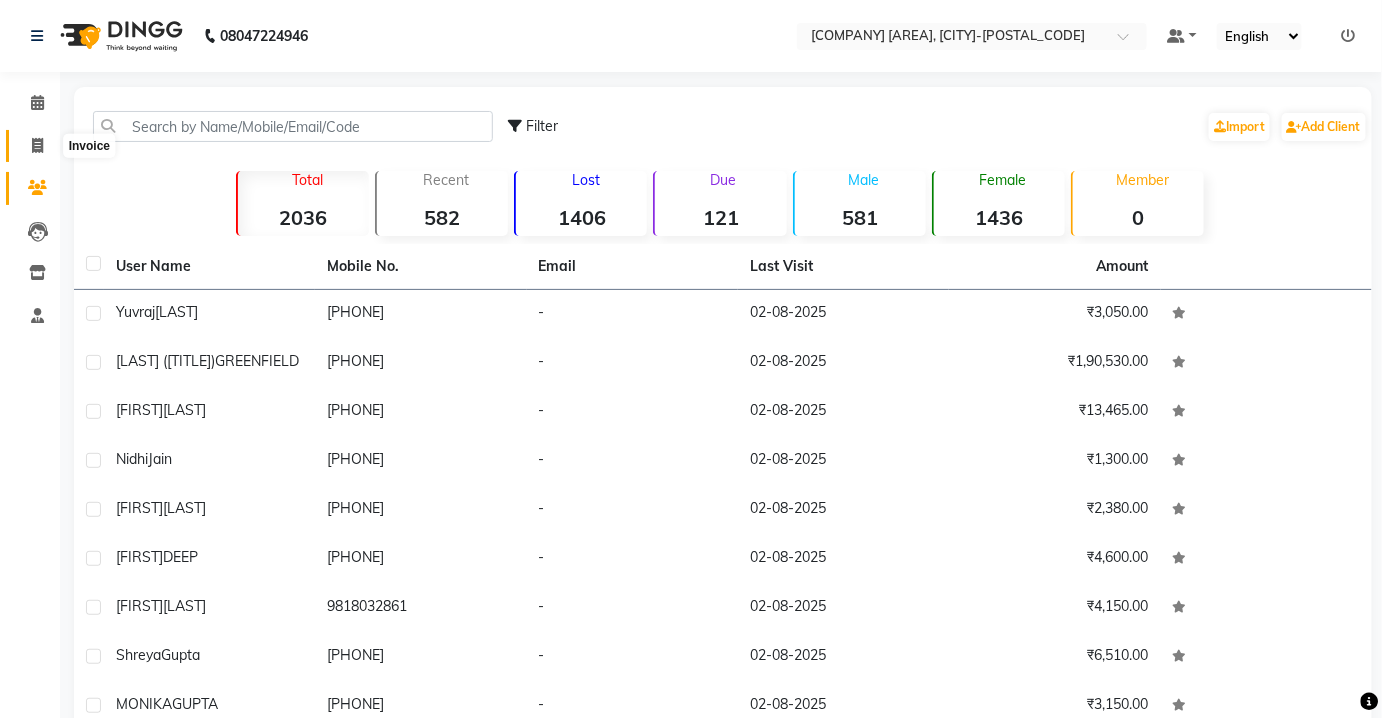 click 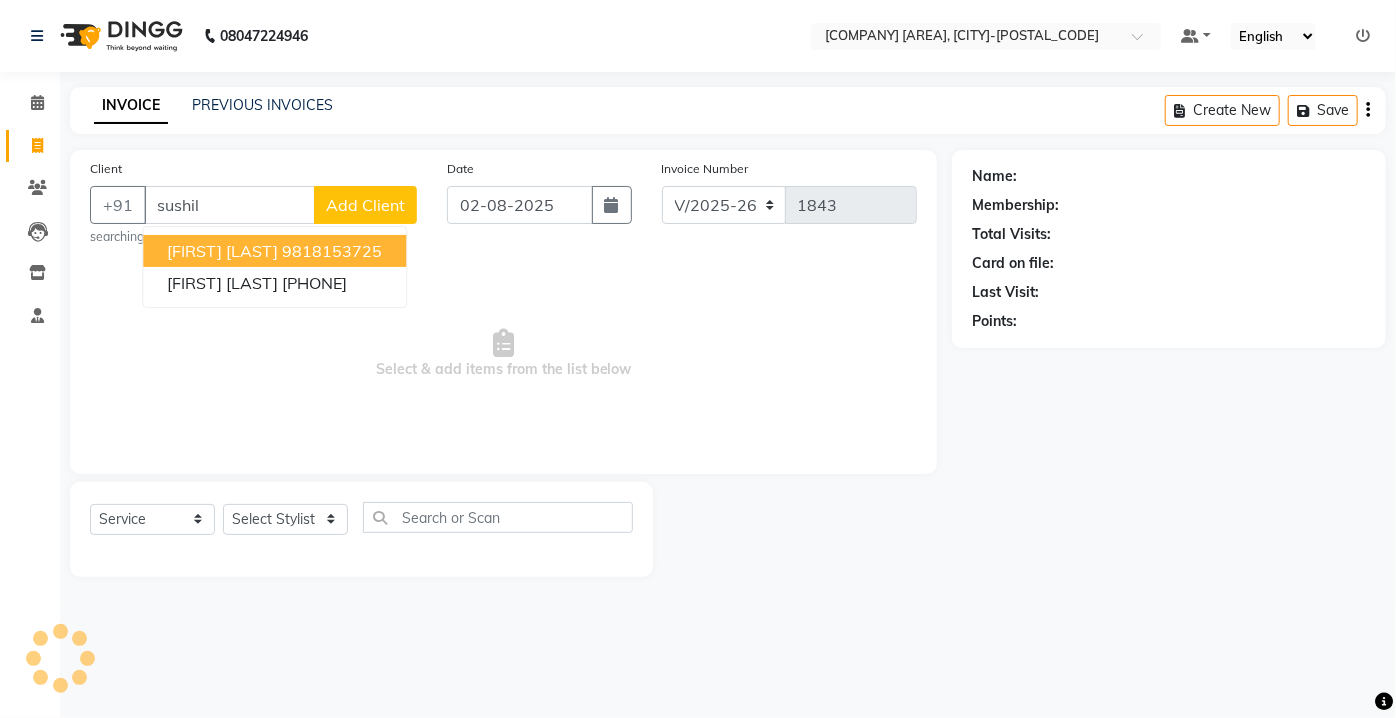 click on "[FIRST] [LAST]" at bounding box center [222, 251] 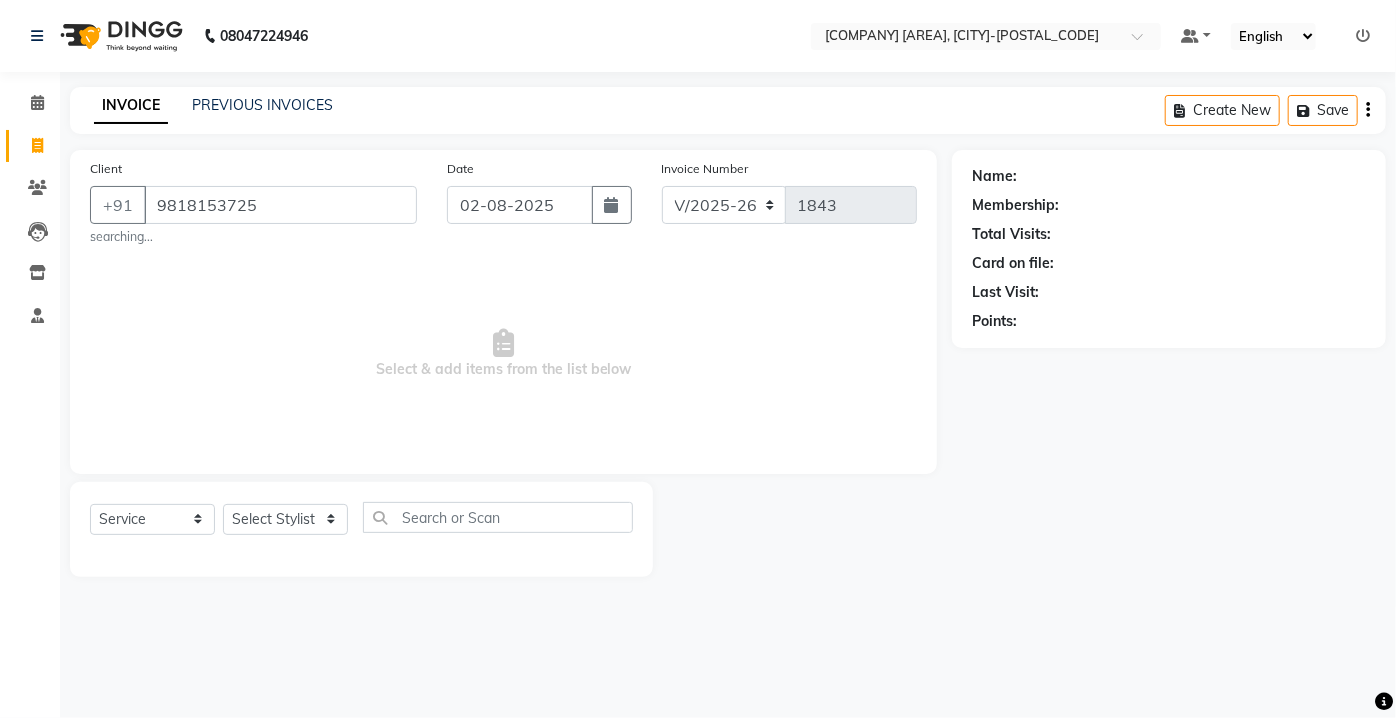 type on "9818153725" 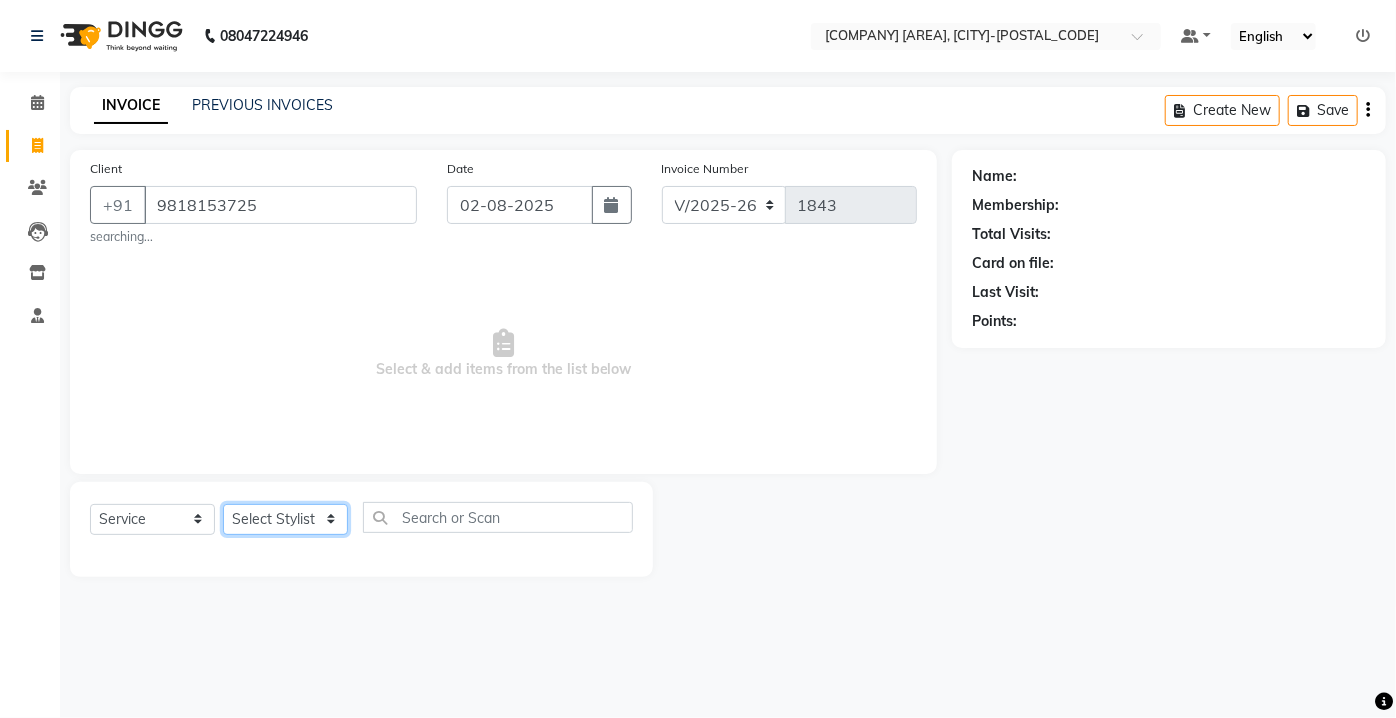 select on "1: Object" 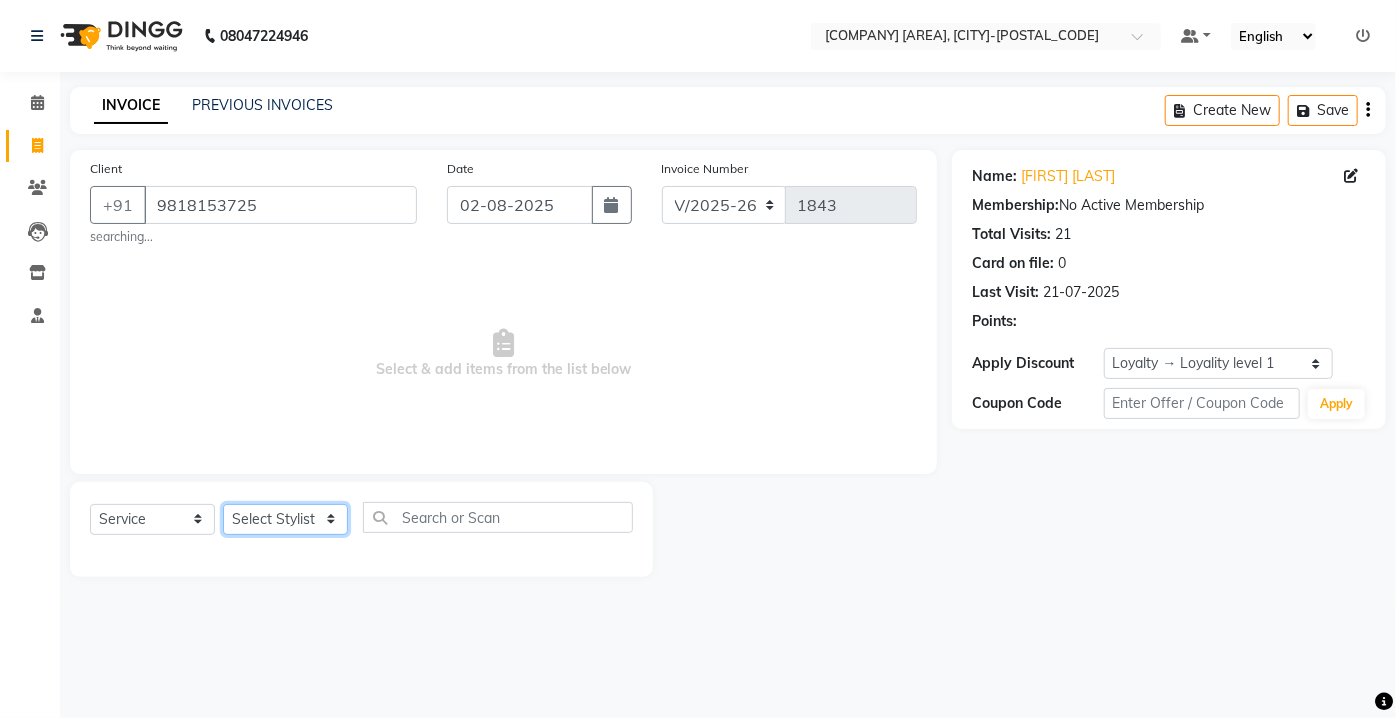 click on "Select Stylist Aarti Asif AZIZA BOBBY CHARMAYNE CHARMS DR. POOJA MITTAL HINA HUSSAN NOSHAD RANI RAVI SOOD  SAKSHI SANTOSH SAPNA TABBASUM" 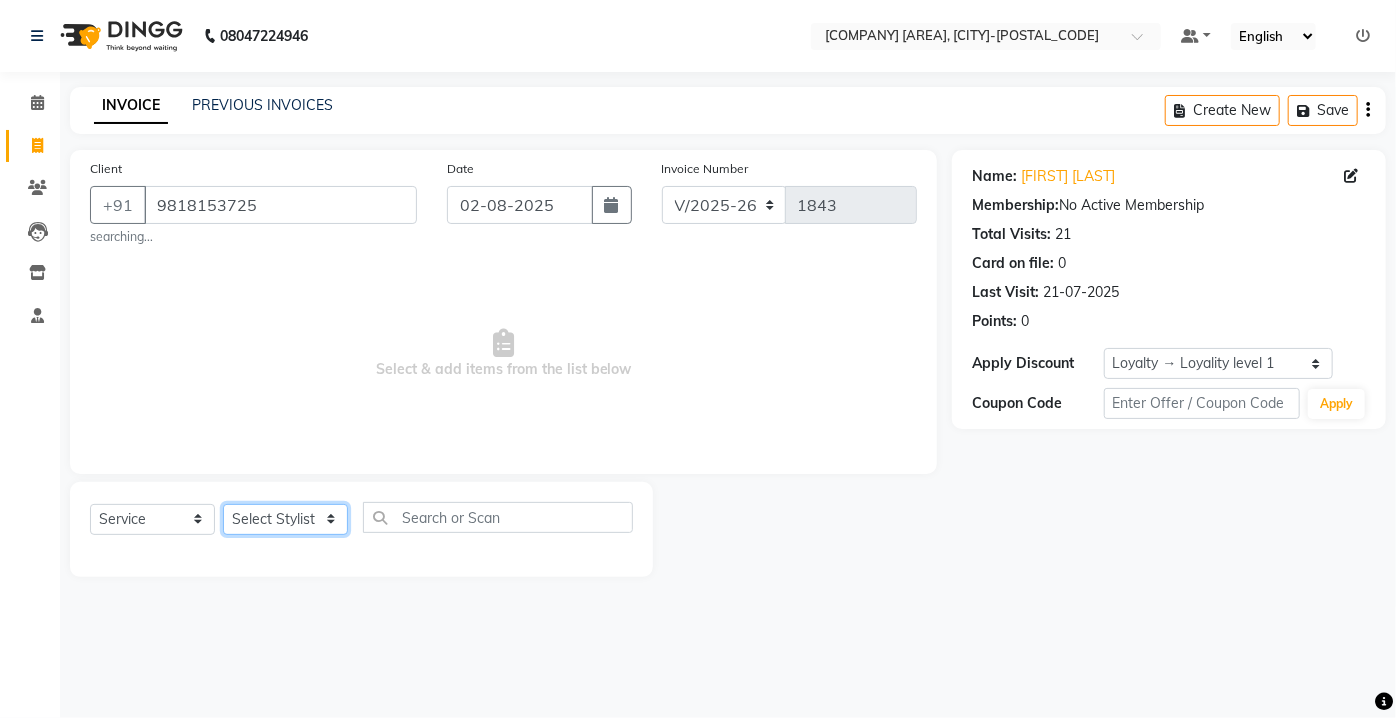 select on "[PHONE]" 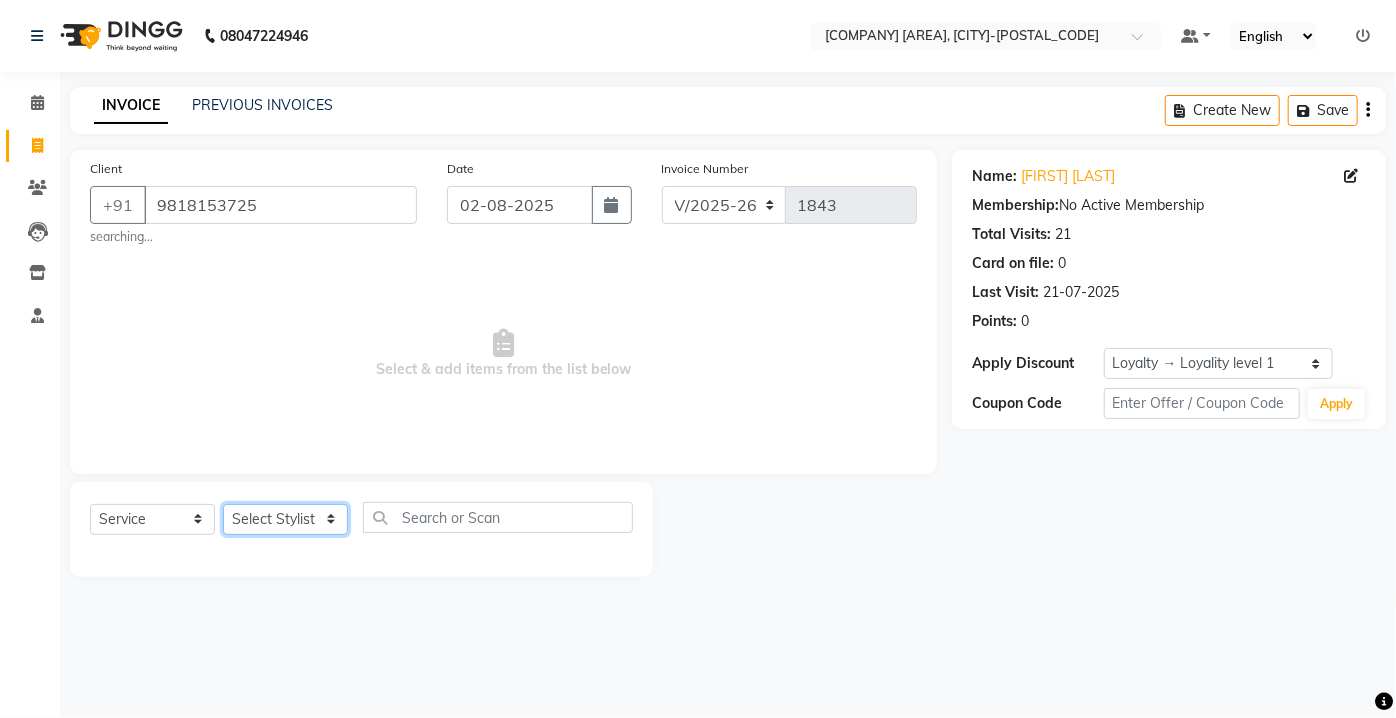 click on "Select Stylist Aarti Asif AZIZA BOBBY CHARMAYNE CHARMS DR. POOJA MITTAL HINA HUSSAN NOSHAD RANI RAVI SOOD  SAKSHI SANTOSH SAPNA TABBASUM" 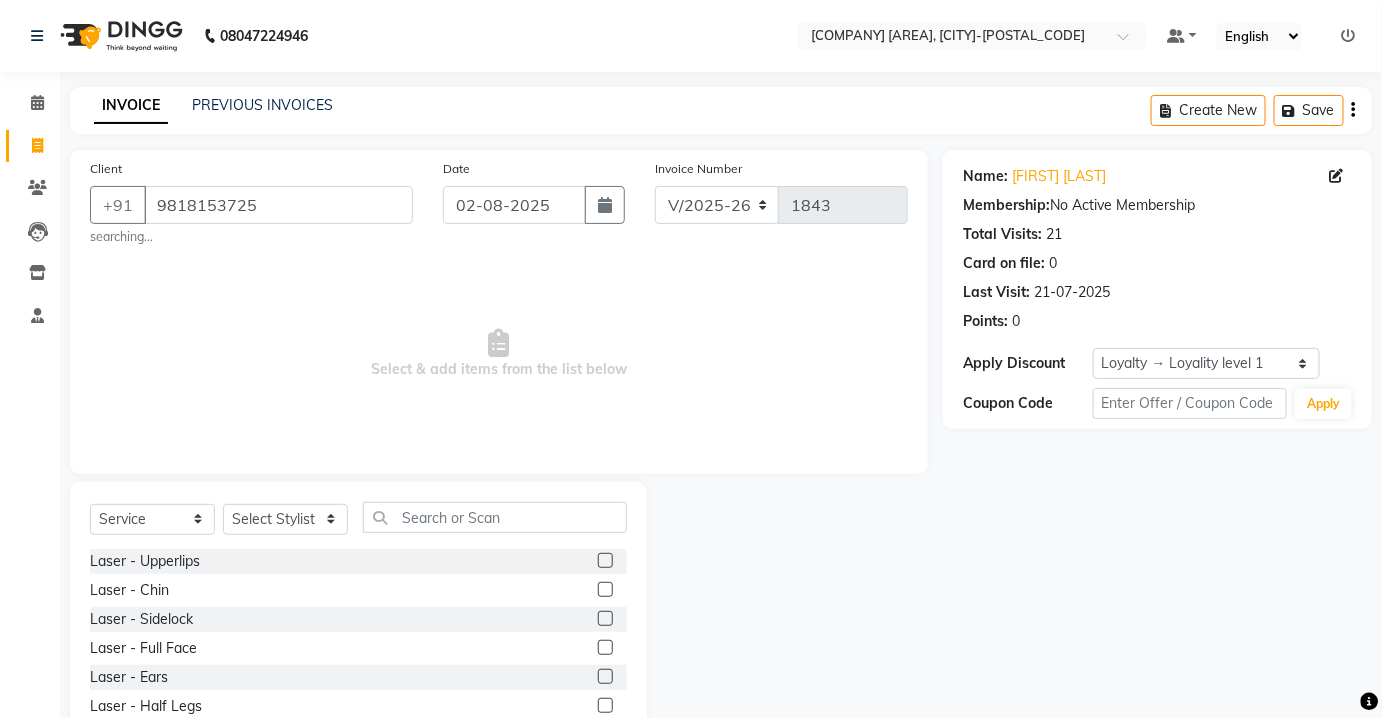drag, startPoint x: 409, startPoint y: 481, endPoint x: 410, endPoint y: 495, distance: 14.035668 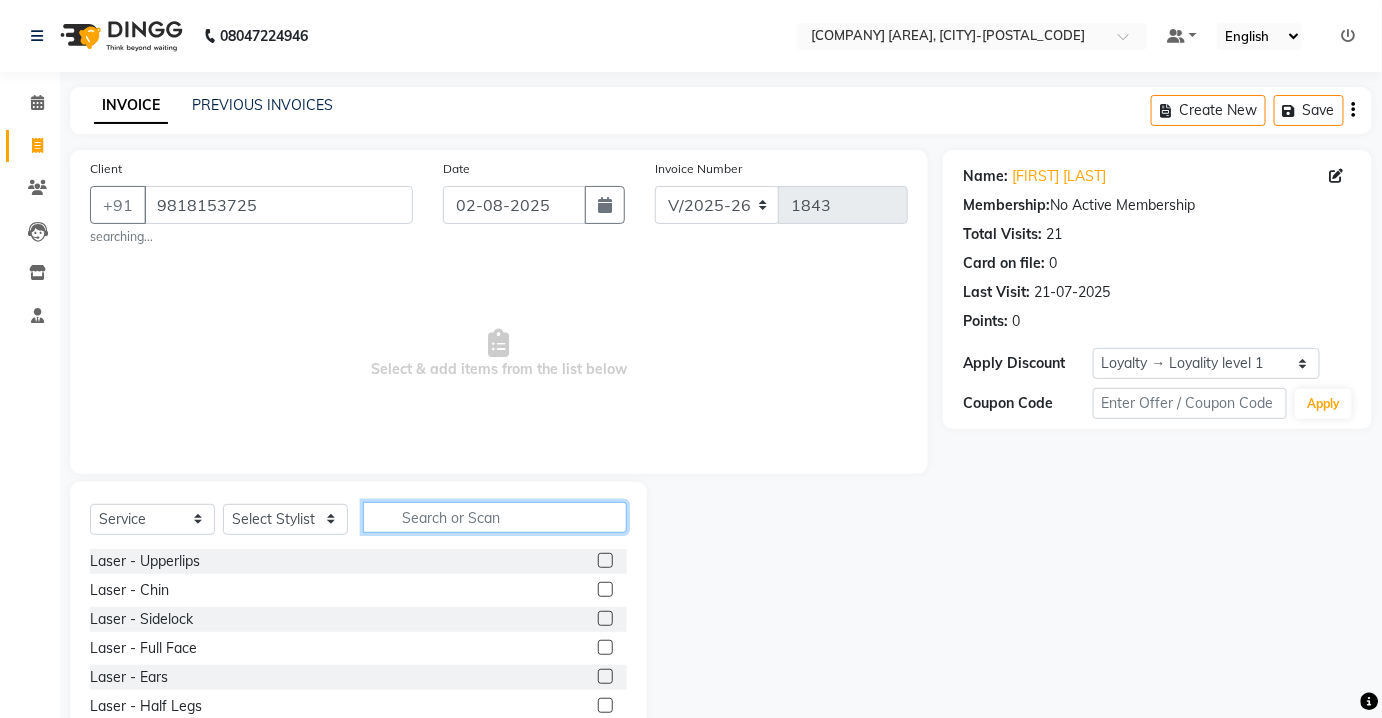 click 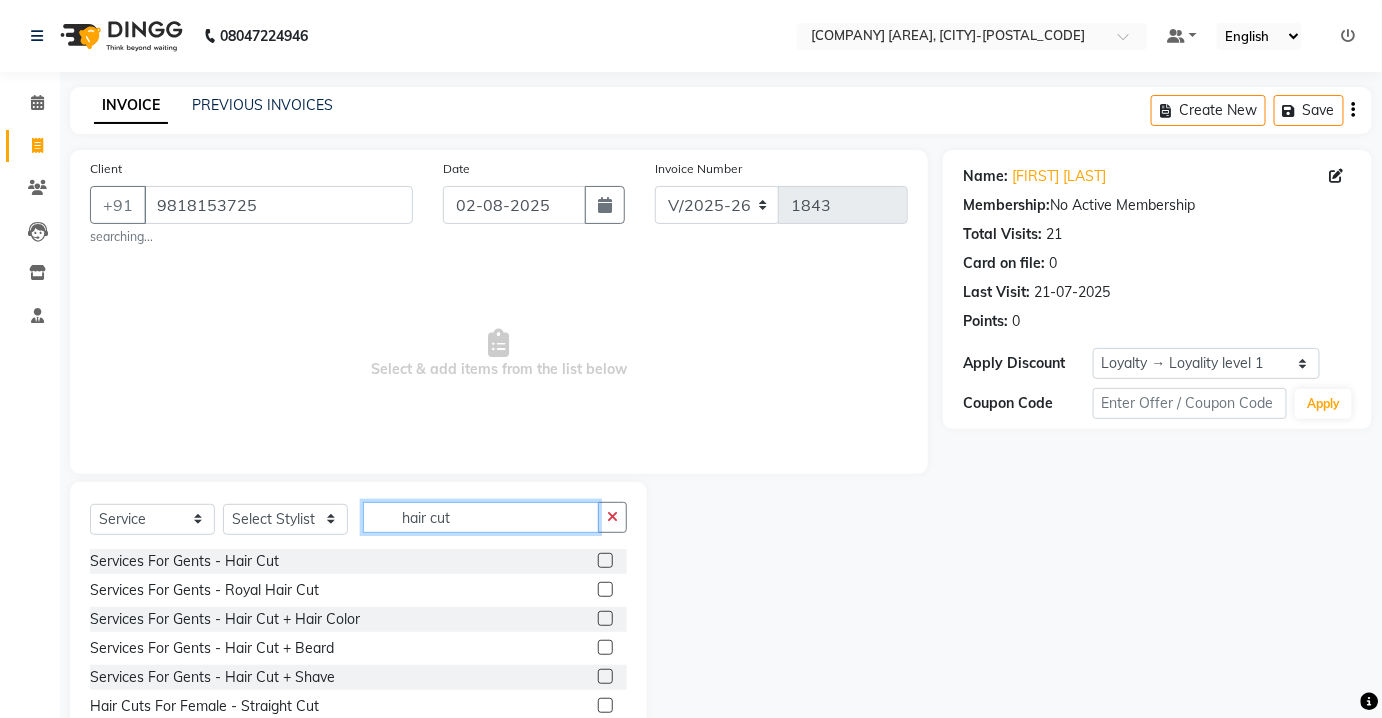 type on "hair cut" 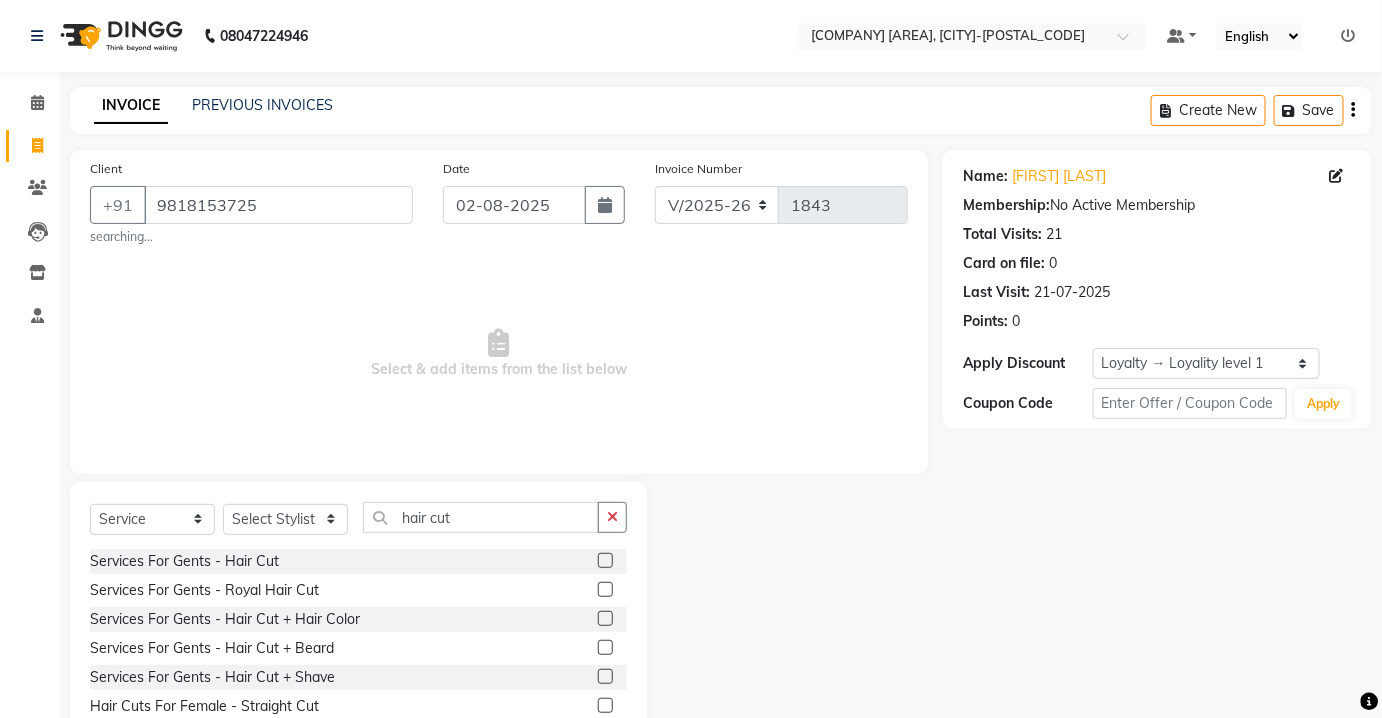 click 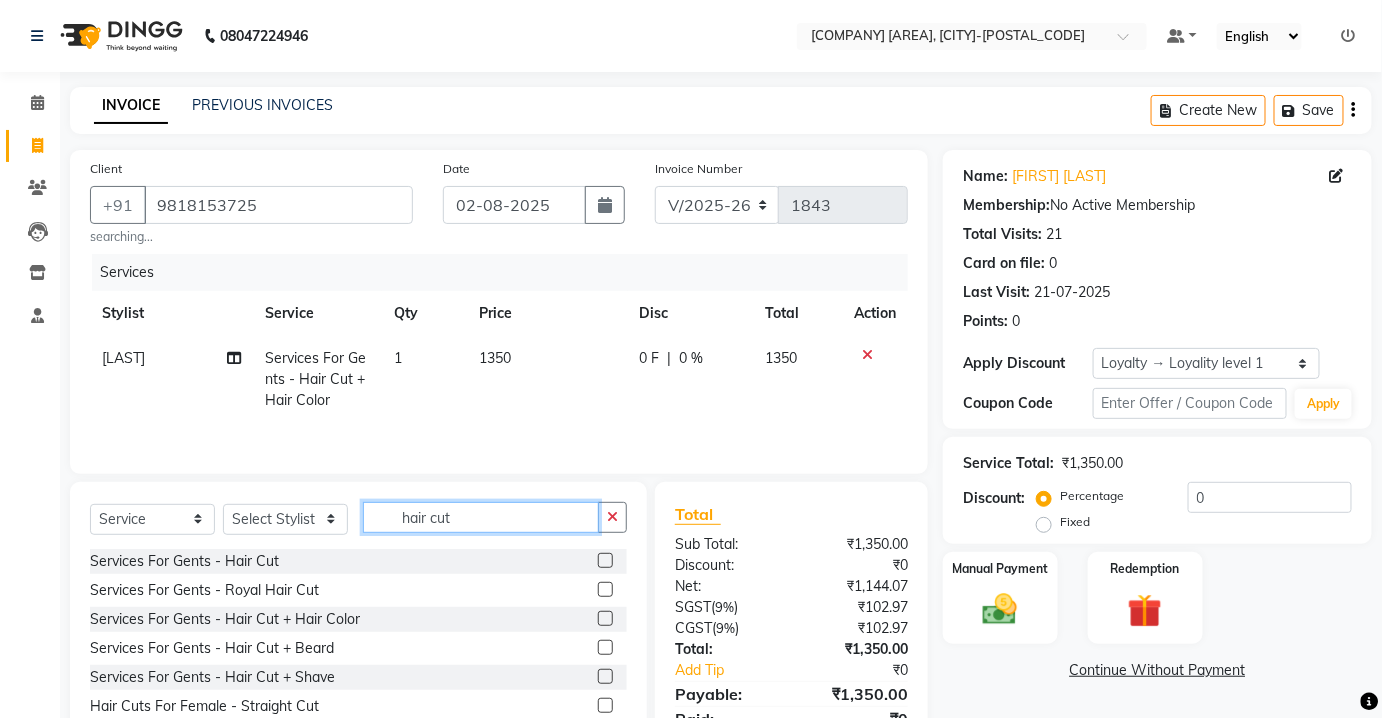 checkbox on "false" 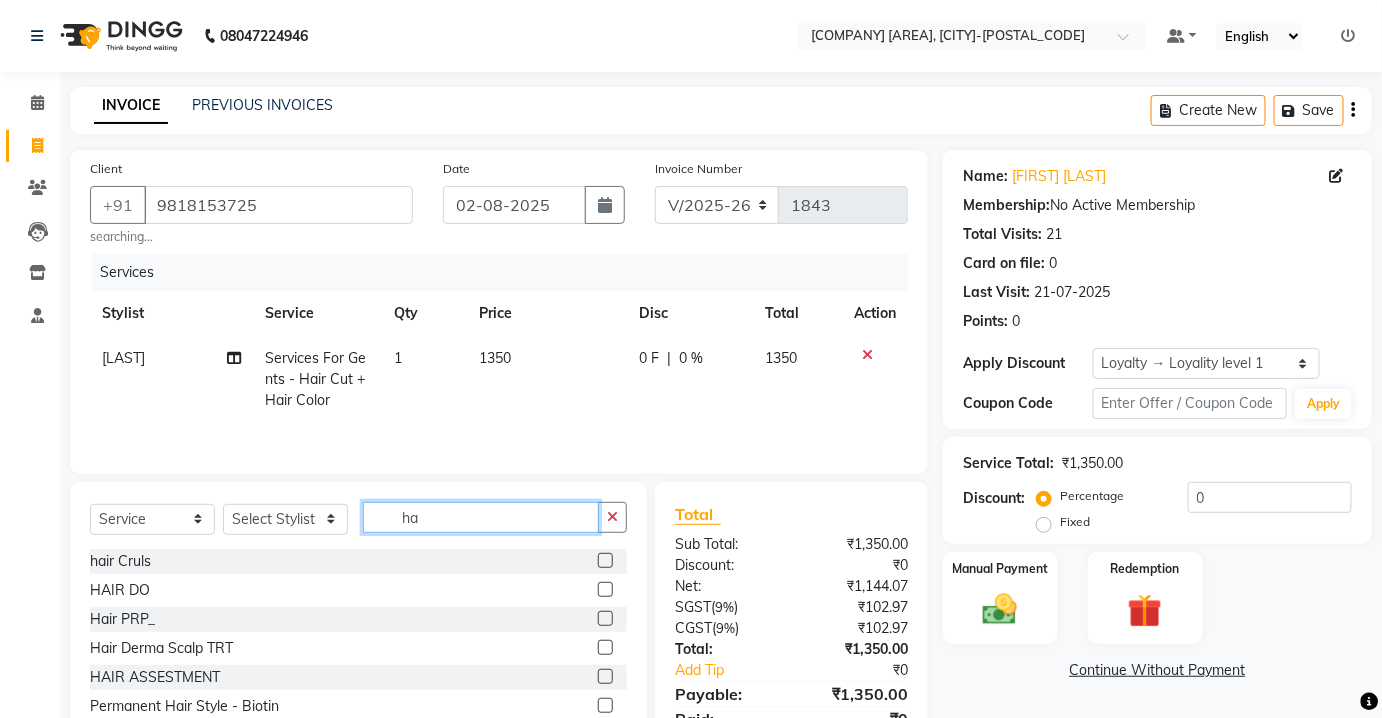 type on "h" 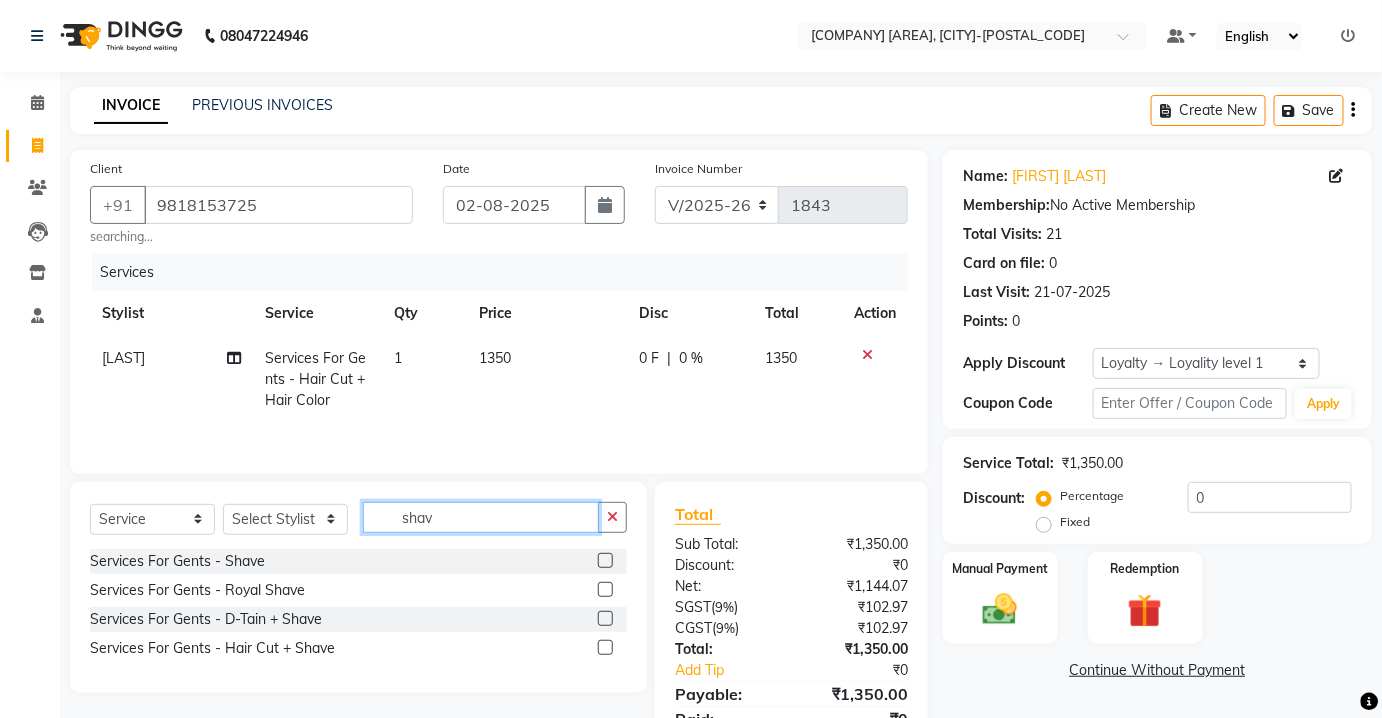 type on "shav" 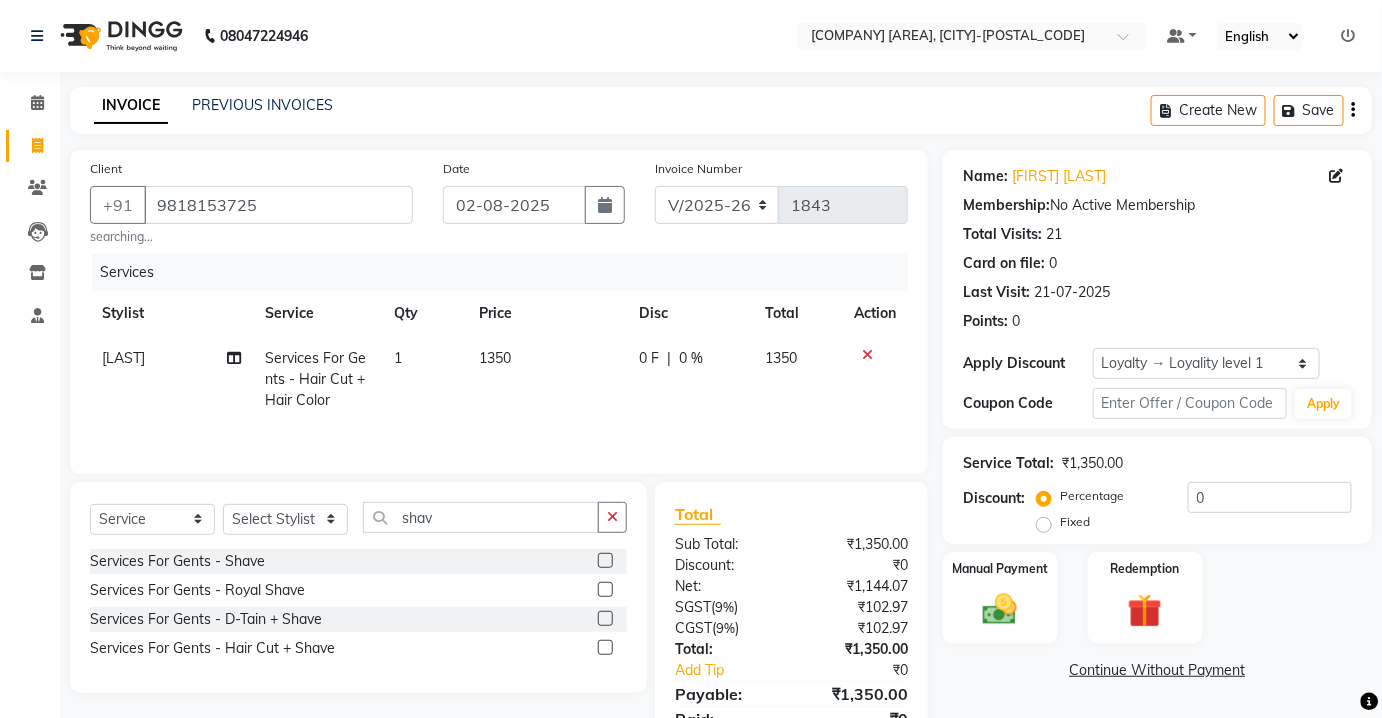 click 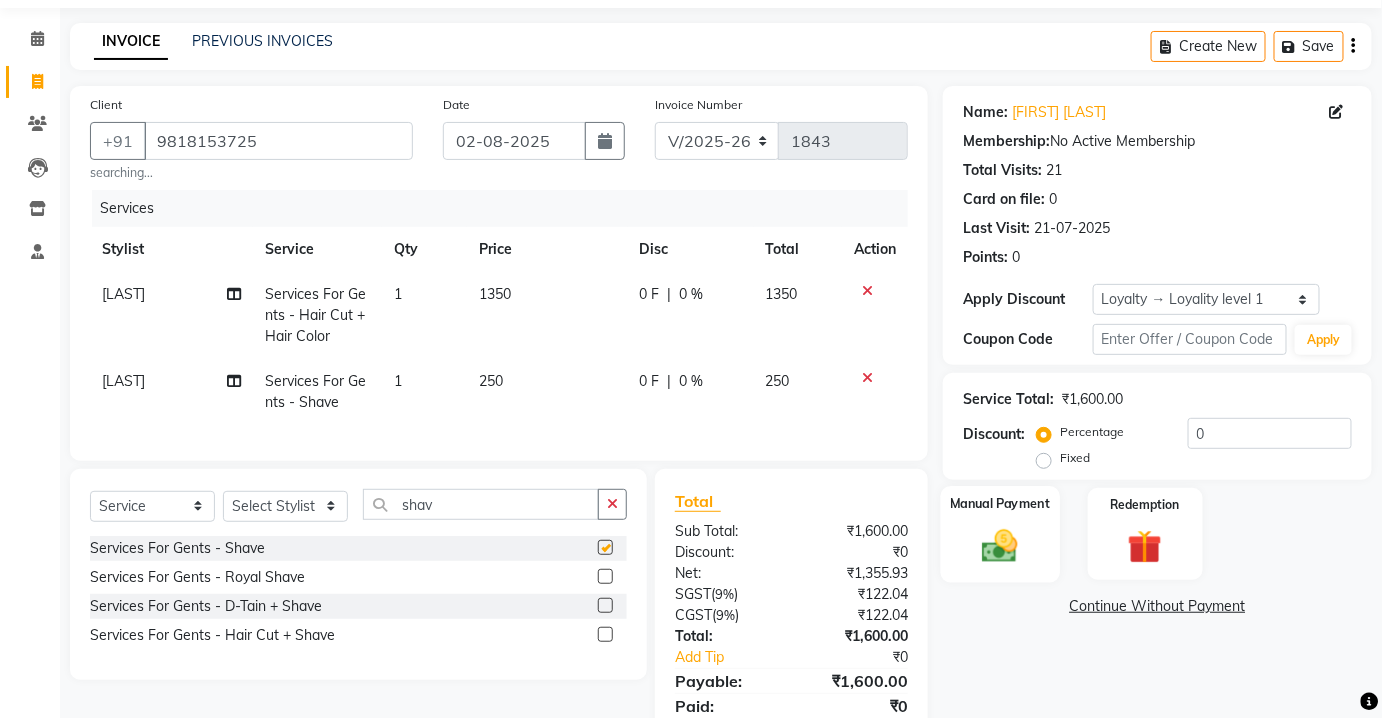 scroll, scrollTop: 152, scrollLeft: 0, axis: vertical 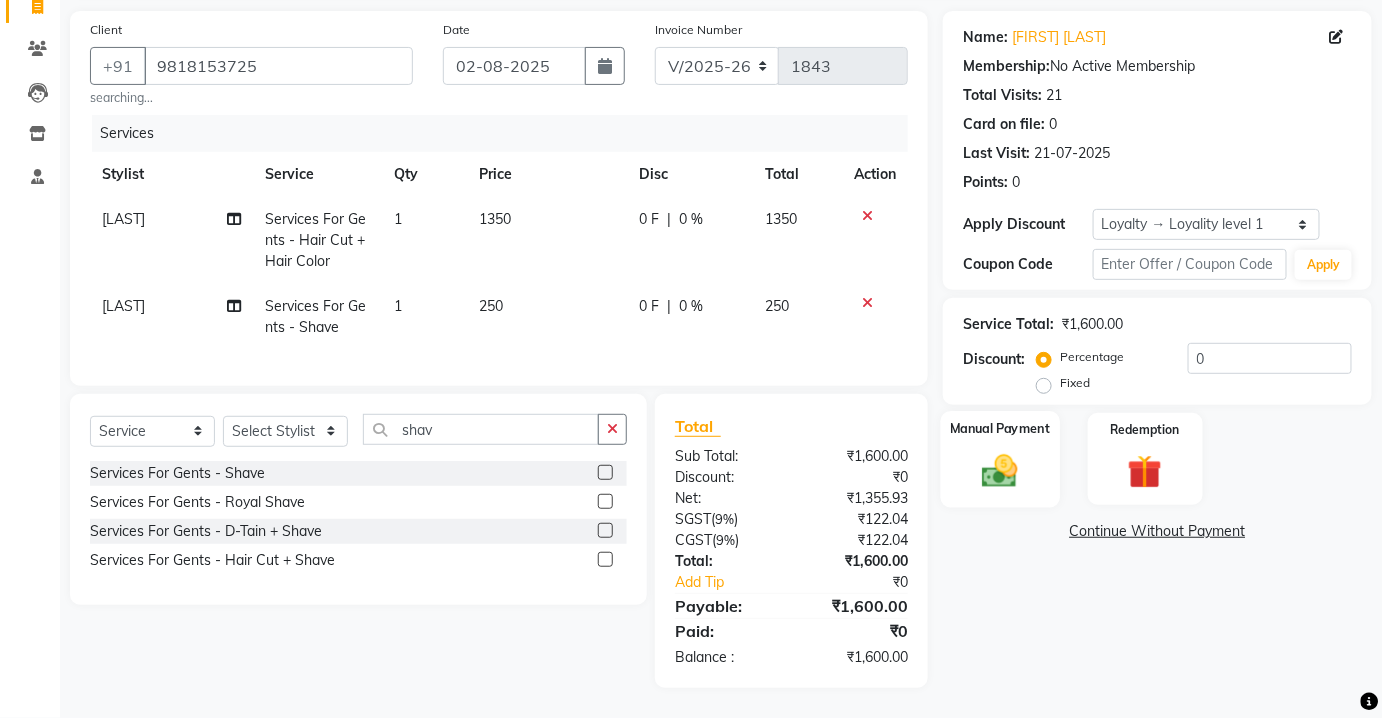 checkbox on "false" 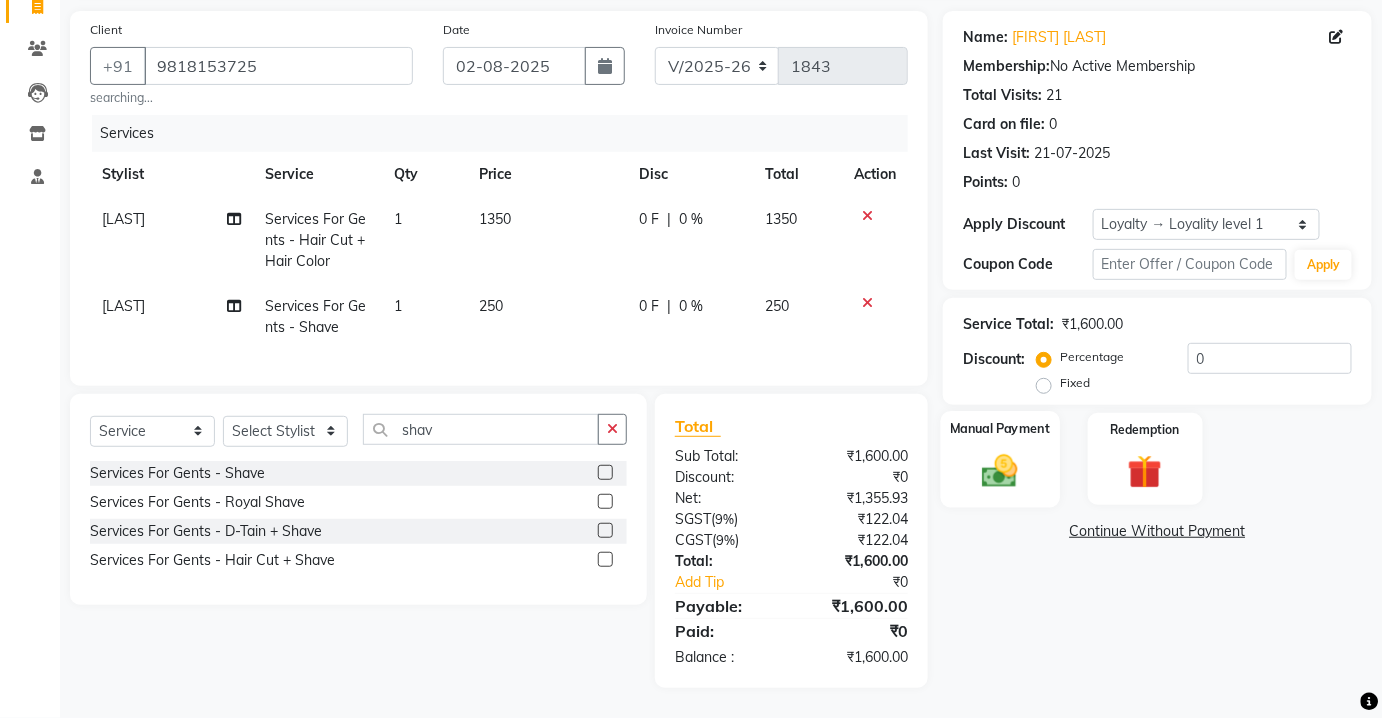 click 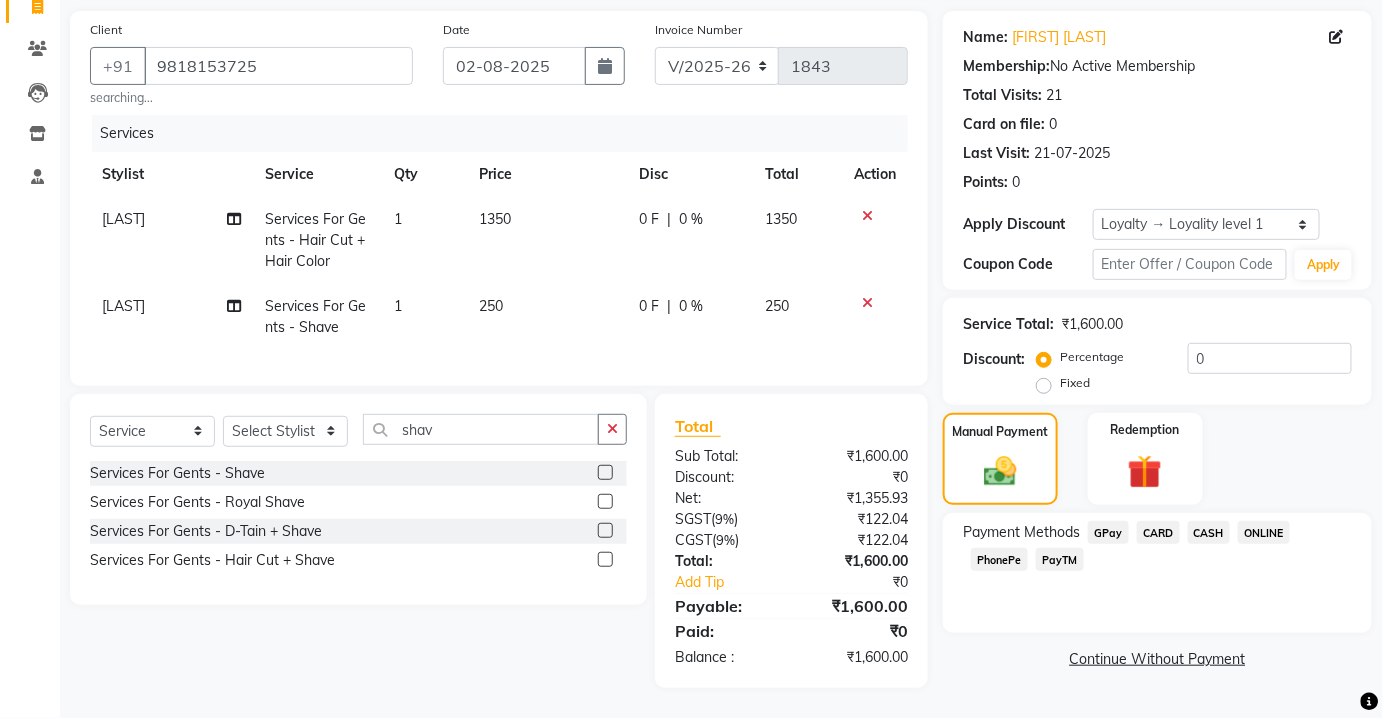 click on "CASH" 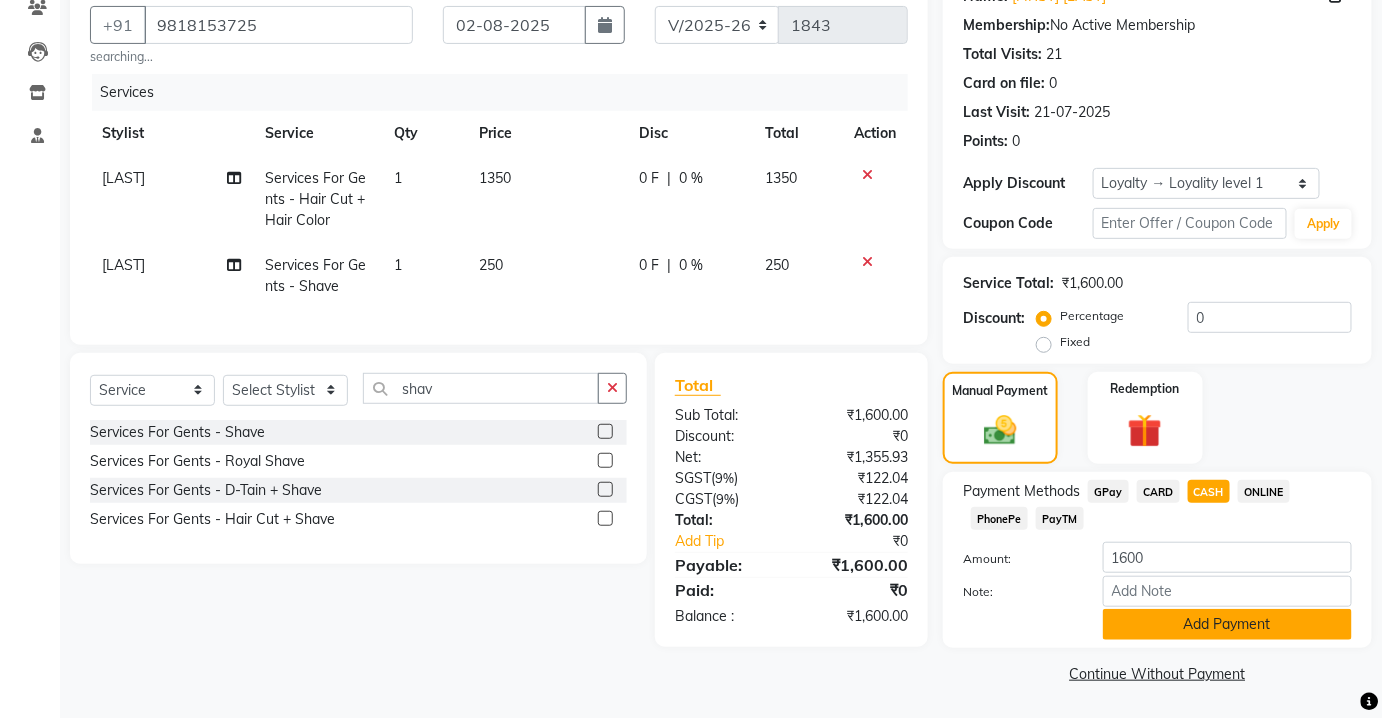 click on "Add Payment" 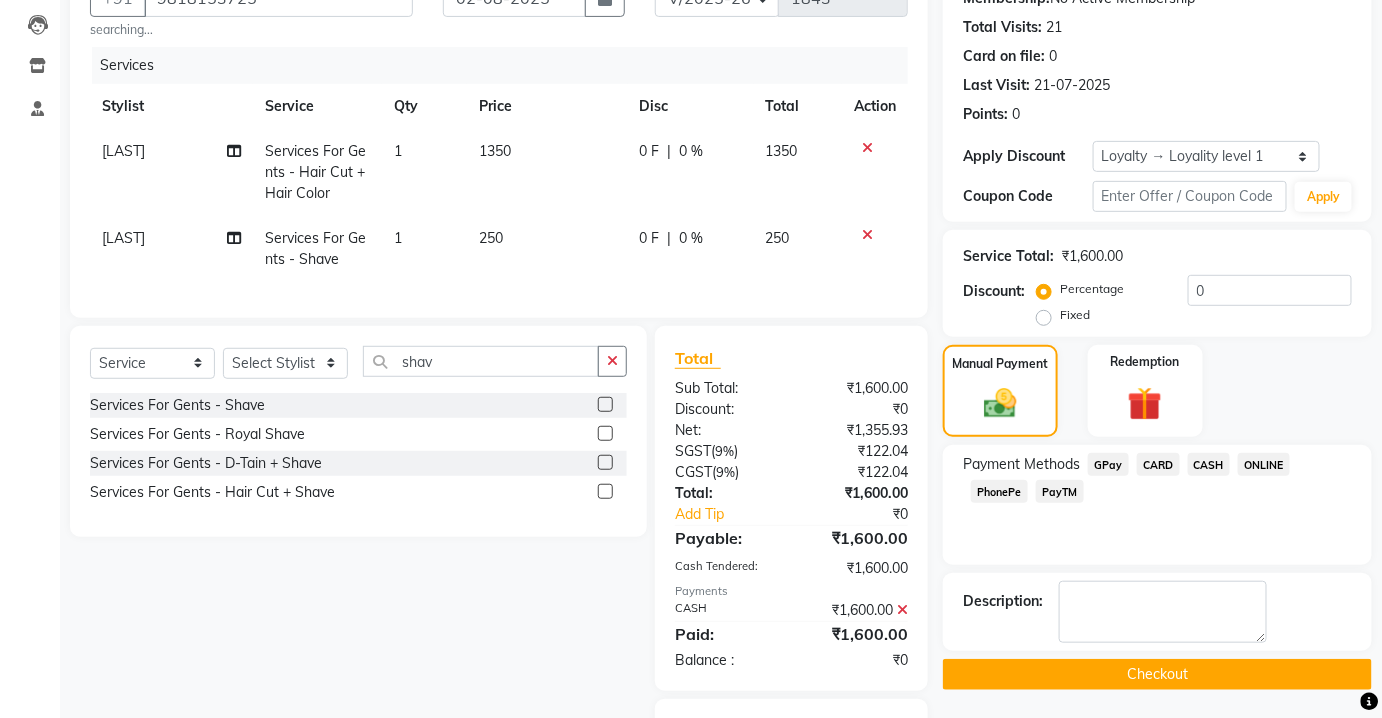 scroll, scrollTop: 342, scrollLeft: 0, axis: vertical 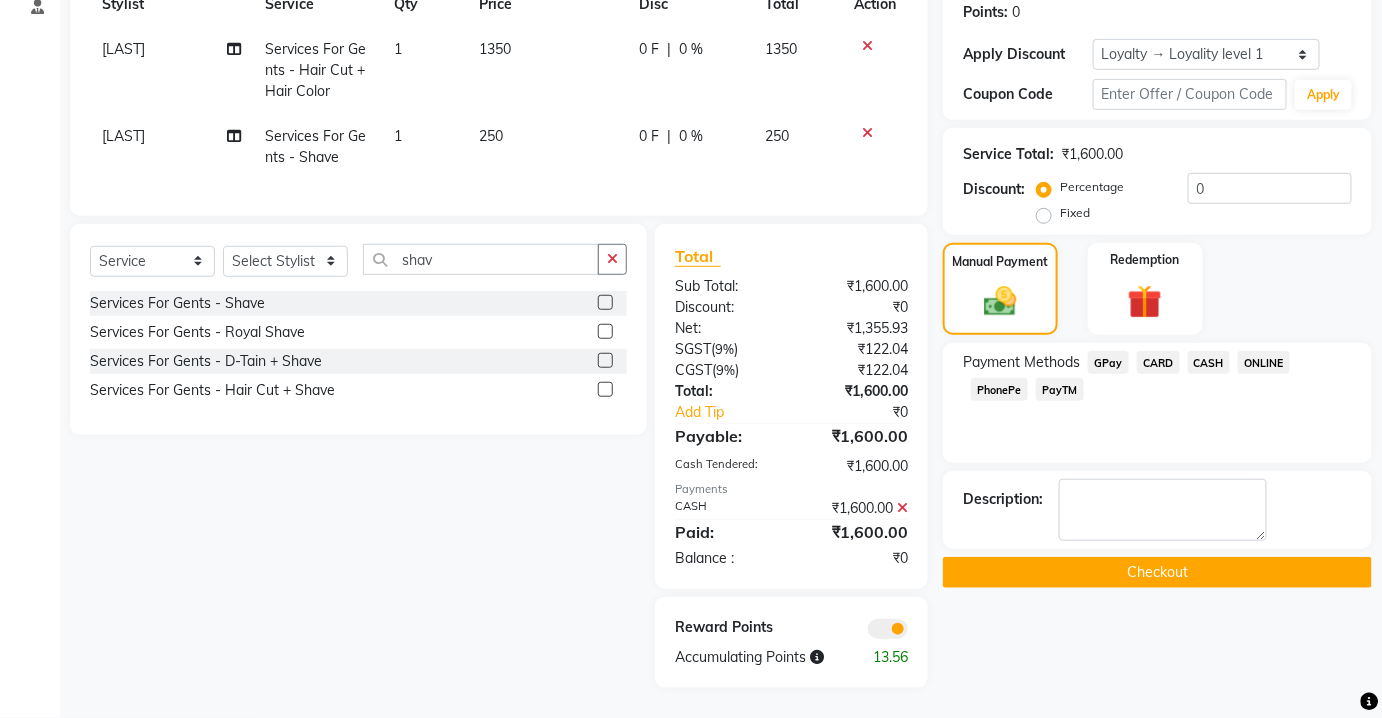 click on "Checkout" 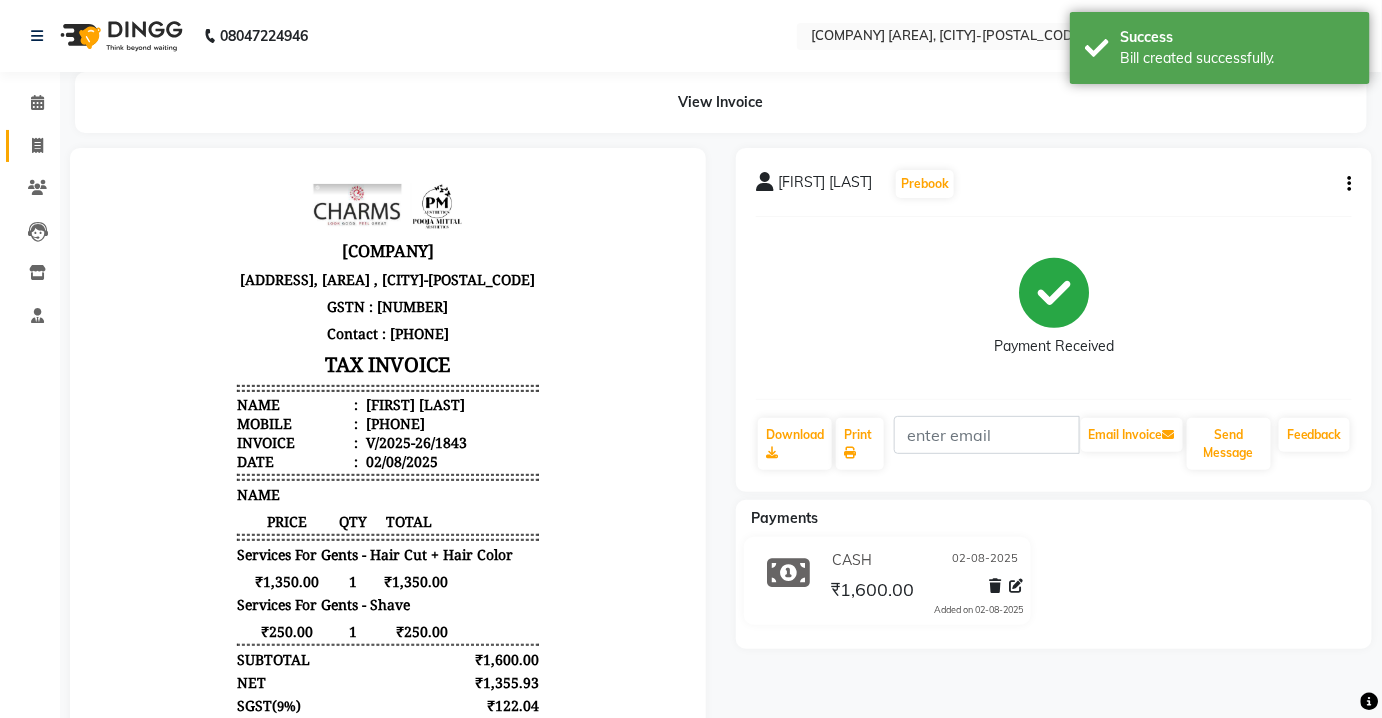 scroll, scrollTop: 0, scrollLeft: 0, axis: both 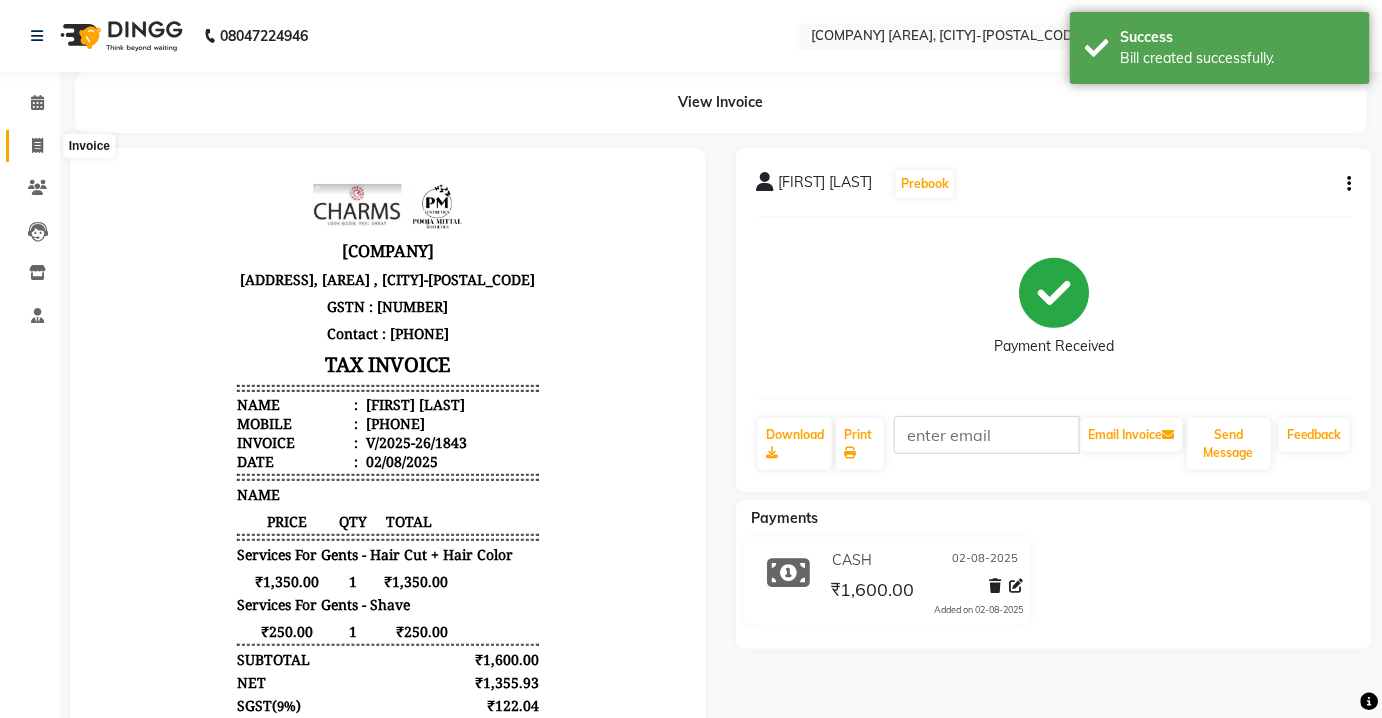 drag, startPoint x: 41, startPoint y: 145, endPoint x: 50, endPoint y: 150, distance: 10.29563 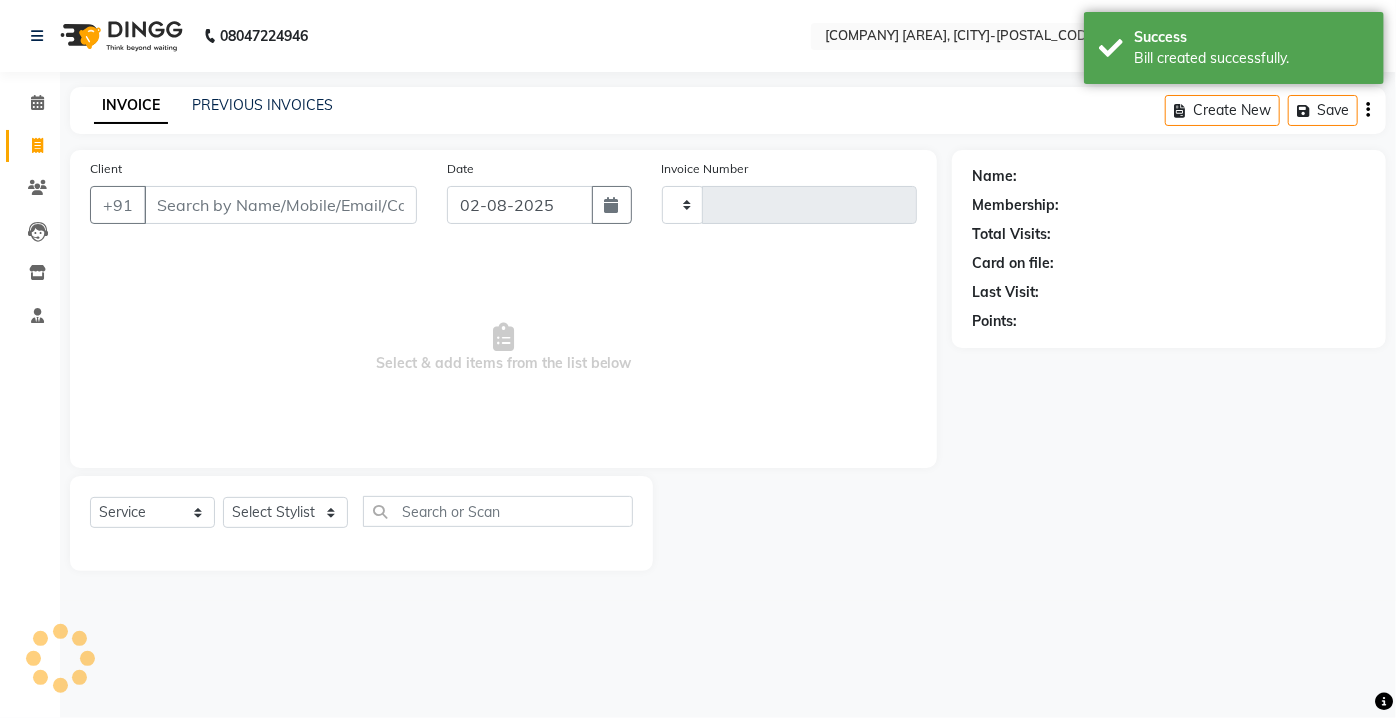 type on "1844" 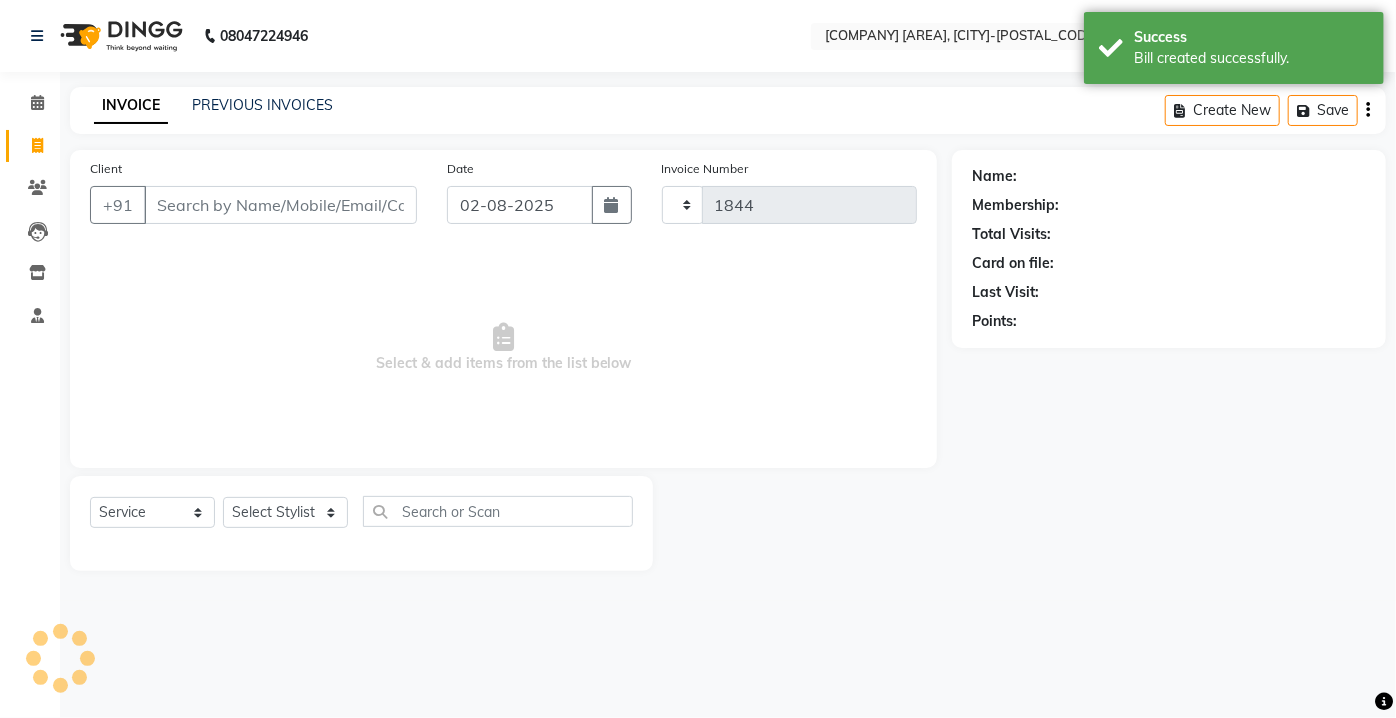 select on "3743" 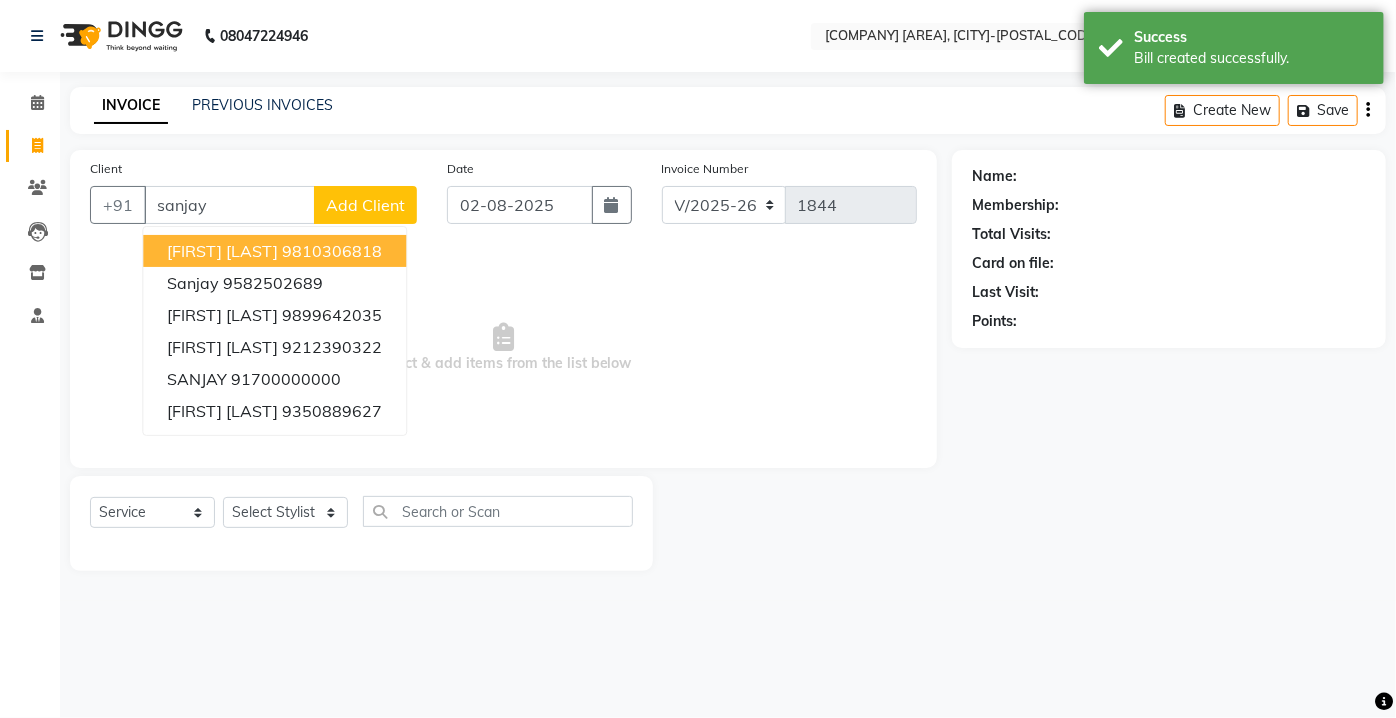 click on "9810306818" at bounding box center [332, 251] 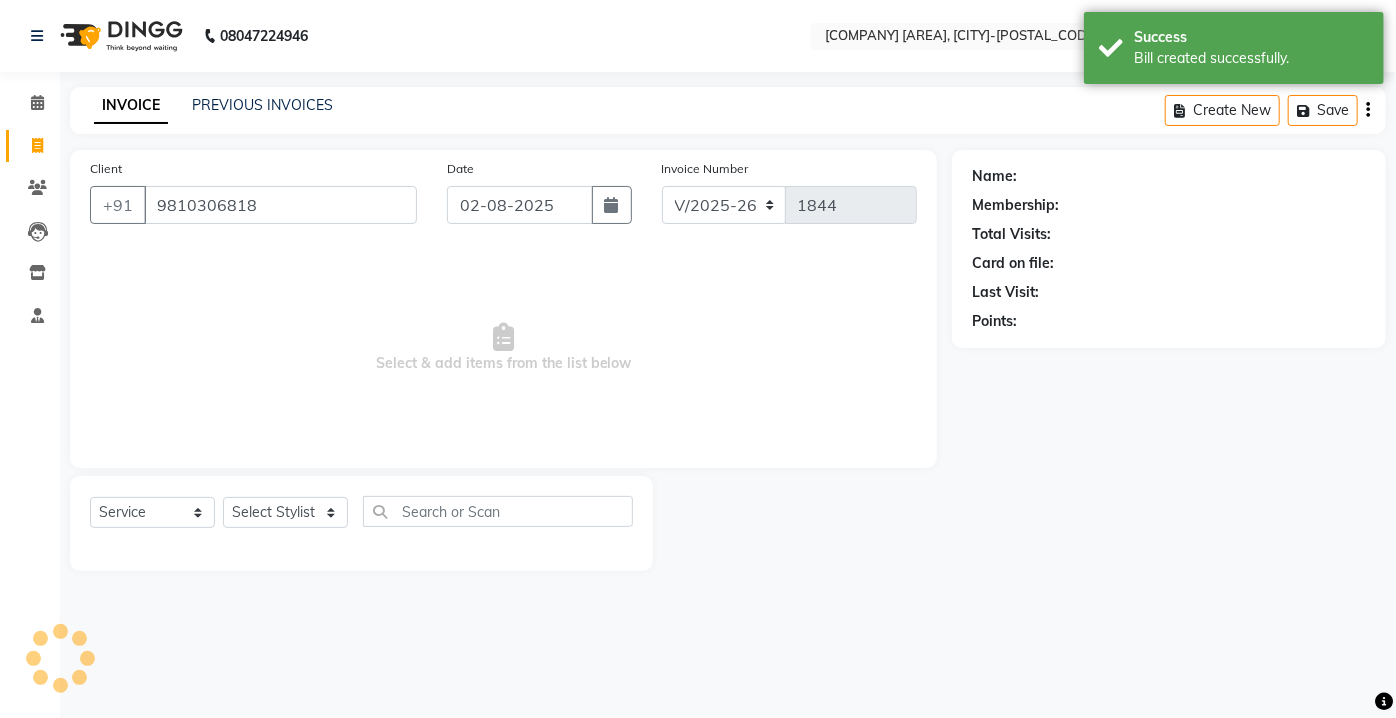 type on "9810306818" 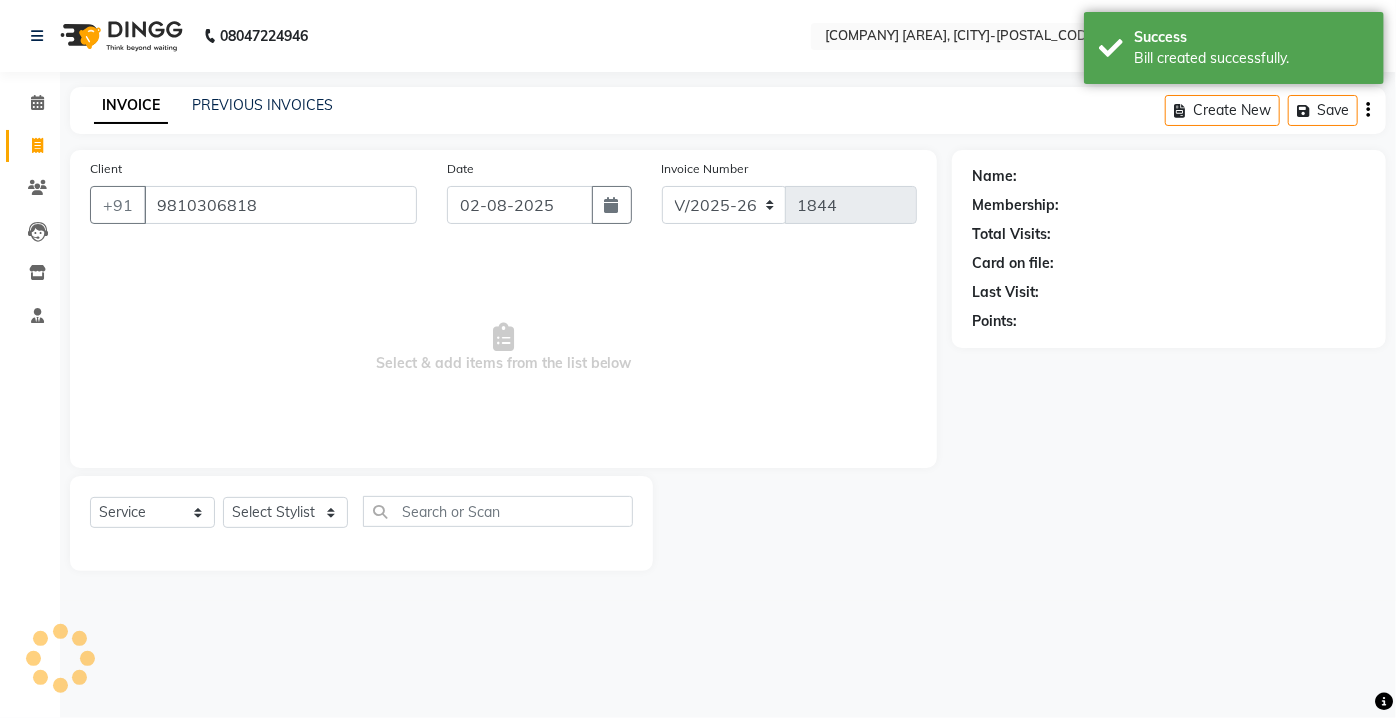 select on "1: Object" 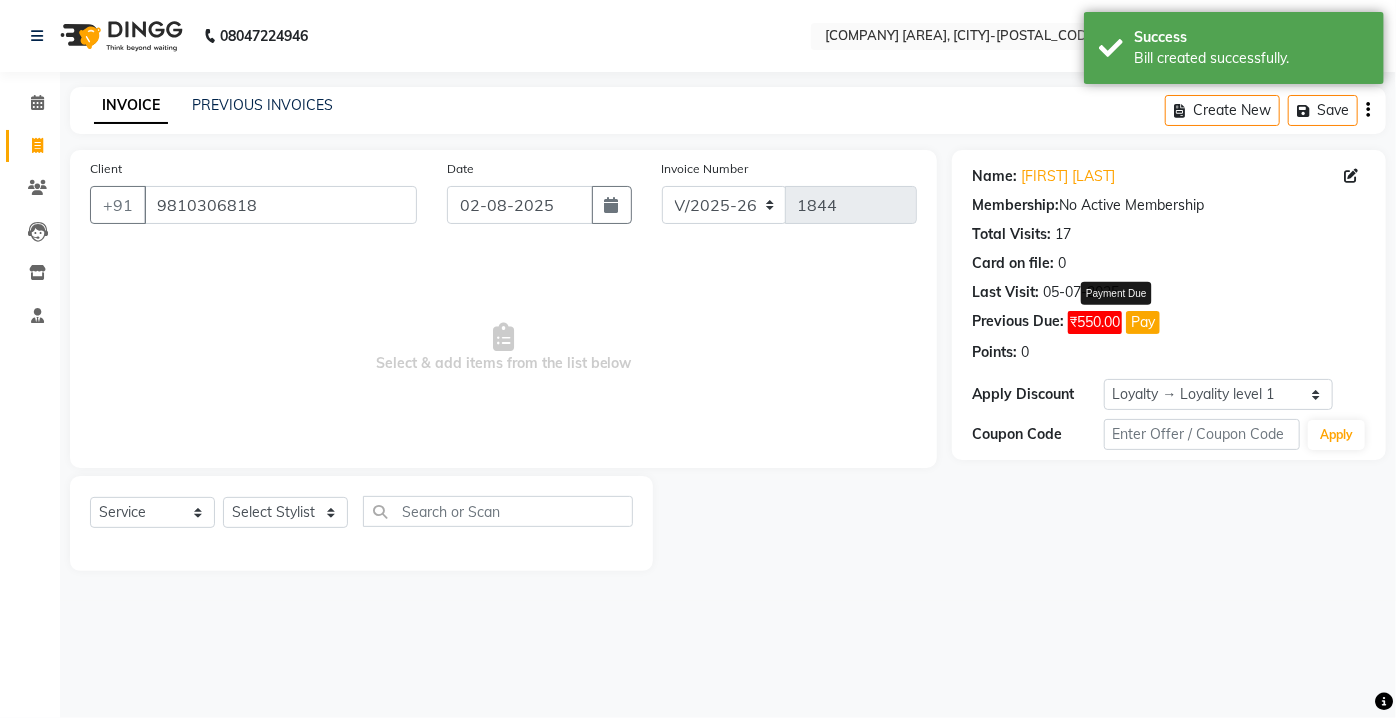 click on "Pay" 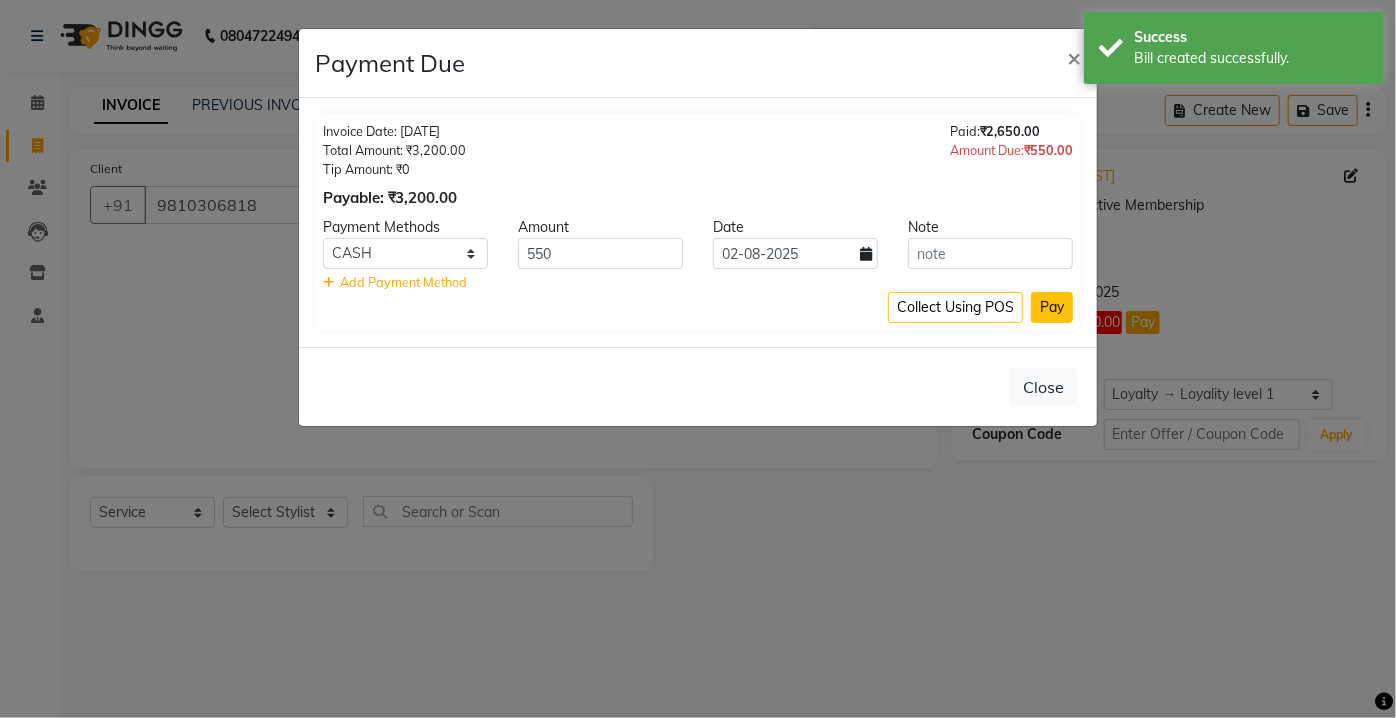 click on "Pay" 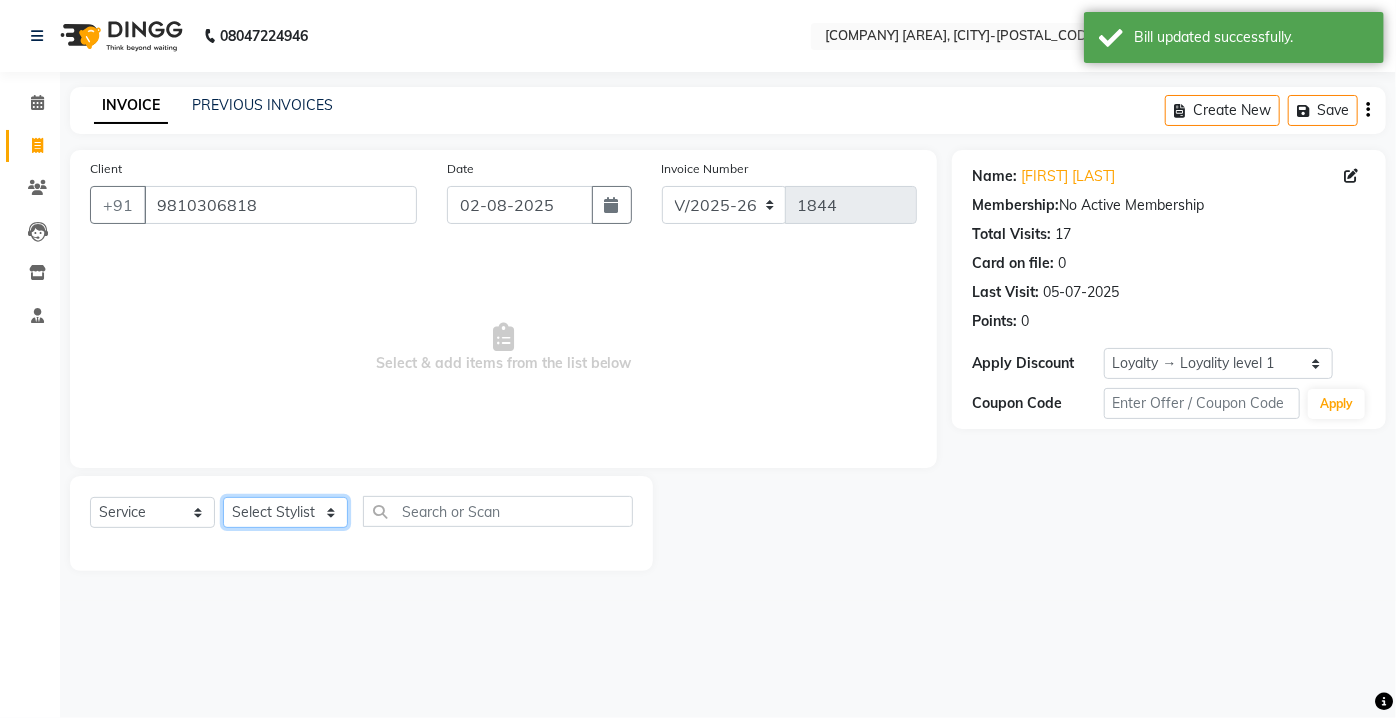 click on "Select Stylist Aarti Asif AZIZA BOBBY CHARMAYNE CHARMS DR. POOJA MITTAL HINA HUSSAN NOSHAD RANI RAVI SOOD  SAKSHI SANTOSH SAPNA TABBASUM" 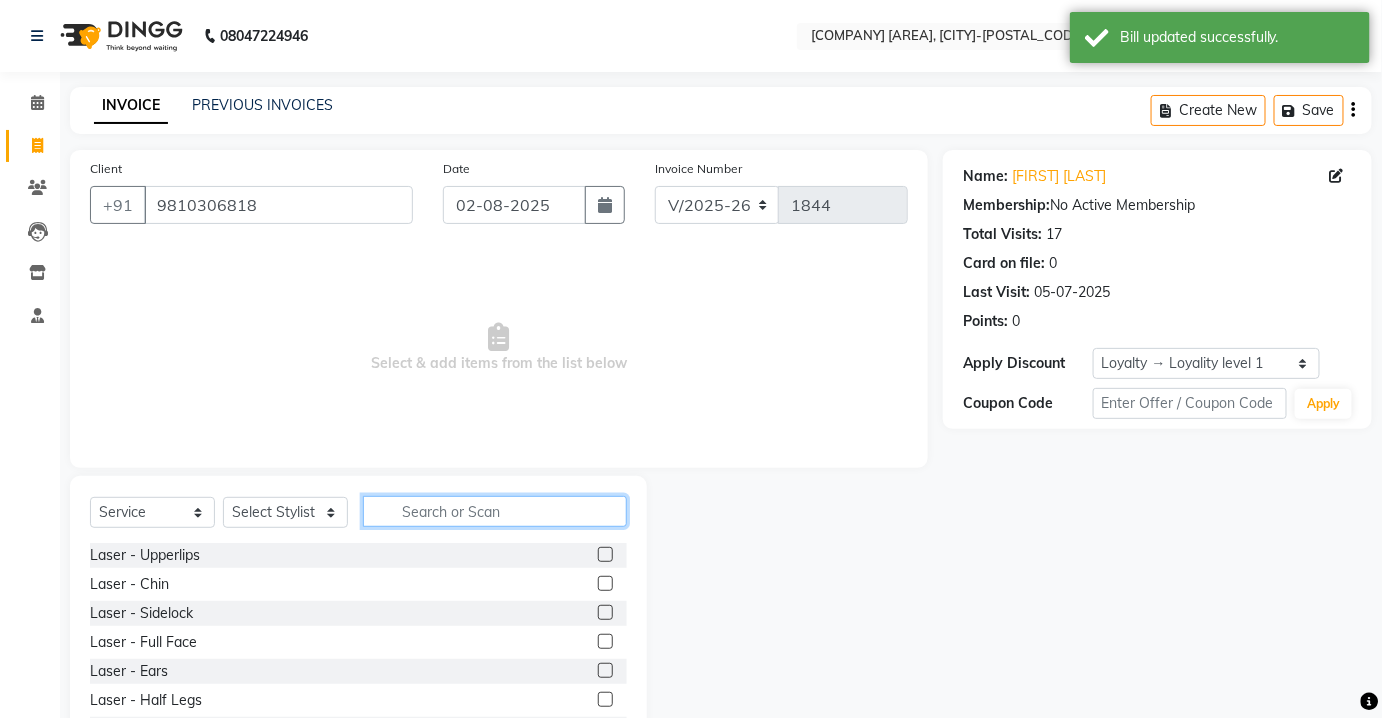 click 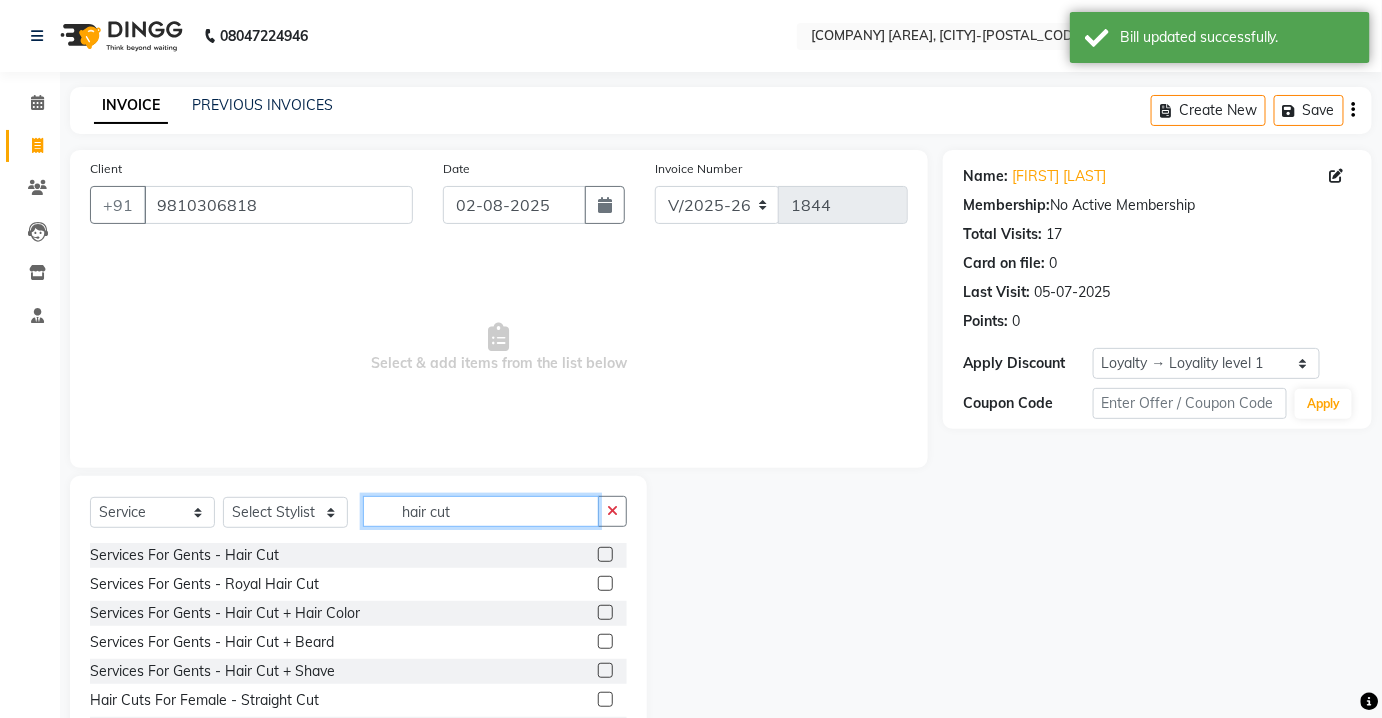 type on "hair cut" 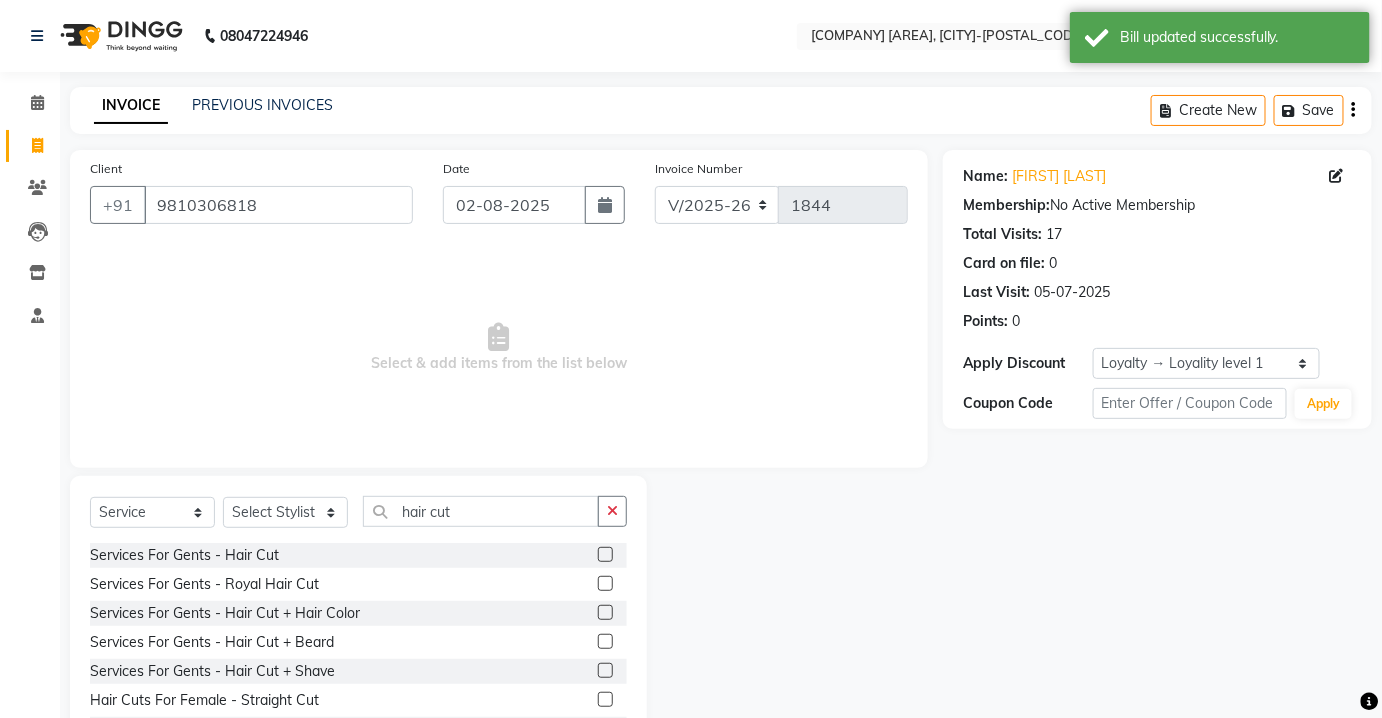 click 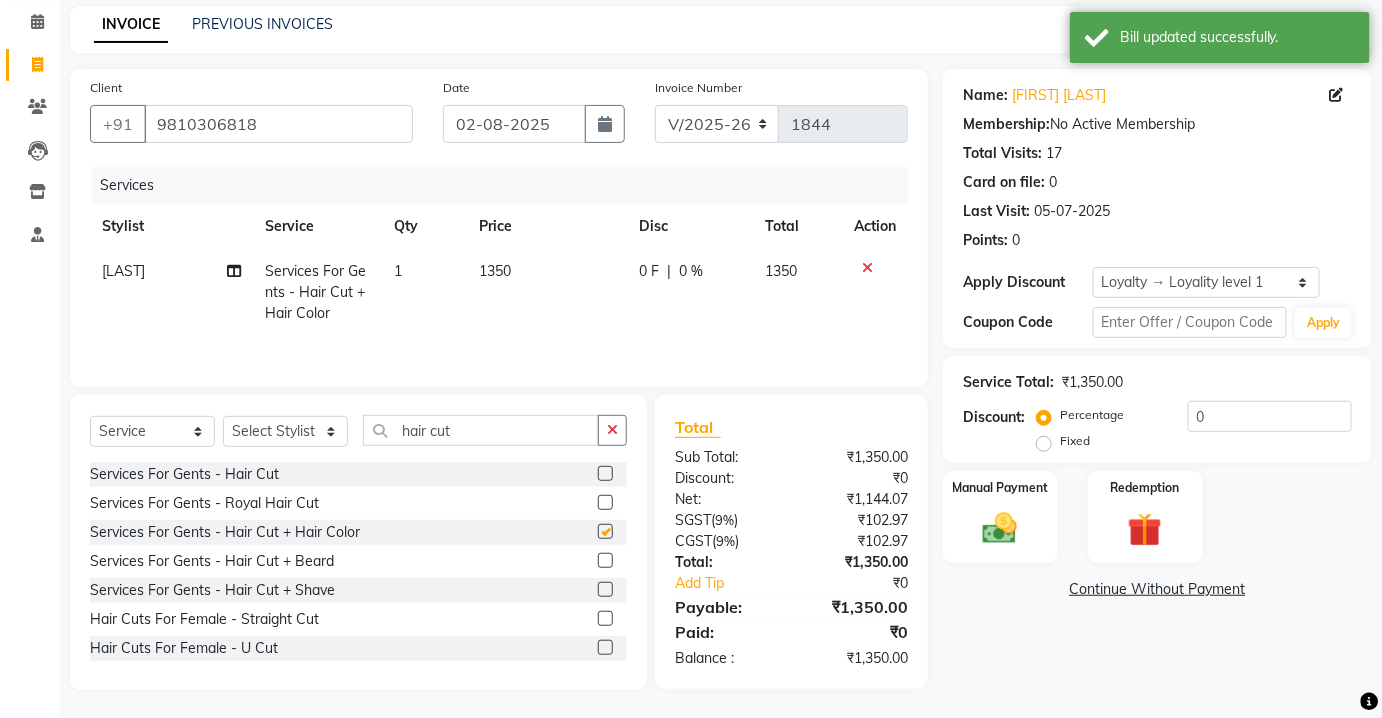 checkbox on "false" 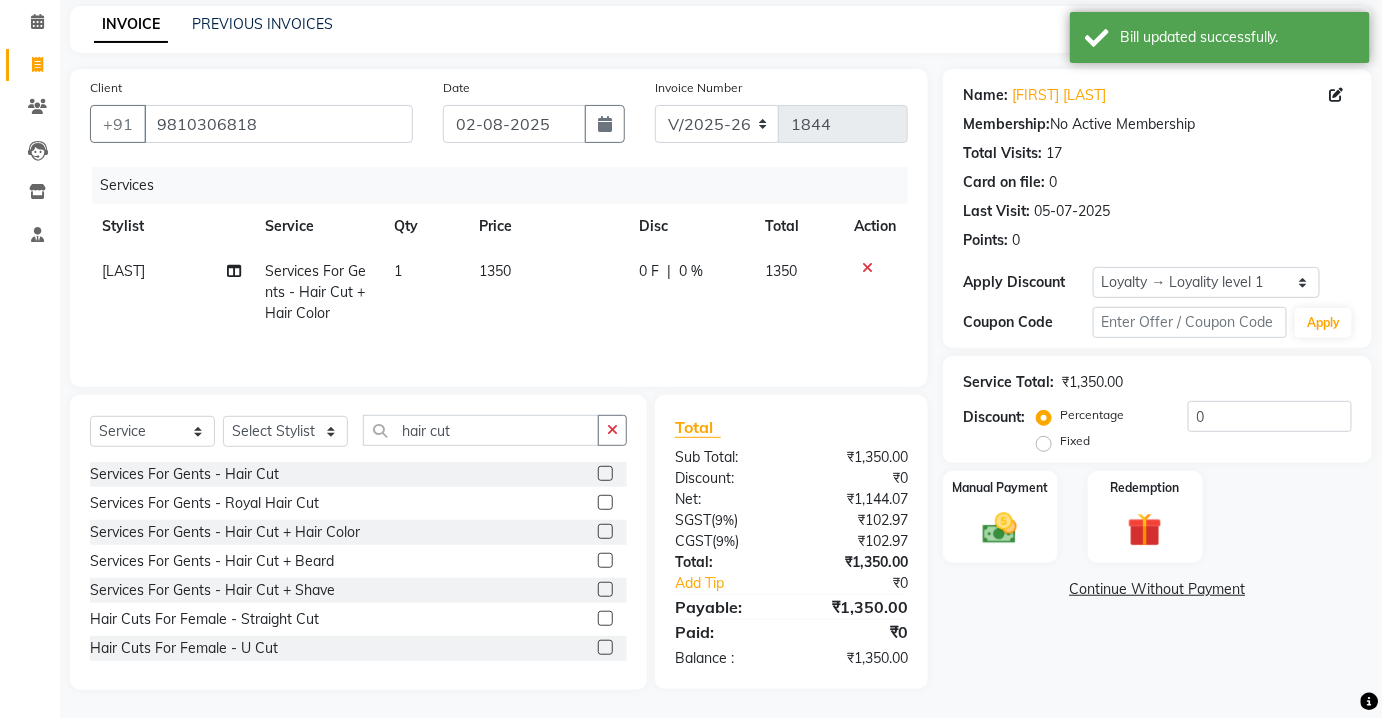 scroll, scrollTop: 82, scrollLeft: 0, axis: vertical 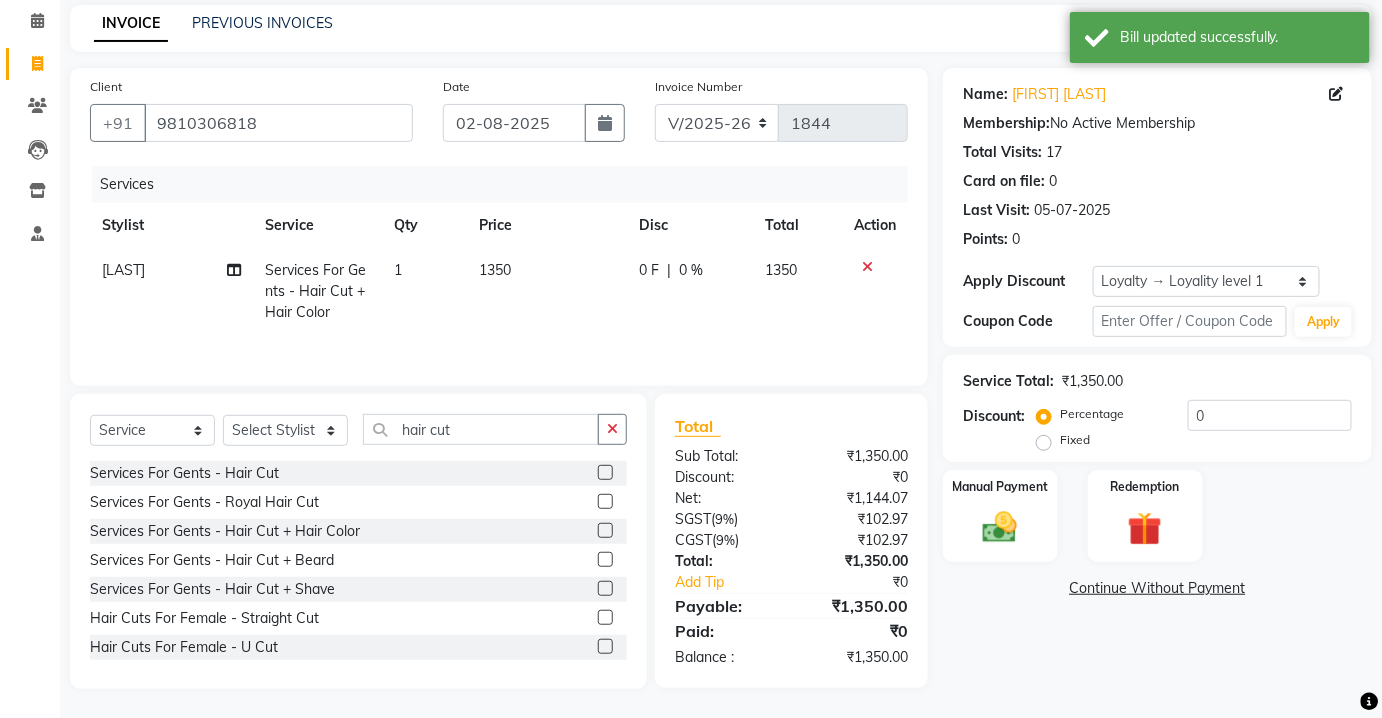 click on "Select  Service  Product  Membership  Package Voucher Prepaid Gift Card  Select Stylist Aarti Asif AZIZA BOBBY CHARMAYNE CHARMS DR. [LAST] HINA HUSSAN NOSHAD RANI RAVI SOOD  SAKSHI SANTOSH SAPNA TABBASUM hair cut Services For Gents  -  Hair Cut  Services For Gents  -  Royal Hair Cut  Services For Gents - Hair Cut + Hair Color  Services For Gents  -  Hair Cut + Beard  Services For Gents  -  Hair Cut + Shave  Hair Cuts For Female  -  Straight Cut  Hair Cuts For Female  -  U Cut  Hair Cuts For Female  -  Hair Designing Cut  Hair Cuts For Female  -  Hair Cut By Master  Hair Cuts For Female  -  Hair Designing Cut + Head Wash" 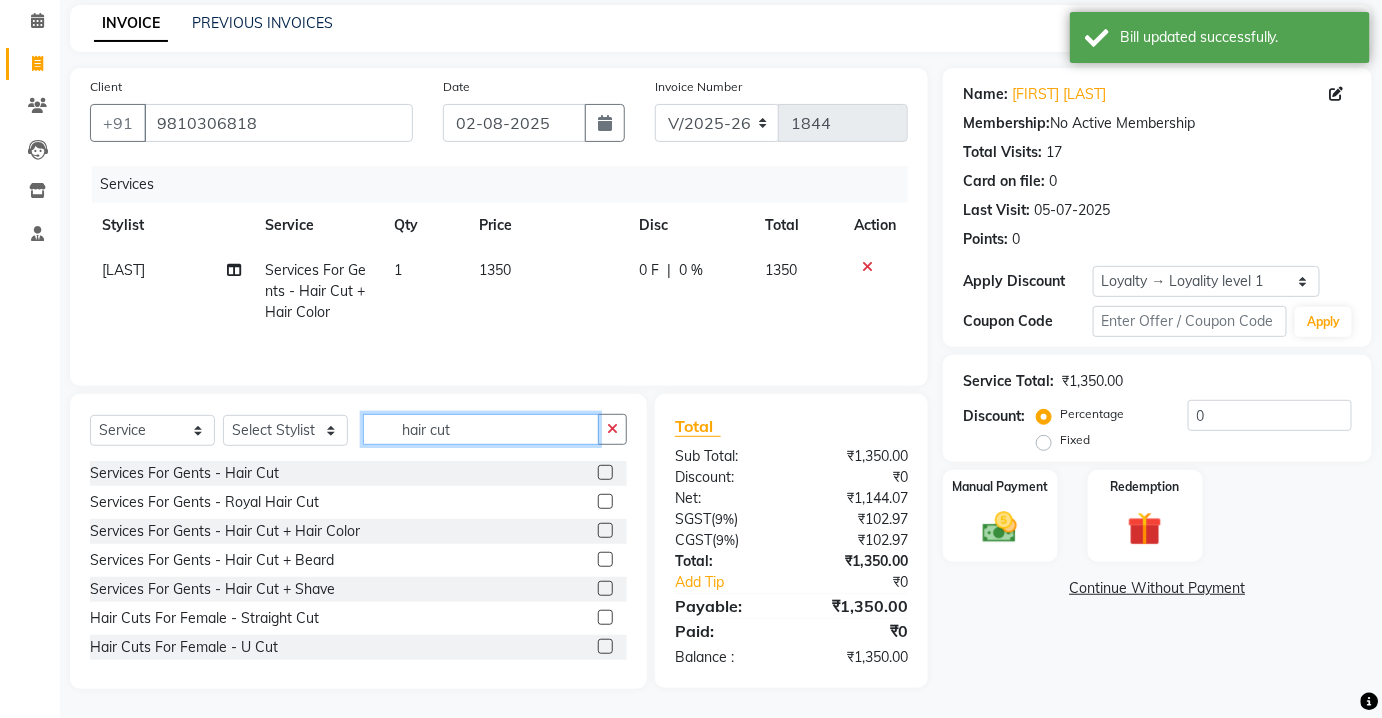click on "hair cut" 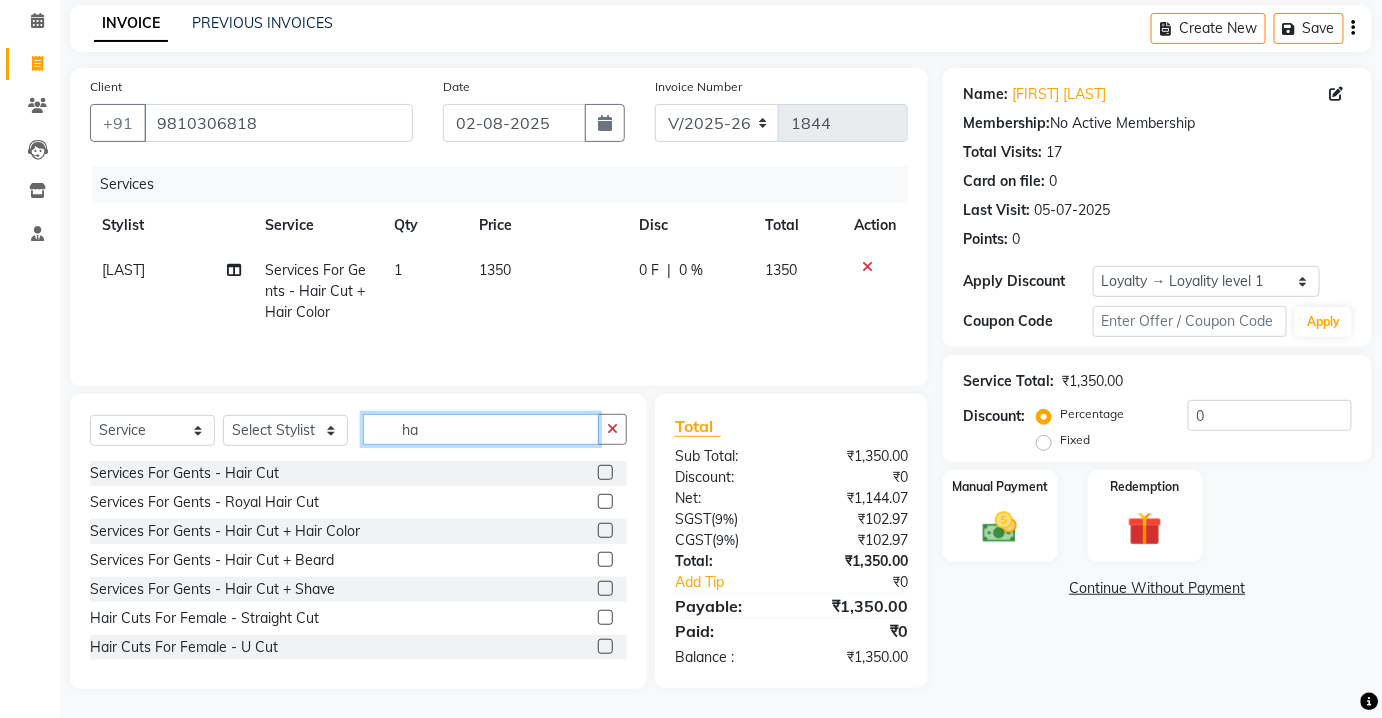 type on "h" 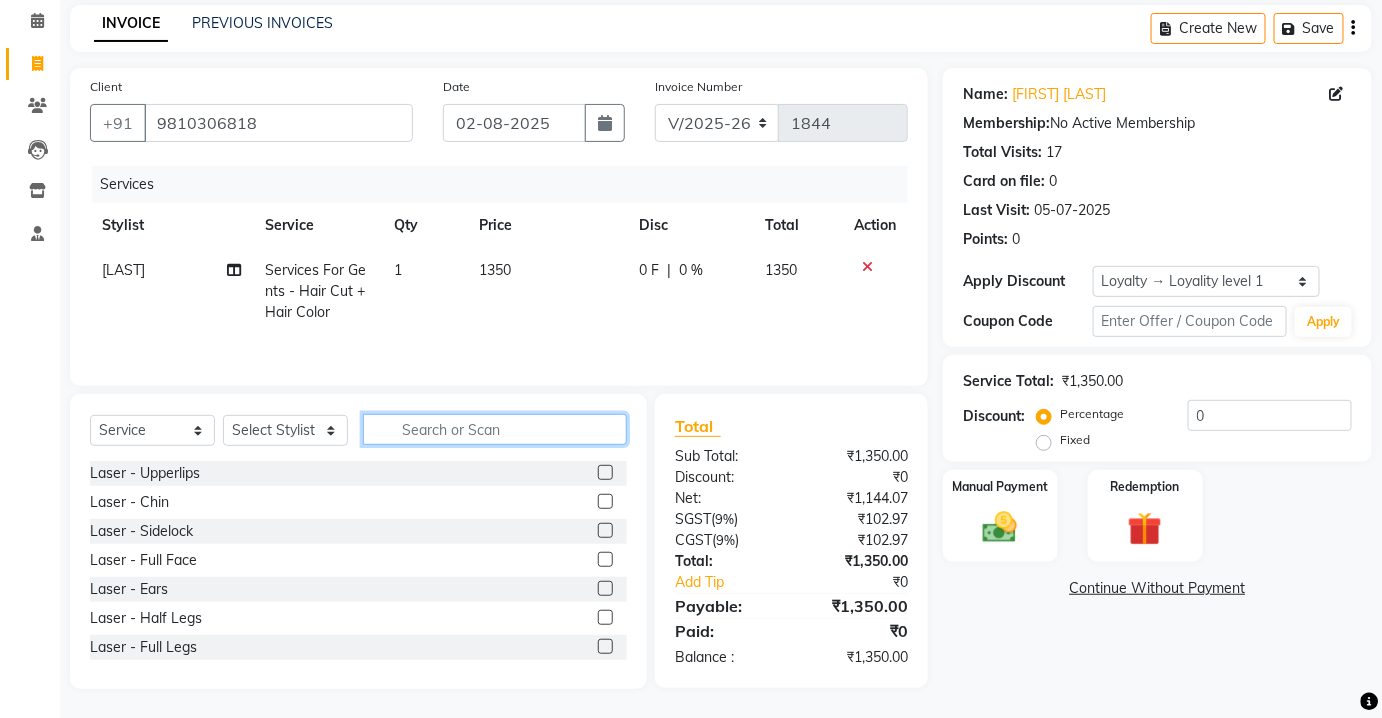 type 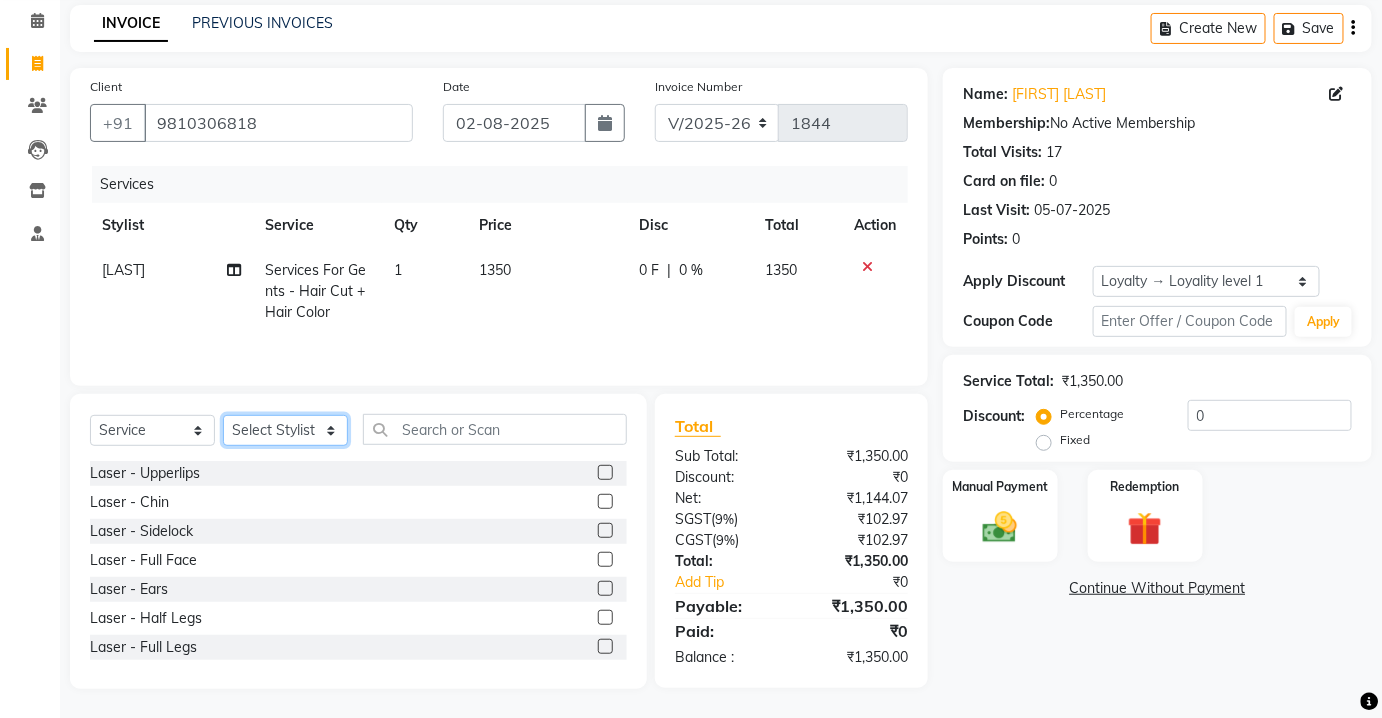 click on "Select Stylist Aarti Asif AZIZA BOBBY CHARMAYNE CHARMS DR. POOJA MITTAL HINA HUSSAN NOSHAD RANI RAVI SOOD  SAKSHI SANTOSH SAPNA TABBASUM" 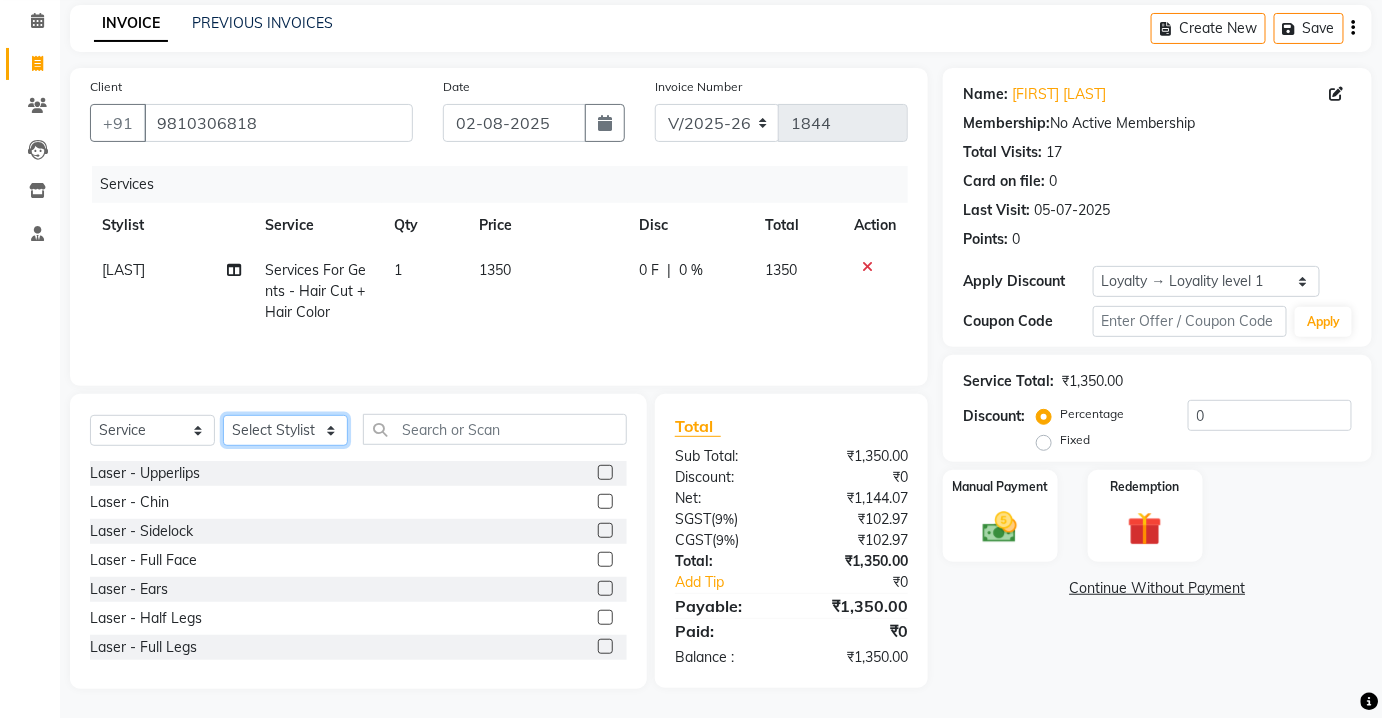 click on "Select Stylist Aarti Asif AZIZA BOBBY CHARMAYNE CHARMS DR. POOJA MITTAL HINA HUSSAN NOSHAD RANI RAVI SOOD  SAKSHI SANTOSH SAPNA TABBASUM" 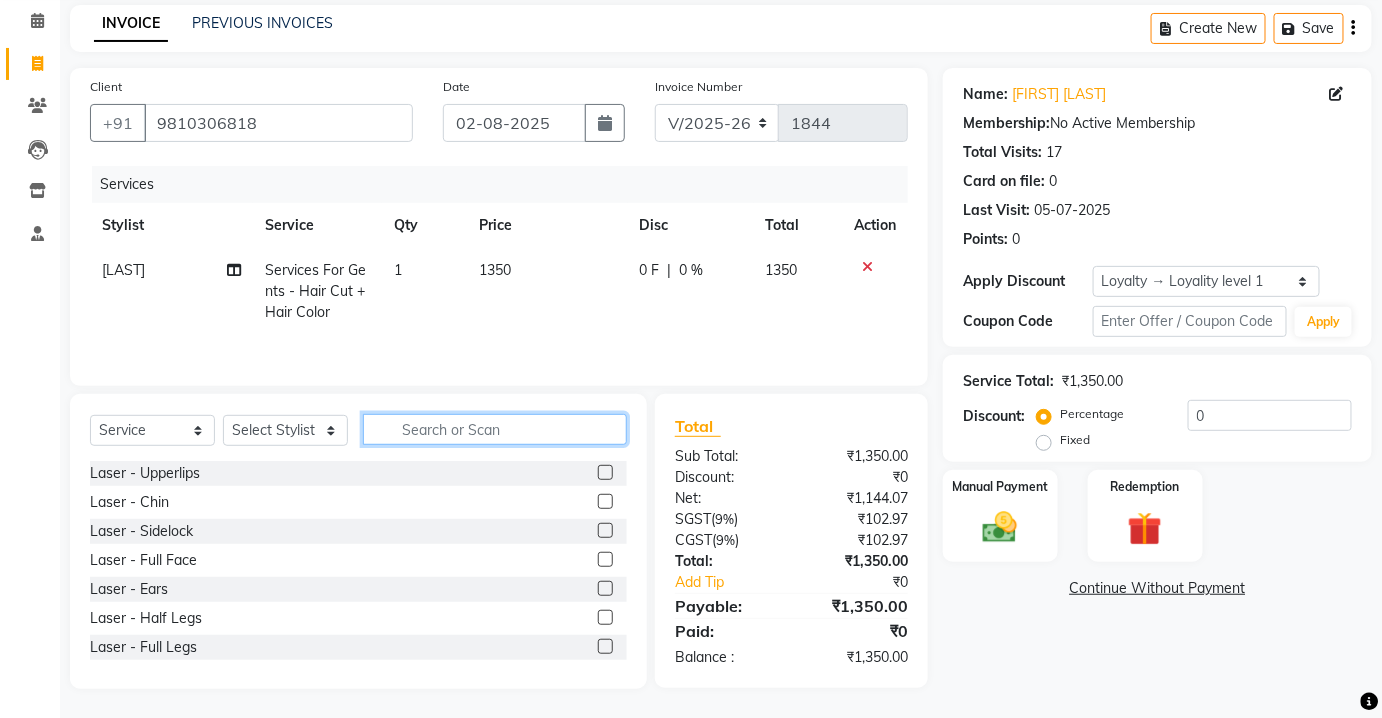 click 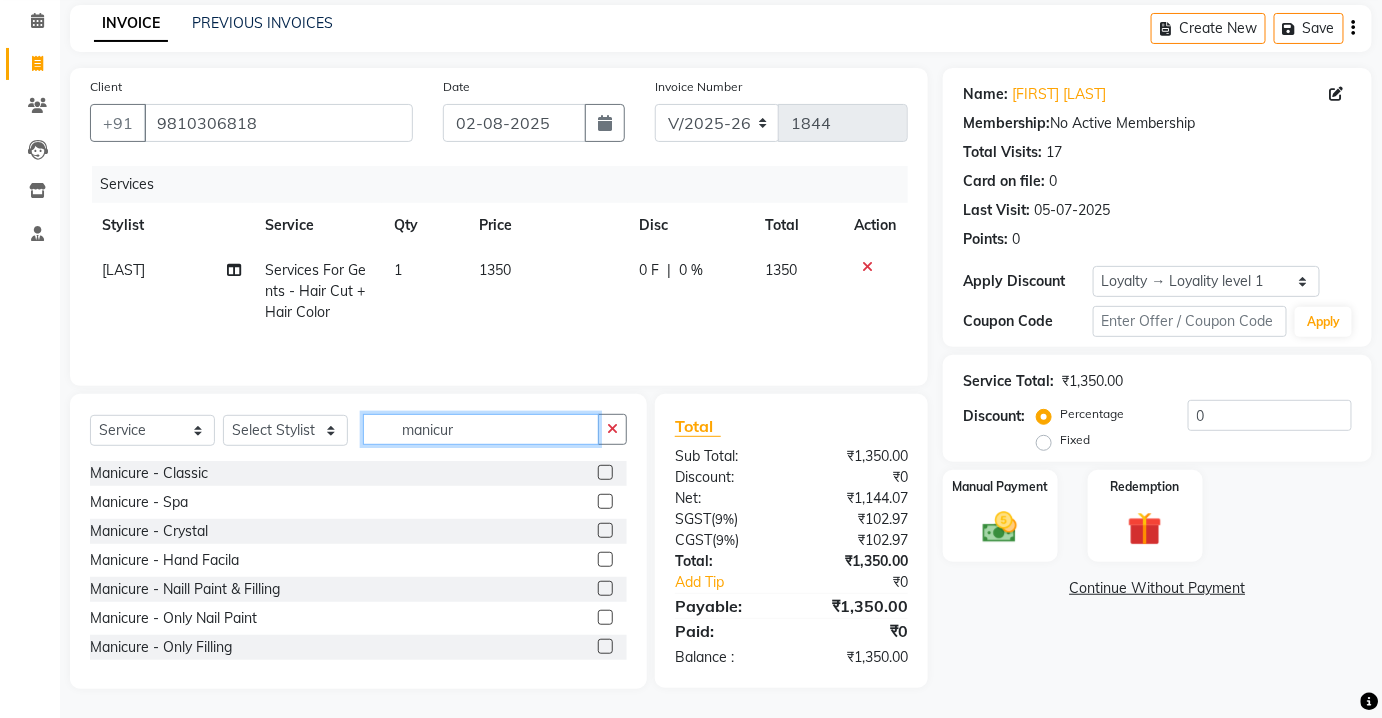 type on "manicur" 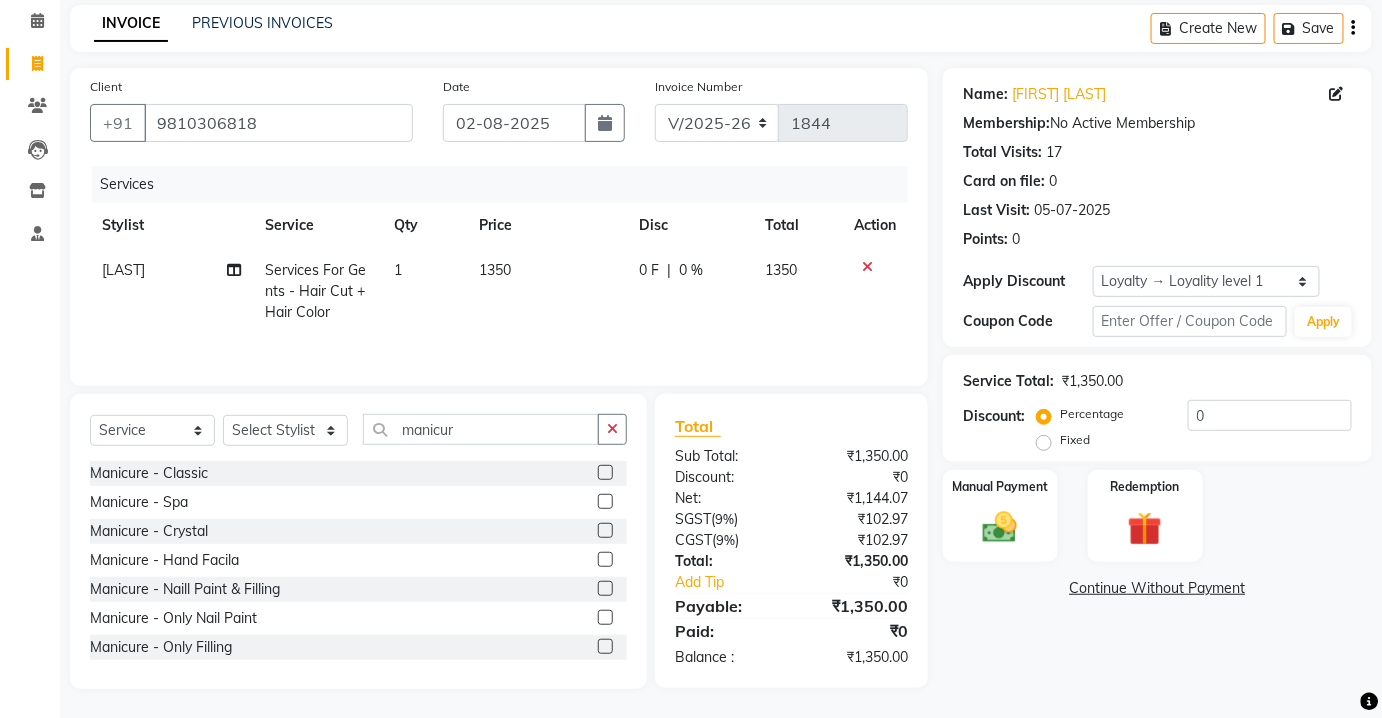 click 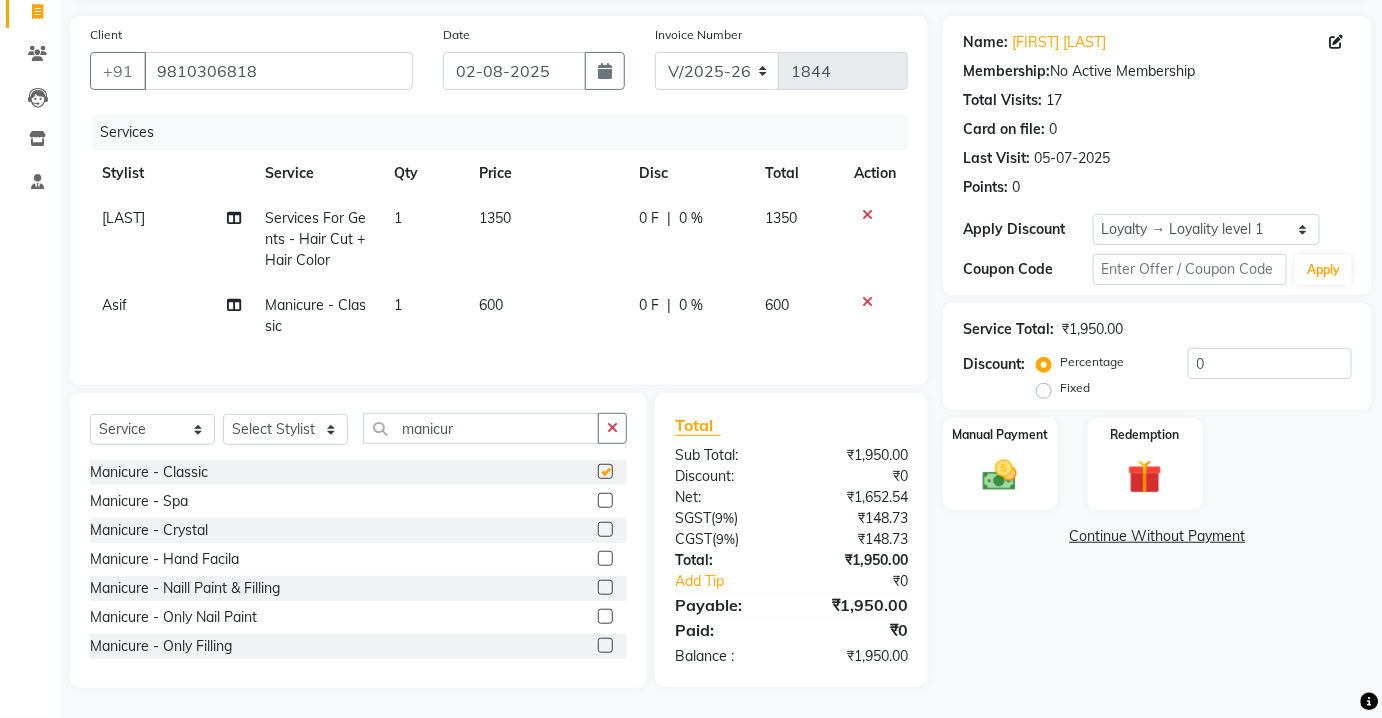 checkbox on "false" 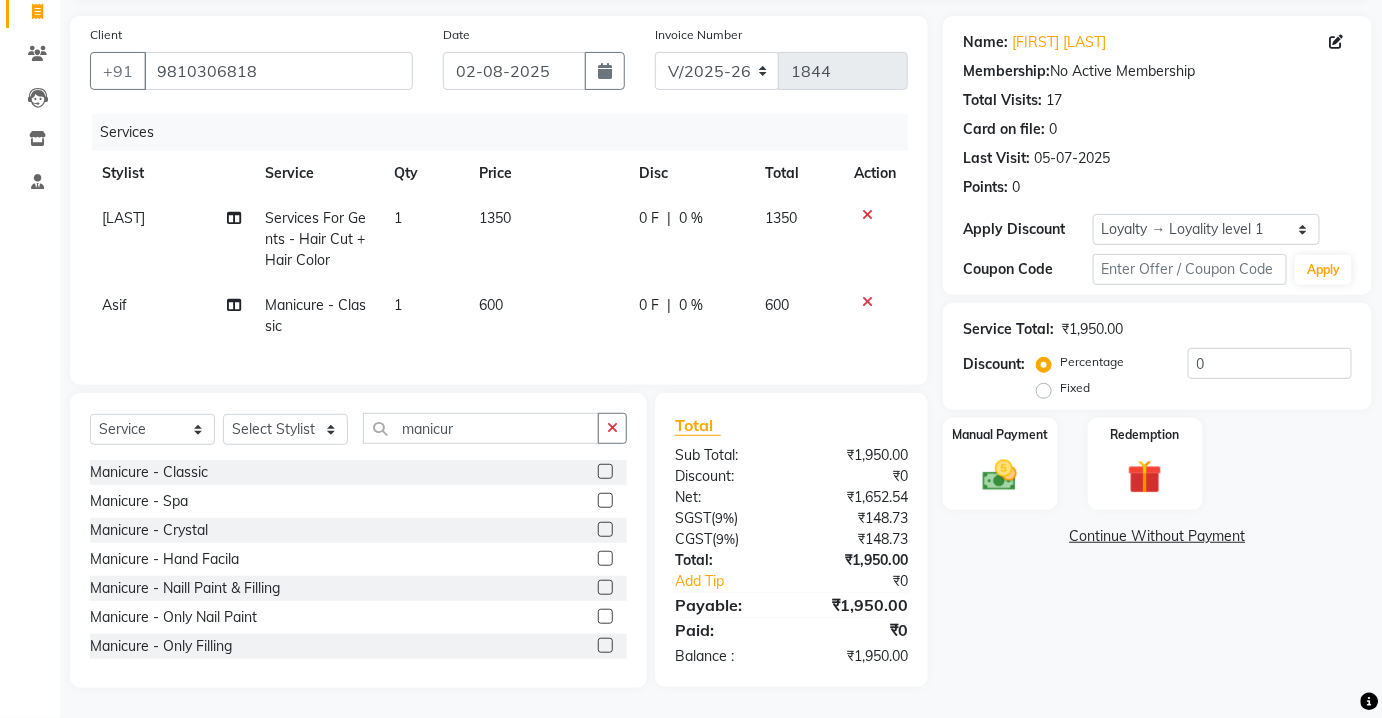 click on "600" 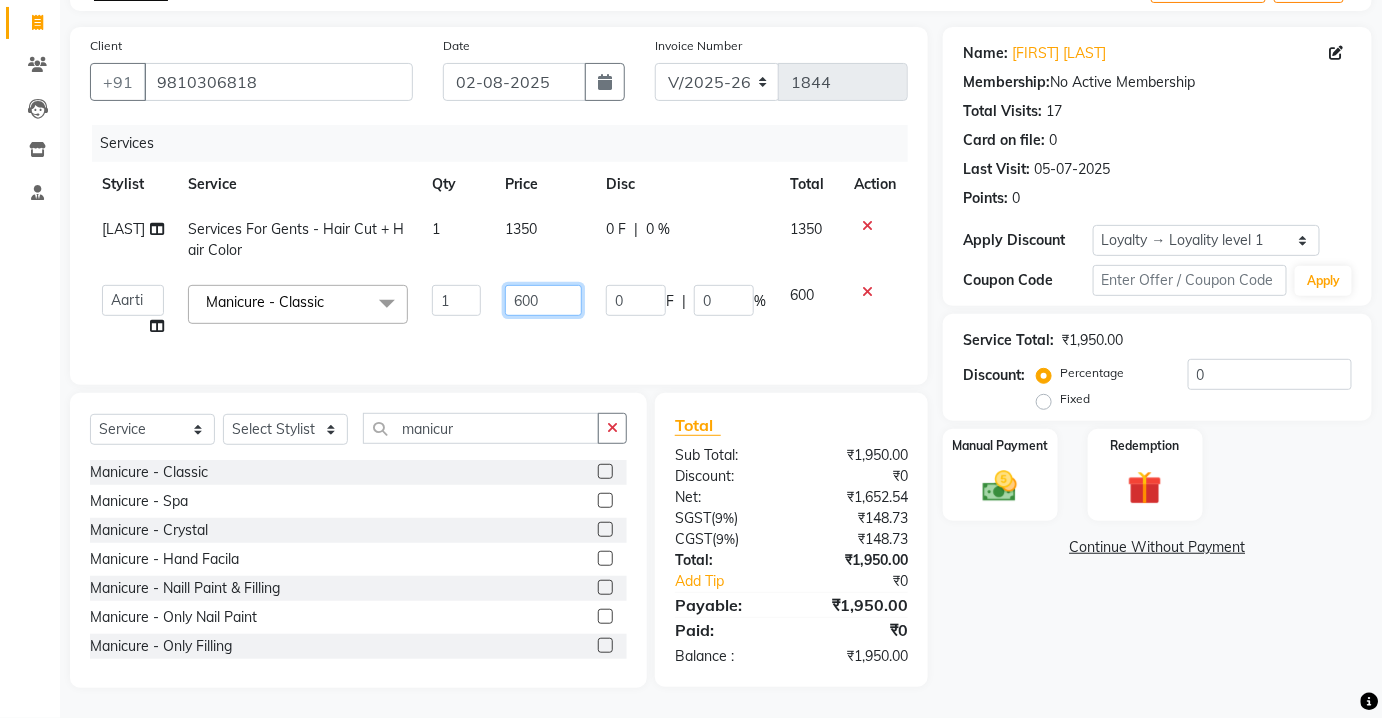 click on "600" 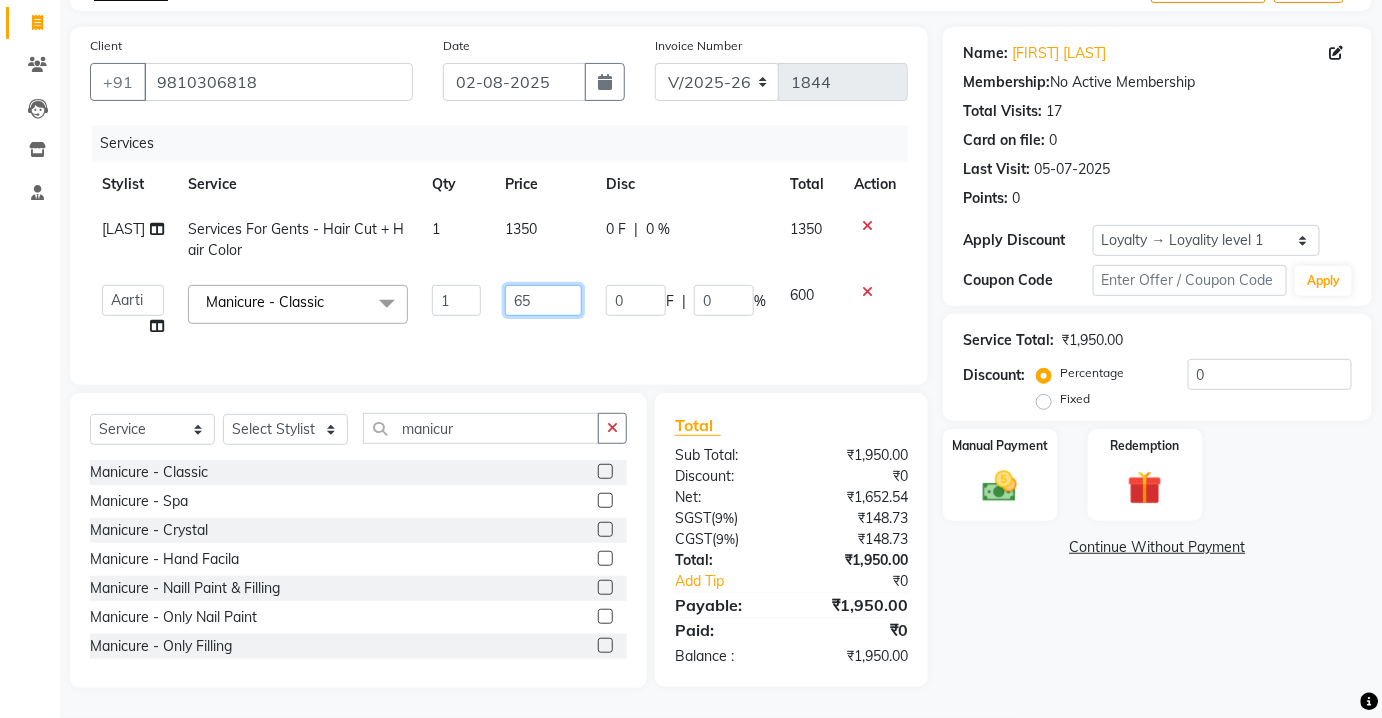 type on "650" 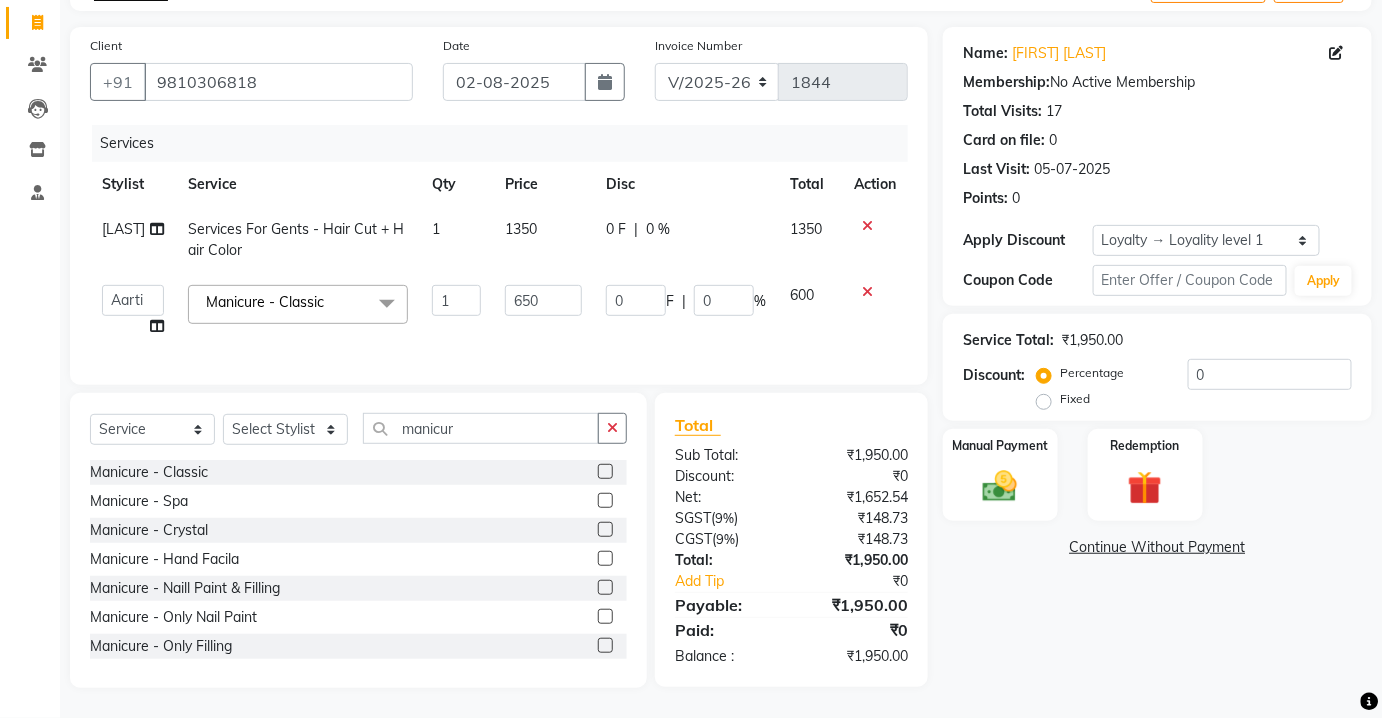 click on "Services Stylist Service Qty Price Disc Total Action HUSSAN Services For Gents - Hair Cut + Hair Color 1 1350 0 F | 0 % 1350  Aarti   Asif   AZIZA   BOBBY   CHARMAYNE   CHARMS   DR. [LAST]   HINA   HUSSAN   NOSHAD   RANI   RAVI SOOD    SAKSHI   SANTOSH   SAPNA   TABBASUM  Manicure  -  Classic  x Laser  -  Upperlips  Laser  -  Chin  Laser  -  Sidelock  Laser  -  Full Face  Laser  -  Ears  Laser  -  Half Legs  Laser  -  Full Legs  Laser  -  Arms  Laser  -  Underarm'S  Laser  -  Bikini  Laser  -  Full Body  Facial-  Hydra Facial Classic  Facial - Hydra + DNA  Laser -DNA YOGA  Lases TRT  Face Pack  hair Cruls  Eye Lenses  ADVANCE  M FACIAL  HYDRA LYMPHATIC DRAINAGE  BEARD COLOR  Flowers  HAIR DO  Eye TRT  MD Hydra Facial  CONSULTATION  Hair PRP_  DERMA PLANING  Hair Derma Scalp TRT  FACIAL  SEMI TREATMENT FACIAL  MESO TRT  MESO + DNA   SKIN ASSESTMENT   HAIR ASSESTMENT   IV GLUTATHIONE THRAPY  Permanent Hair Style  -  Biotin  Permanent Hair Style  -  Biotin++  Permanent Hair Style  -  Biotox  Permanent Hair Style  -  Silk Therapy  Permanent Hair Style  -  Keratin Treatment  D TAN  Facial 1" 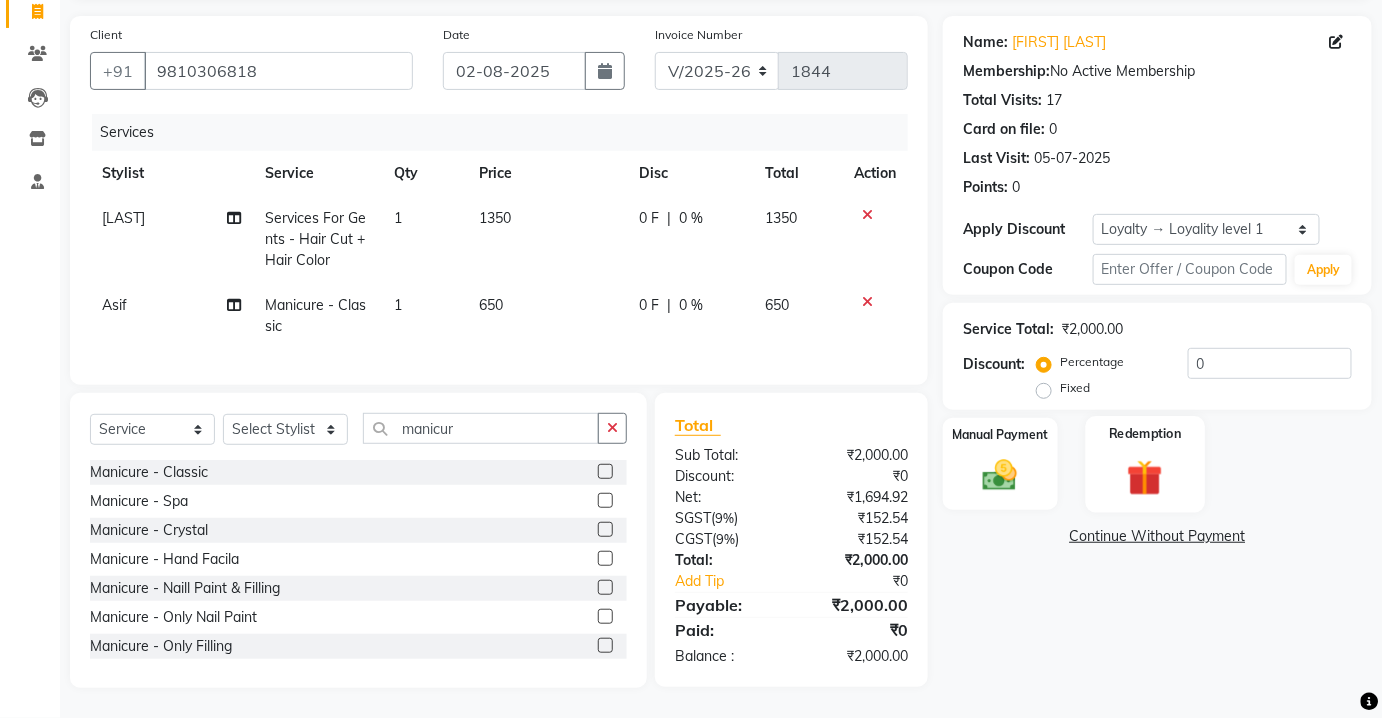 scroll, scrollTop: 146, scrollLeft: 0, axis: vertical 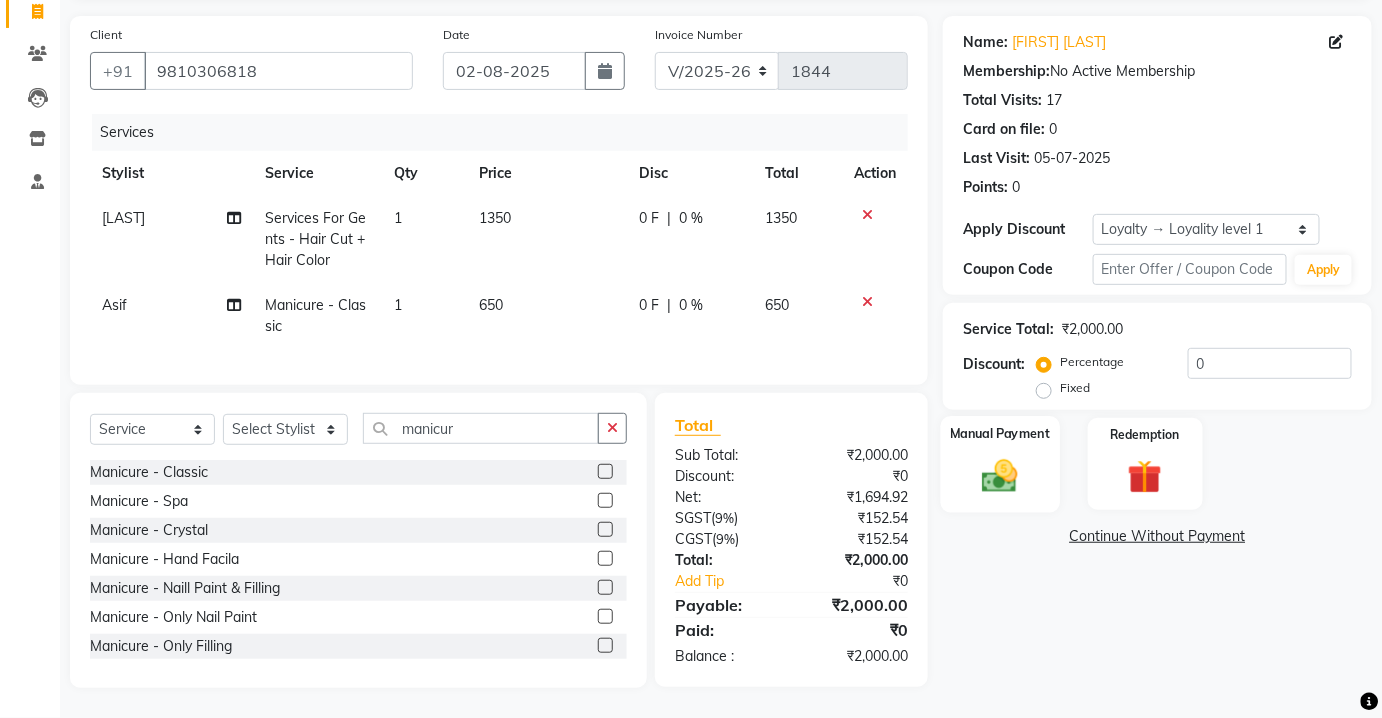 click 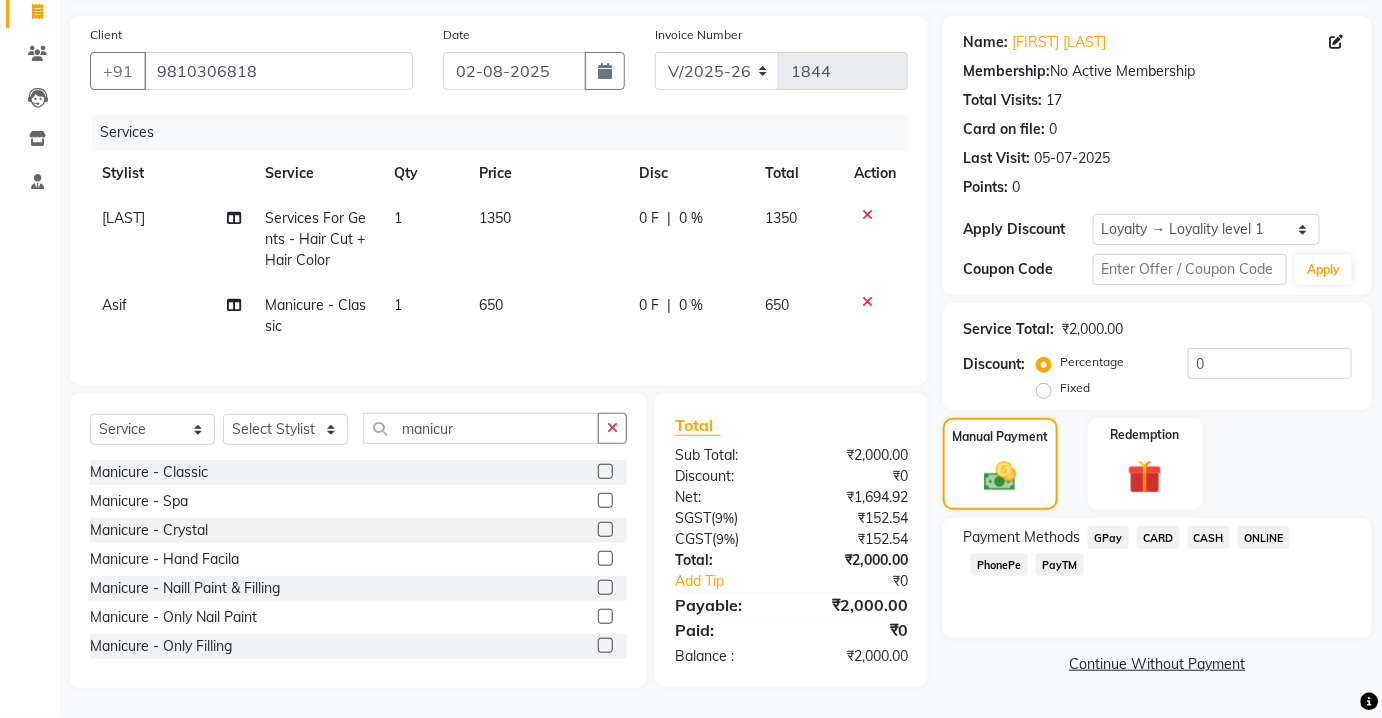 click on "CASH" 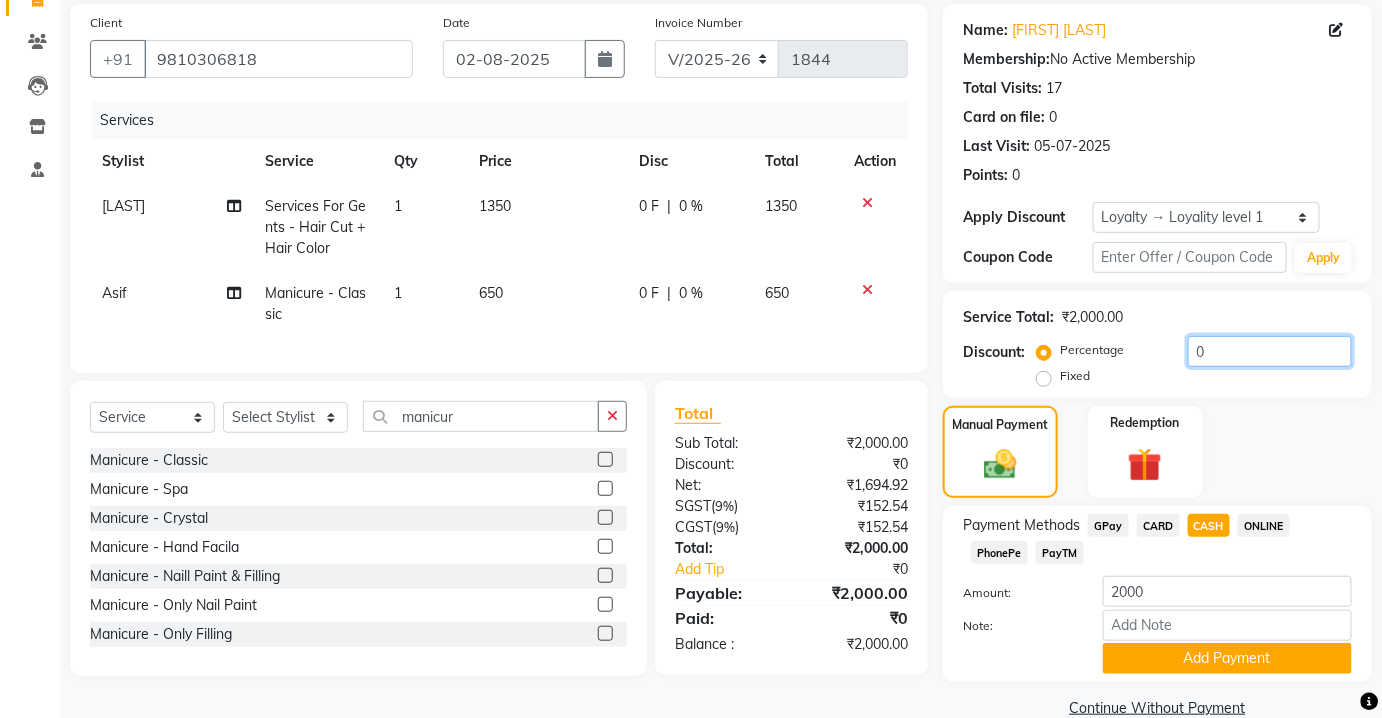 click on "0" 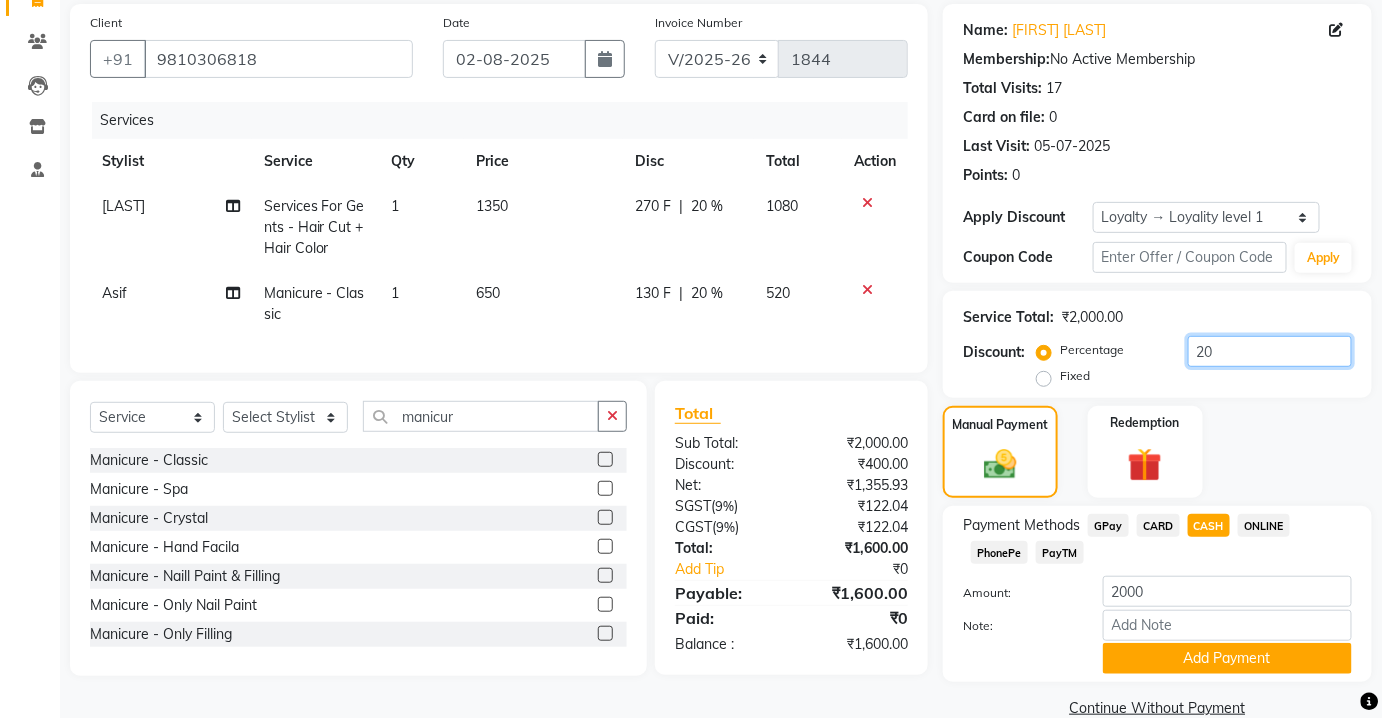 type on "20" 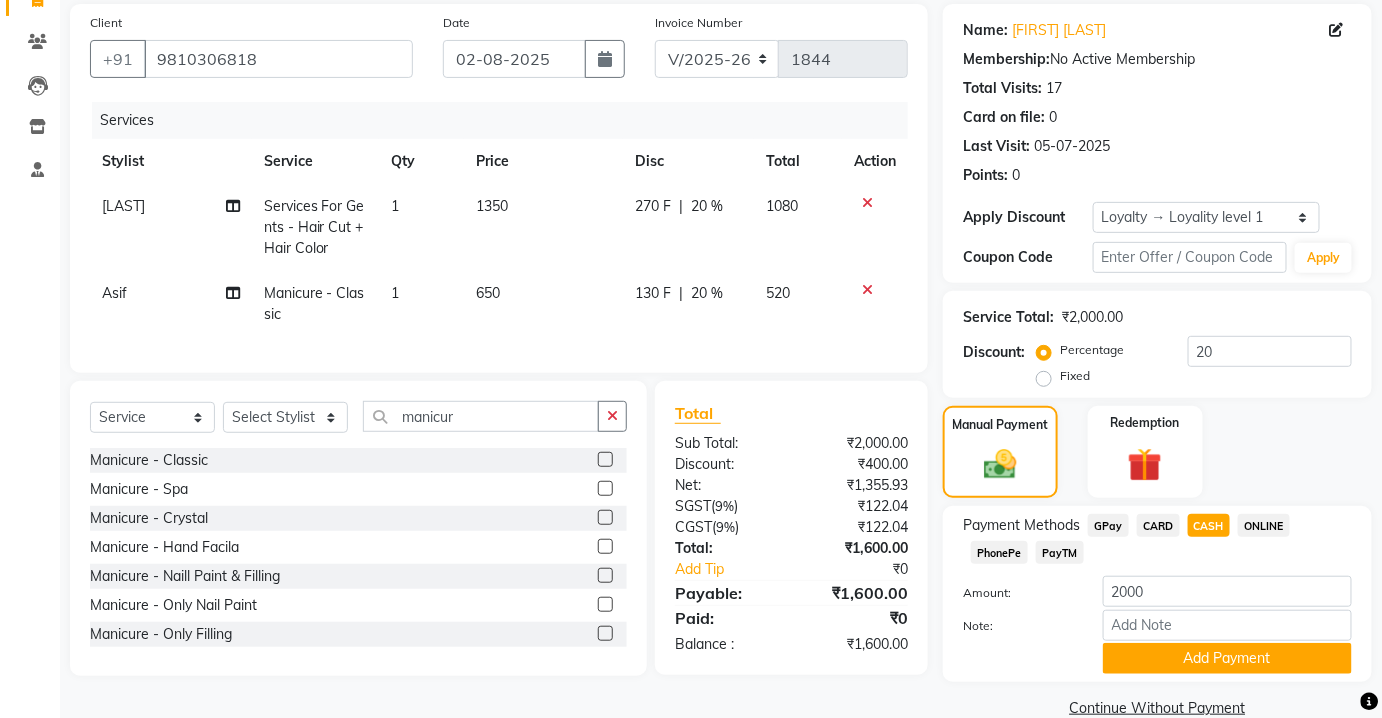 drag, startPoint x: 1136, startPoint y: 521, endPoint x: 1230, endPoint y: 514, distance: 94.26028 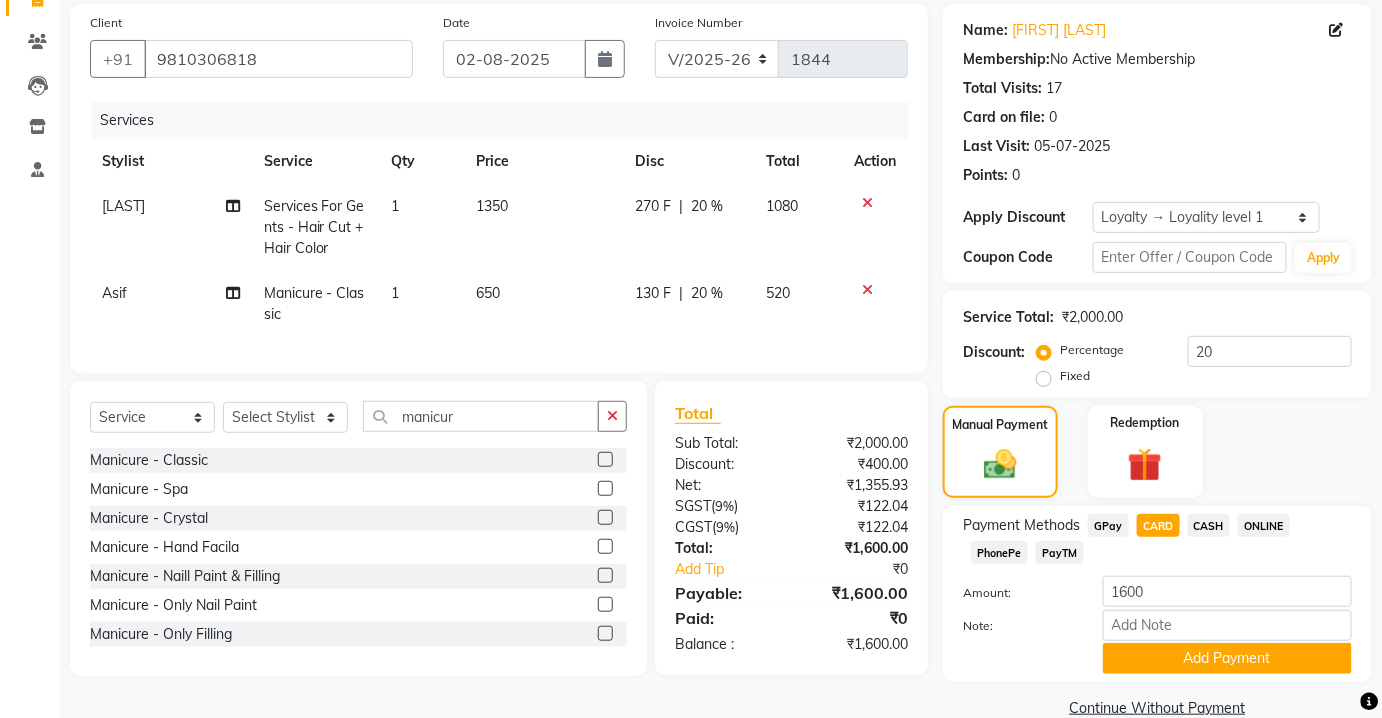 click on "CASH" 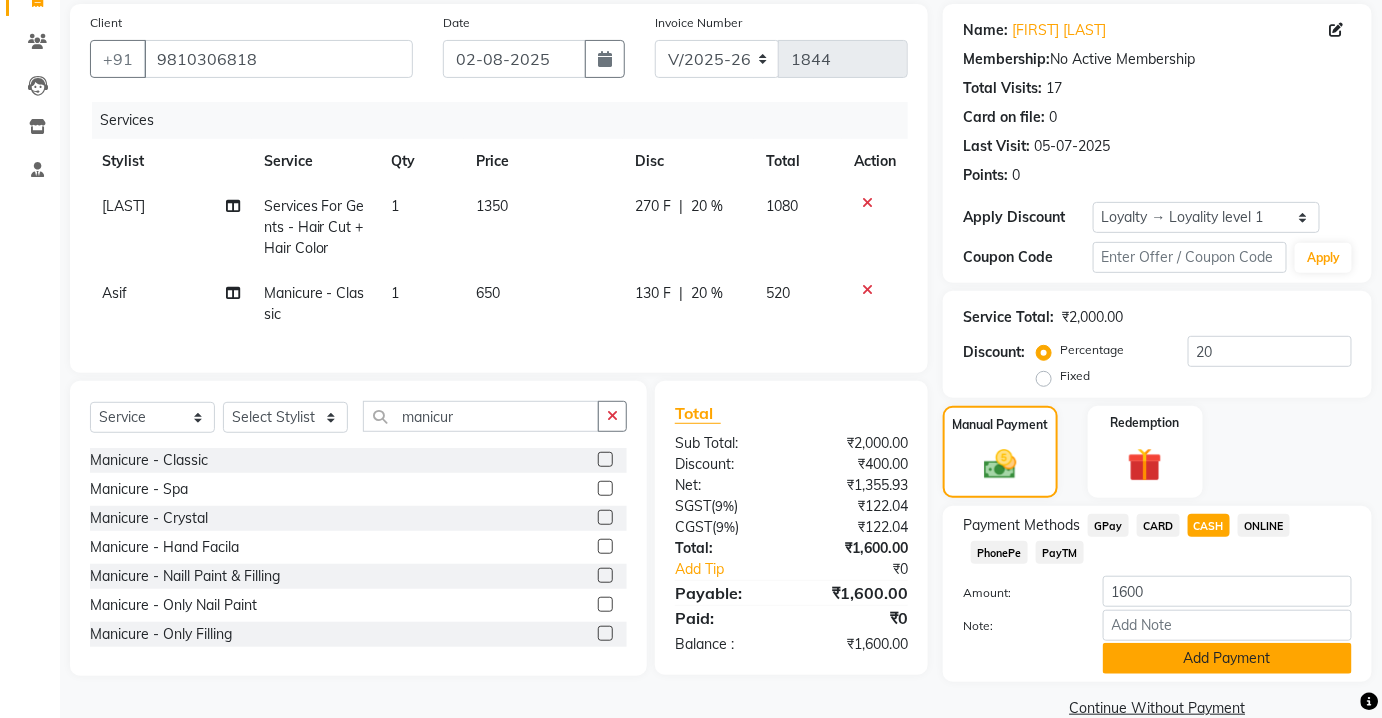 click on "Add Payment" 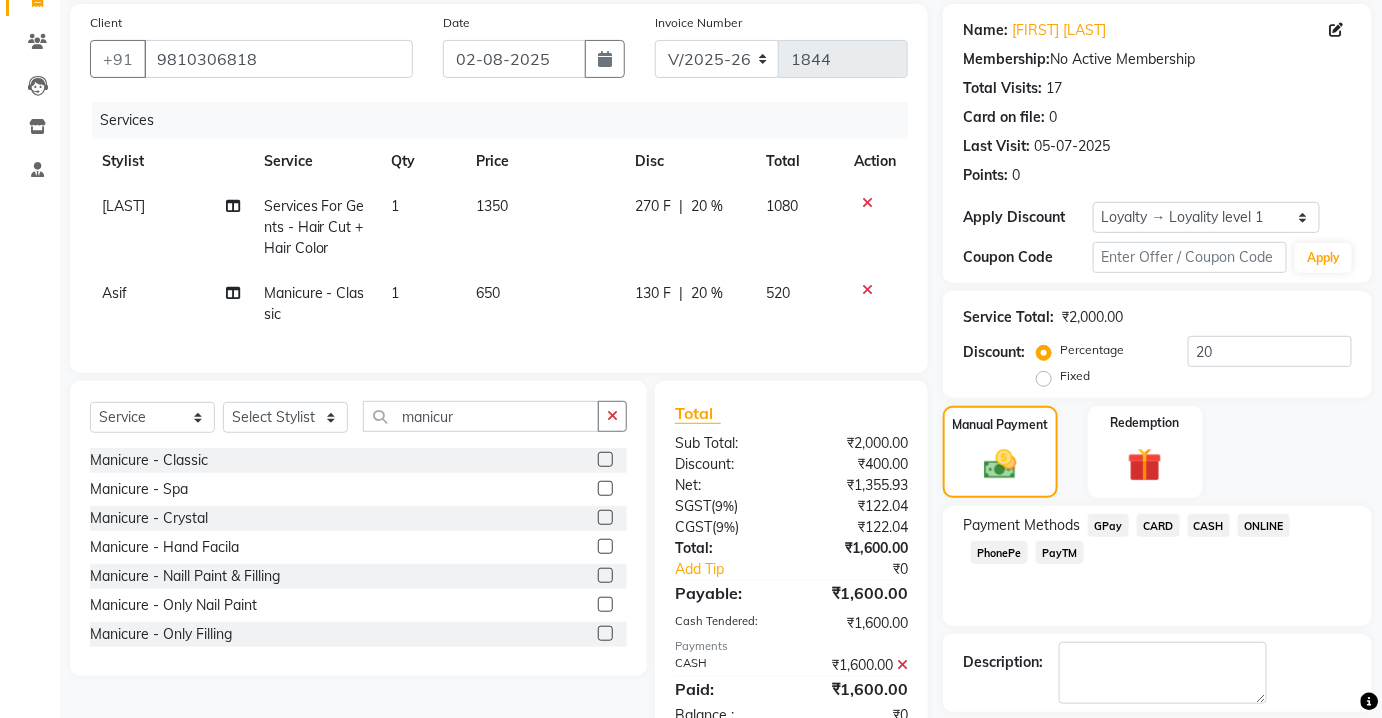 scroll, scrollTop: 336, scrollLeft: 0, axis: vertical 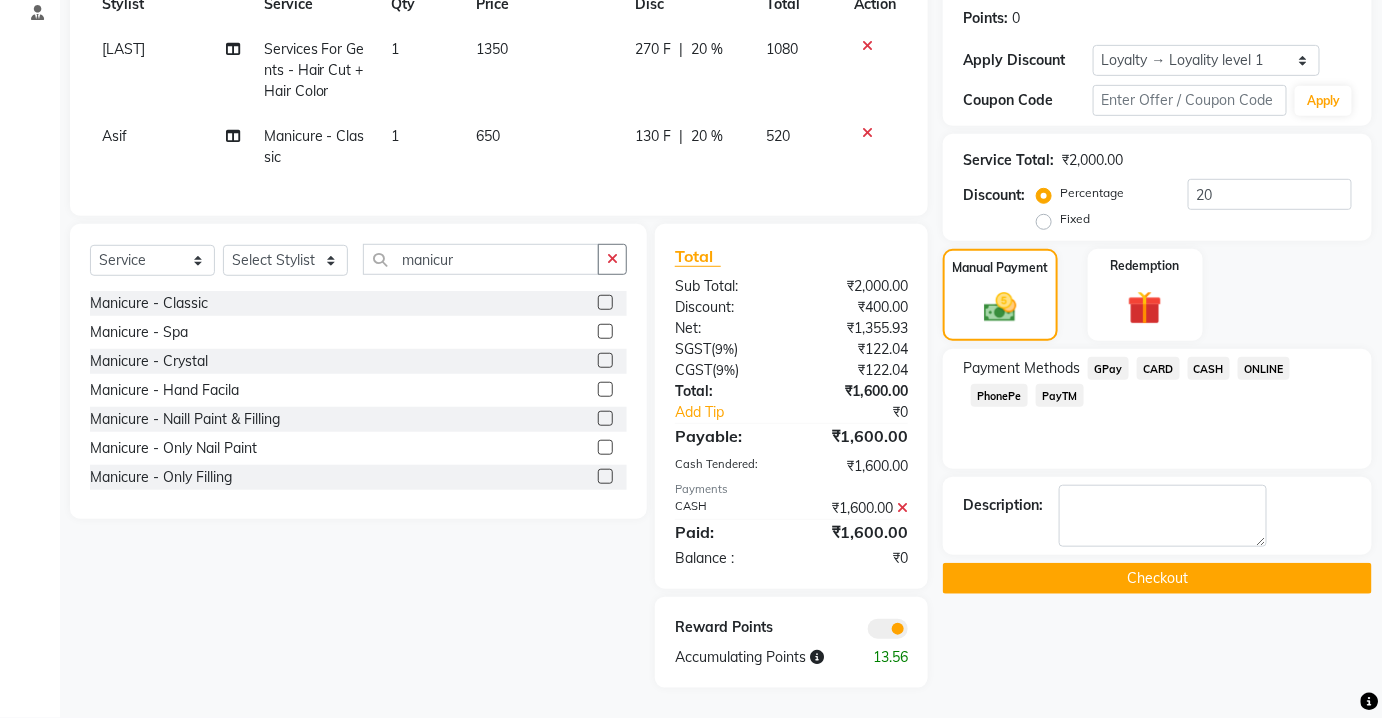 click on "Checkout" 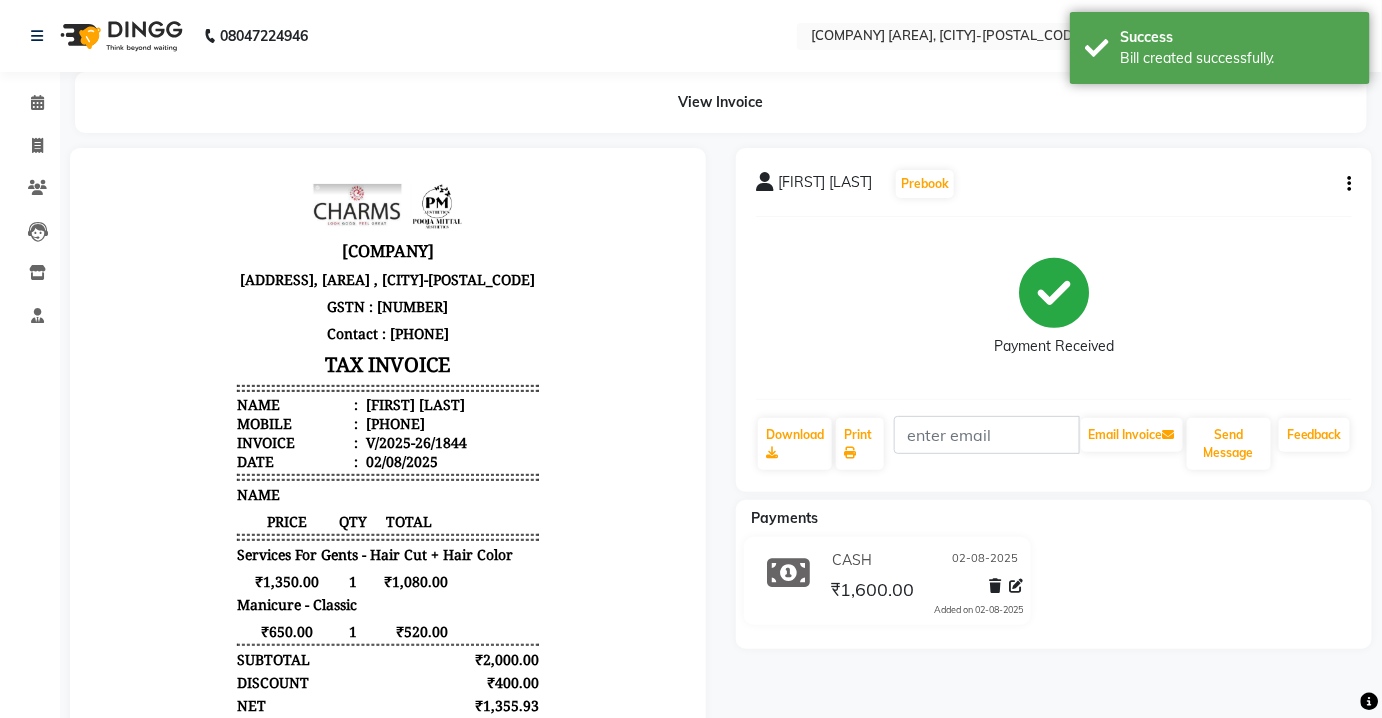 scroll, scrollTop: 0, scrollLeft: 0, axis: both 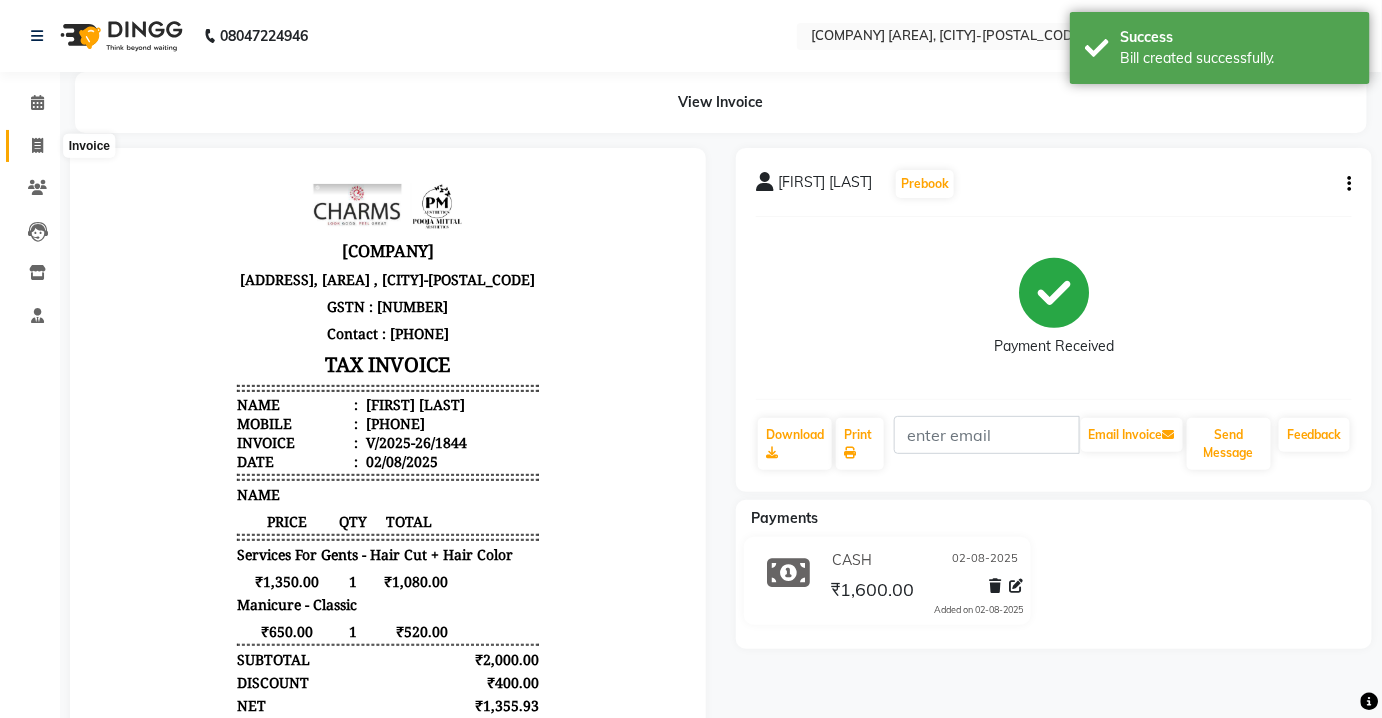 click 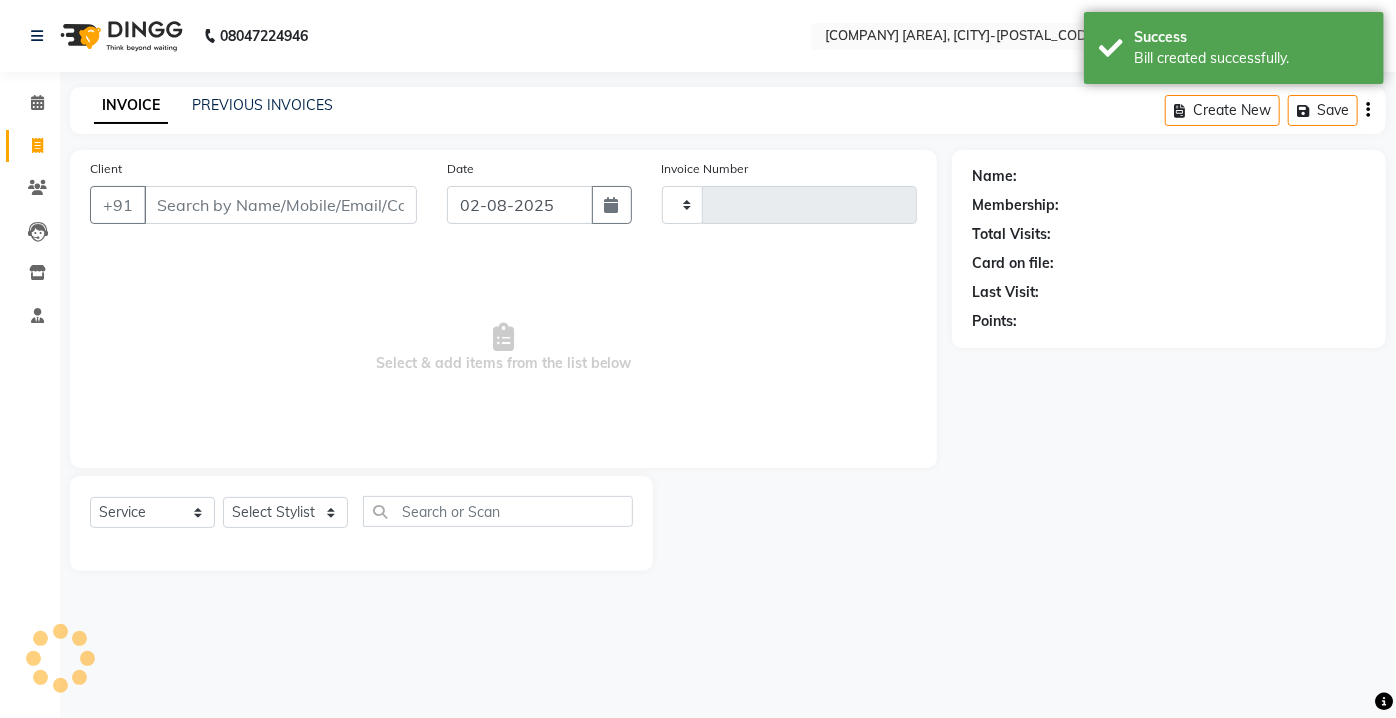 type on "1845" 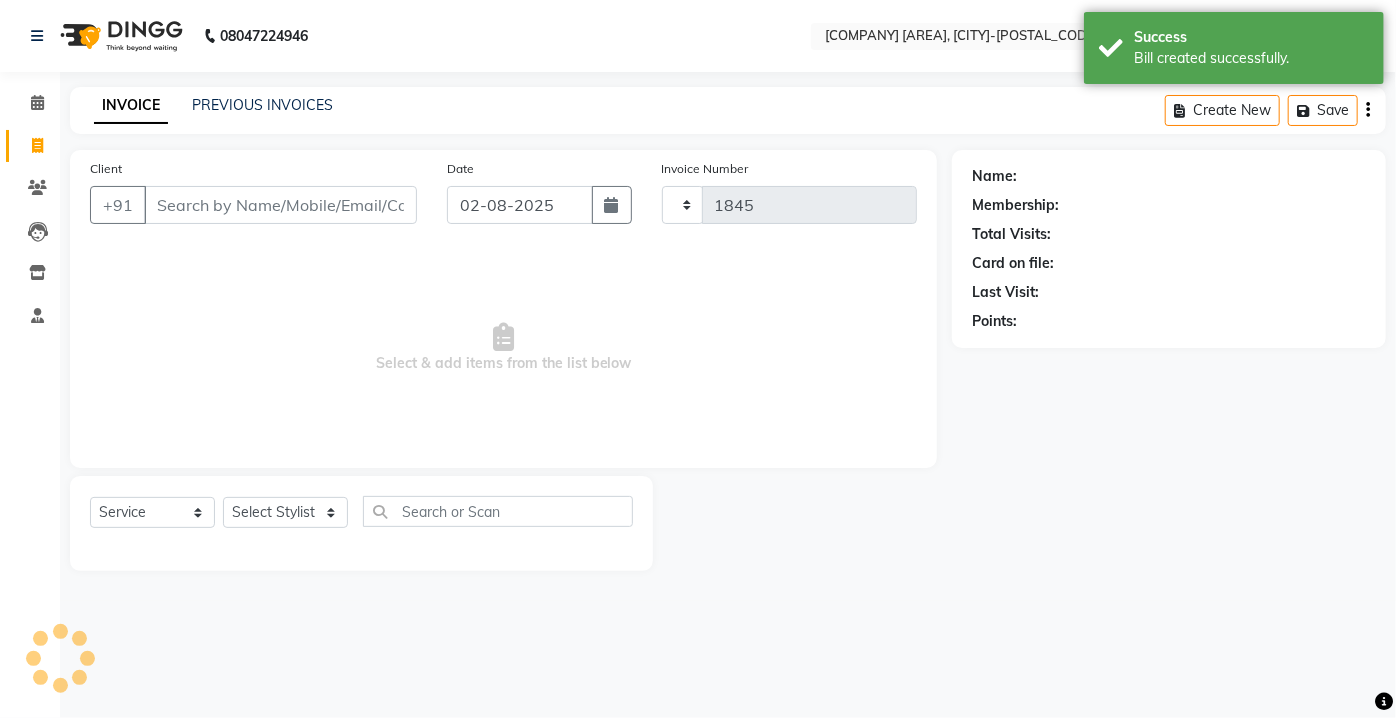 select on "3743" 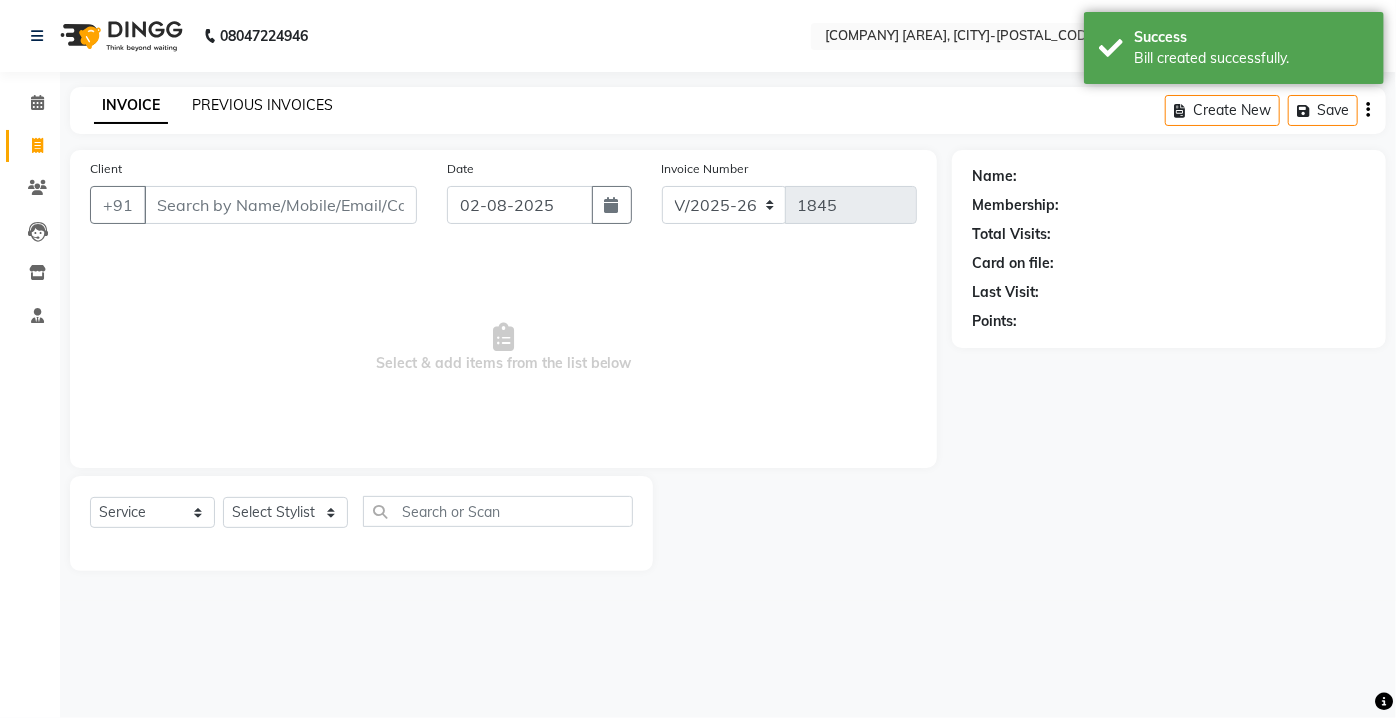 click on "PREVIOUS INVOICES" 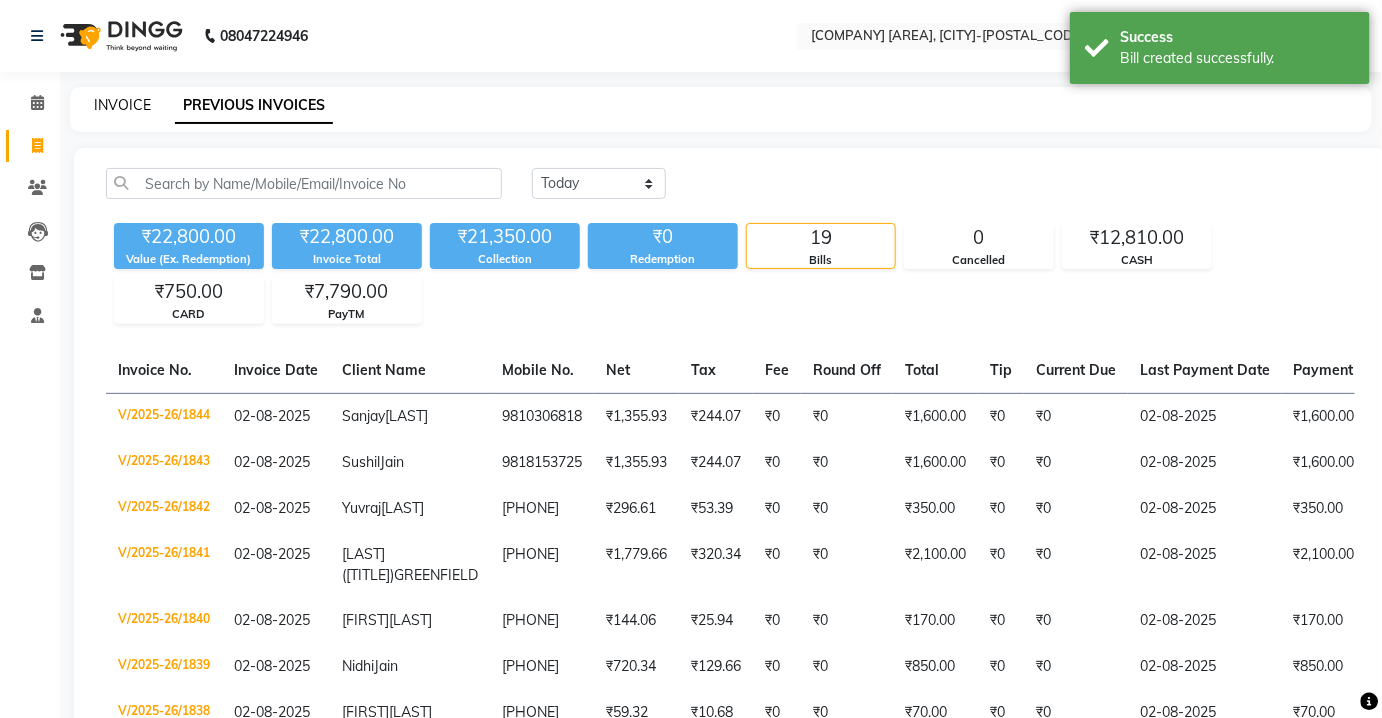 click on "INVOICE" 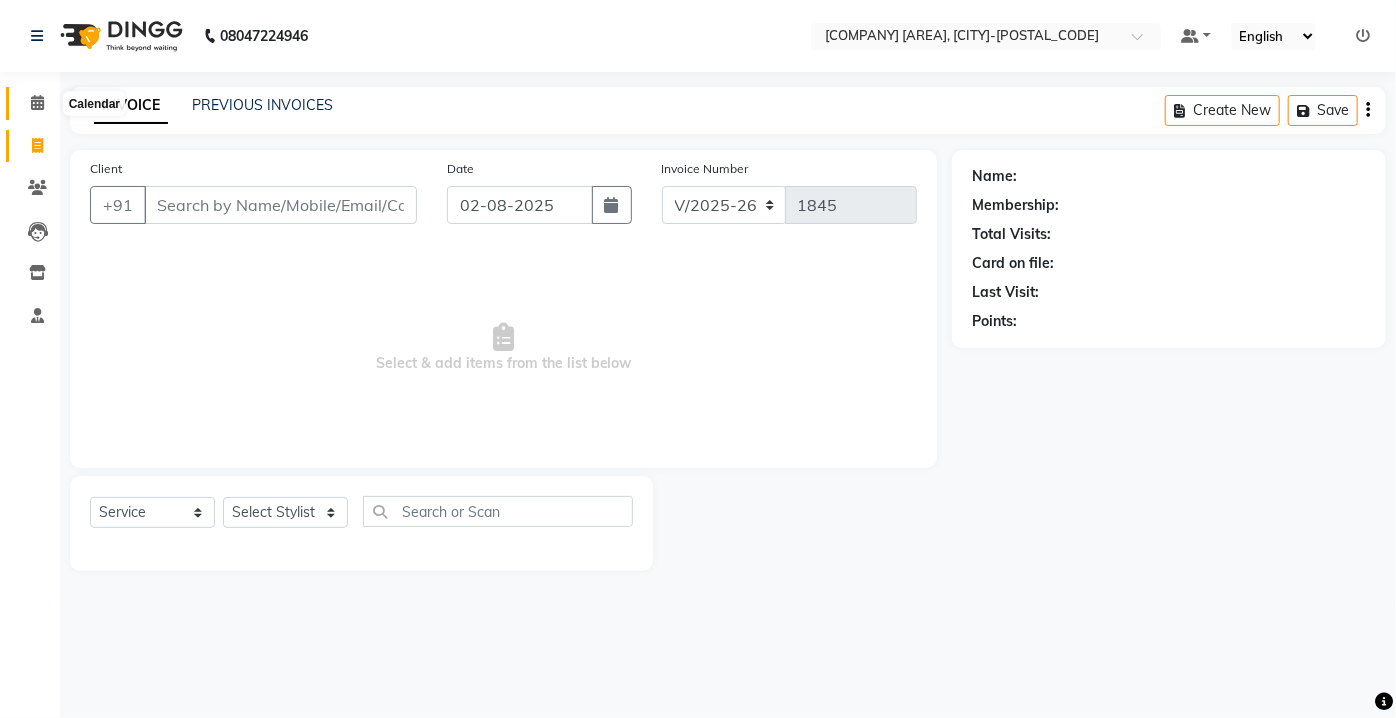 click 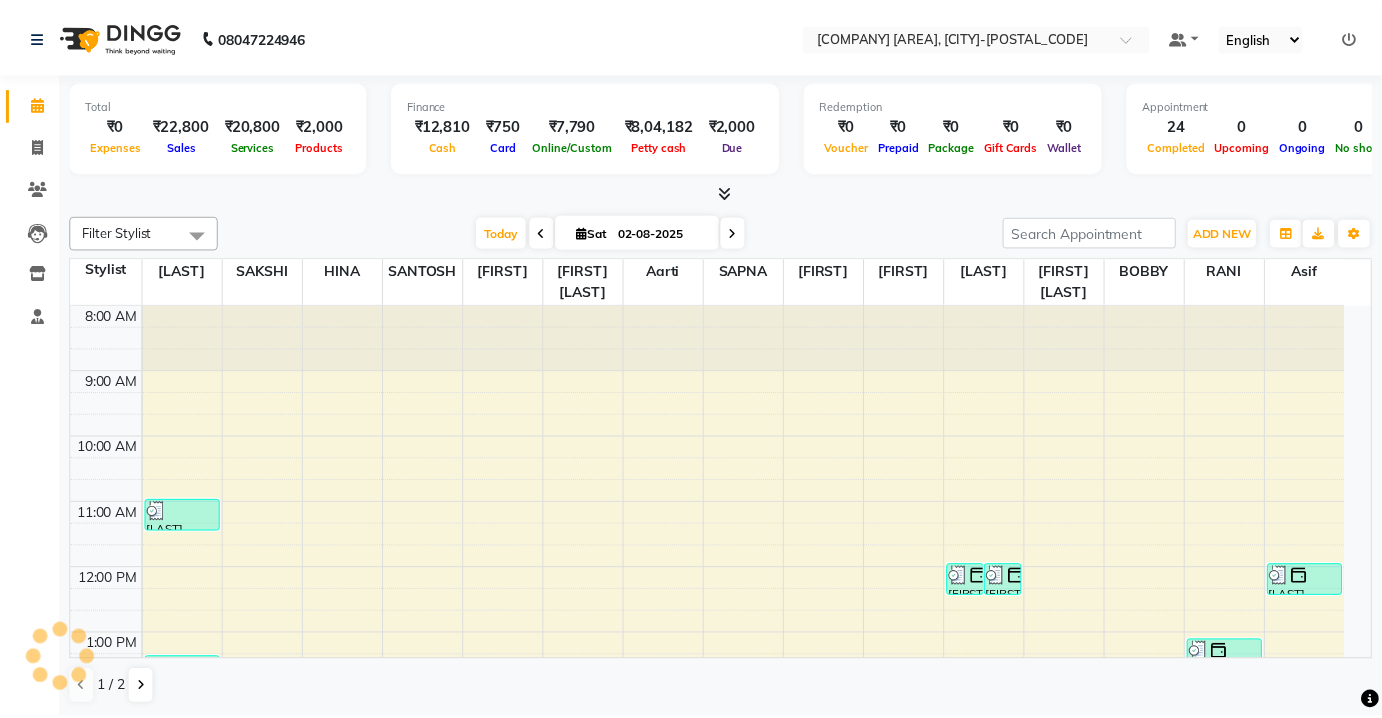 scroll, scrollTop: 0, scrollLeft: 0, axis: both 